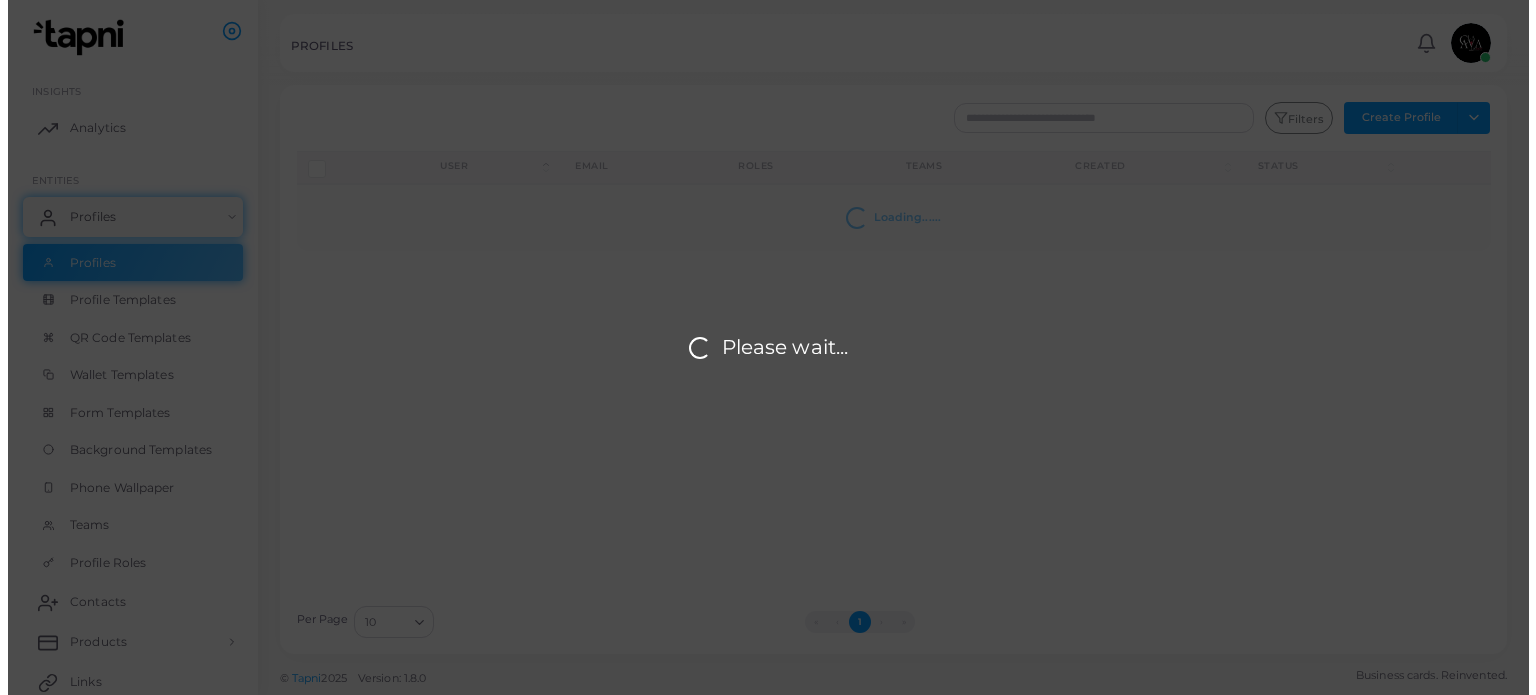 scroll, scrollTop: 0, scrollLeft: 0, axis: both 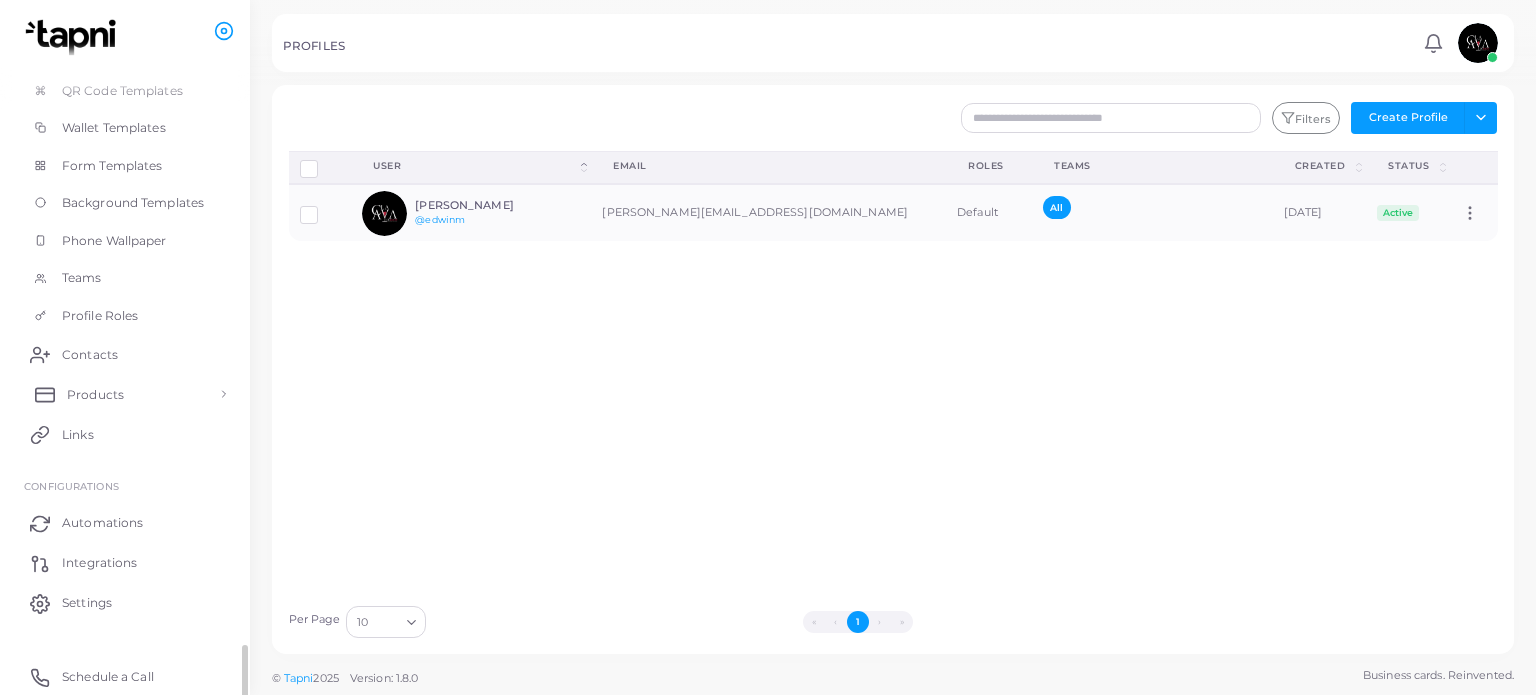 click on "Products" at bounding box center [125, 394] 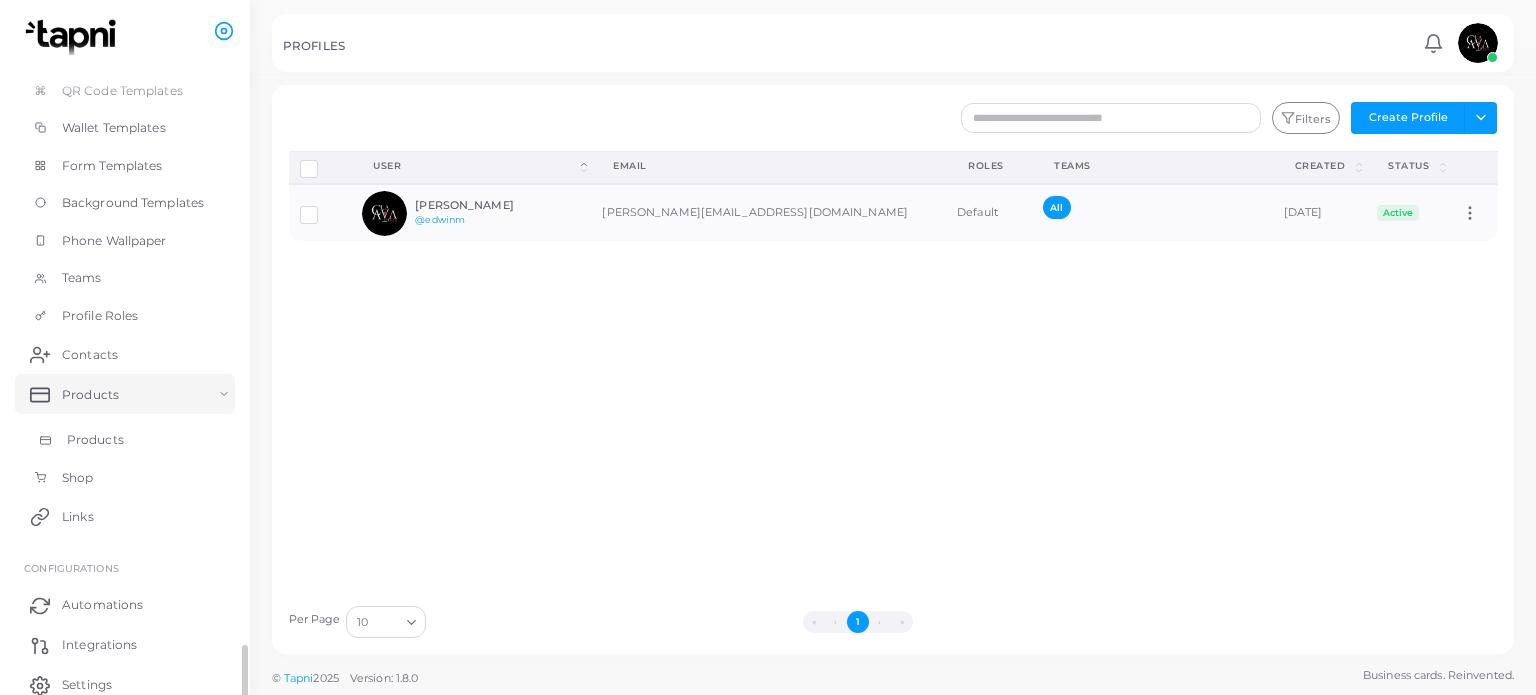 scroll, scrollTop: 248, scrollLeft: 0, axis: vertical 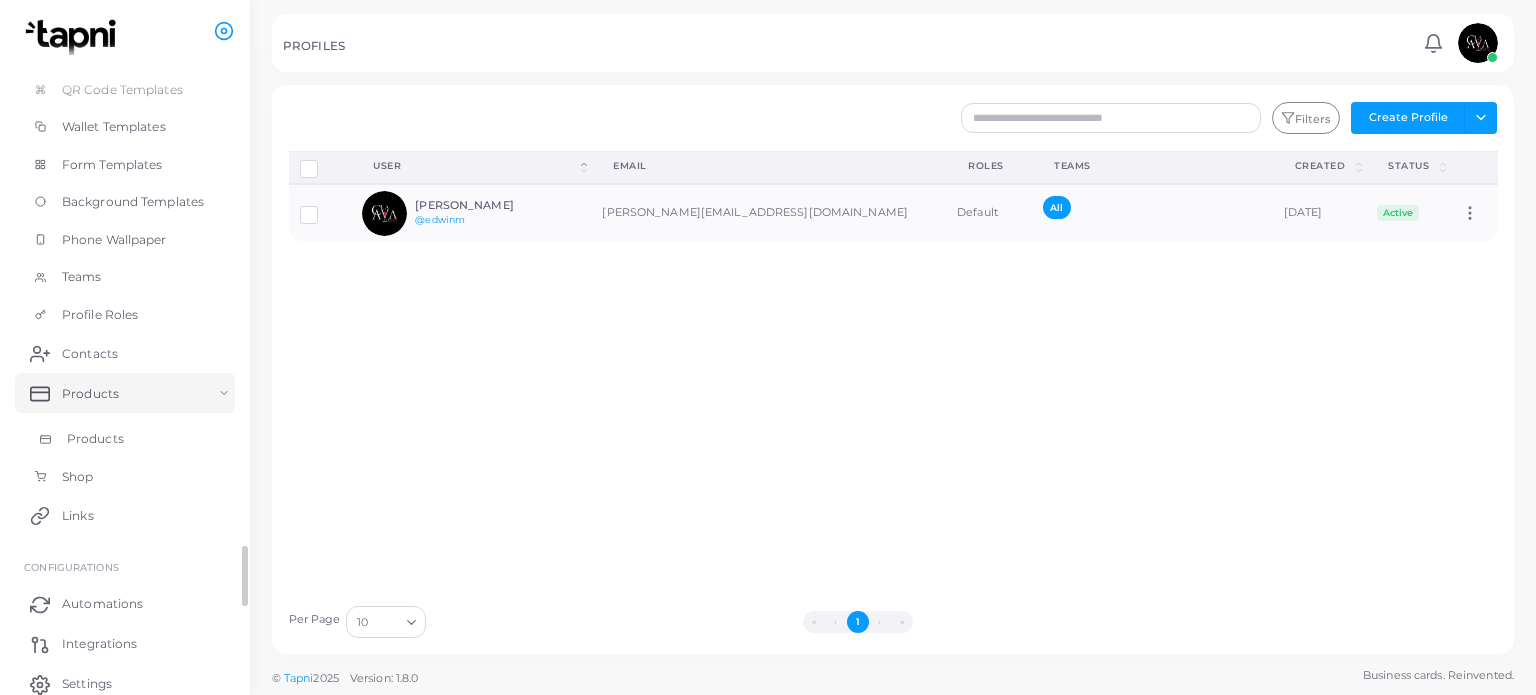click on "Products" at bounding box center [125, 439] 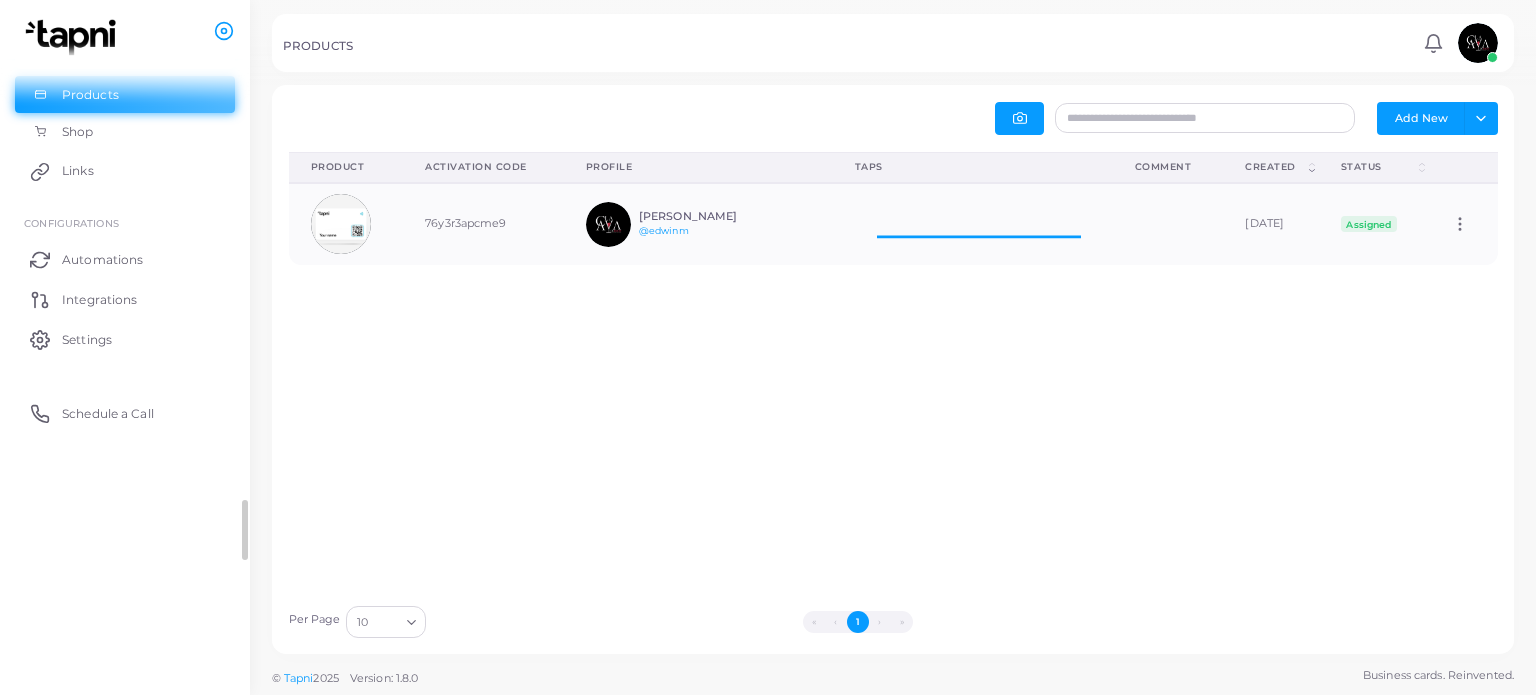 scroll, scrollTop: 16, scrollLeft: 16, axis: both 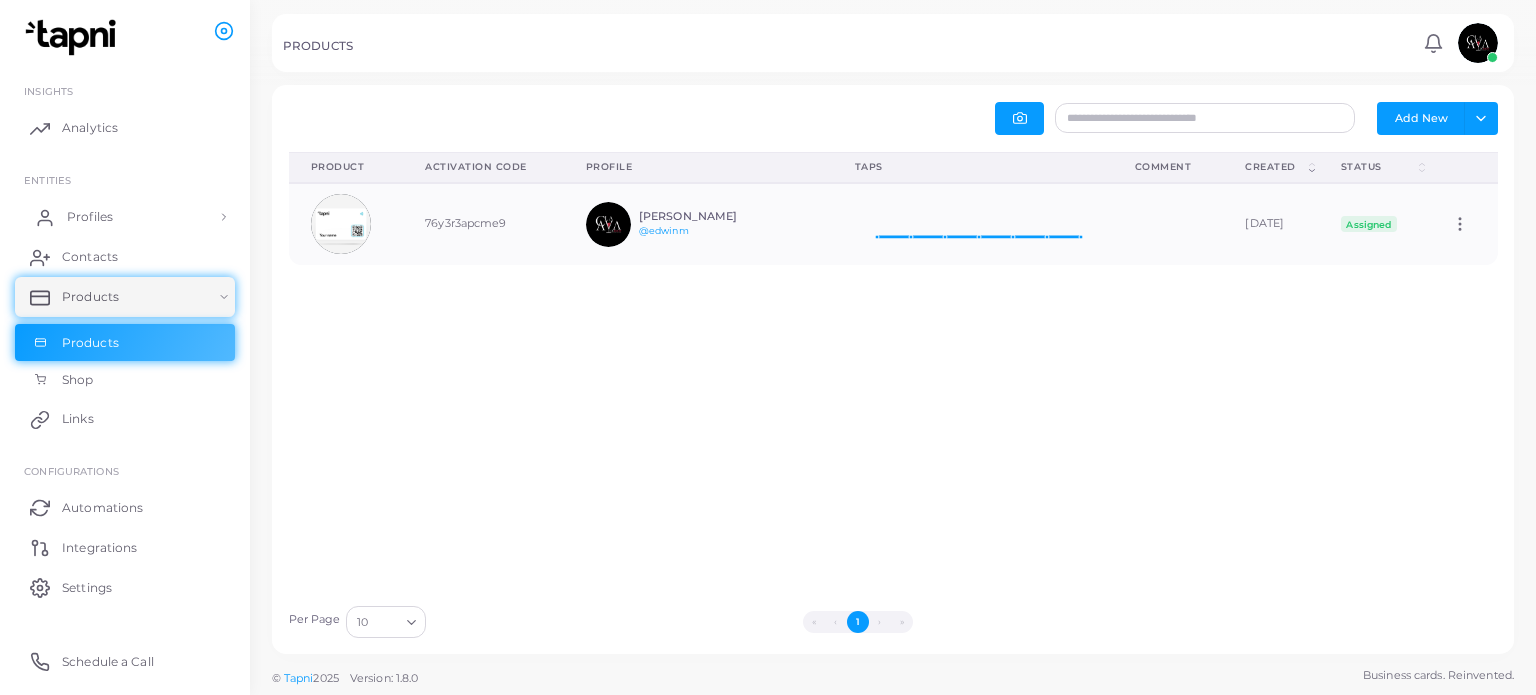 click on "Profiles" at bounding box center (125, 217) 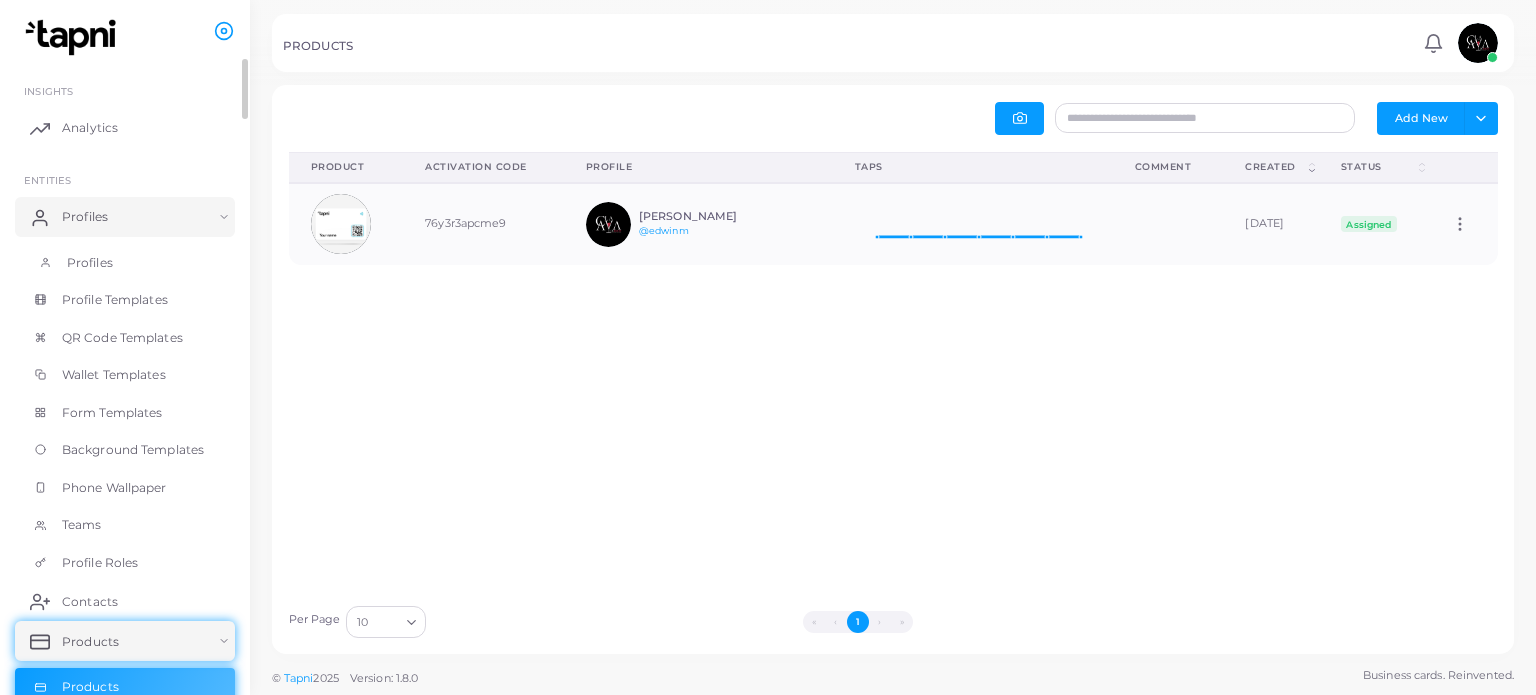 click on "Profiles" at bounding box center (125, 263) 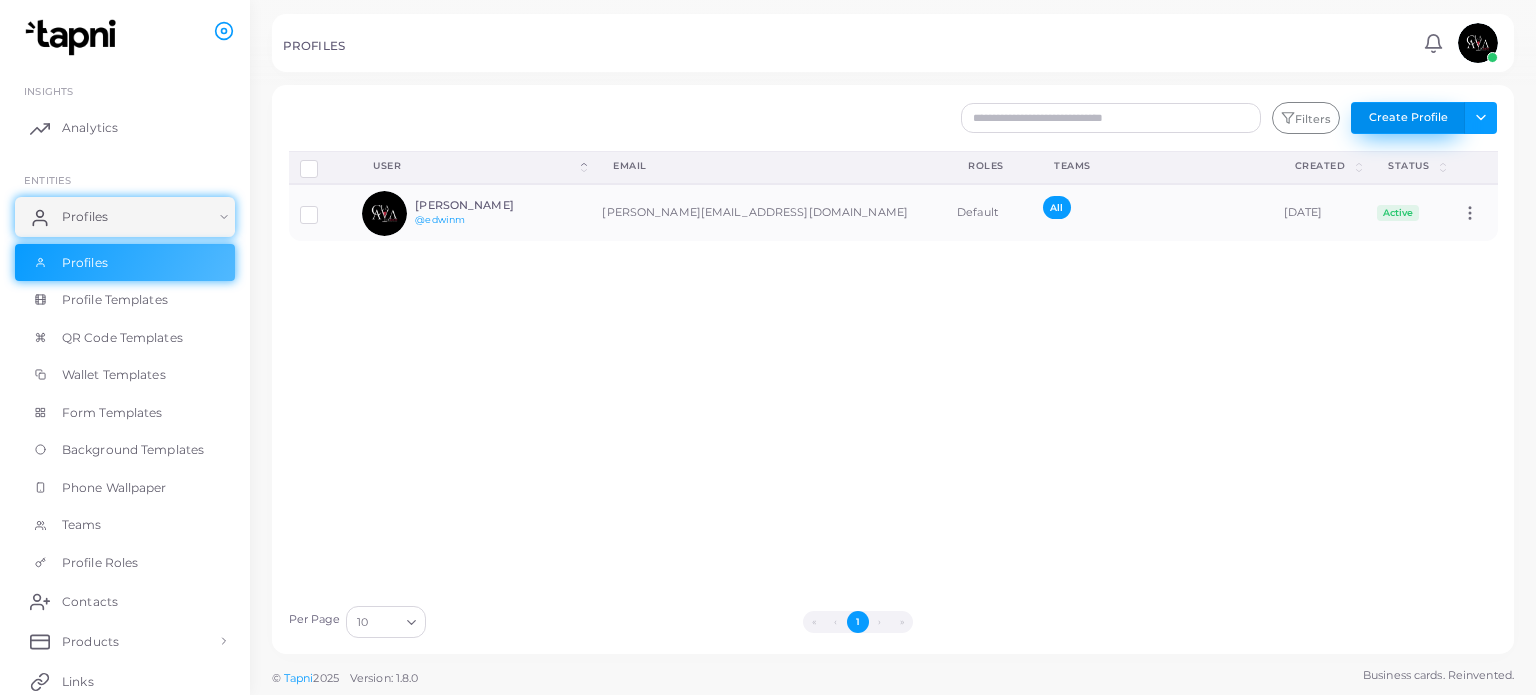 click on "Create Profile" at bounding box center [1408, 118] 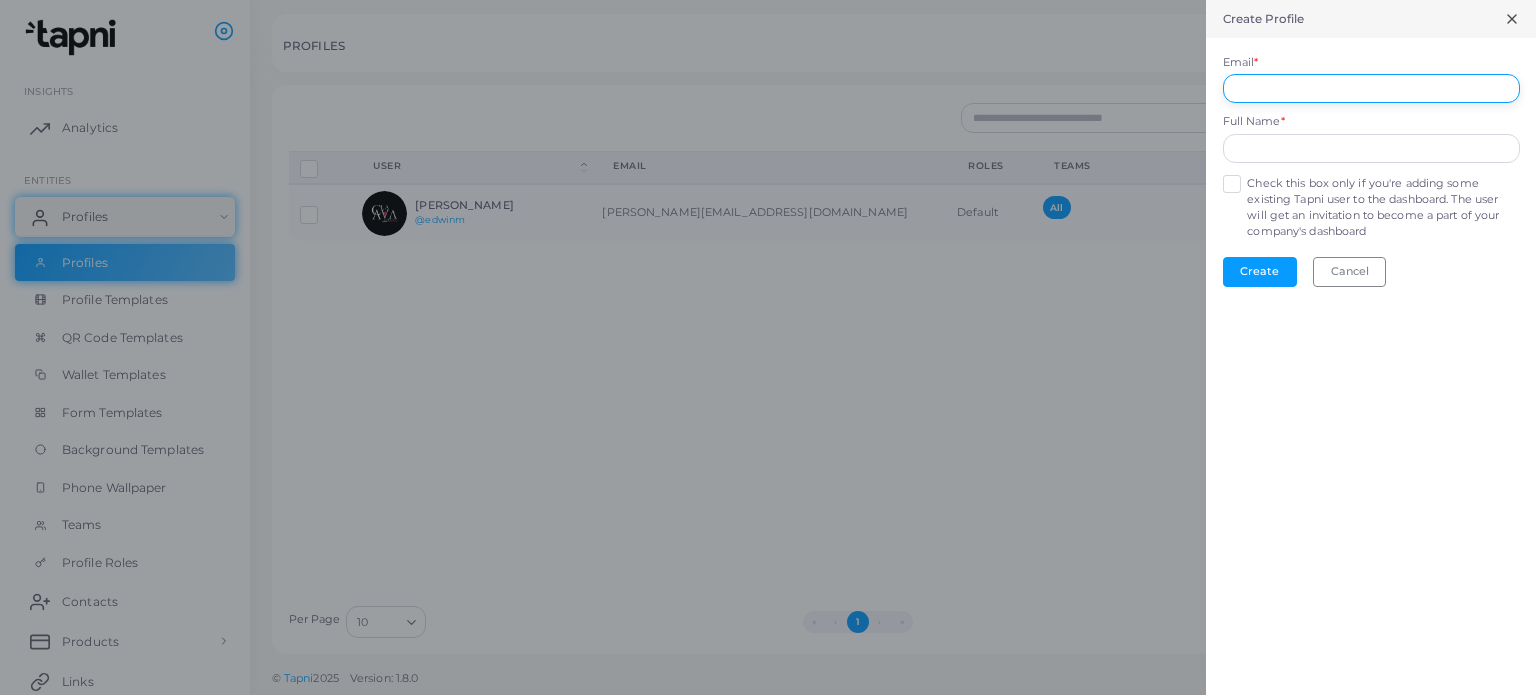click on "Email  *" at bounding box center (1371, 89) 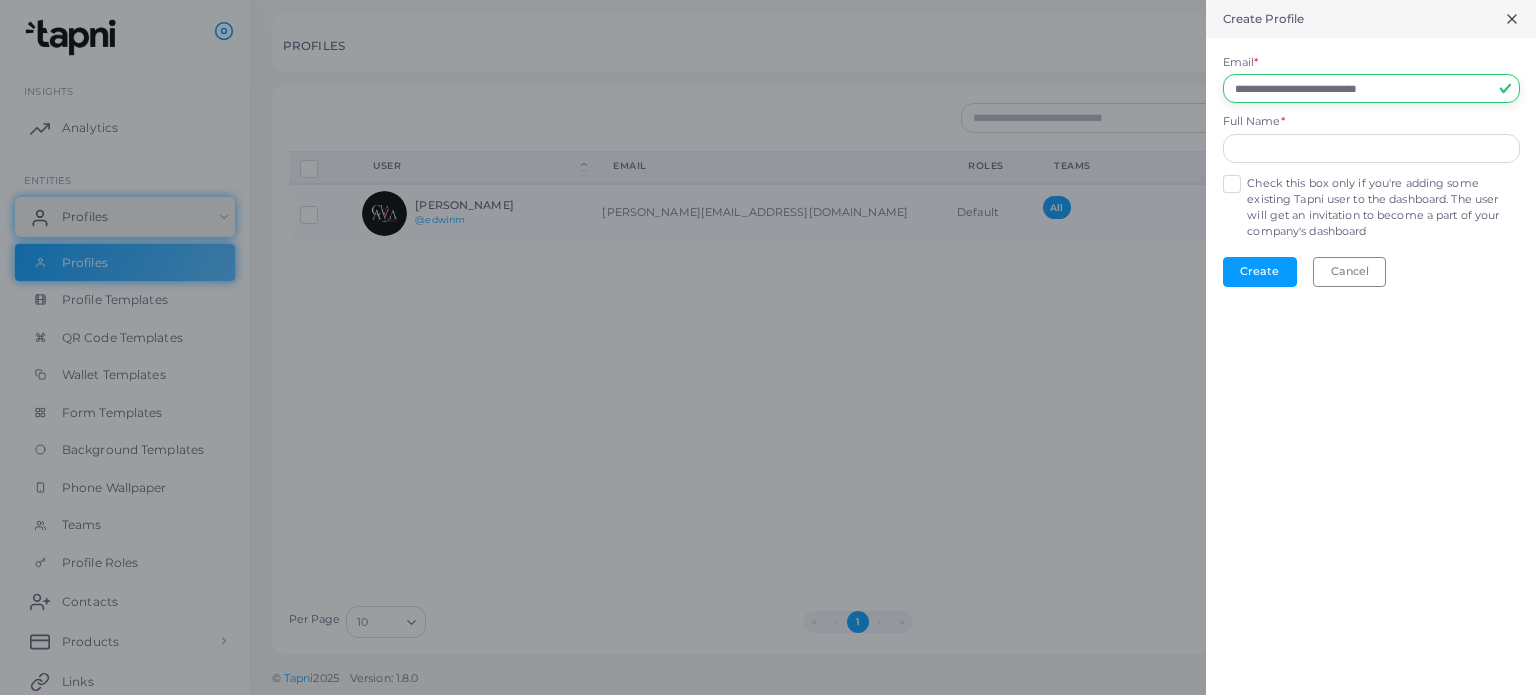 type on "**********" 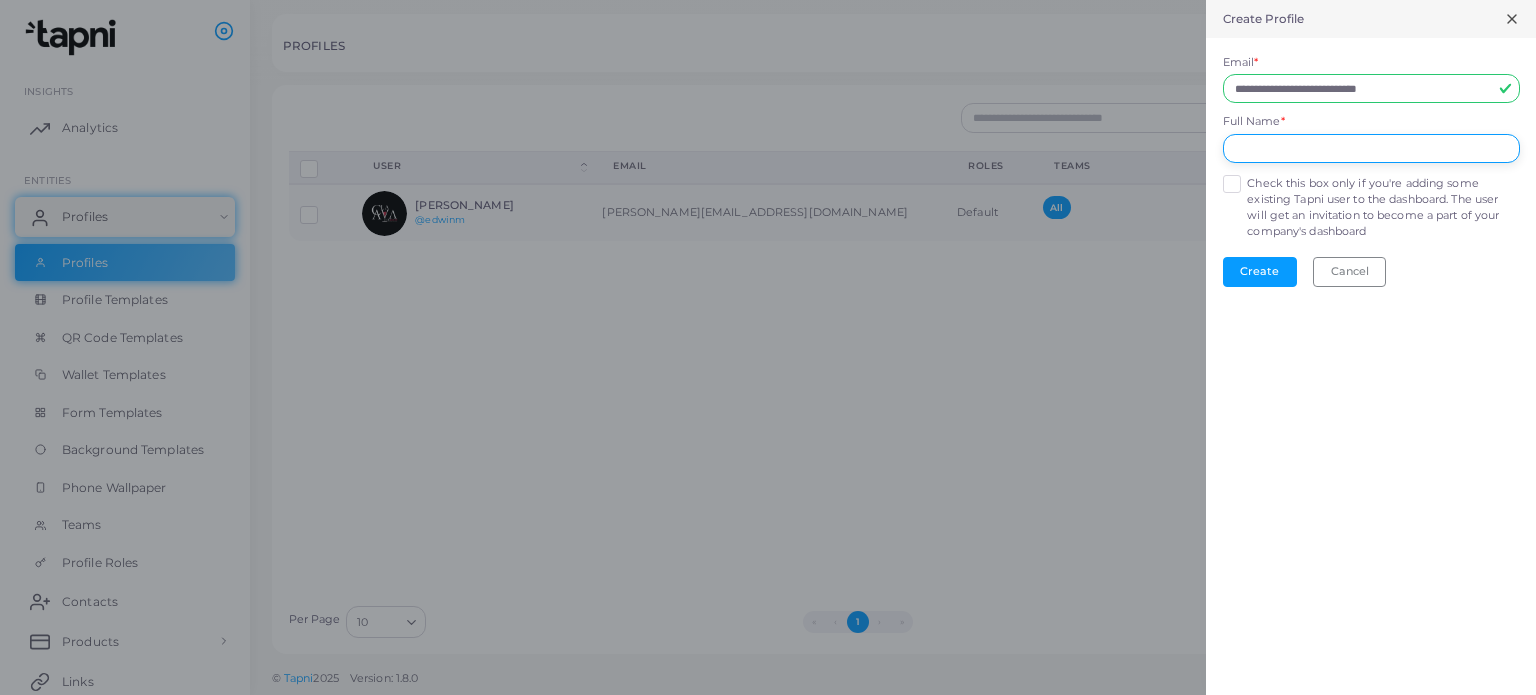 click at bounding box center [1371, 149] 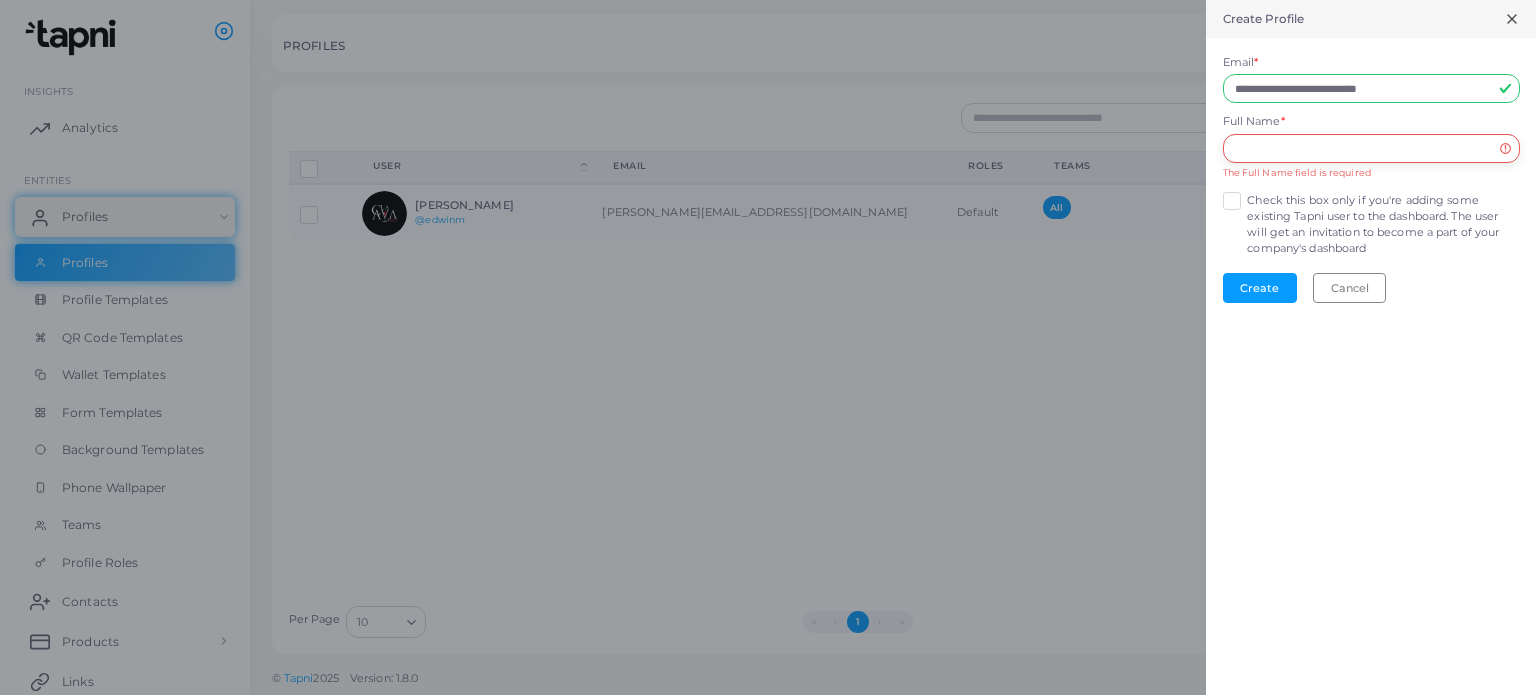 paste on "**********" 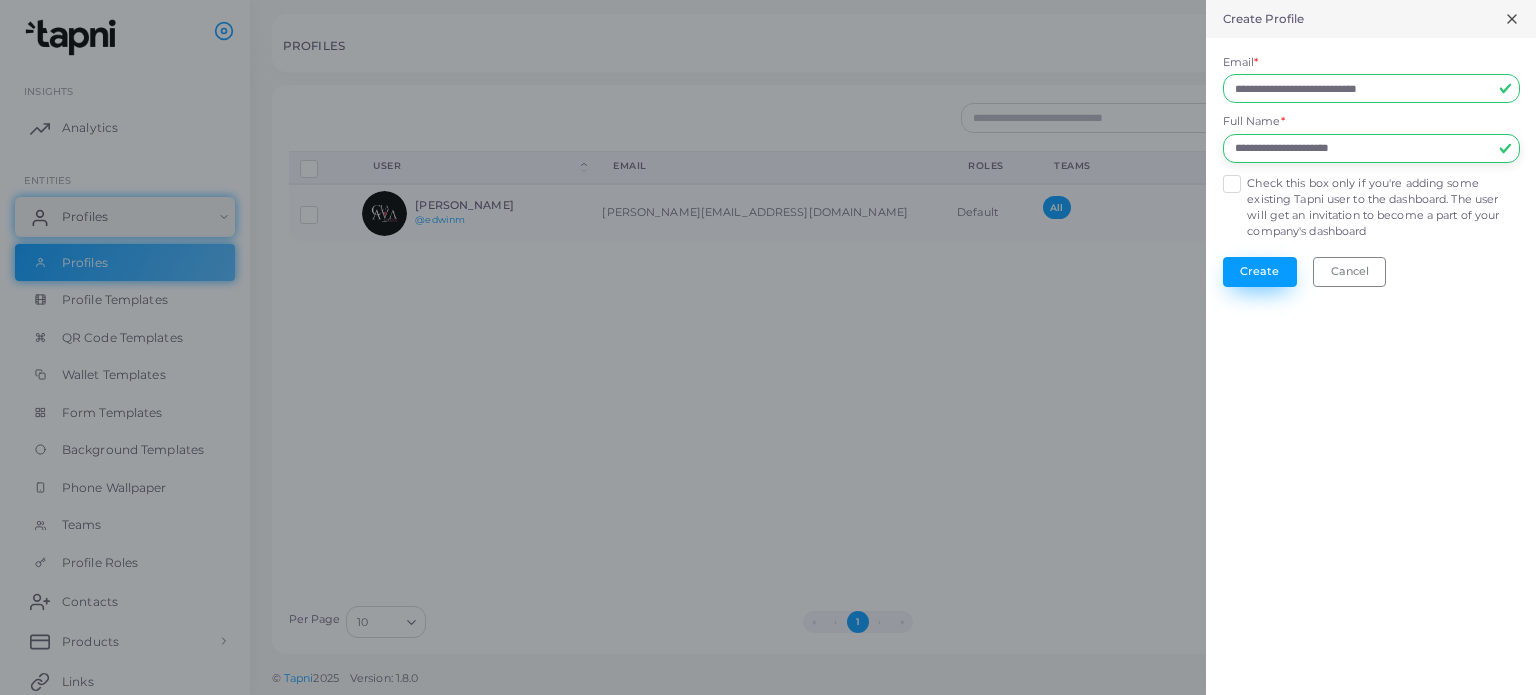 type on "**********" 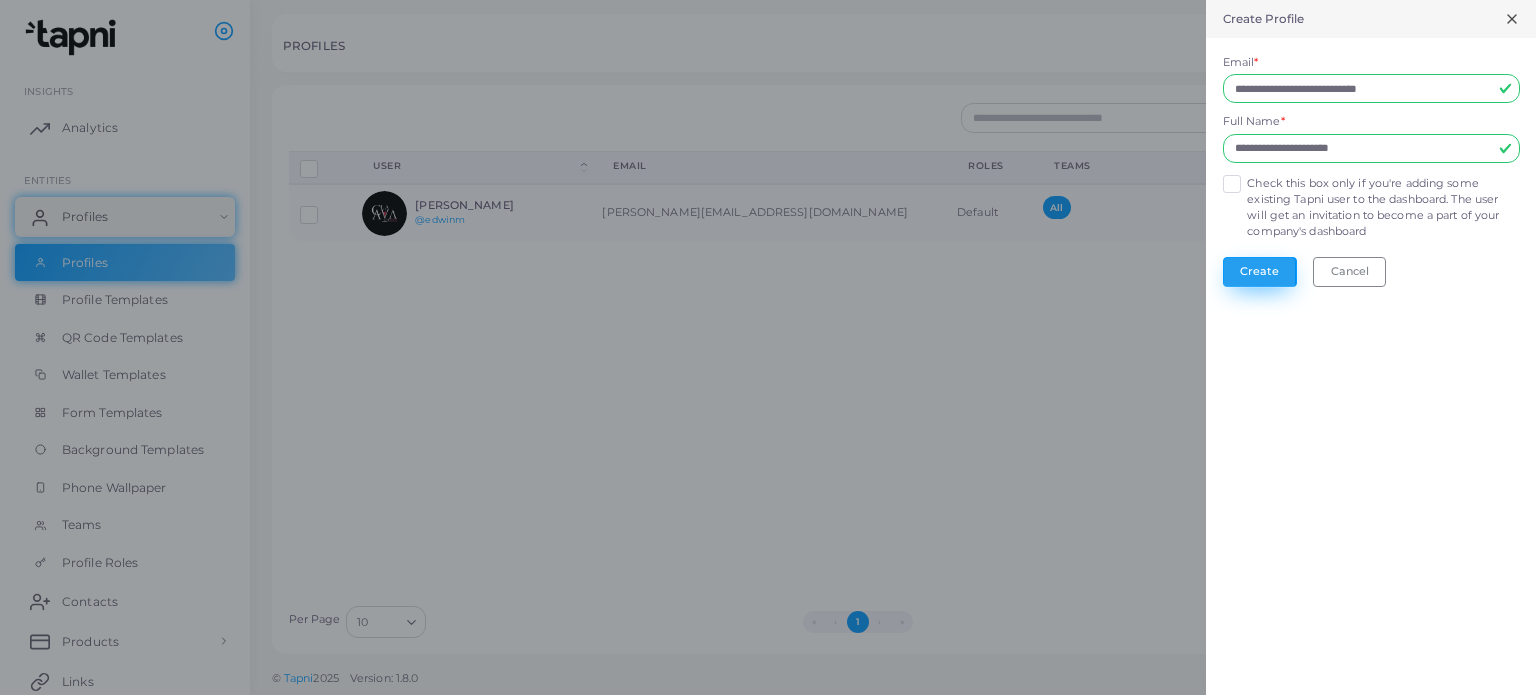 click on "Create" at bounding box center [1260, 272] 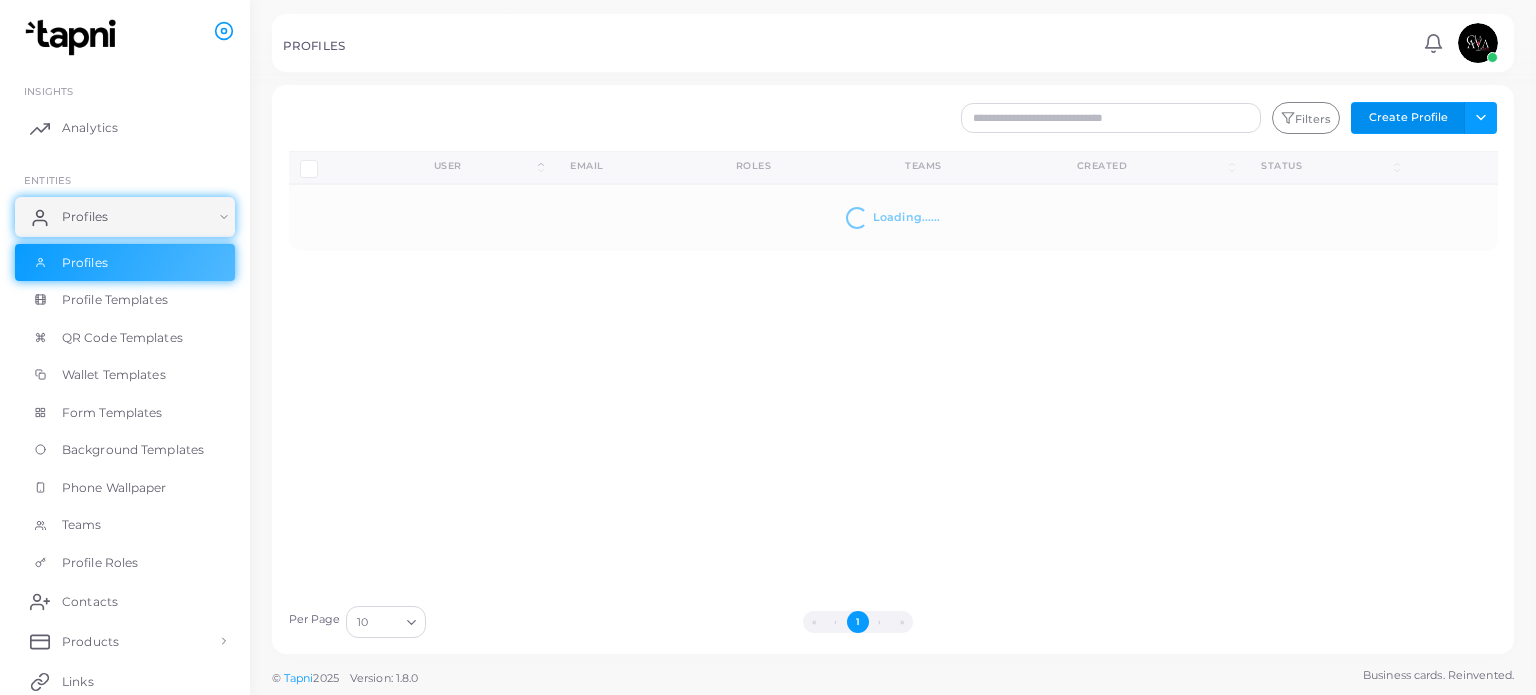 type 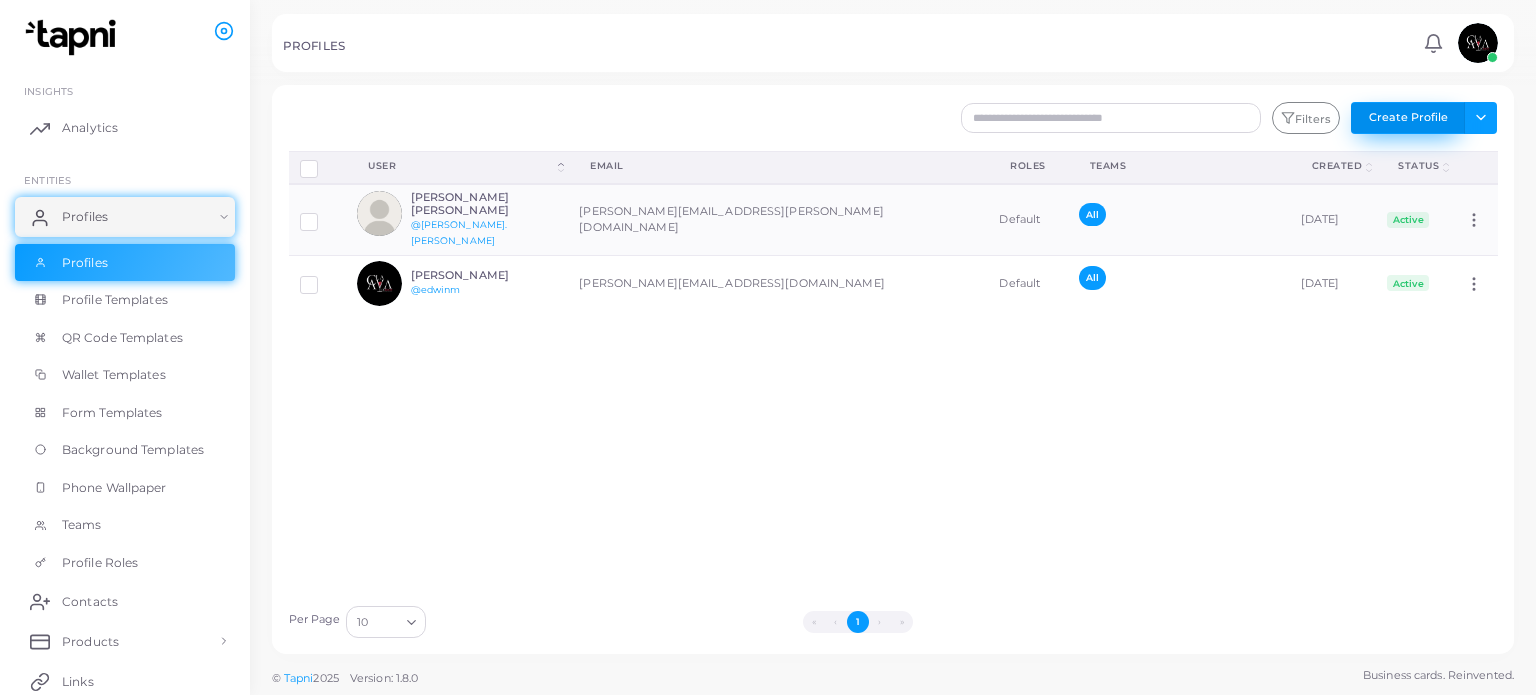 click on "Create Profile" at bounding box center [1408, 118] 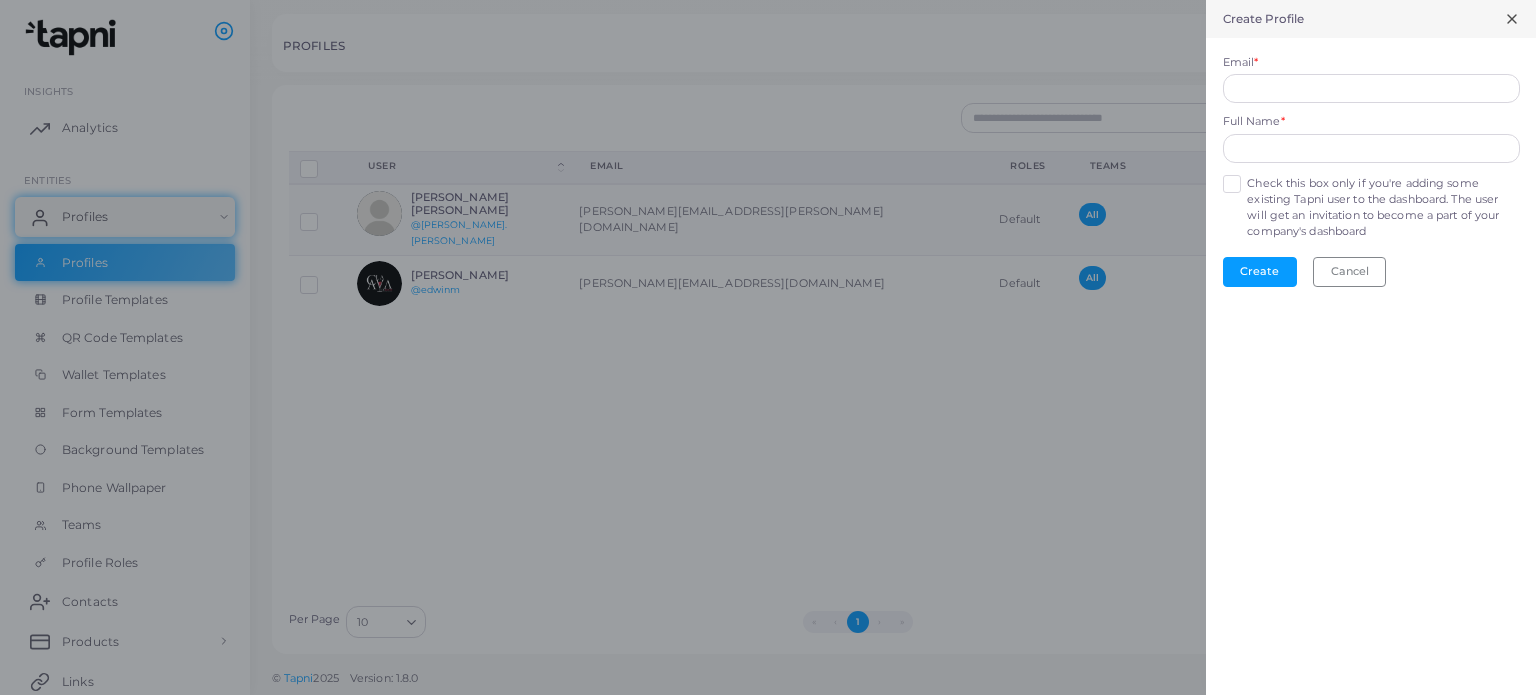 type 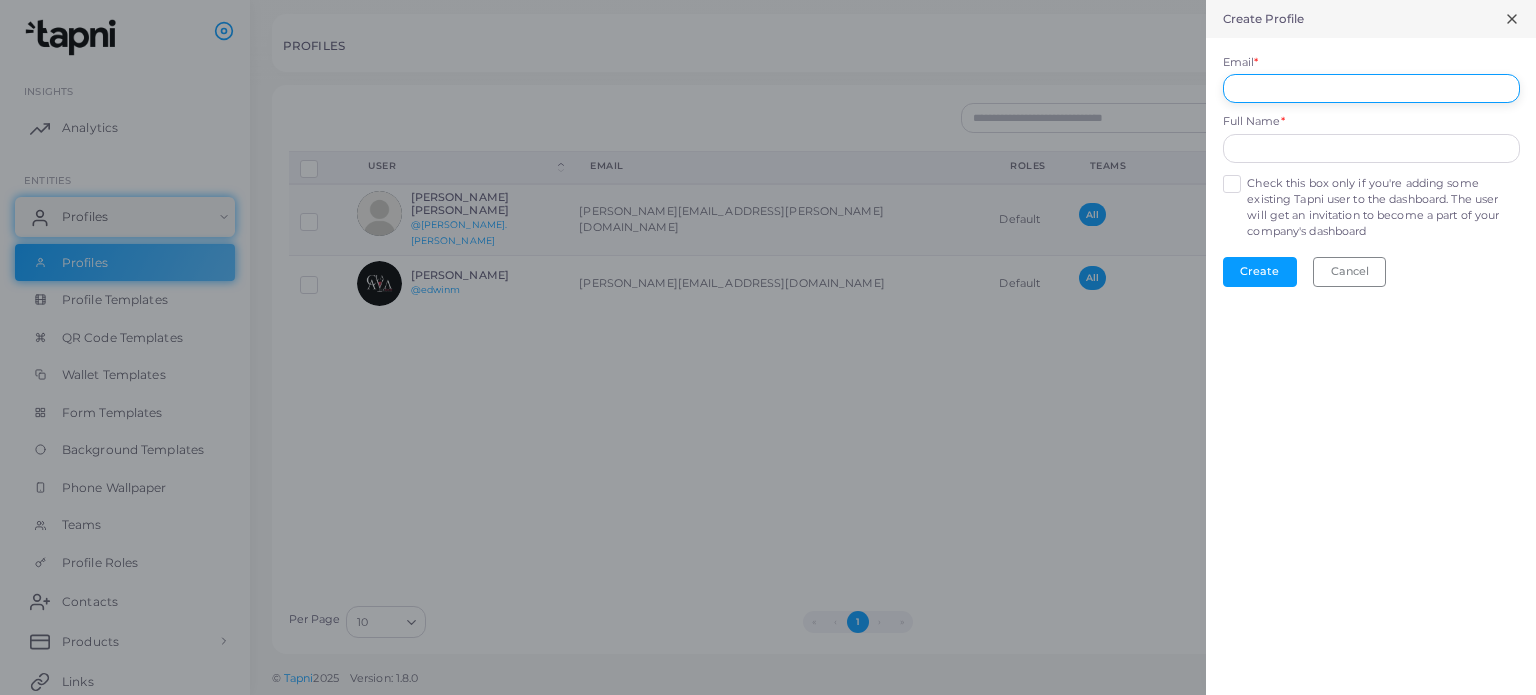 click on "Email  *" at bounding box center (1371, 89) 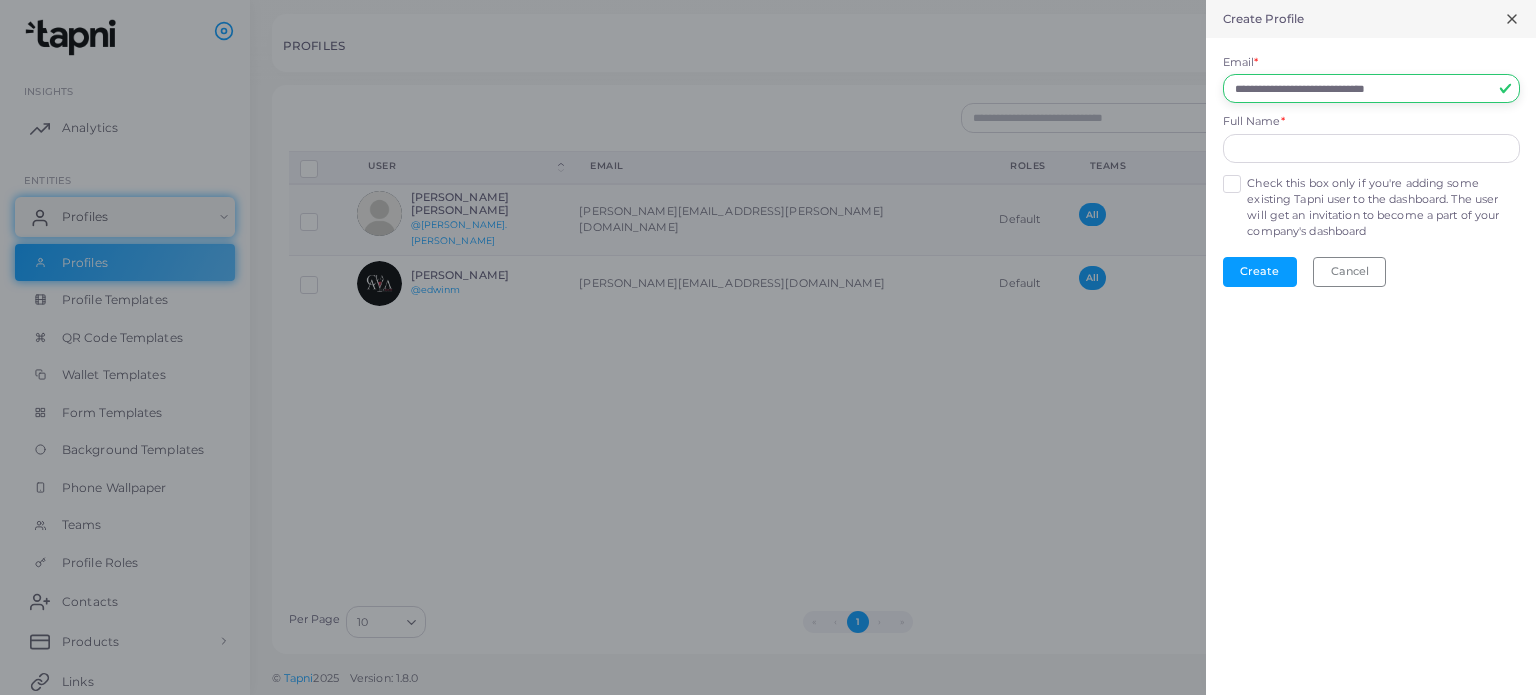 type on "**********" 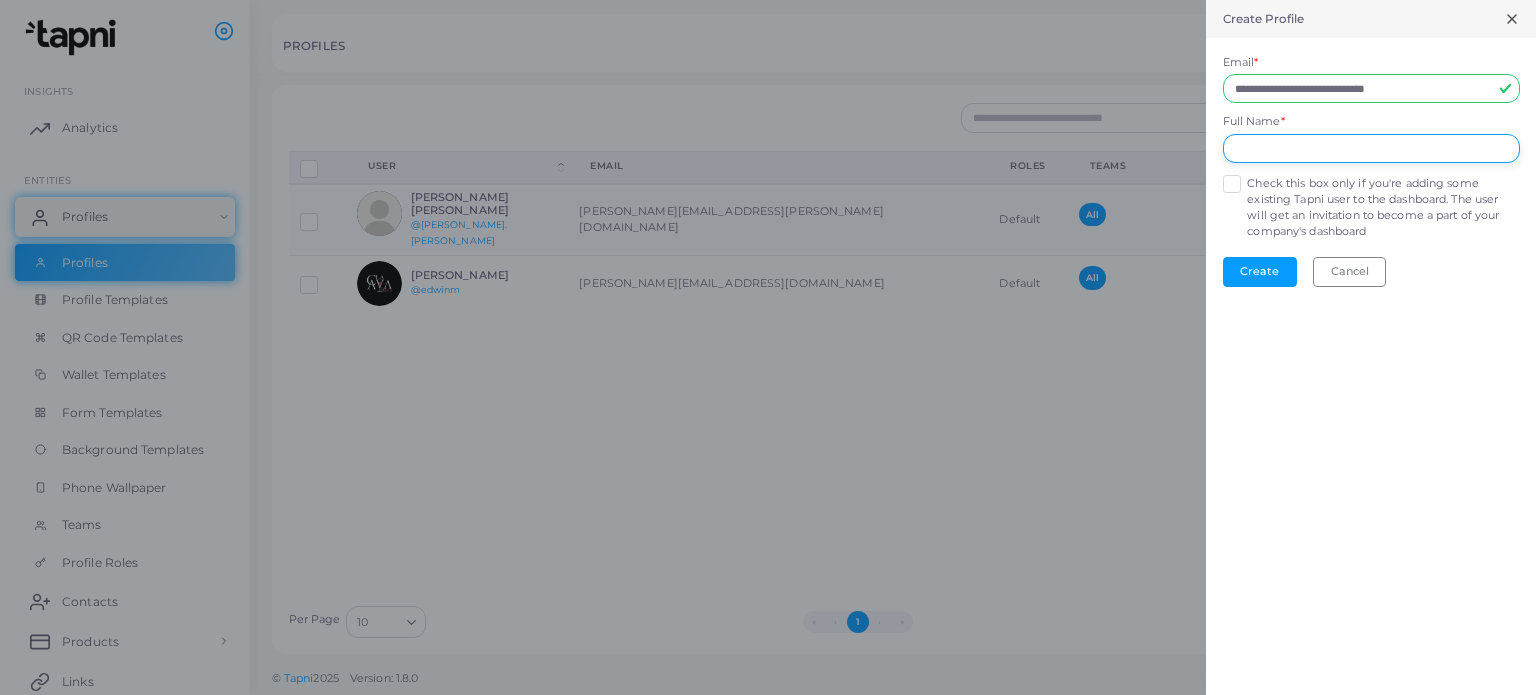 click at bounding box center [1371, 149] 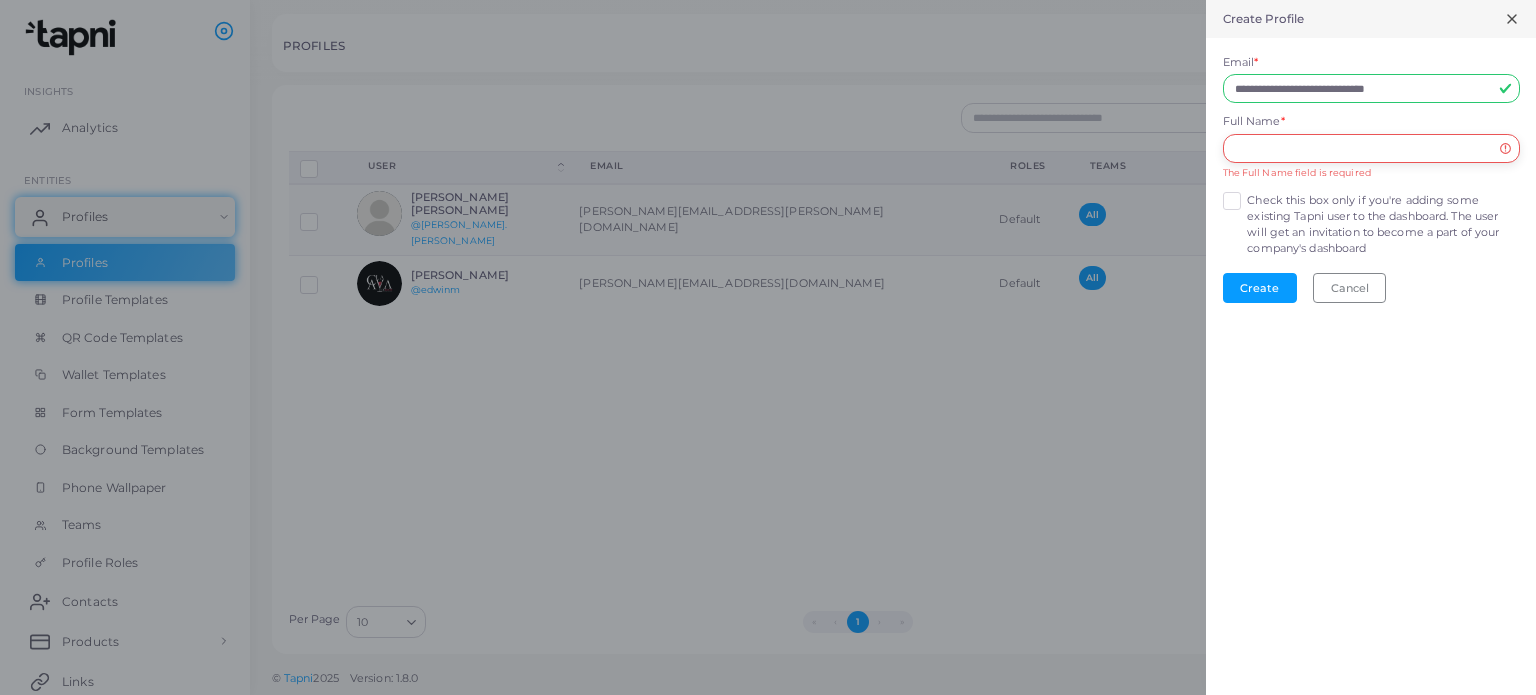 paste on "**********" 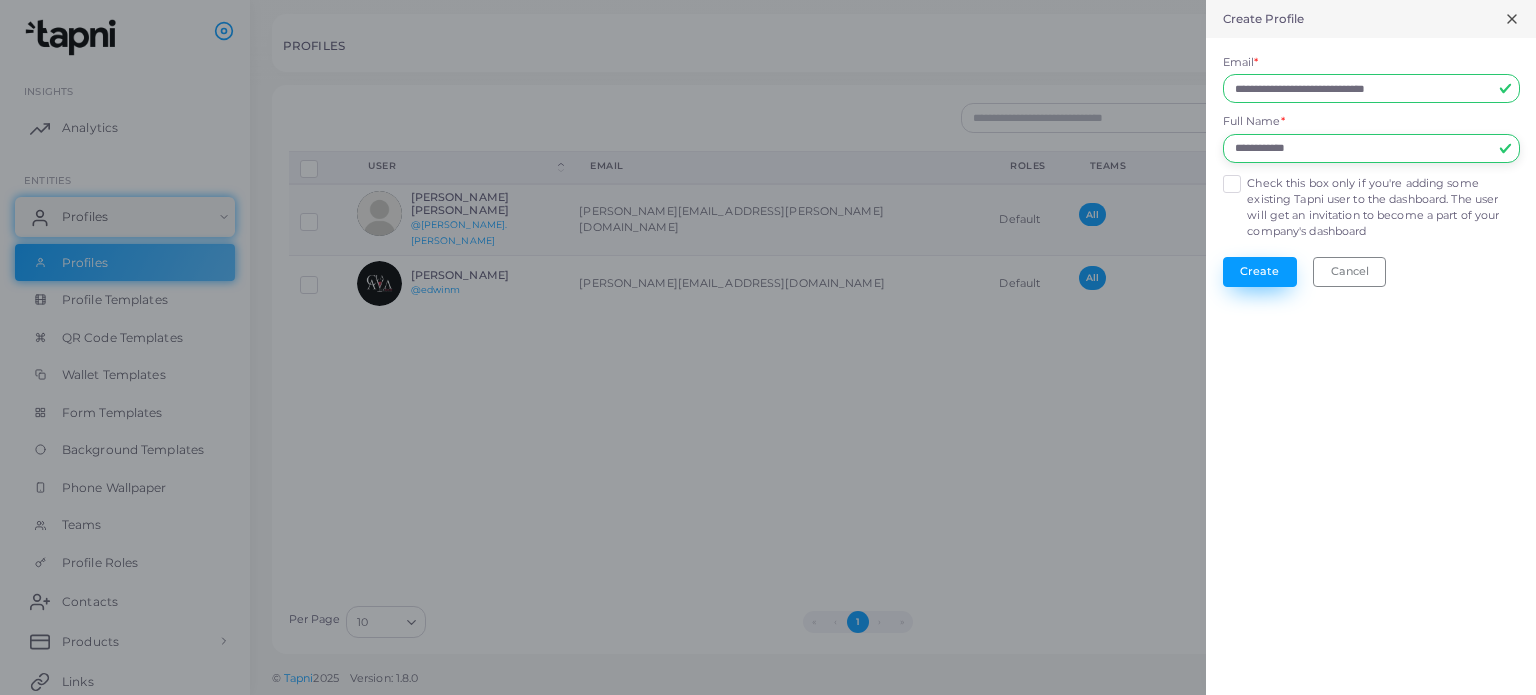 type on "**********" 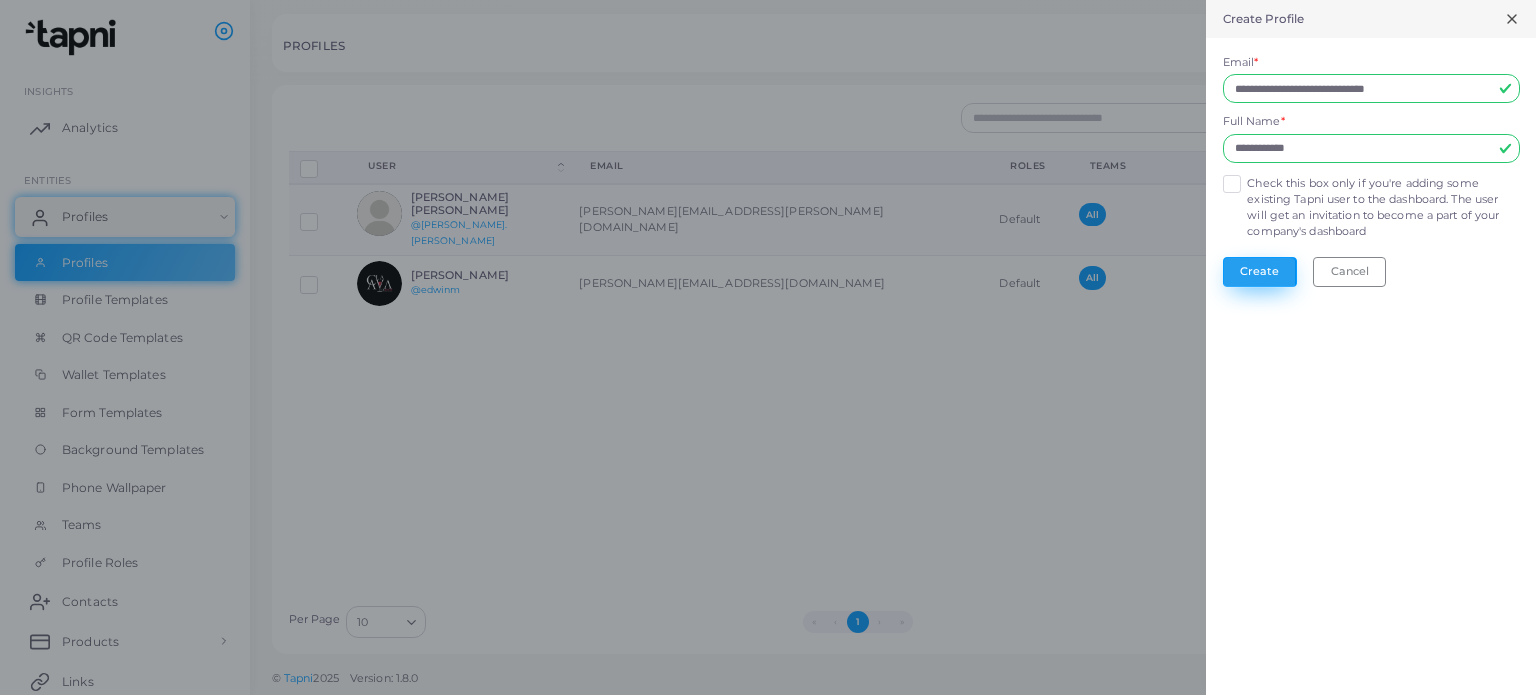 click on "Create" at bounding box center [1260, 272] 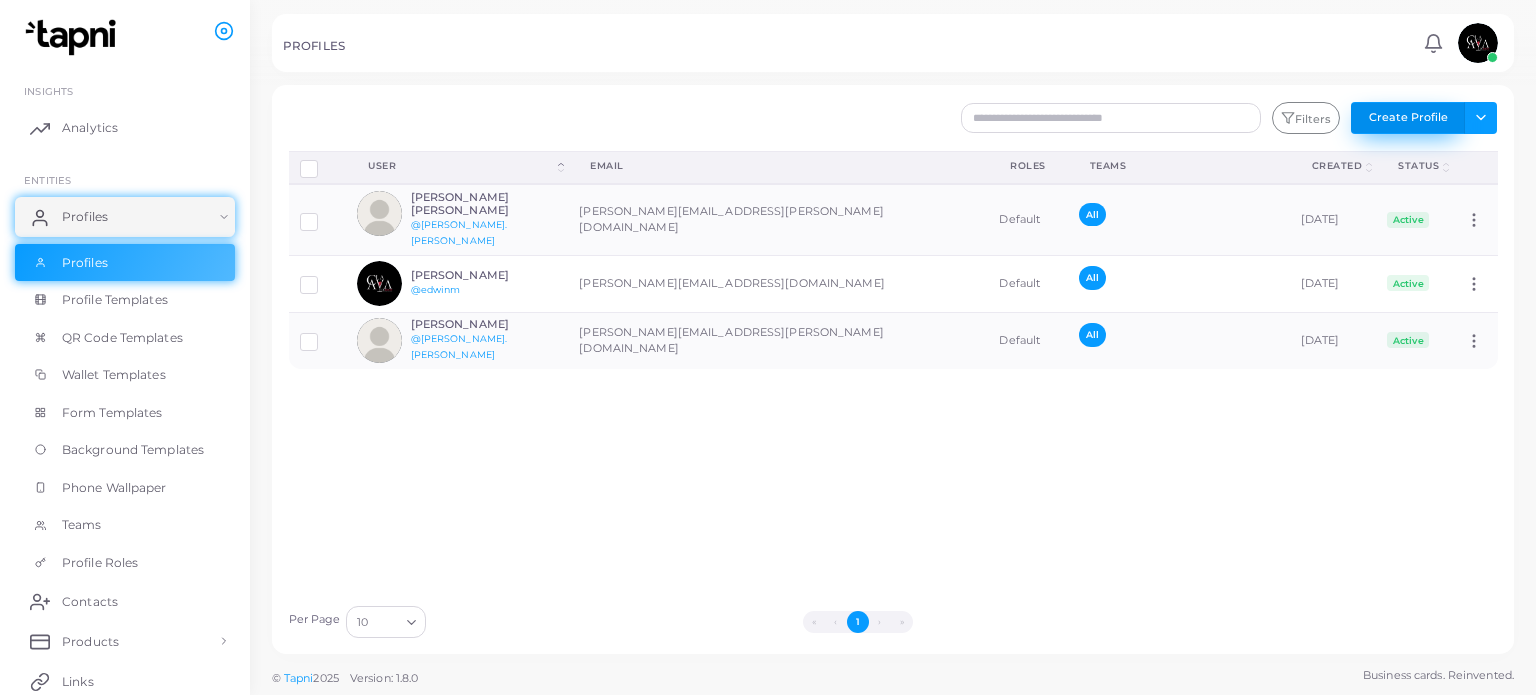 click on "Create Profile" at bounding box center [1408, 118] 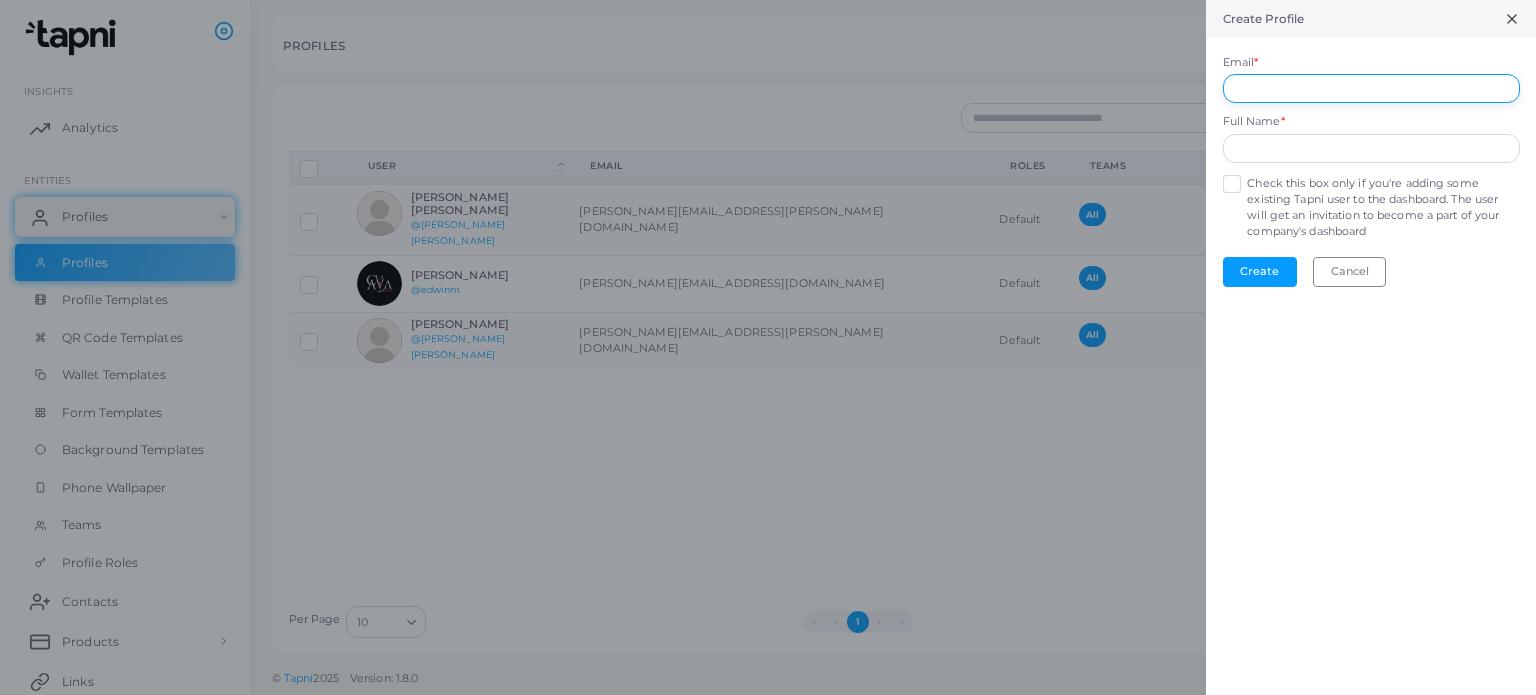 click on "Email  *" at bounding box center [1371, 89] 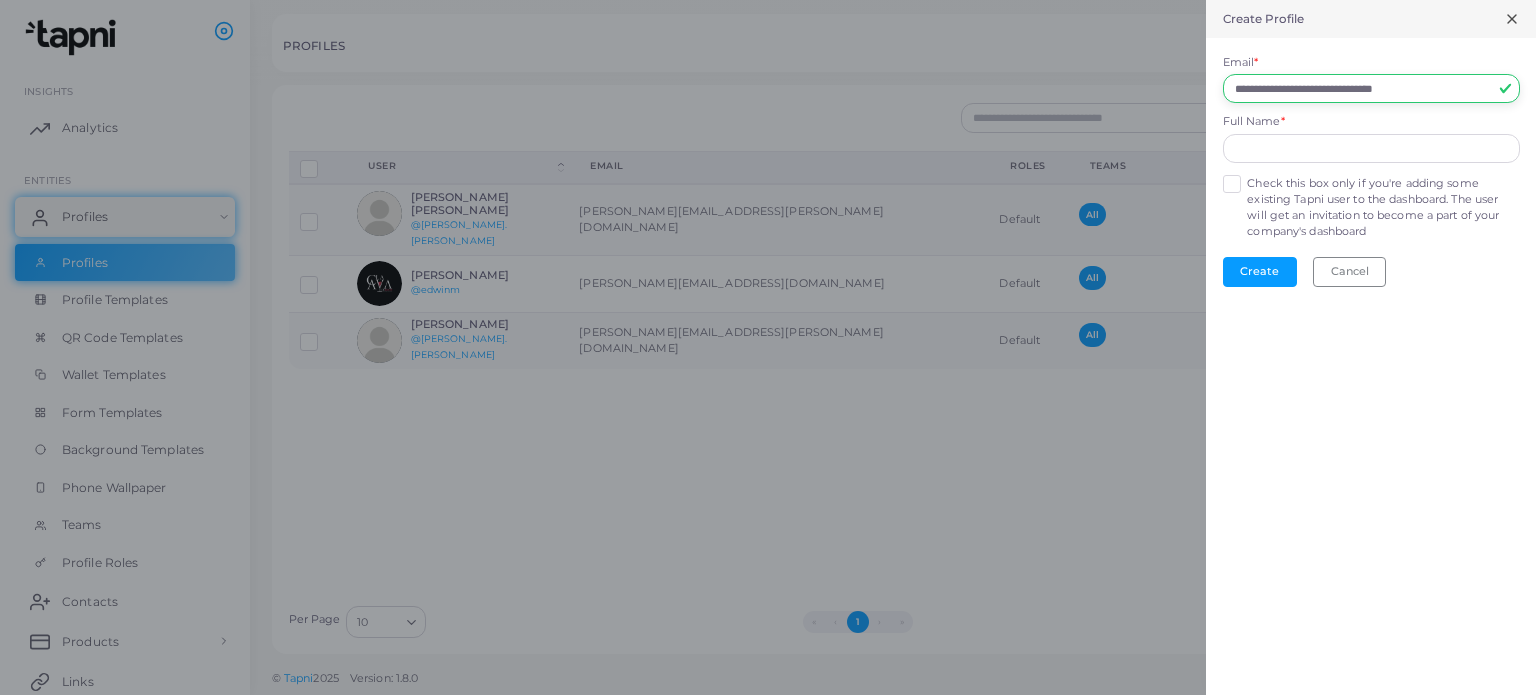 type on "**********" 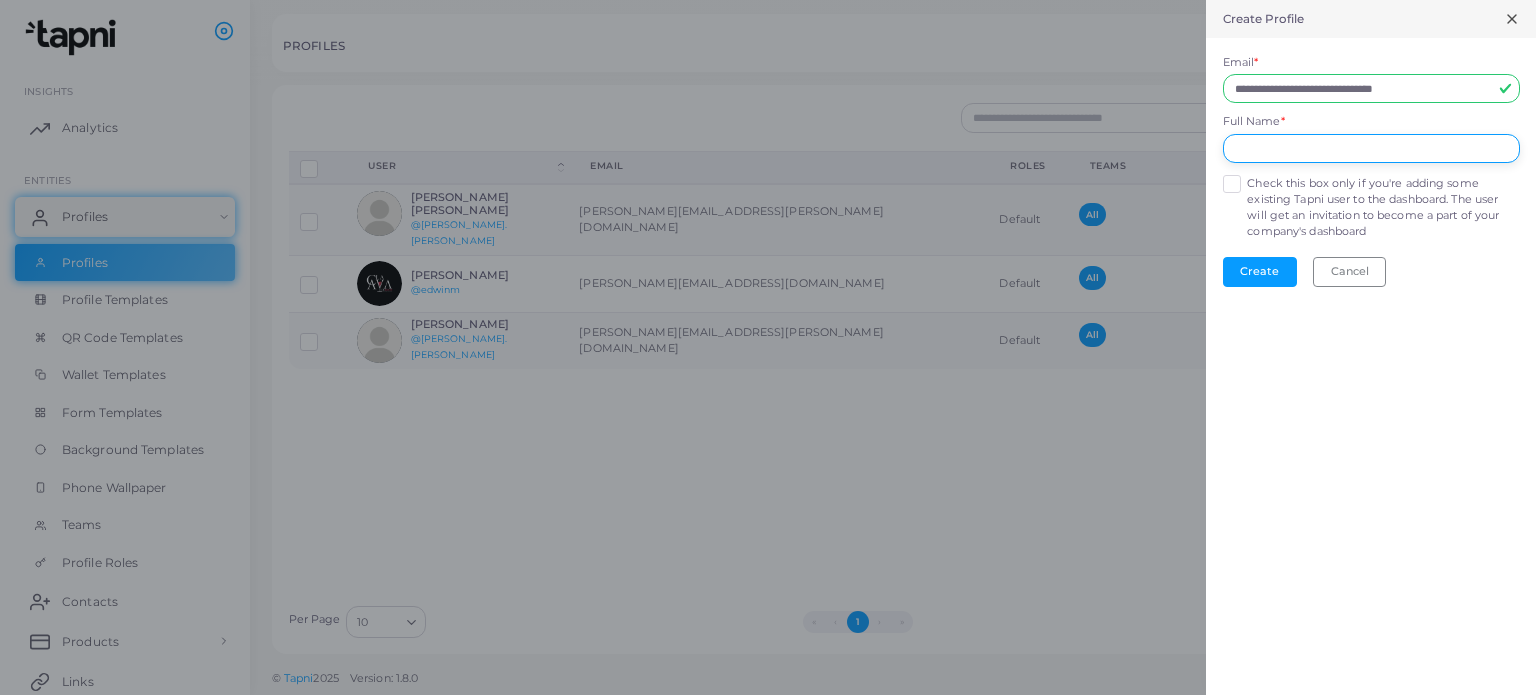 click at bounding box center (1371, 149) 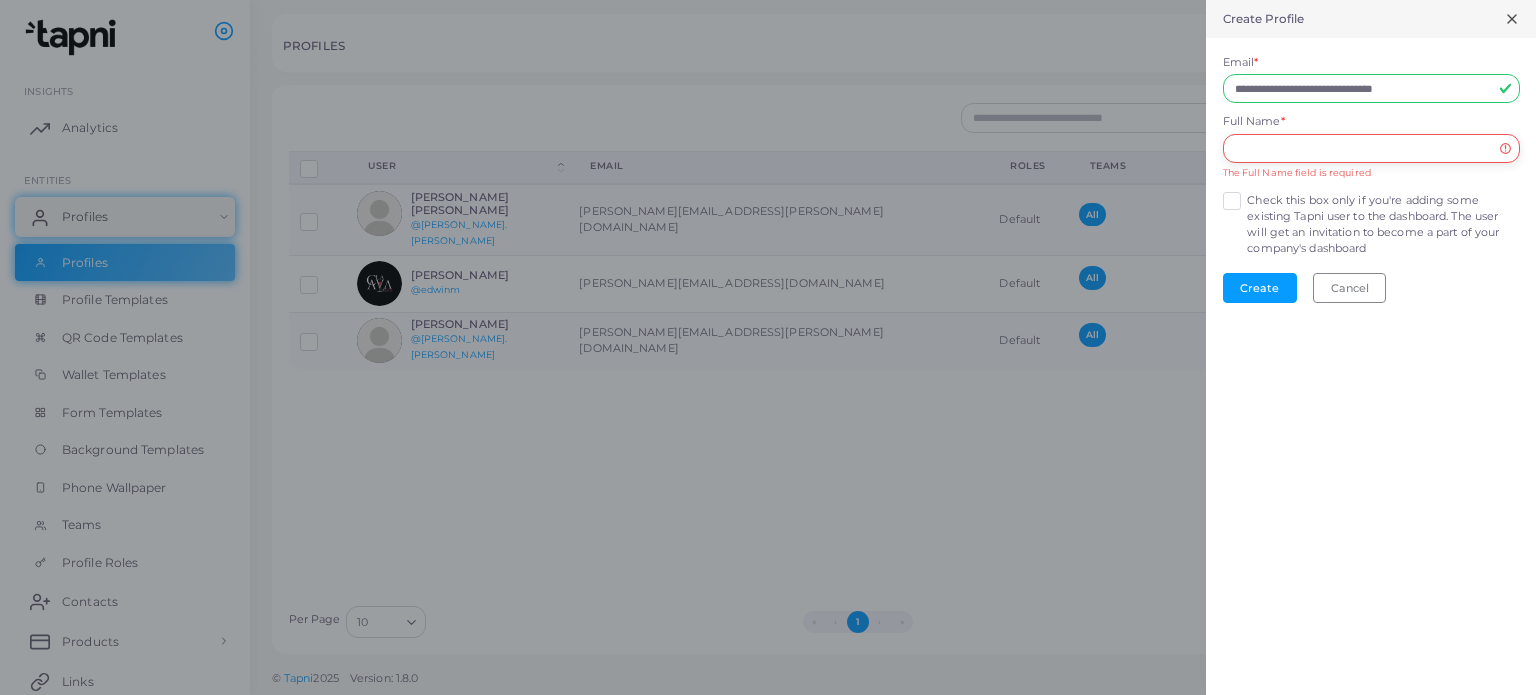 paste on "**********" 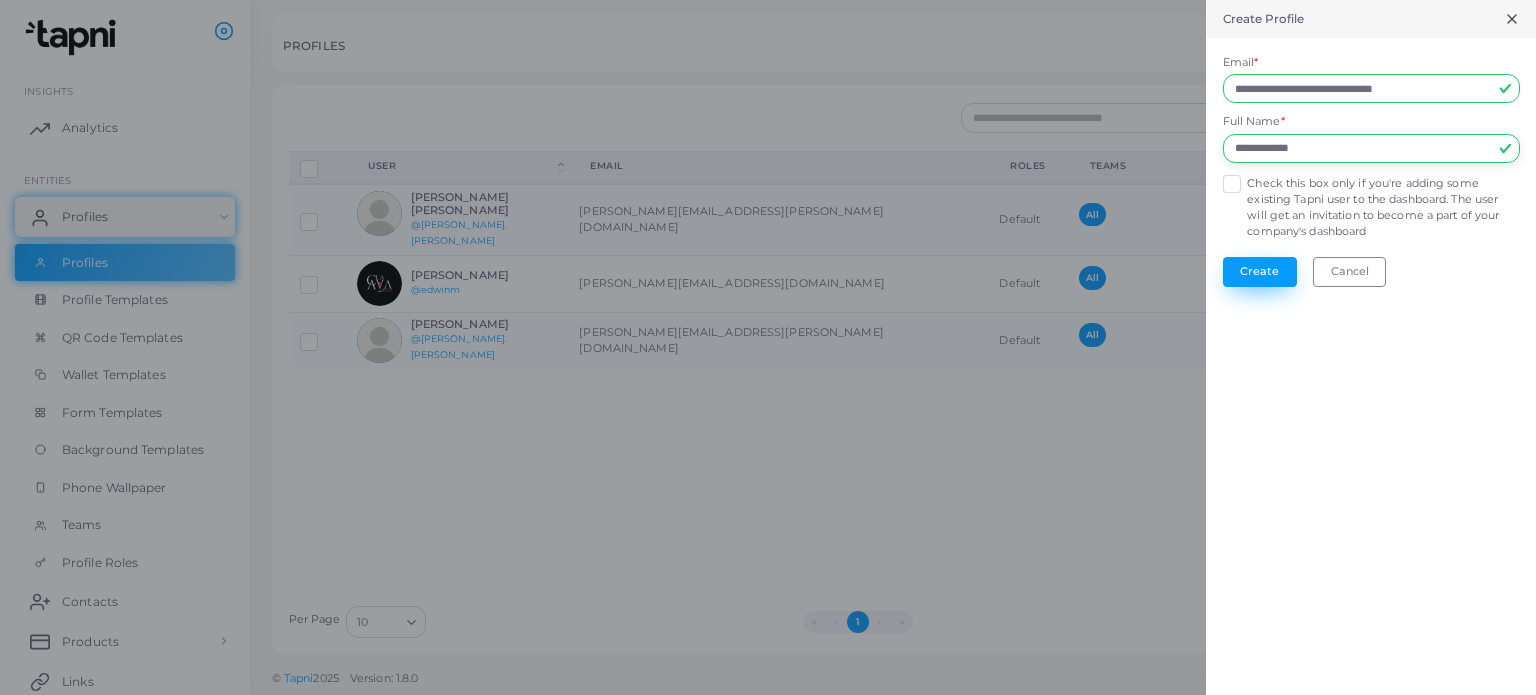 type on "**********" 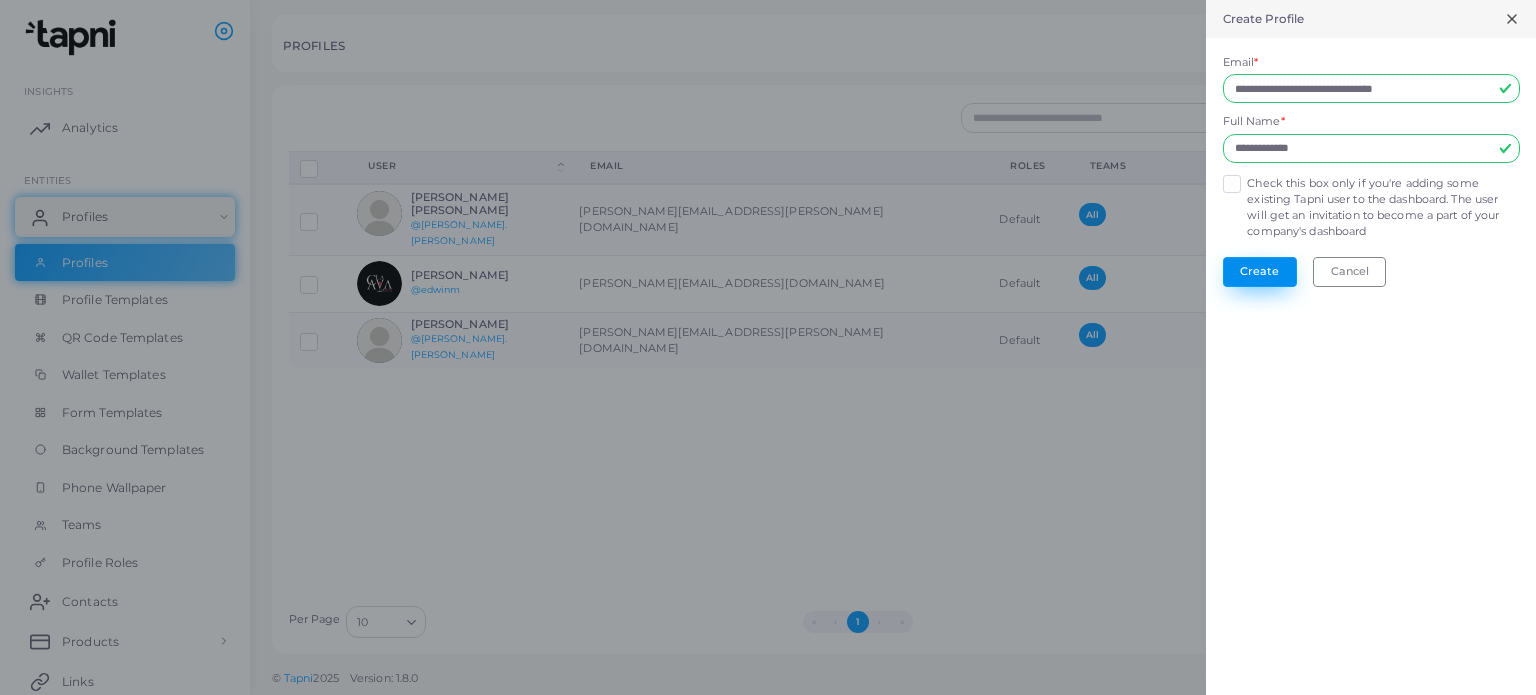 click on "Create" at bounding box center [1260, 272] 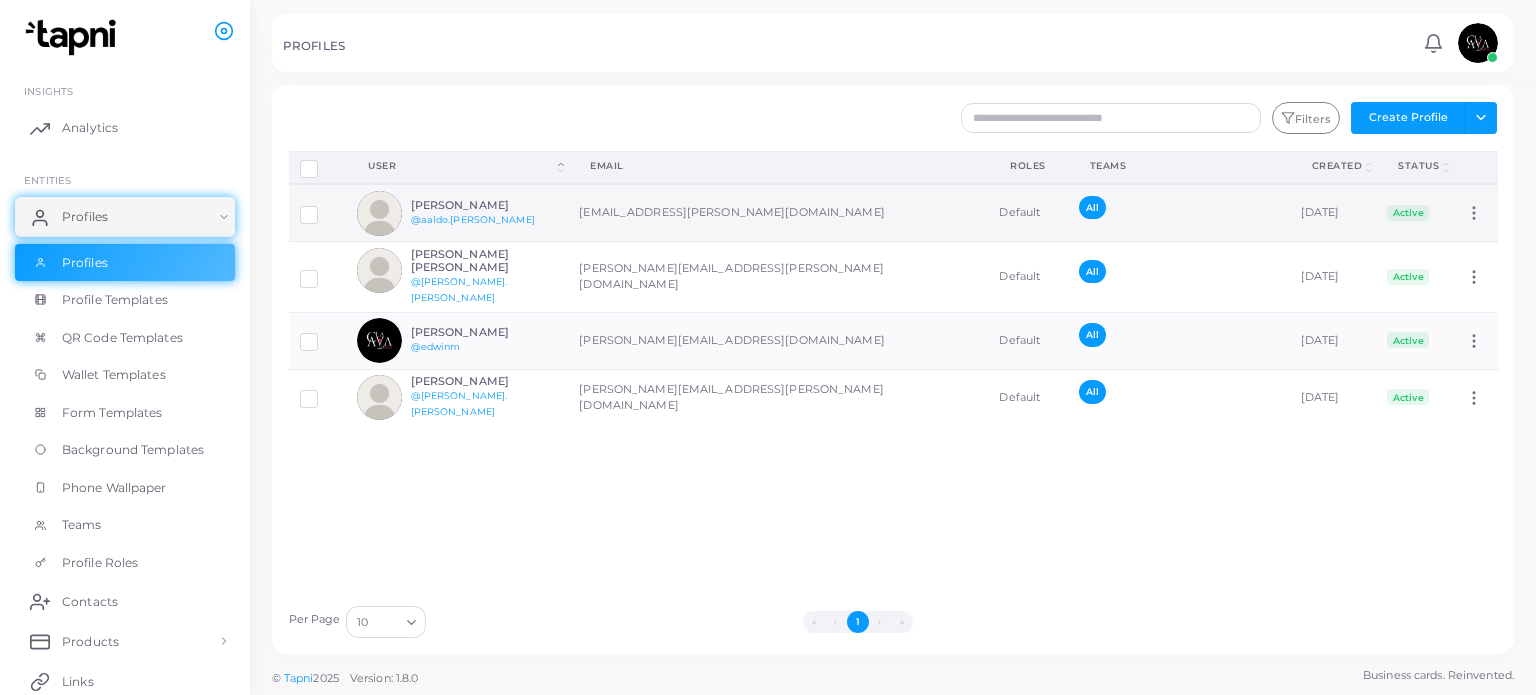 click on "[PERSON_NAME]  @aaldo.[PERSON_NAME]" at bounding box center (457, 213) 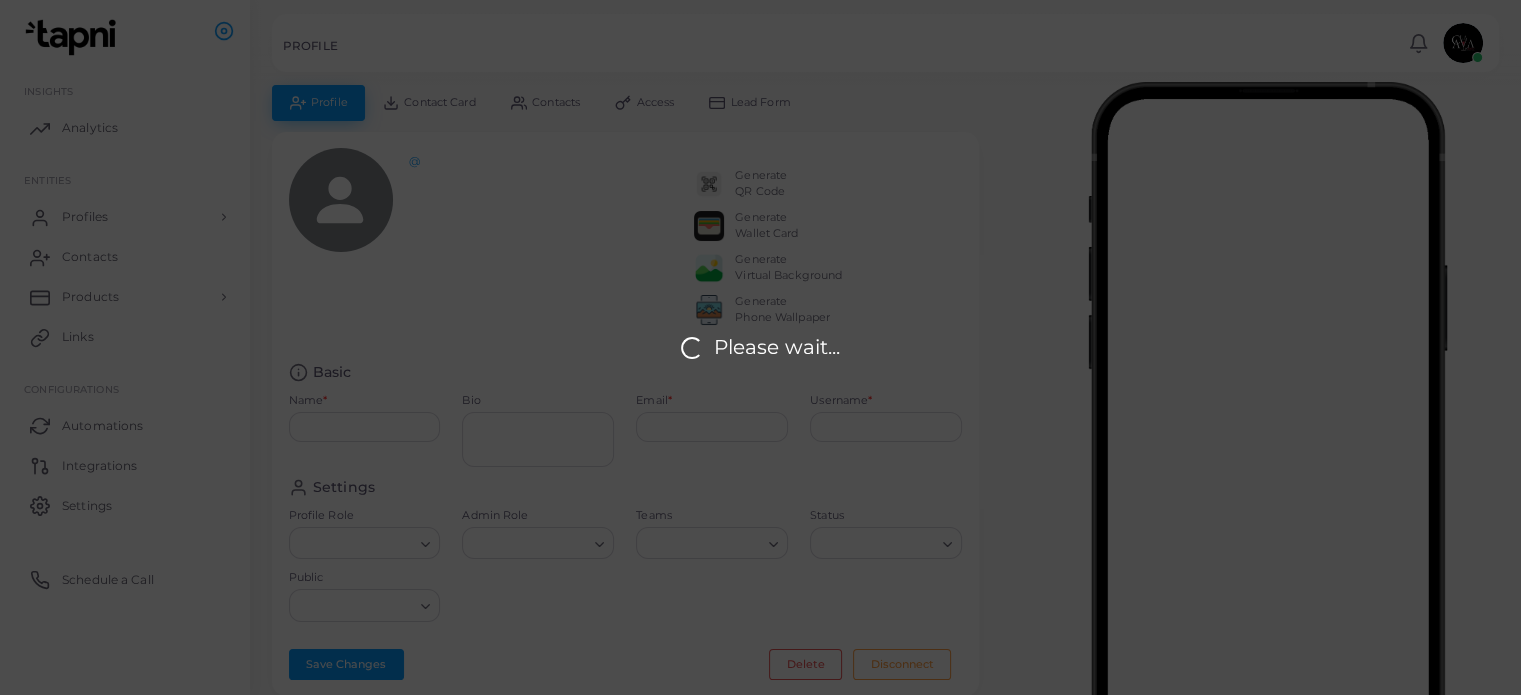type on "**********" 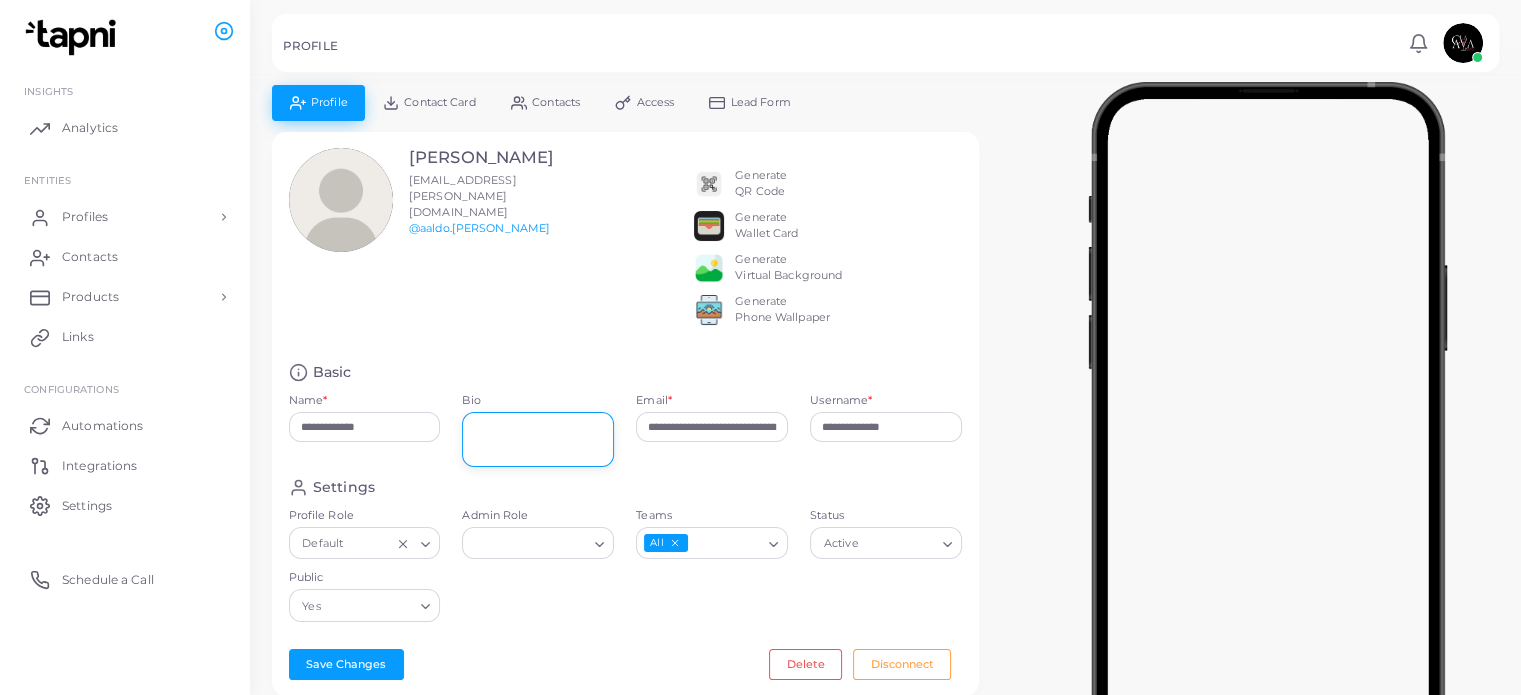 click on "Bio" at bounding box center (538, 439) 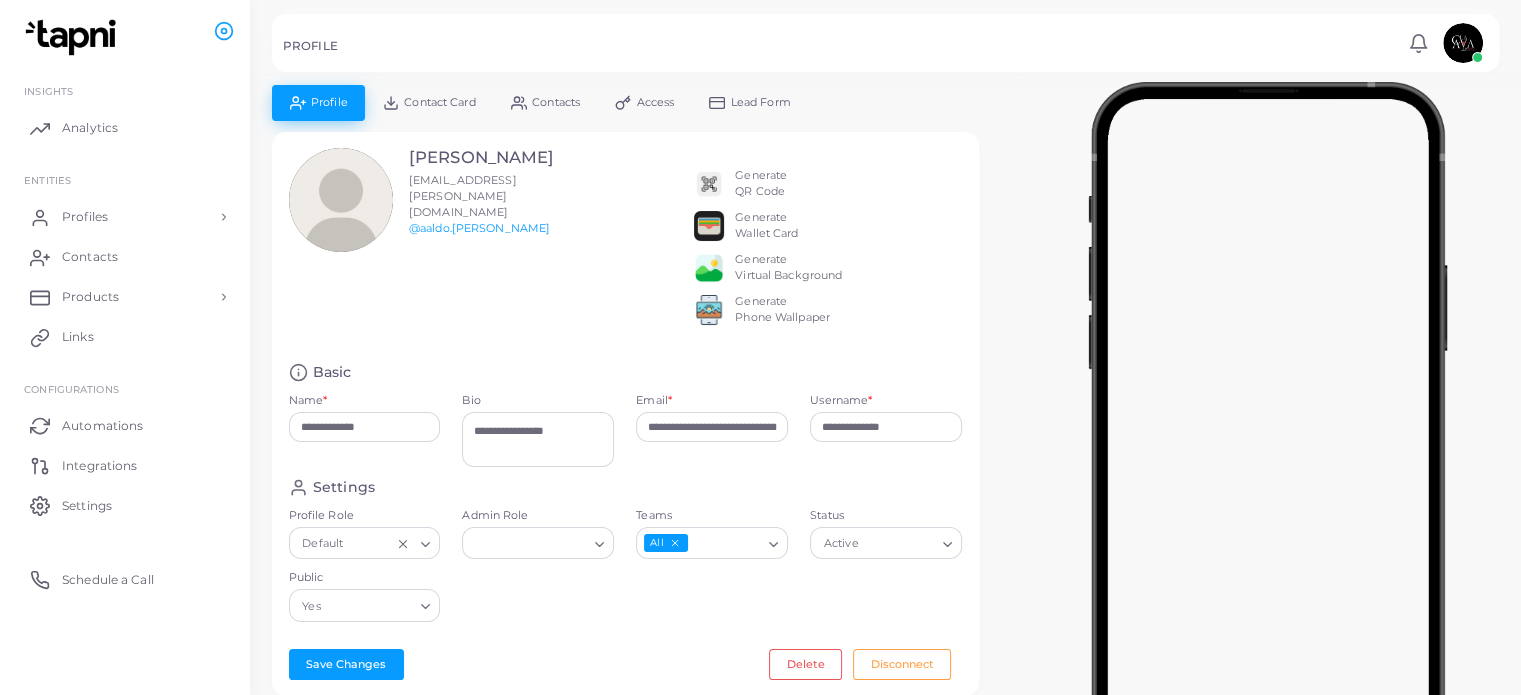 click on "**********" at bounding box center (625, 414) 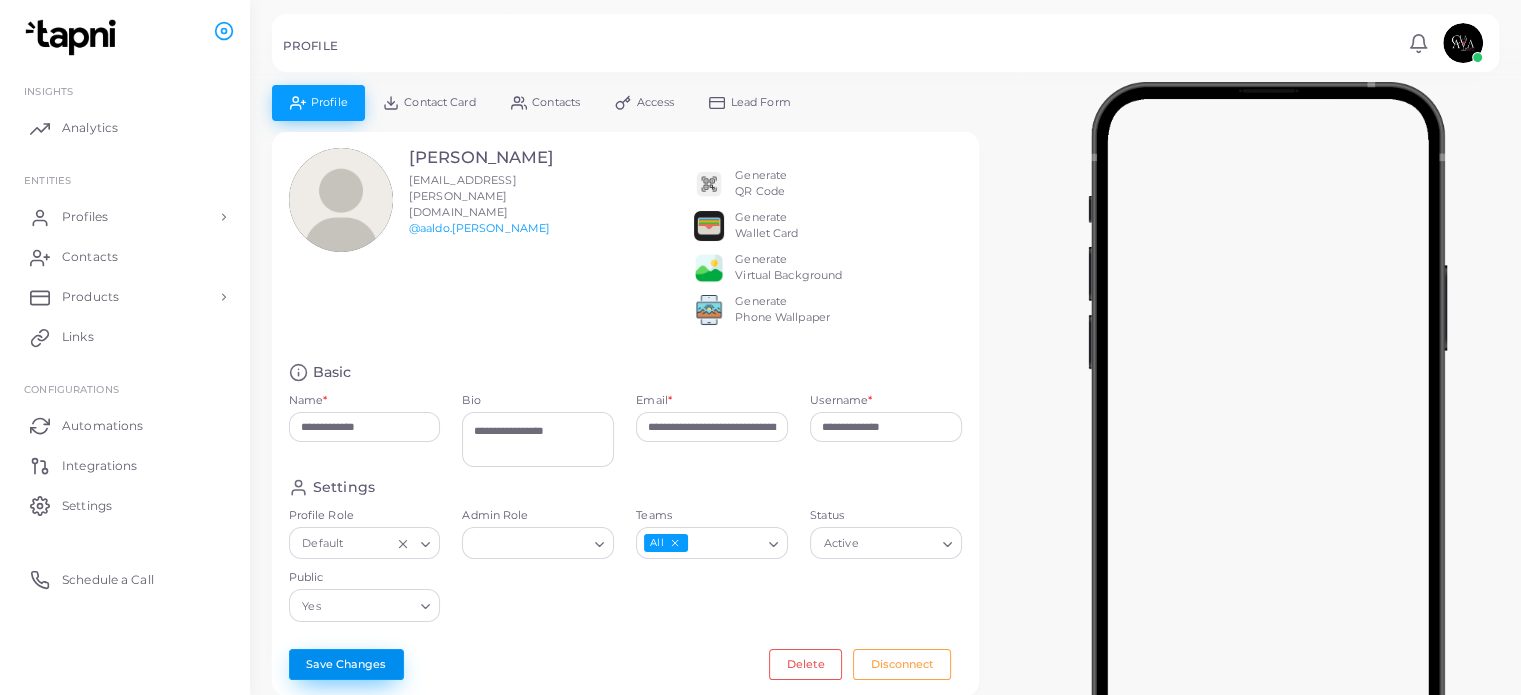 click on "Save Changes" at bounding box center [346, 664] 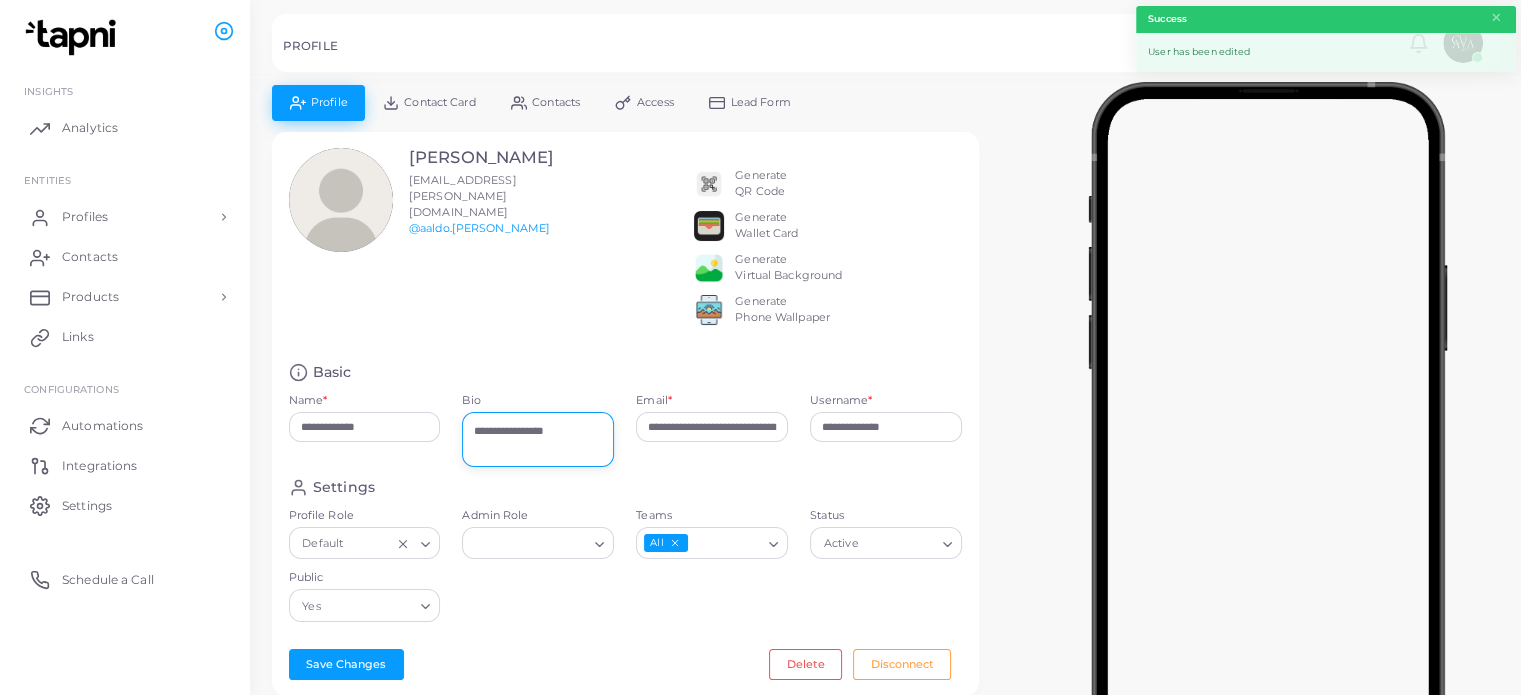 click on "**********" at bounding box center (538, 439) 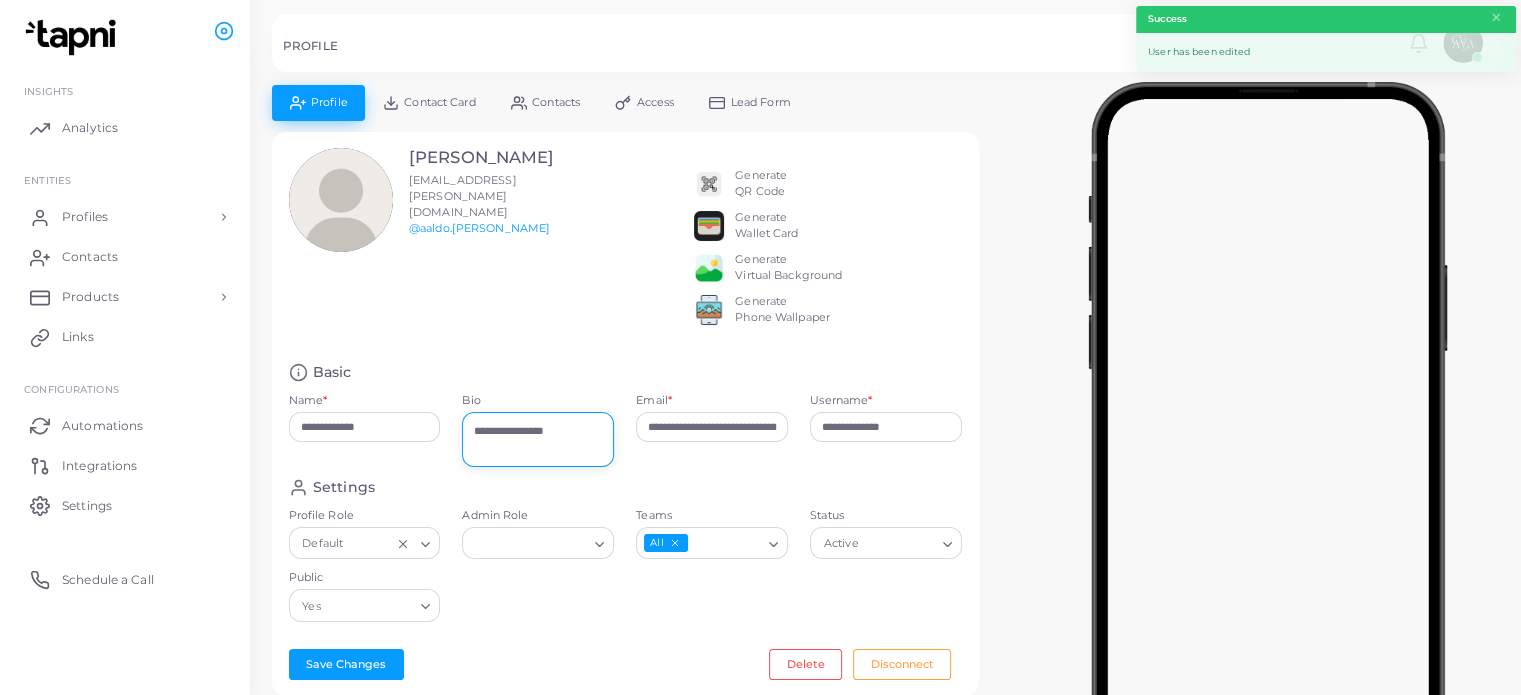 click on "**********" at bounding box center (538, 439) 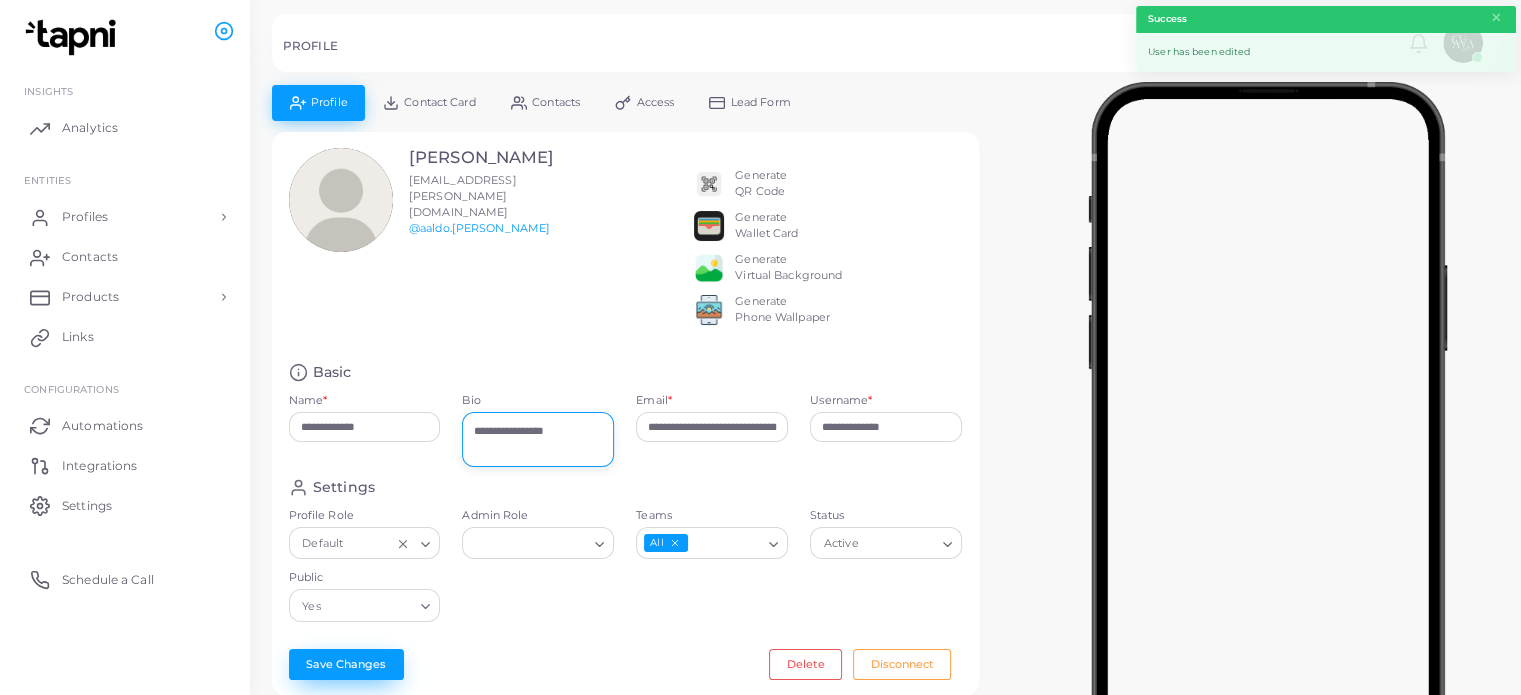 type on "**********" 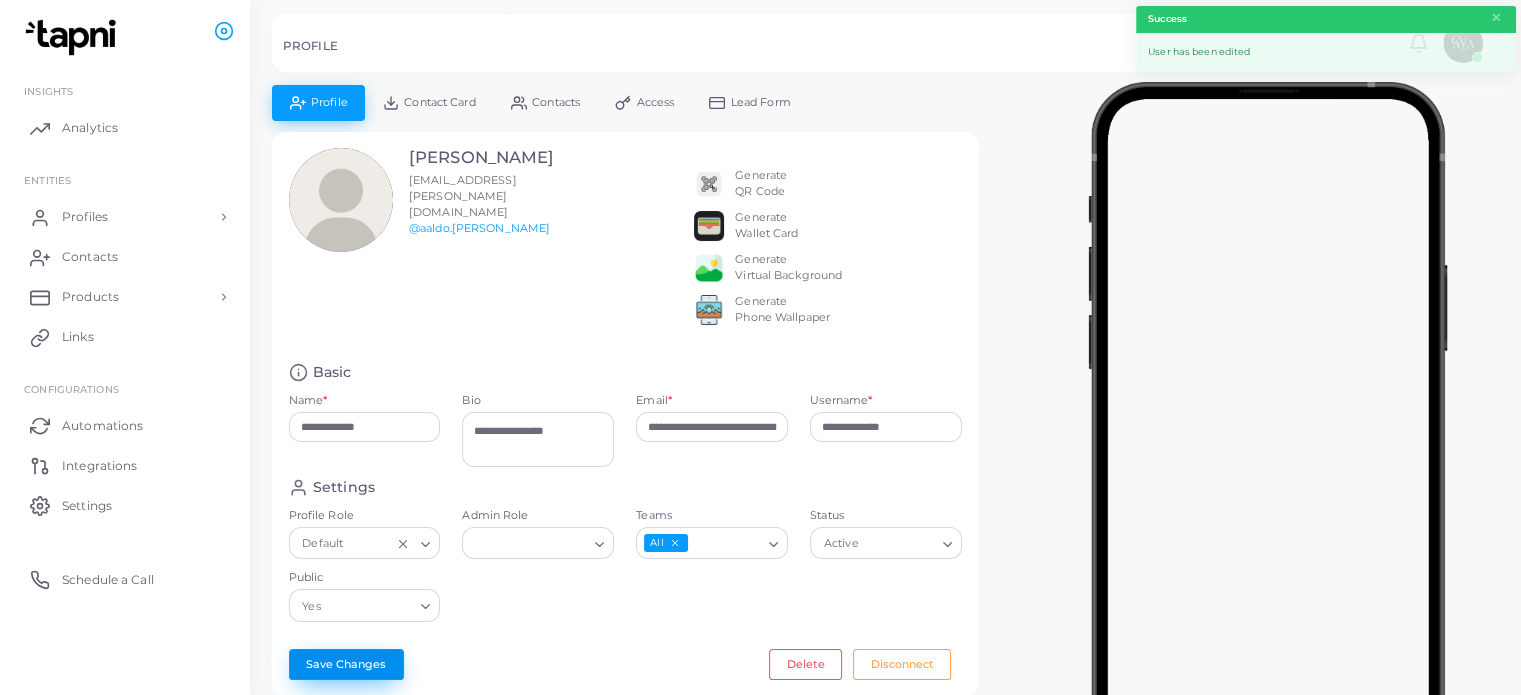 click on "Save Changes" at bounding box center [346, 664] 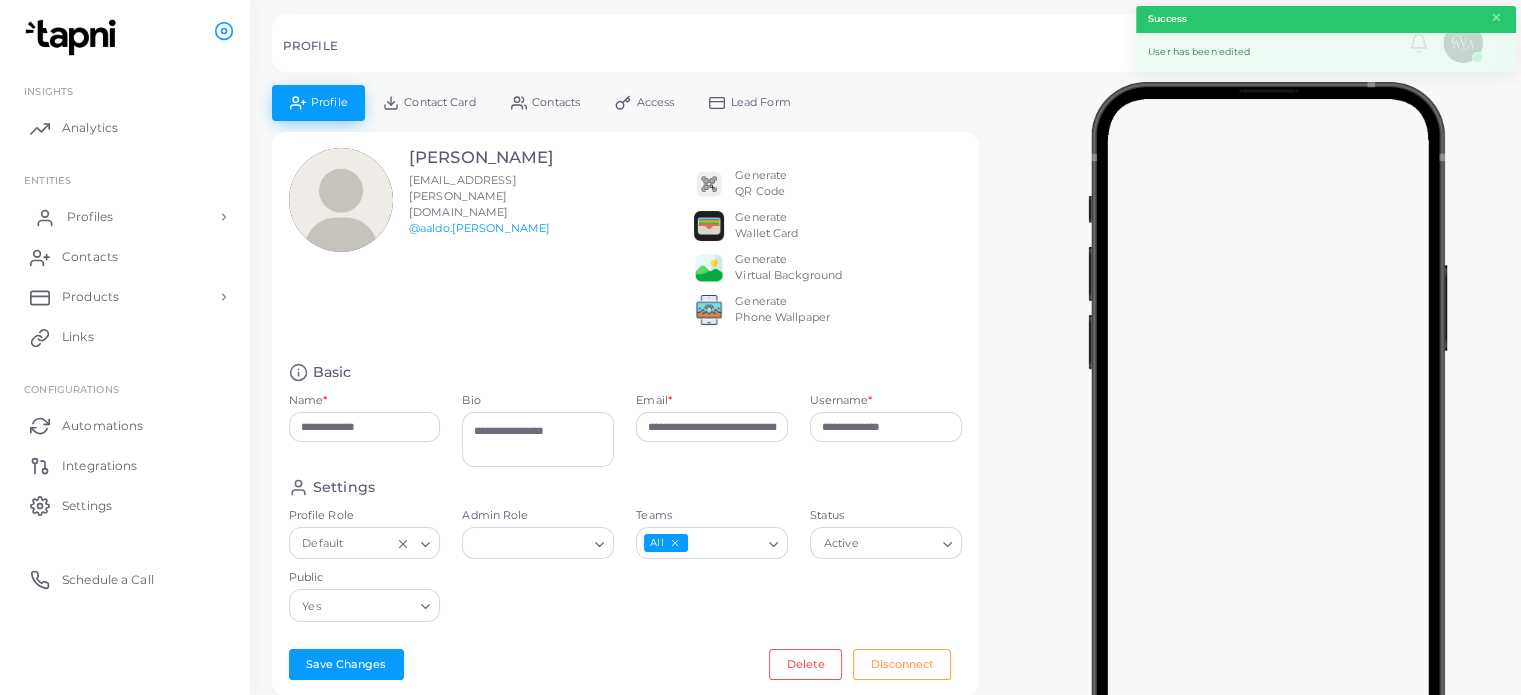 click on "Profiles" at bounding box center [125, 217] 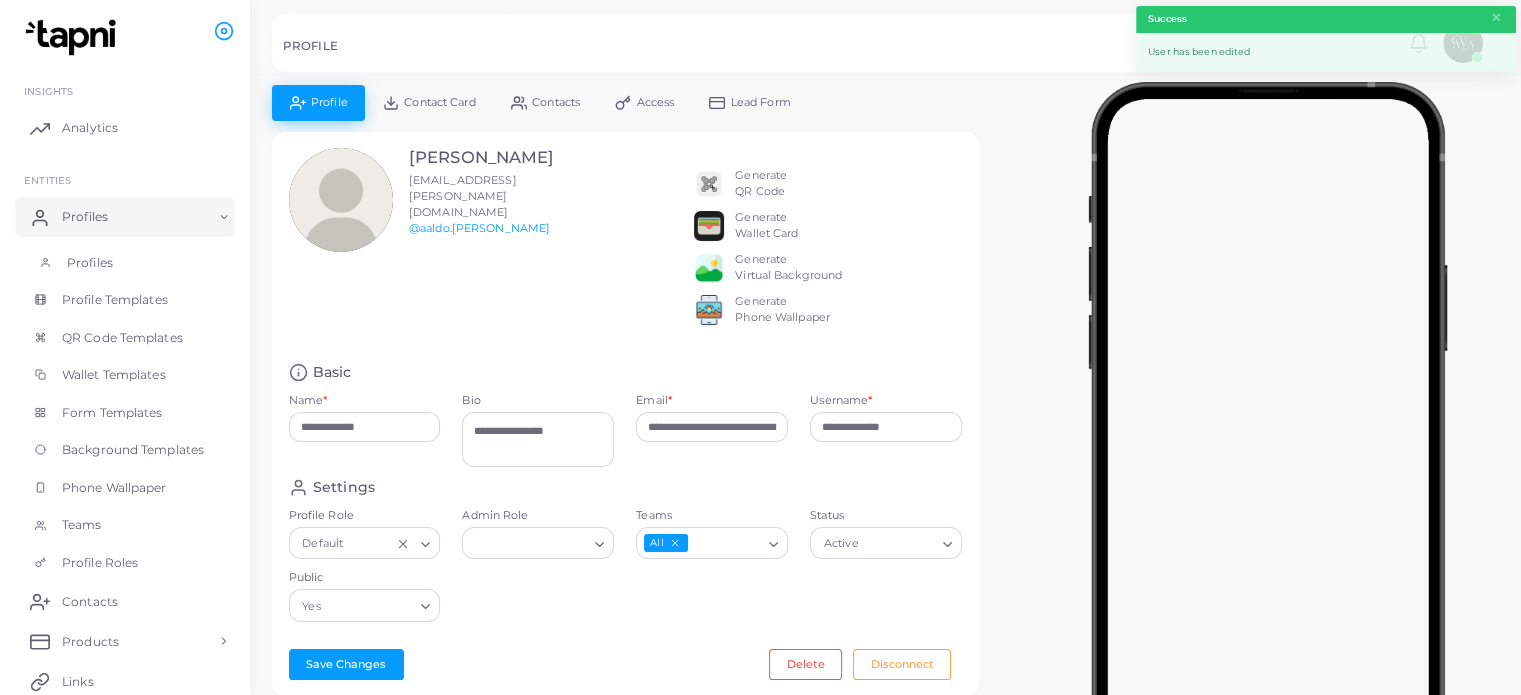 click on "Profiles" at bounding box center [125, 263] 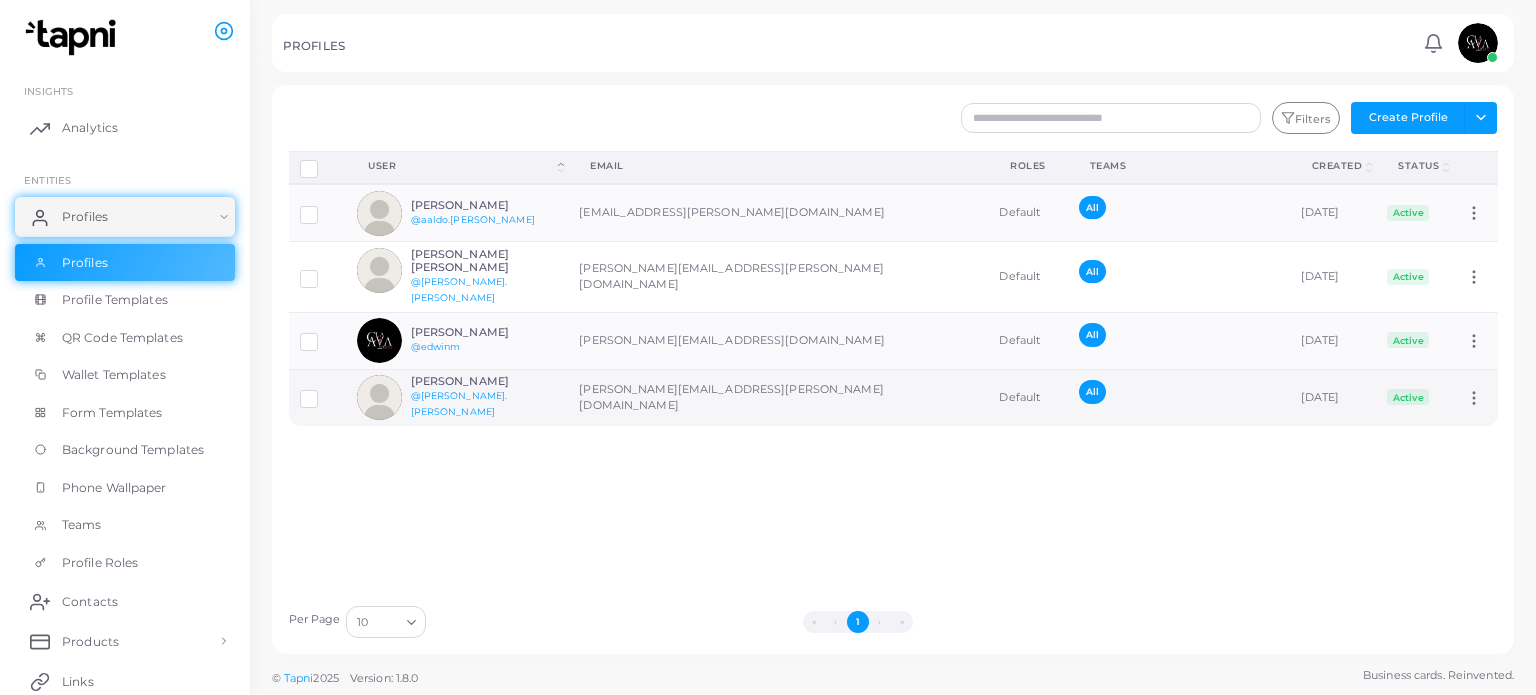 click on "[PERSON_NAME]" at bounding box center [484, 381] 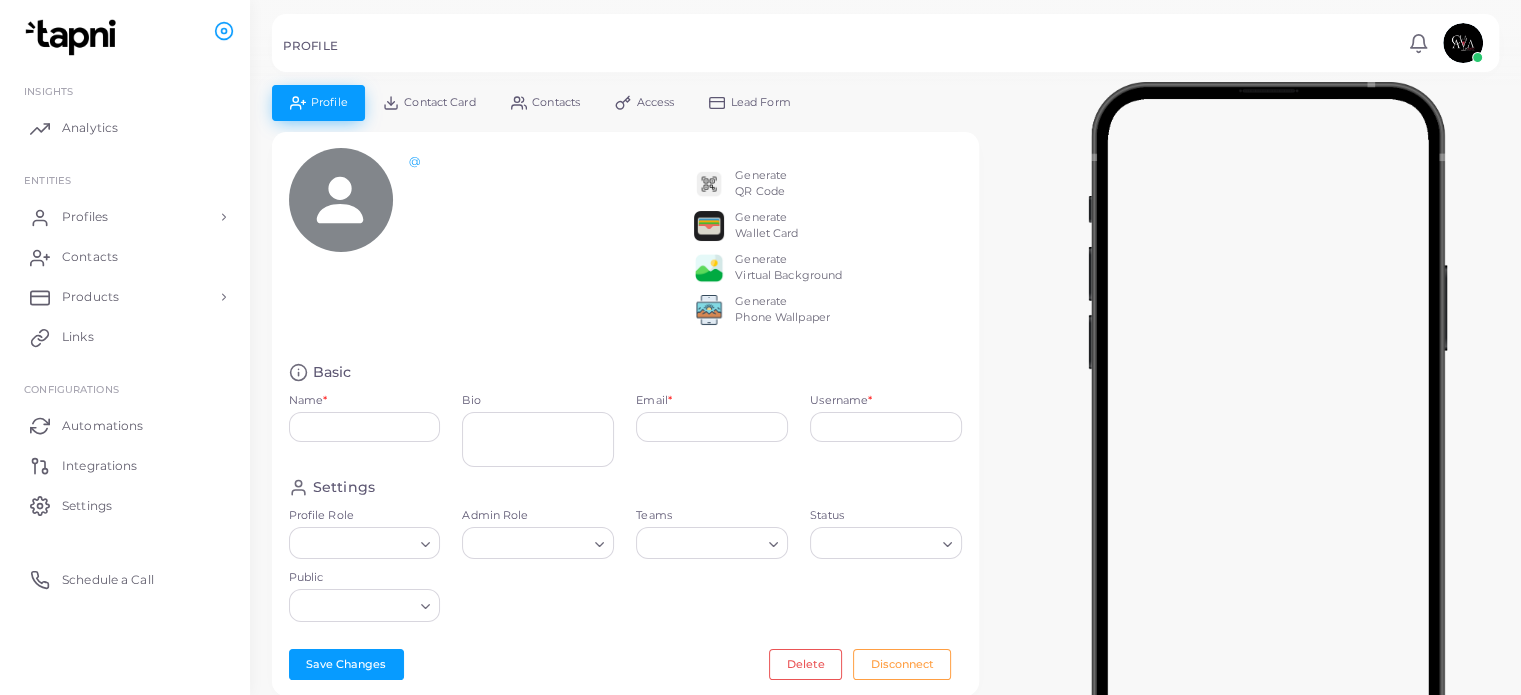 type on "**********" 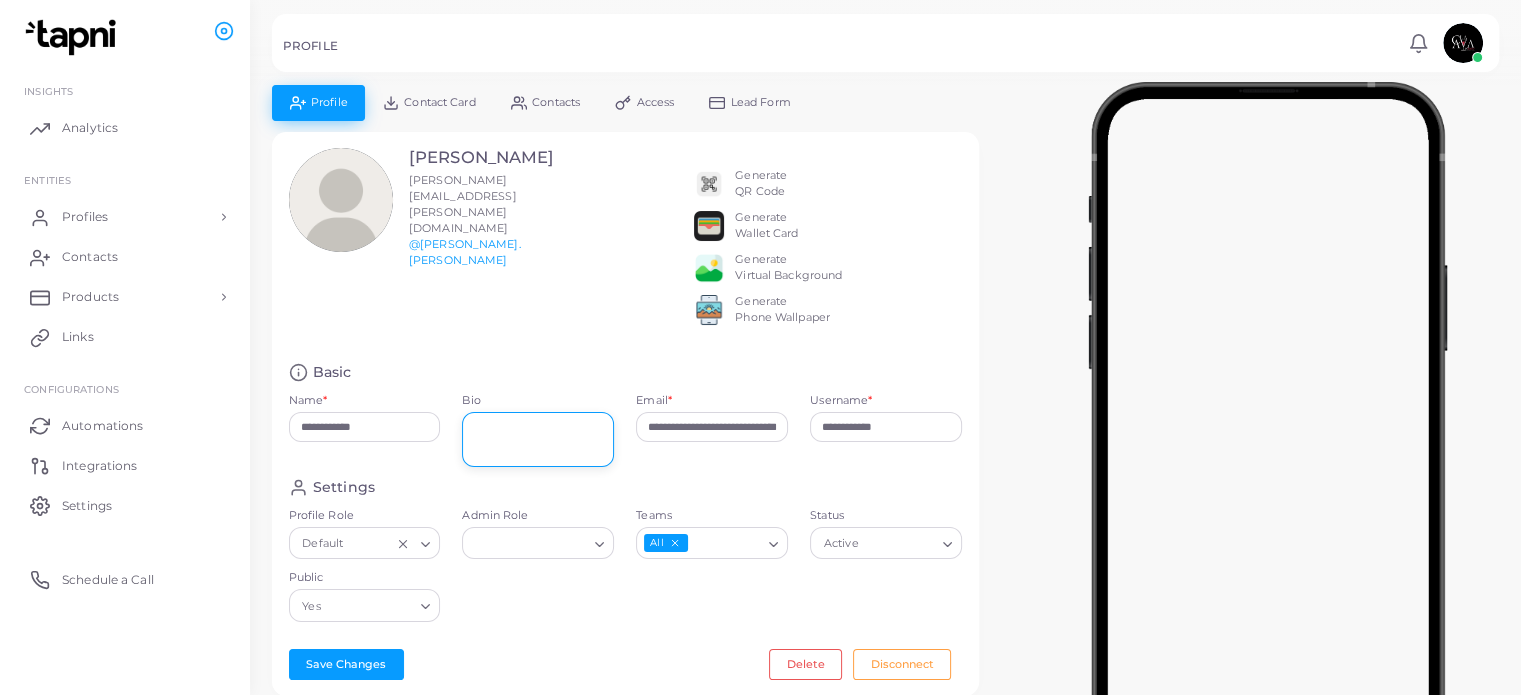 click on "Bio" at bounding box center (538, 439) 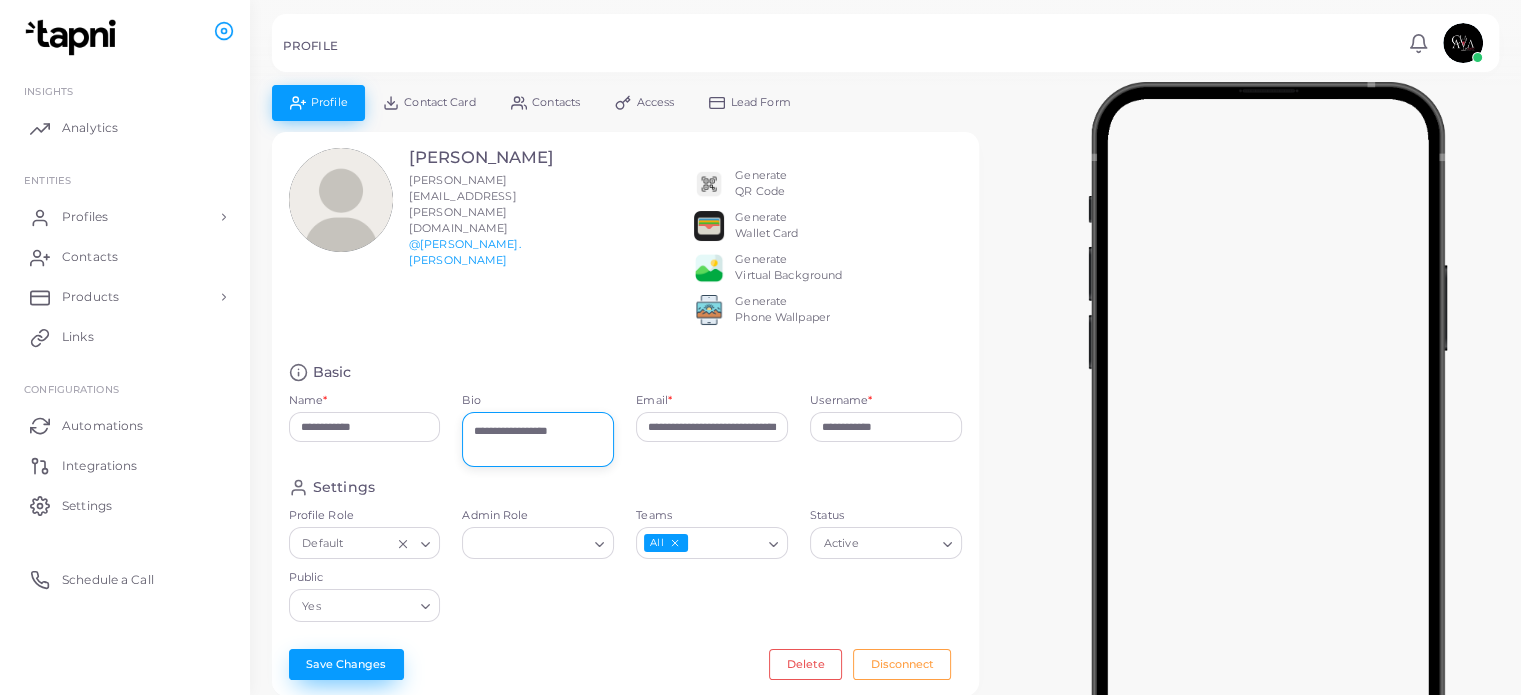 type on "**********" 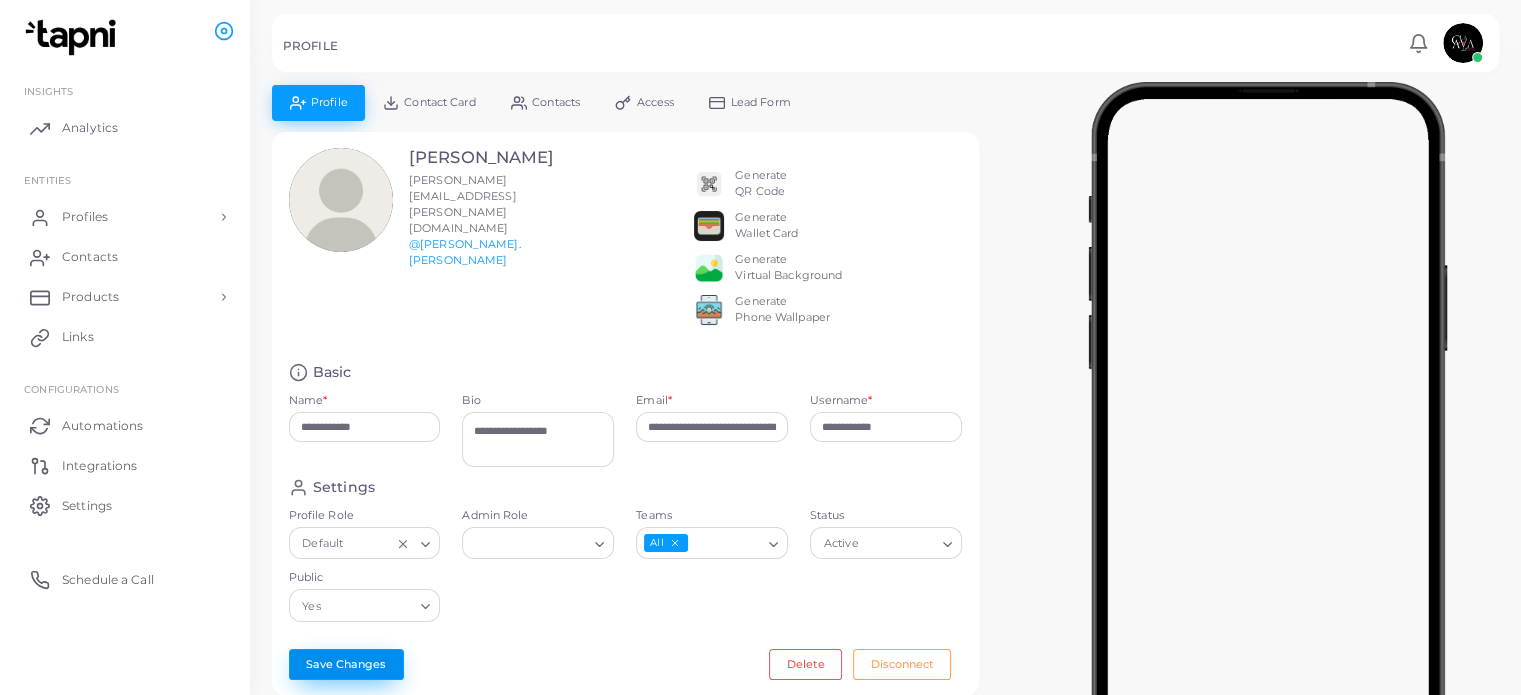 click on "Save Changes" at bounding box center [346, 664] 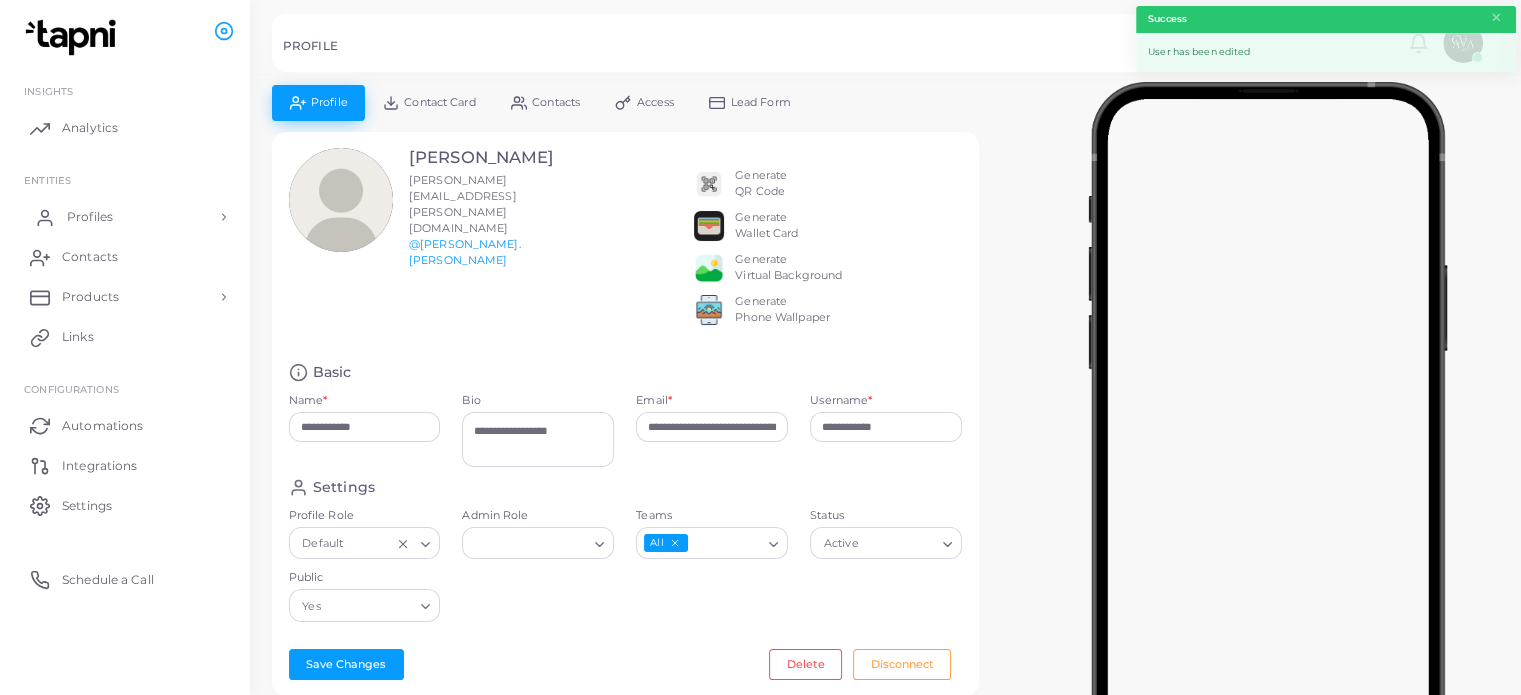 click on "Profiles" at bounding box center [125, 217] 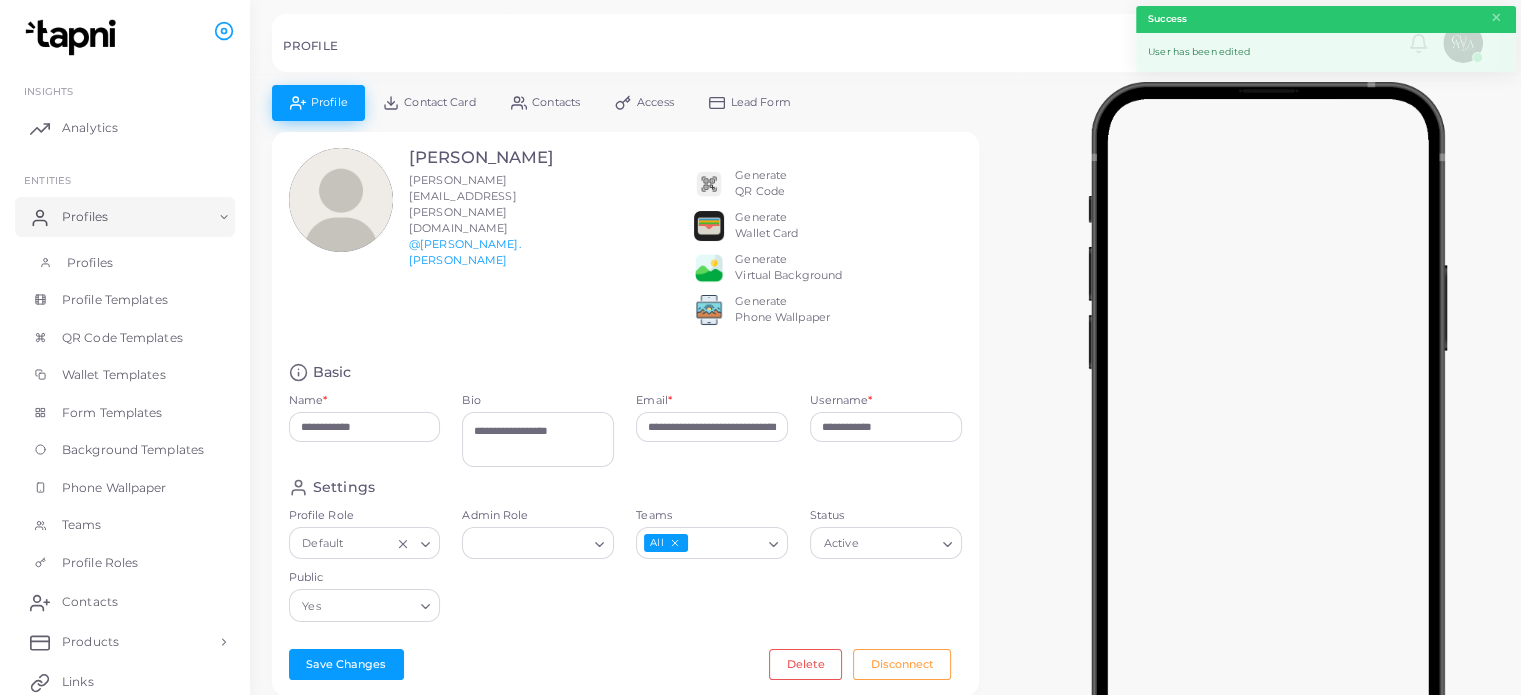 drag, startPoint x: 145, startPoint y: 256, endPoint x: 159, endPoint y: 257, distance: 14.035668 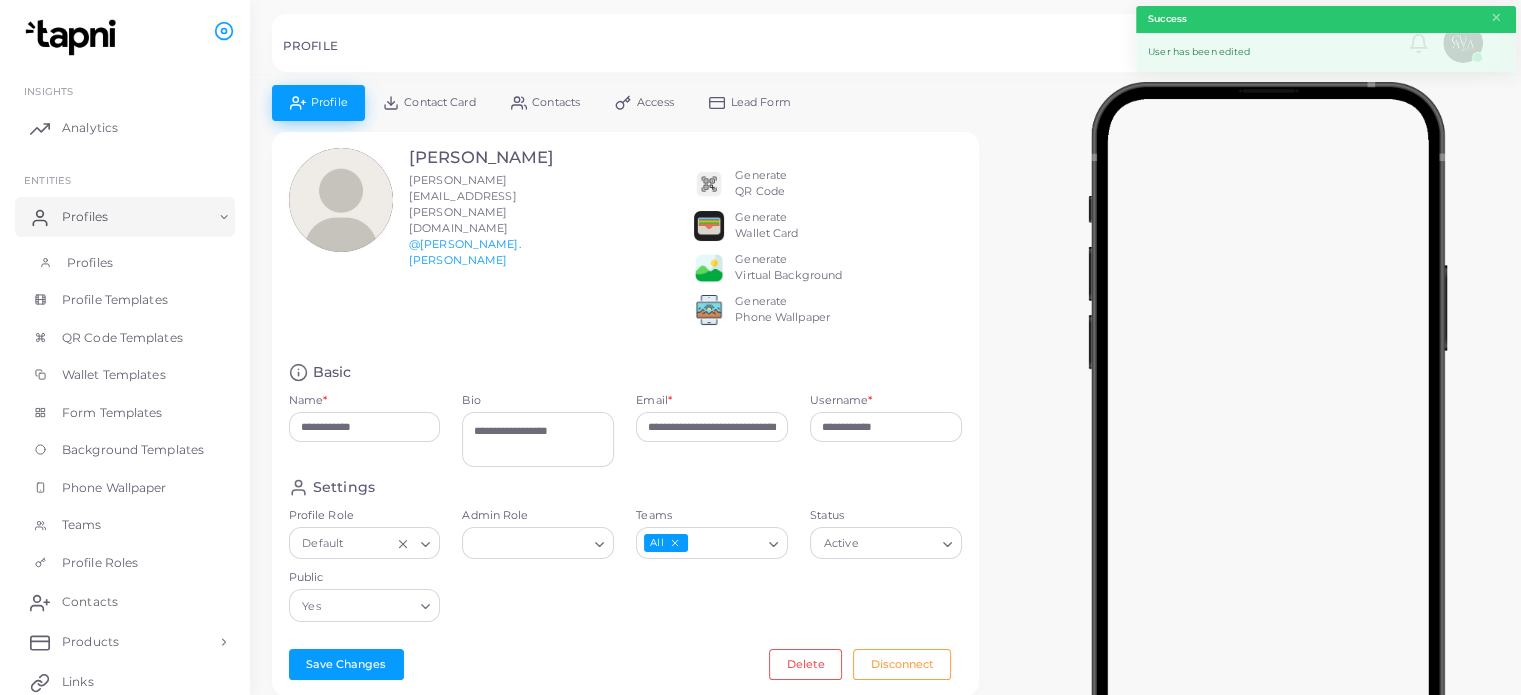 click on "Profiles" at bounding box center (125, 263) 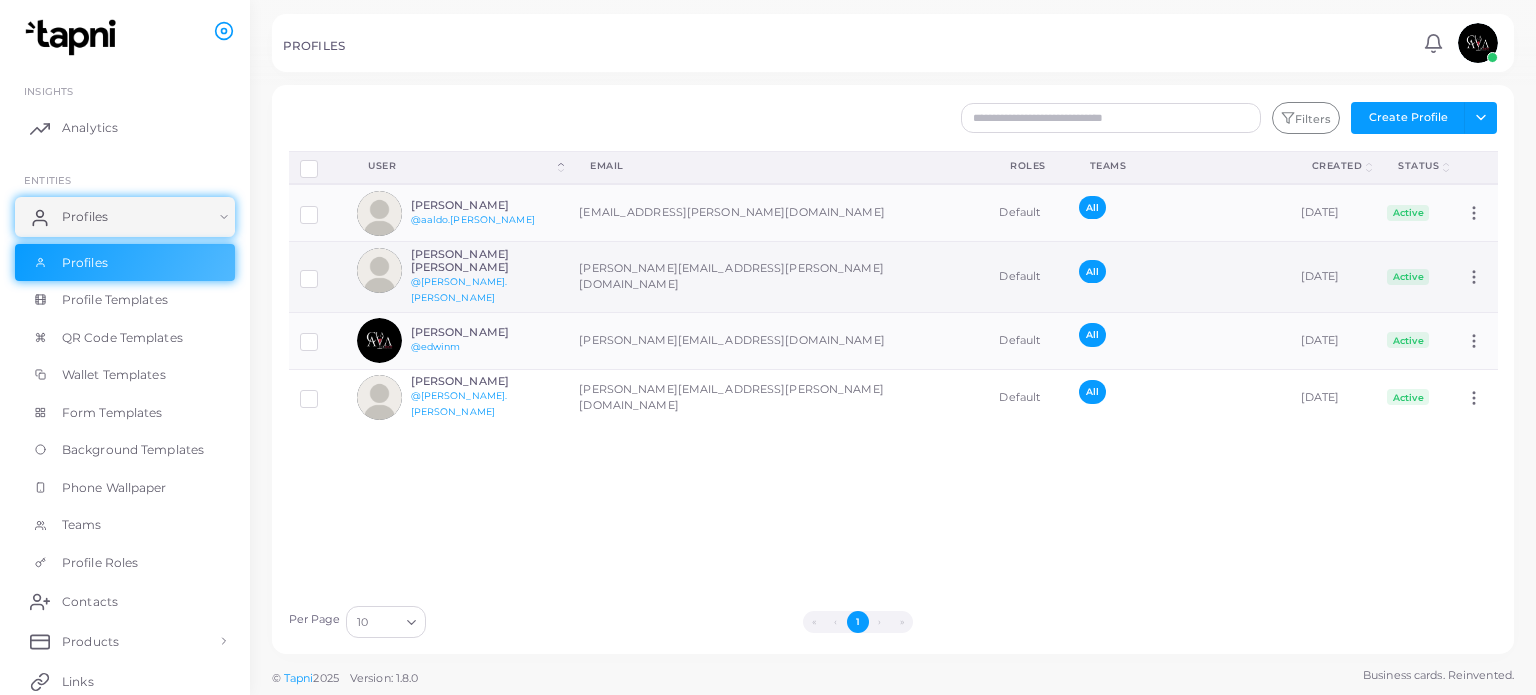click on "[PERSON_NAME] [PERSON_NAME]  @[PERSON_NAME].[PERSON_NAME]" at bounding box center (484, 277) 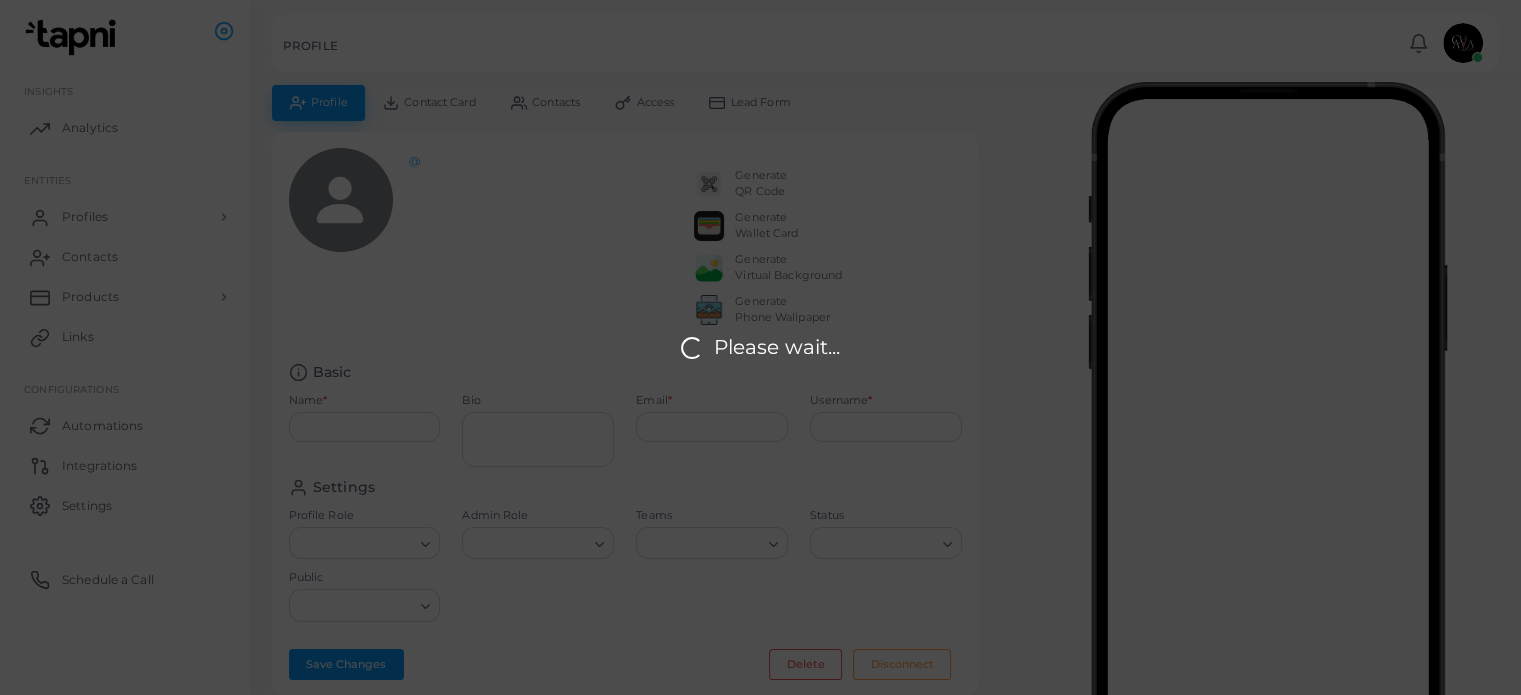 click on "Please wait..." at bounding box center [760, 347] 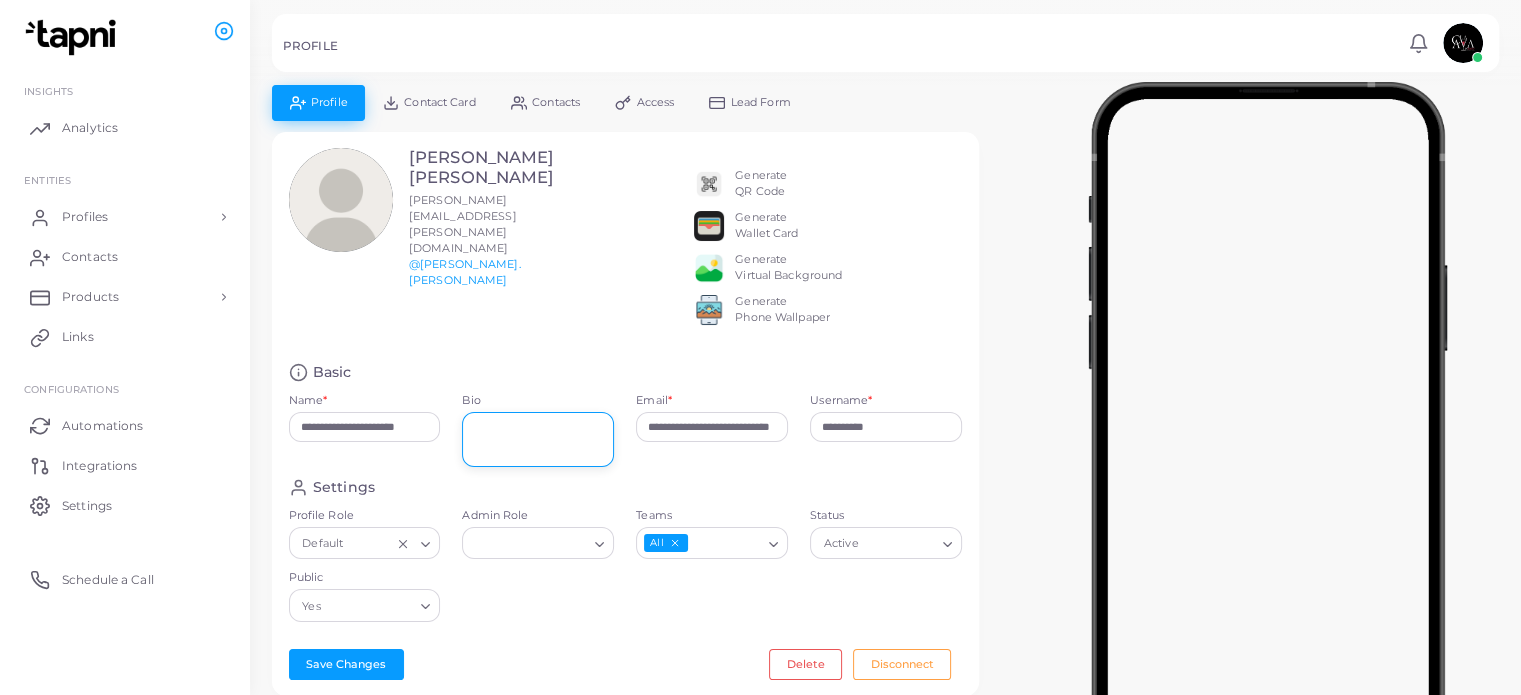 click on "Bio" at bounding box center (538, 439) 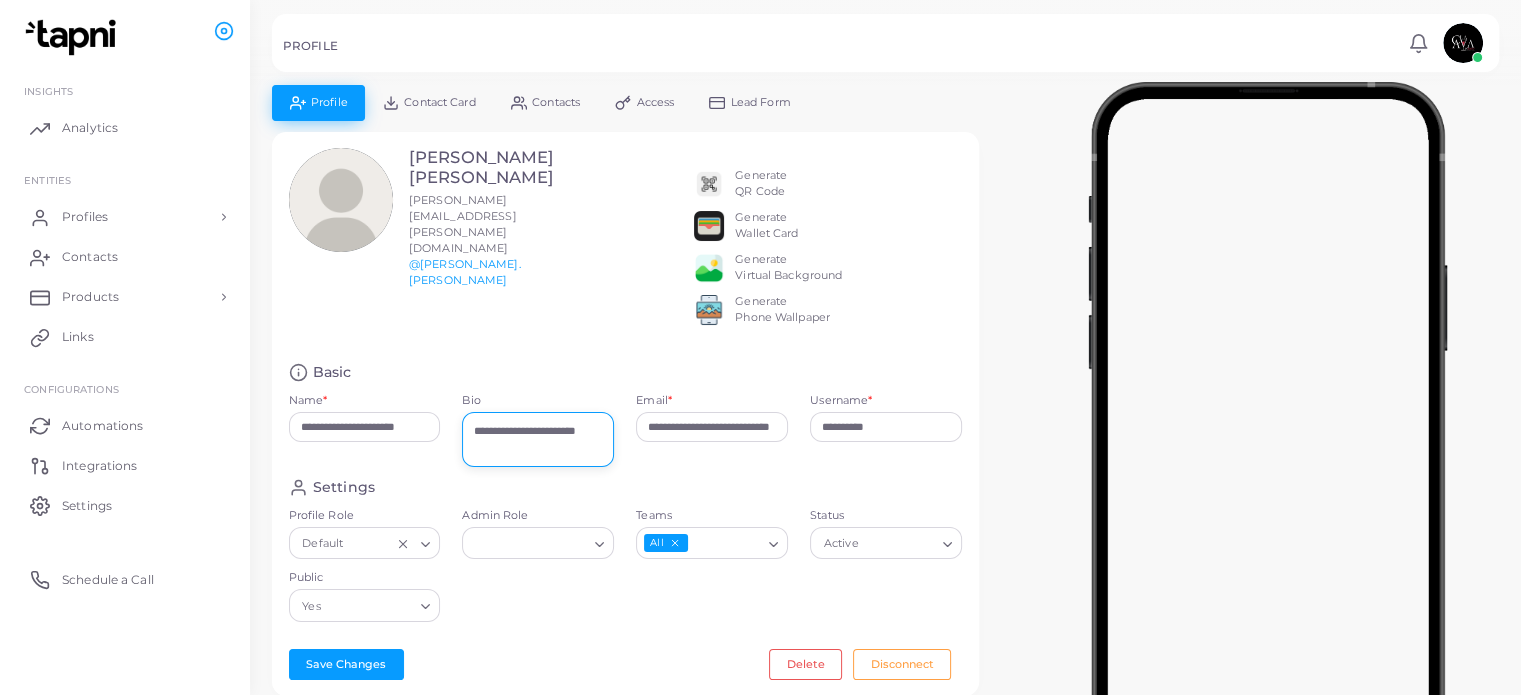 scroll, scrollTop: 6, scrollLeft: 0, axis: vertical 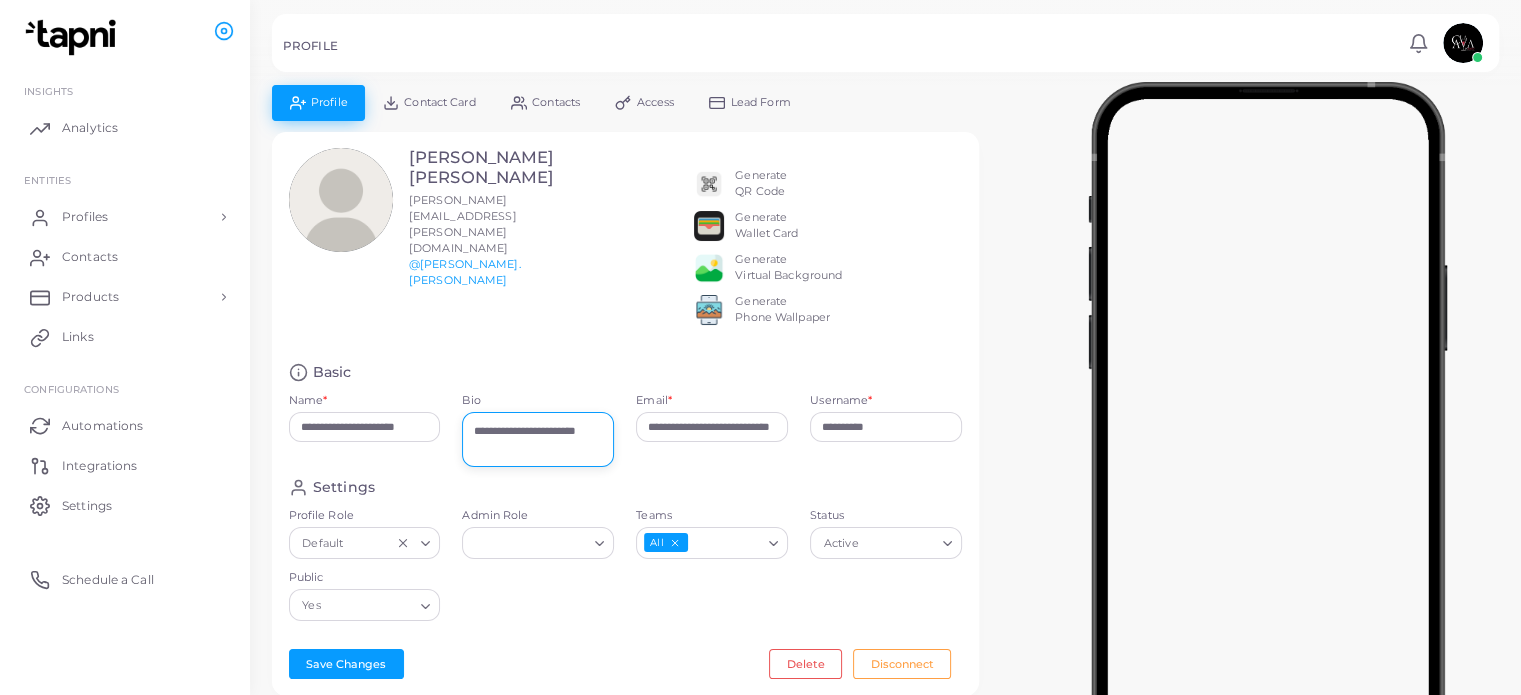 click on "**********" at bounding box center [538, 439] 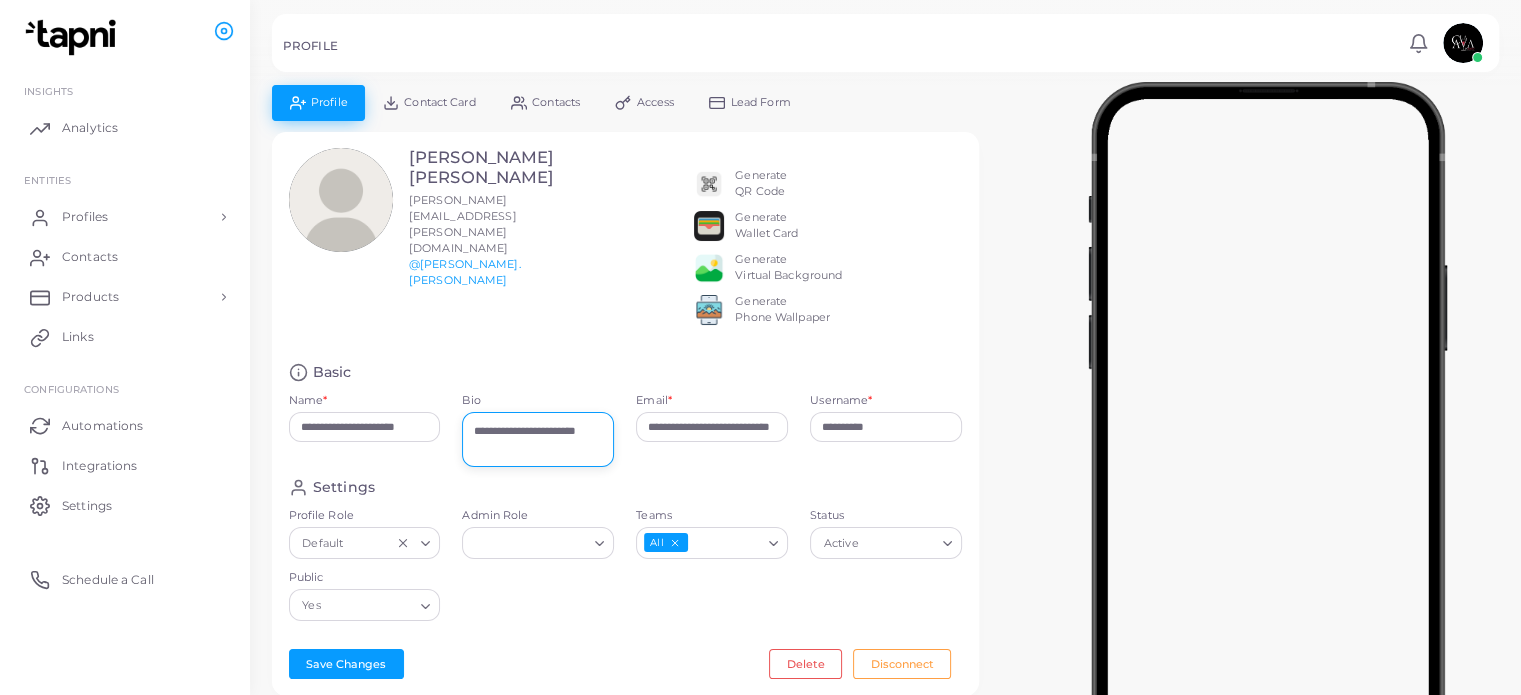 click on "**********" at bounding box center [538, 439] 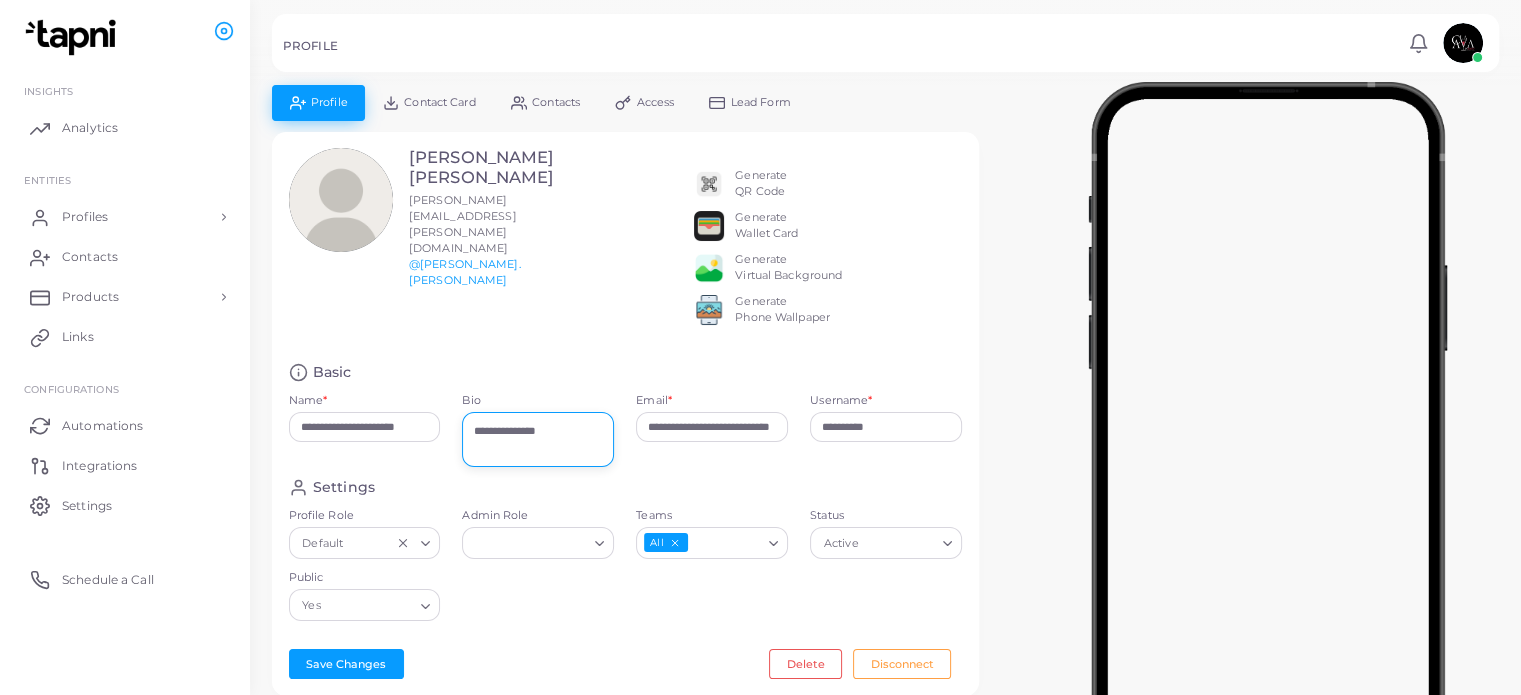 scroll, scrollTop: 0, scrollLeft: 0, axis: both 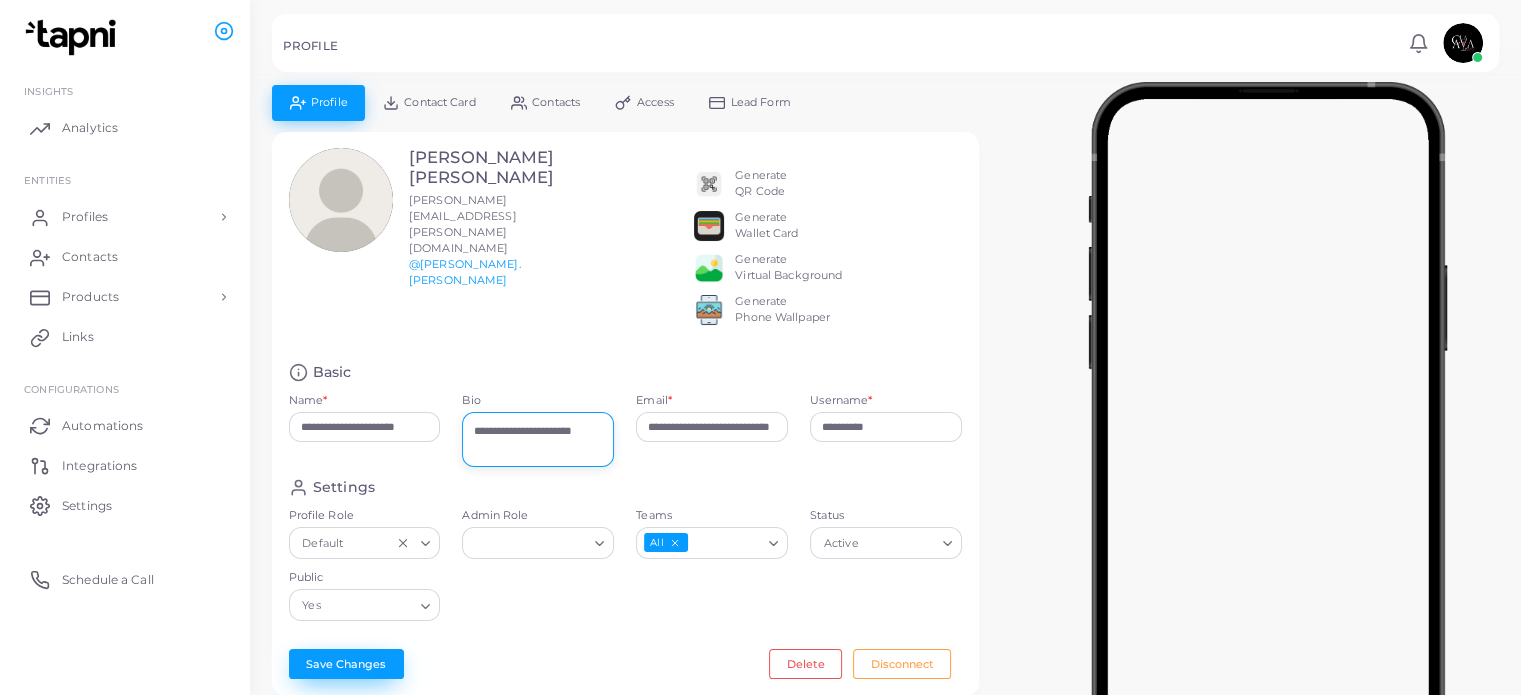 type on "**********" 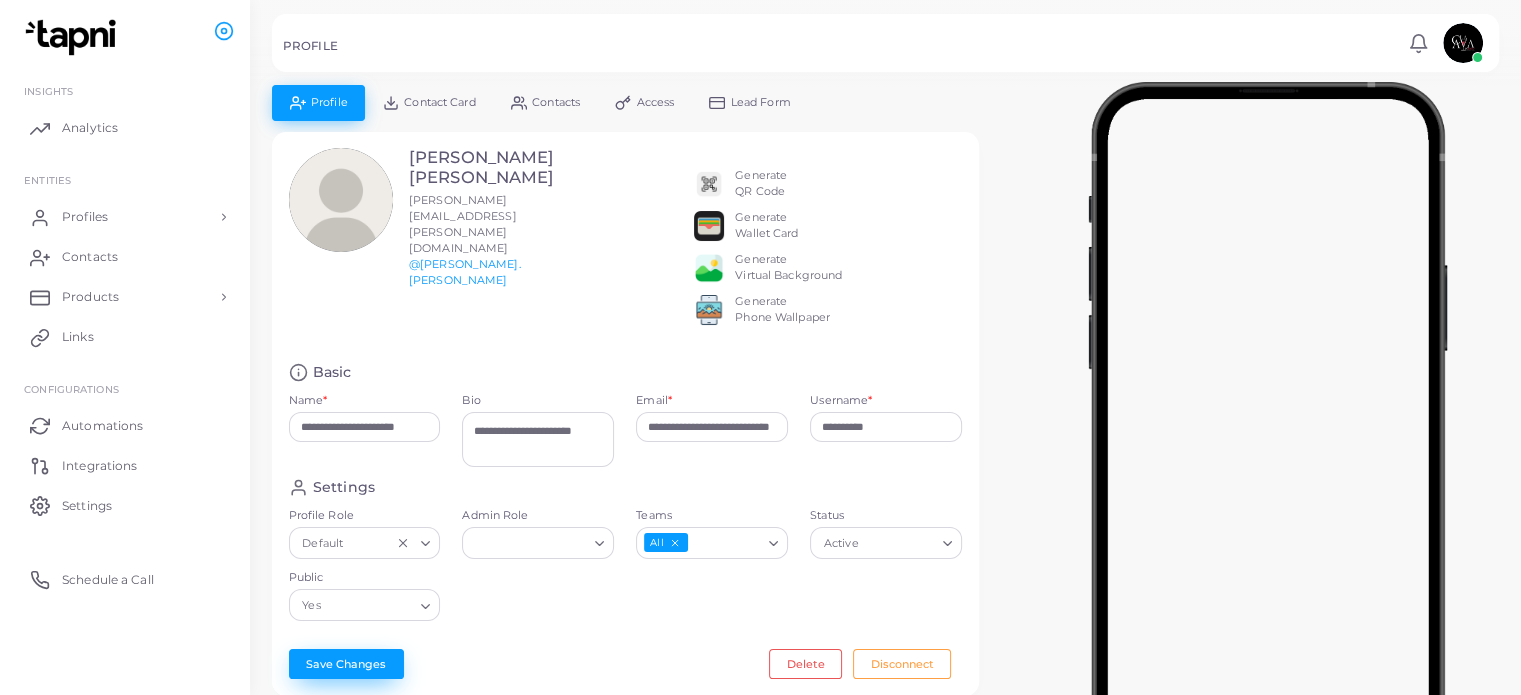 click on "**********" at bounding box center (625, 414) 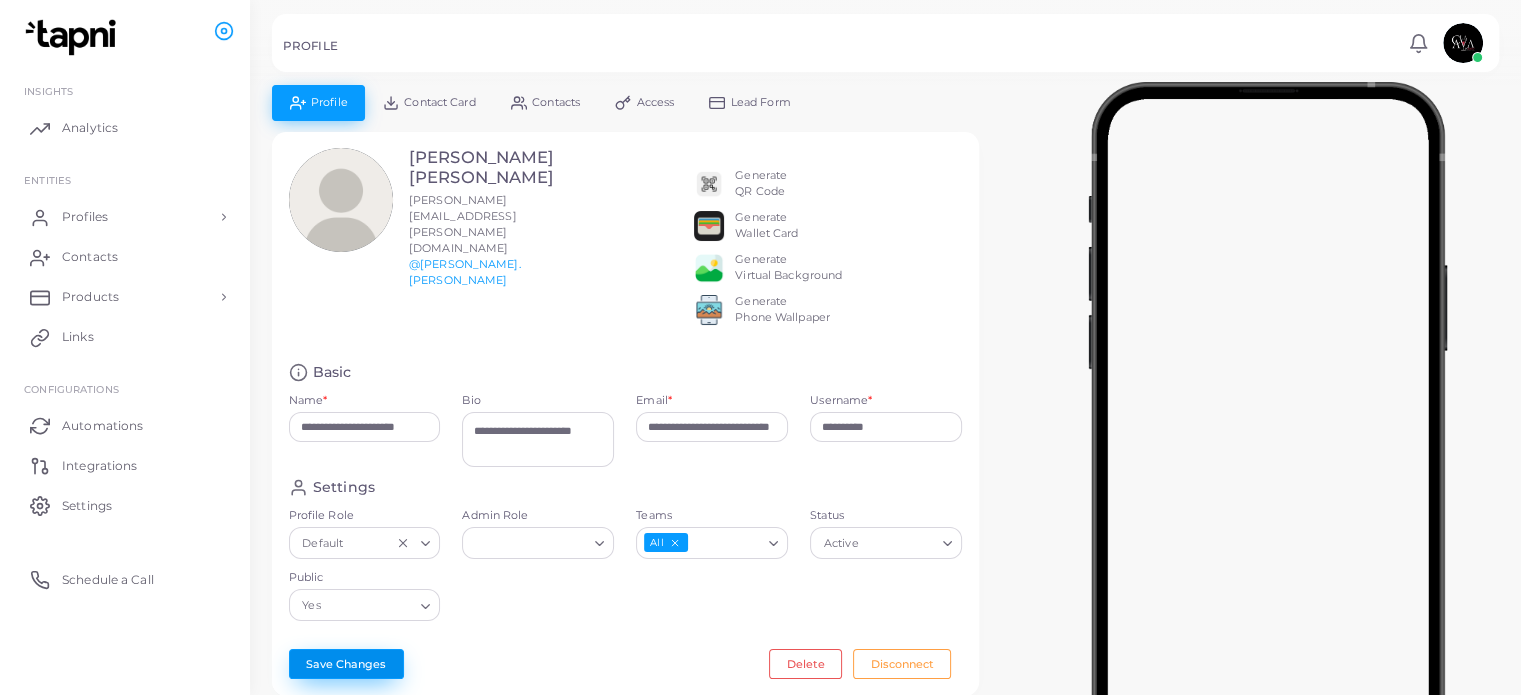 click on "Save Changes" at bounding box center [346, 664] 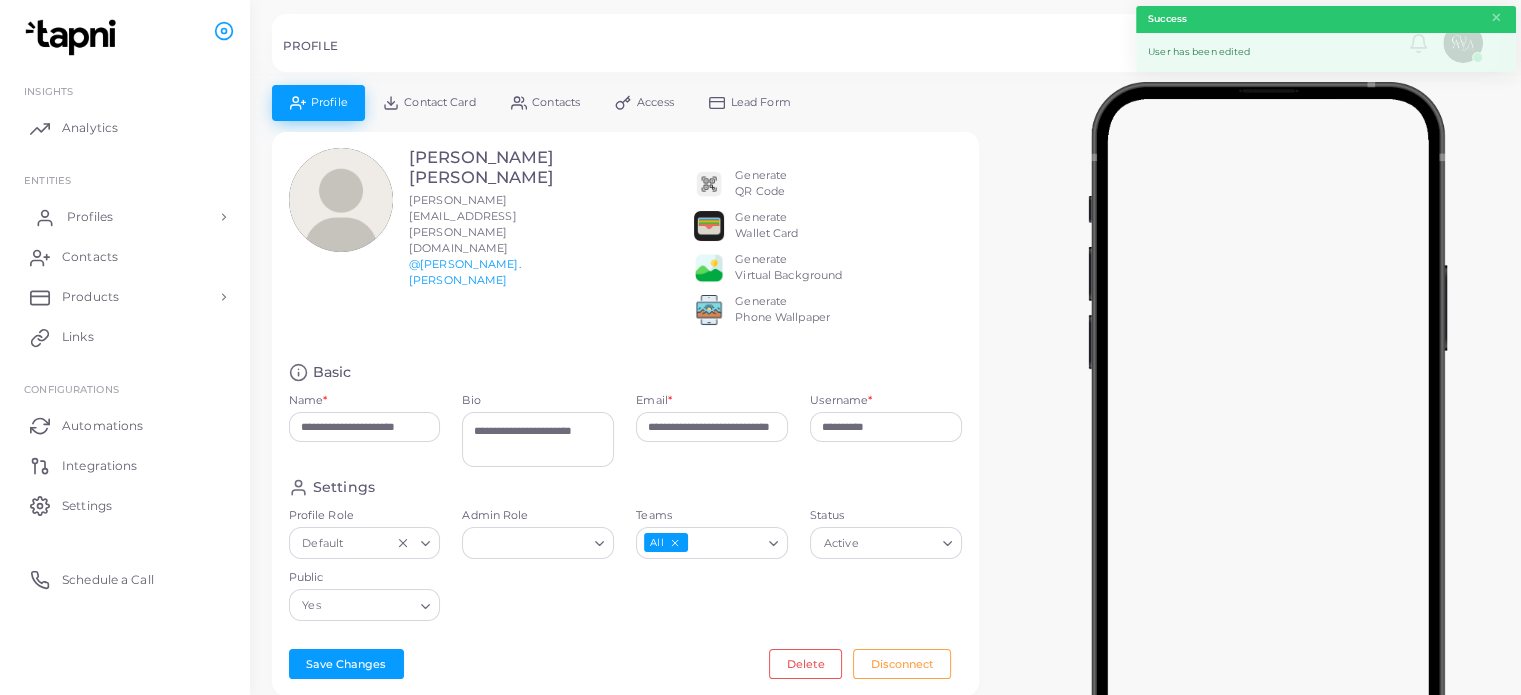 click on "Profiles" at bounding box center (90, 217) 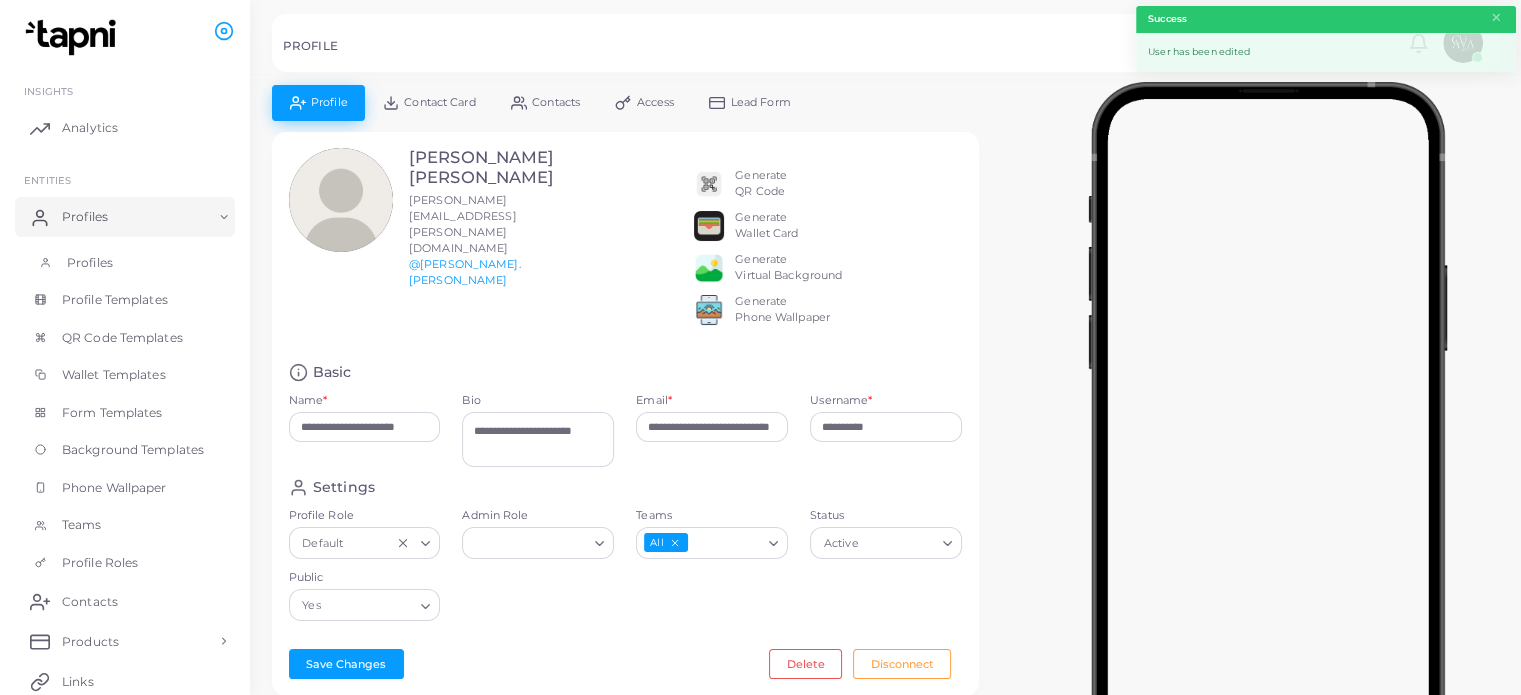 click on "Profiles" at bounding box center (125, 263) 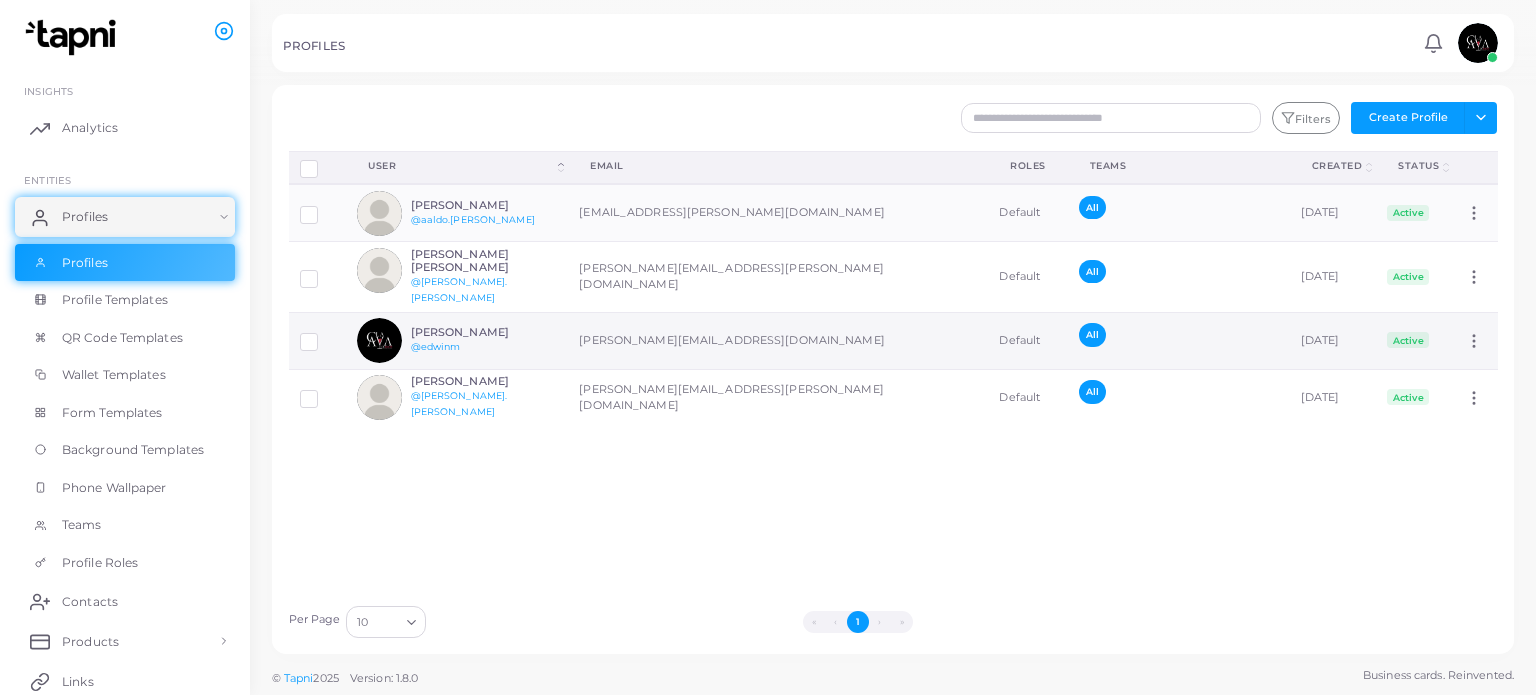 click on "[PERSON_NAME]  @edwinm" at bounding box center (484, 340) 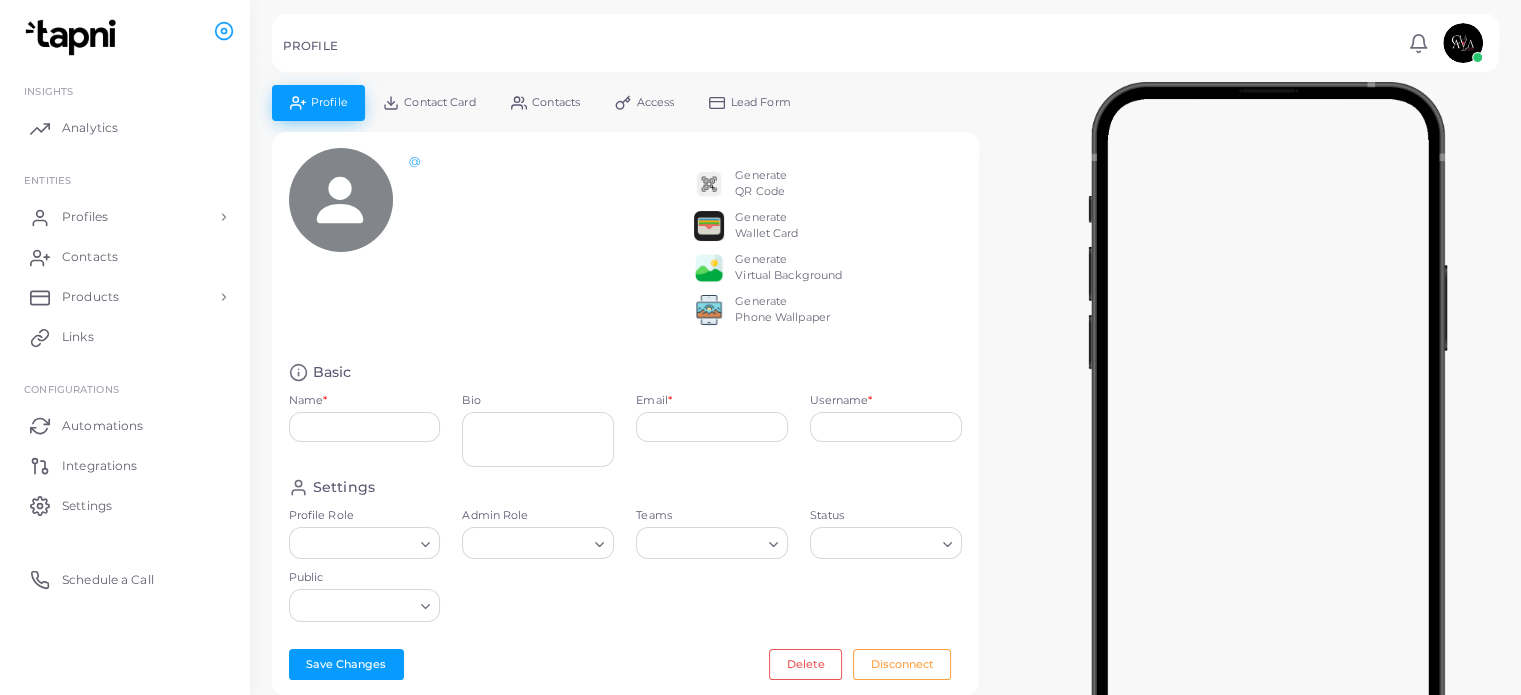 type on "*****" 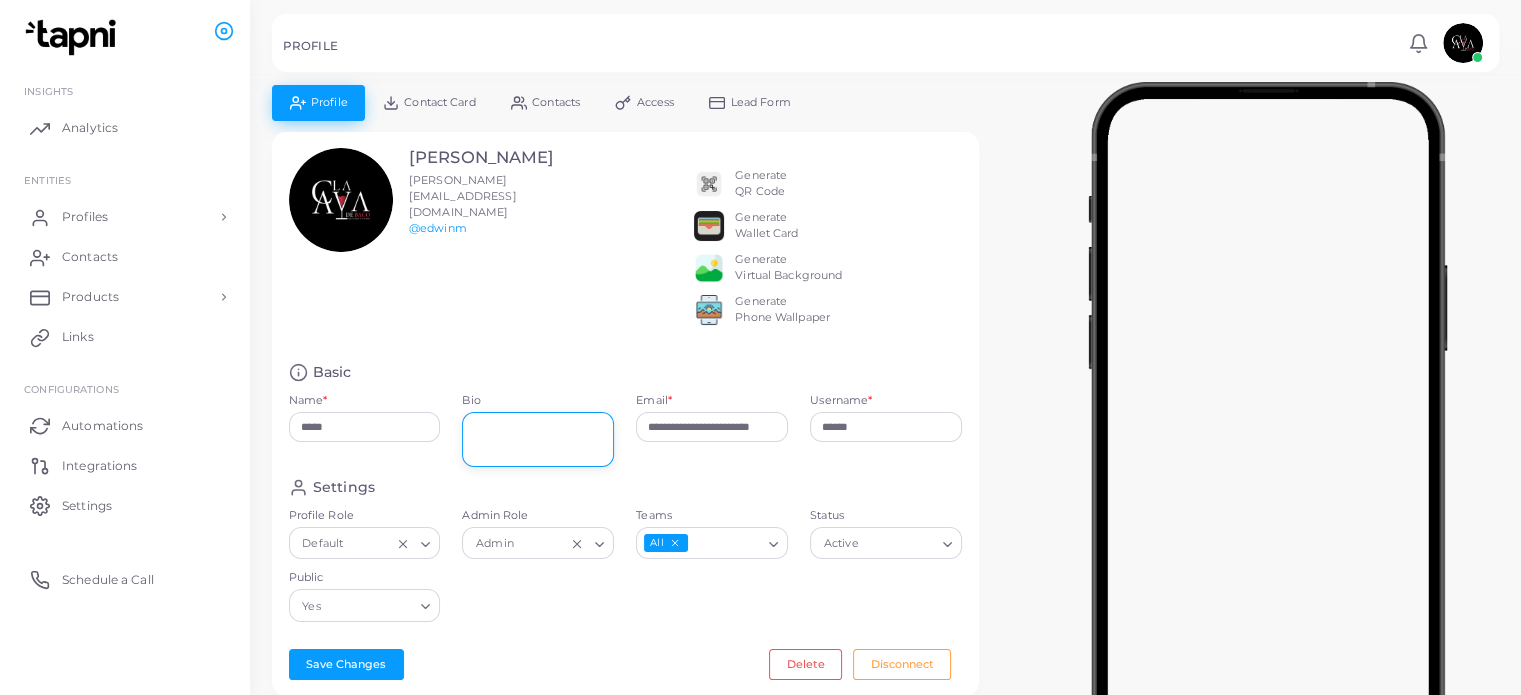 click on "Bio" at bounding box center [538, 439] 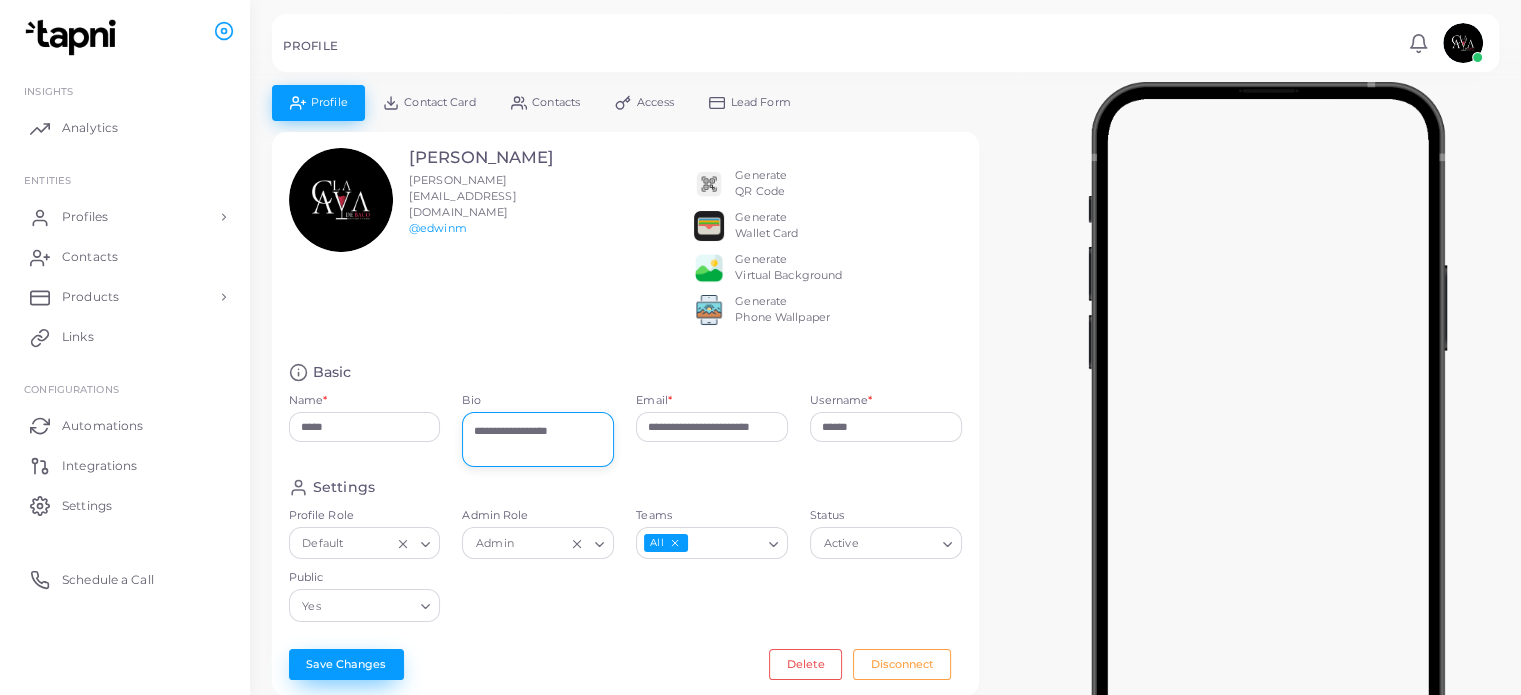 type on "**********" 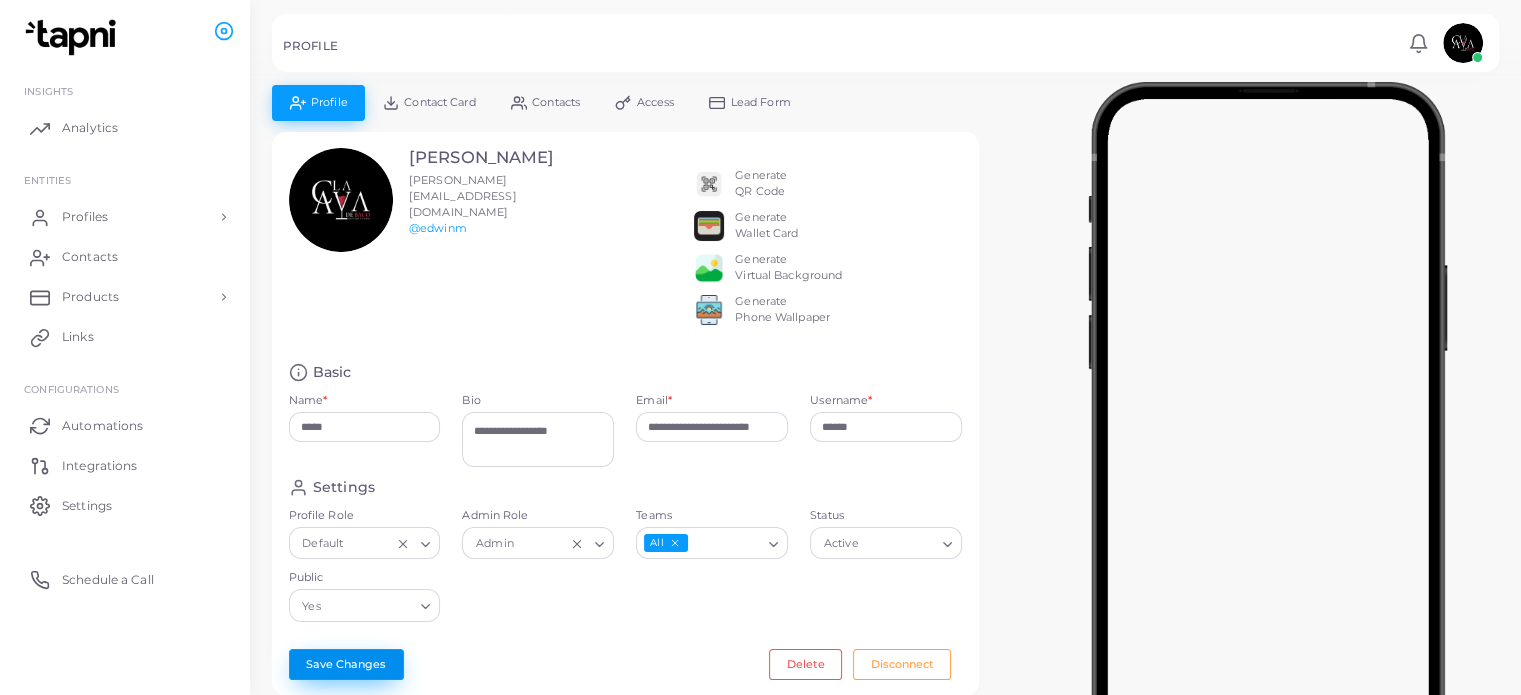 click on "Save Changes" at bounding box center (346, 664) 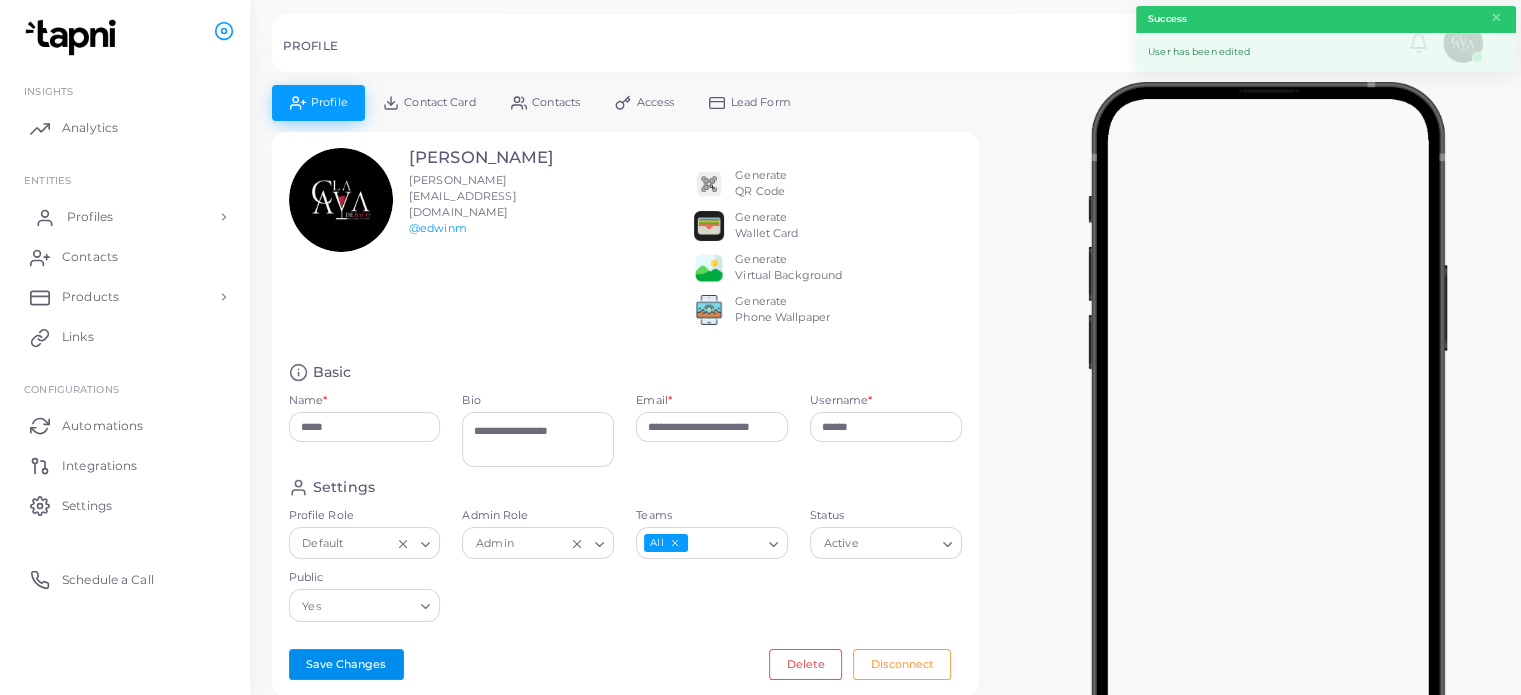 type 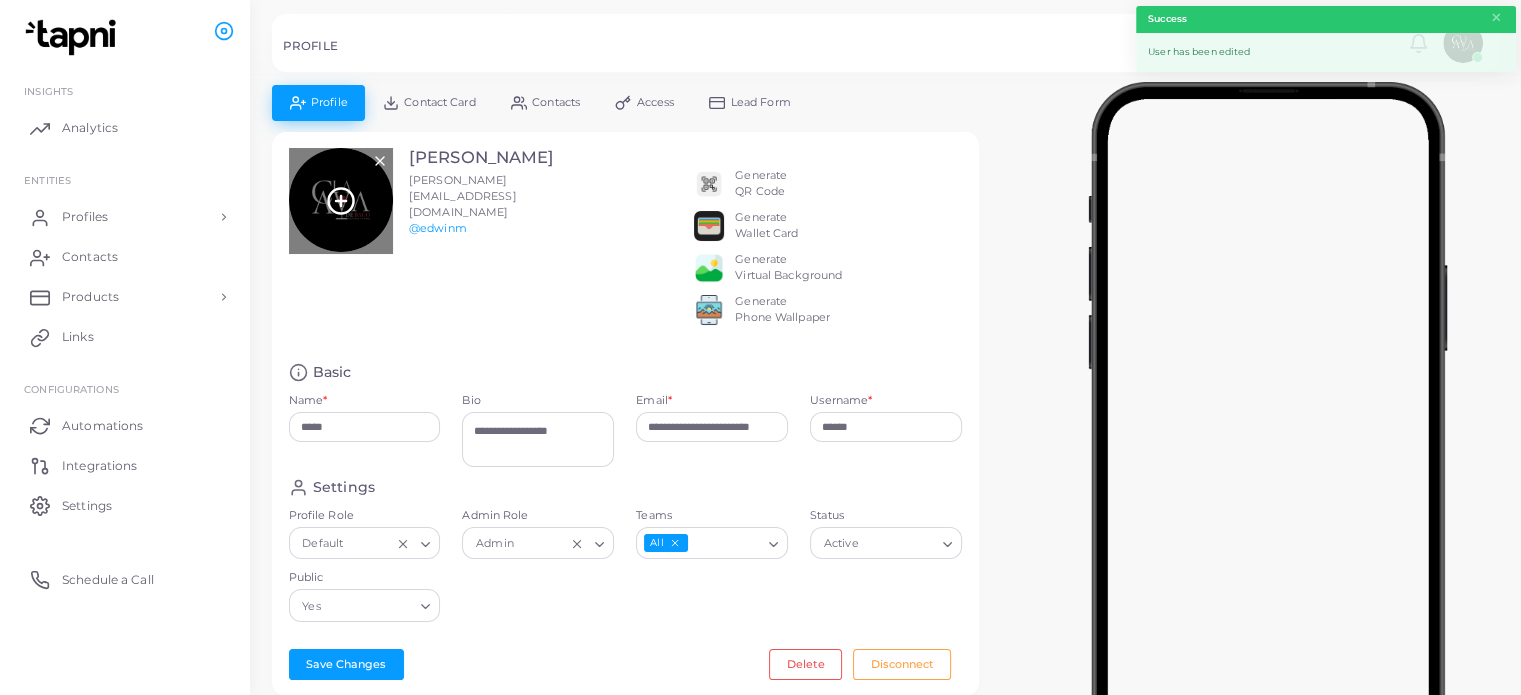 click 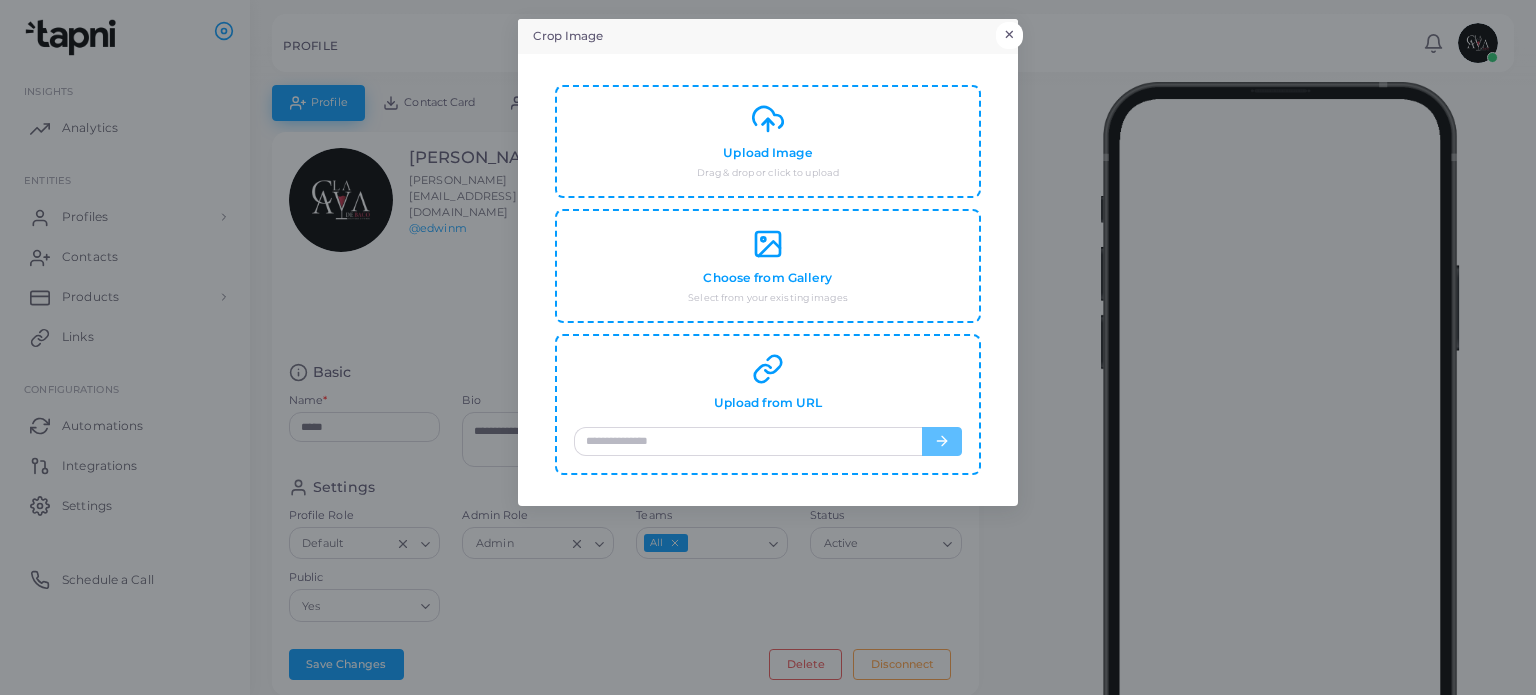 click on "×" at bounding box center [1009, 35] 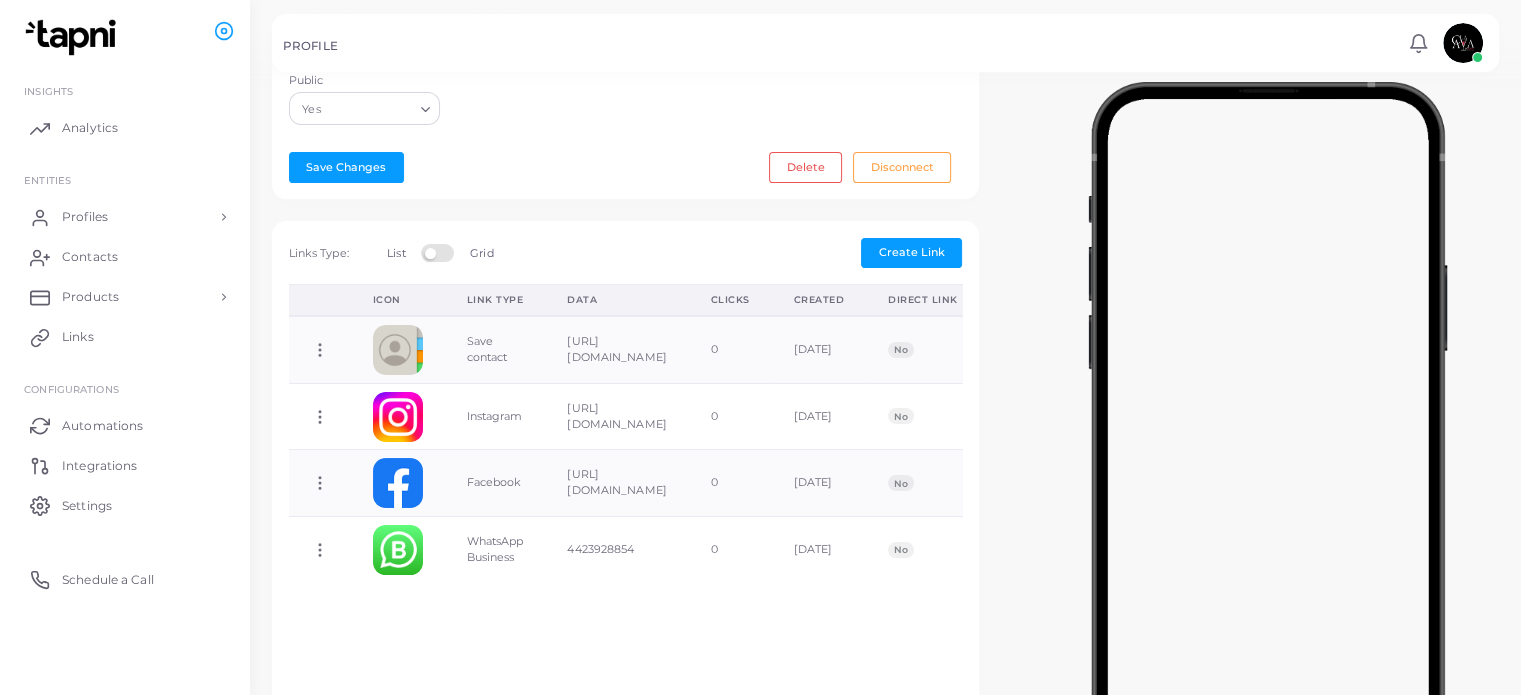 scroll, scrollTop: 498, scrollLeft: 0, axis: vertical 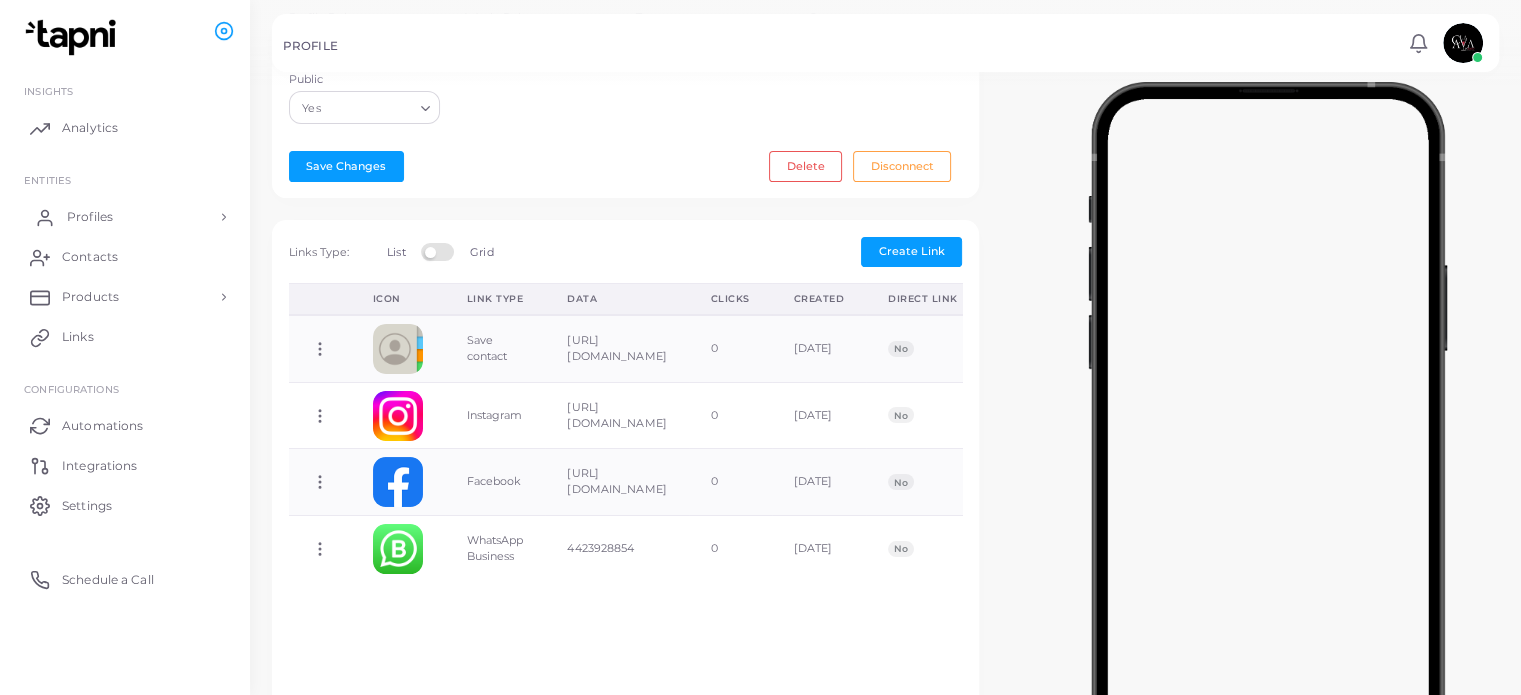 click on "Profiles" at bounding box center (125, 217) 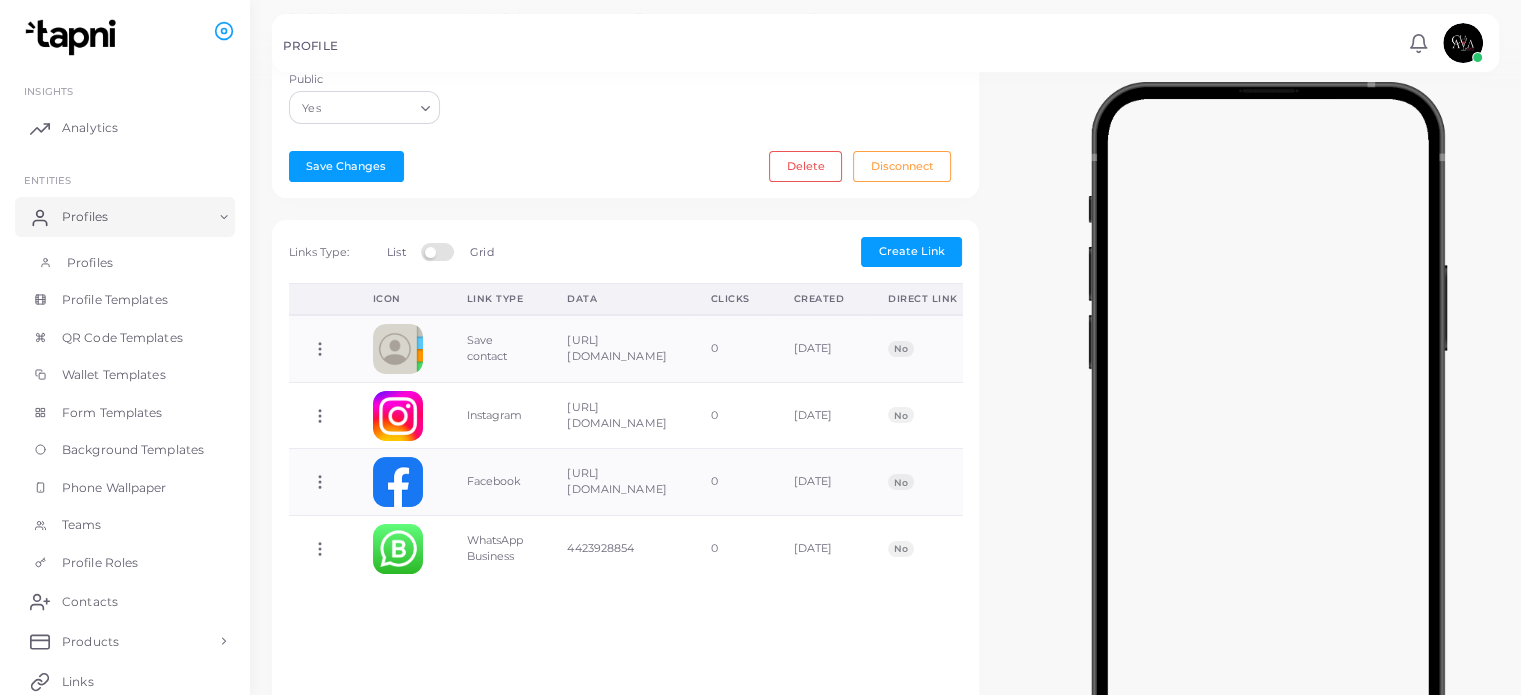 click on "Profiles" at bounding box center [125, 263] 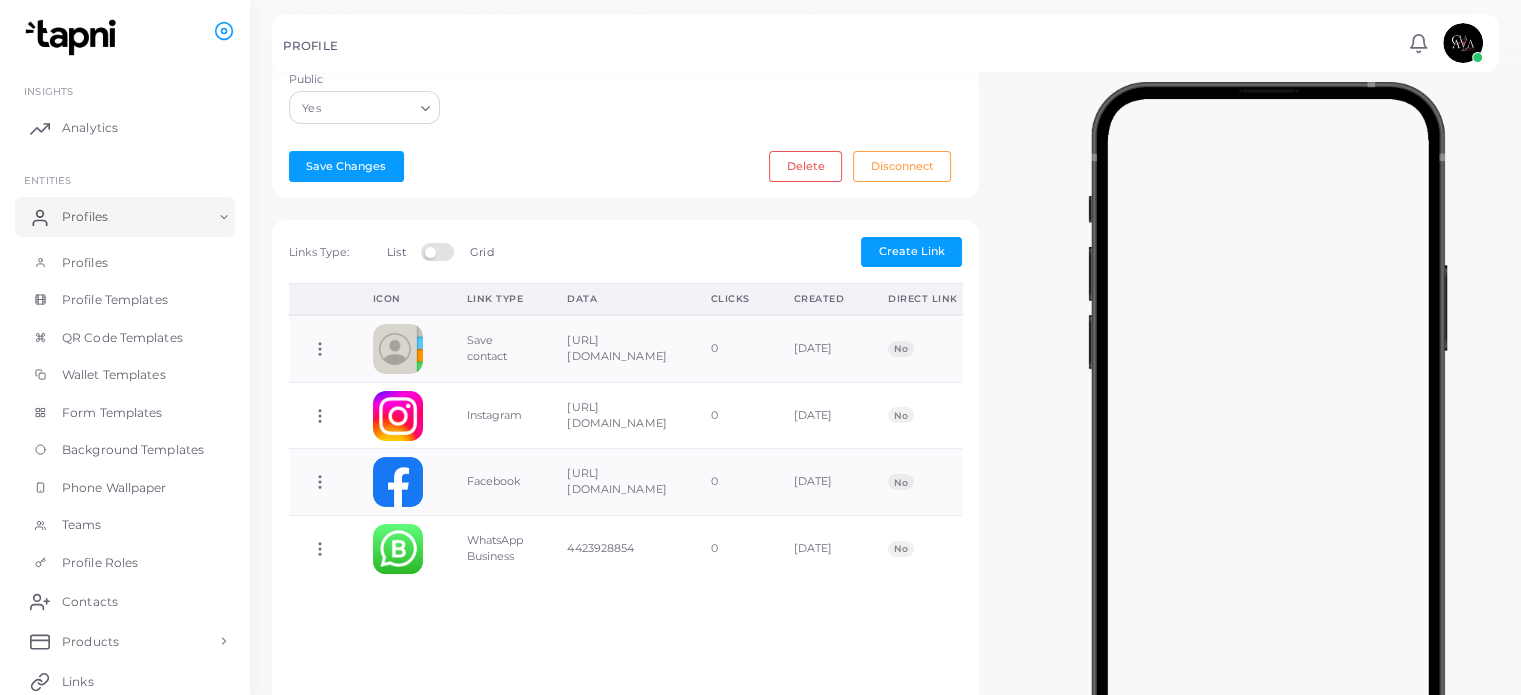 scroll, scrollTop: 0, scrollLeft: 0, axis: both 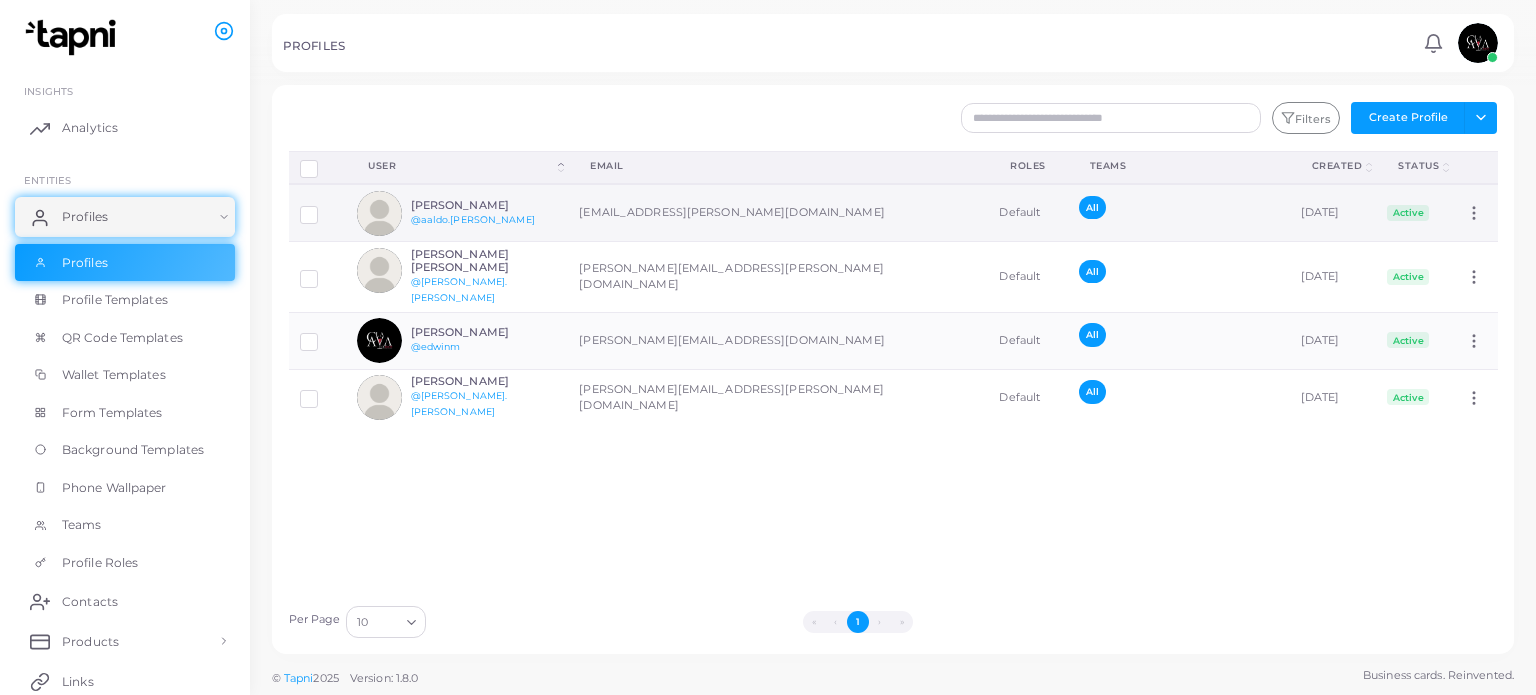 click on "[EMAIL_ADDRESS][PERSON_NAME][DOMAIN_NAME]" at bounding box center (778, 213) 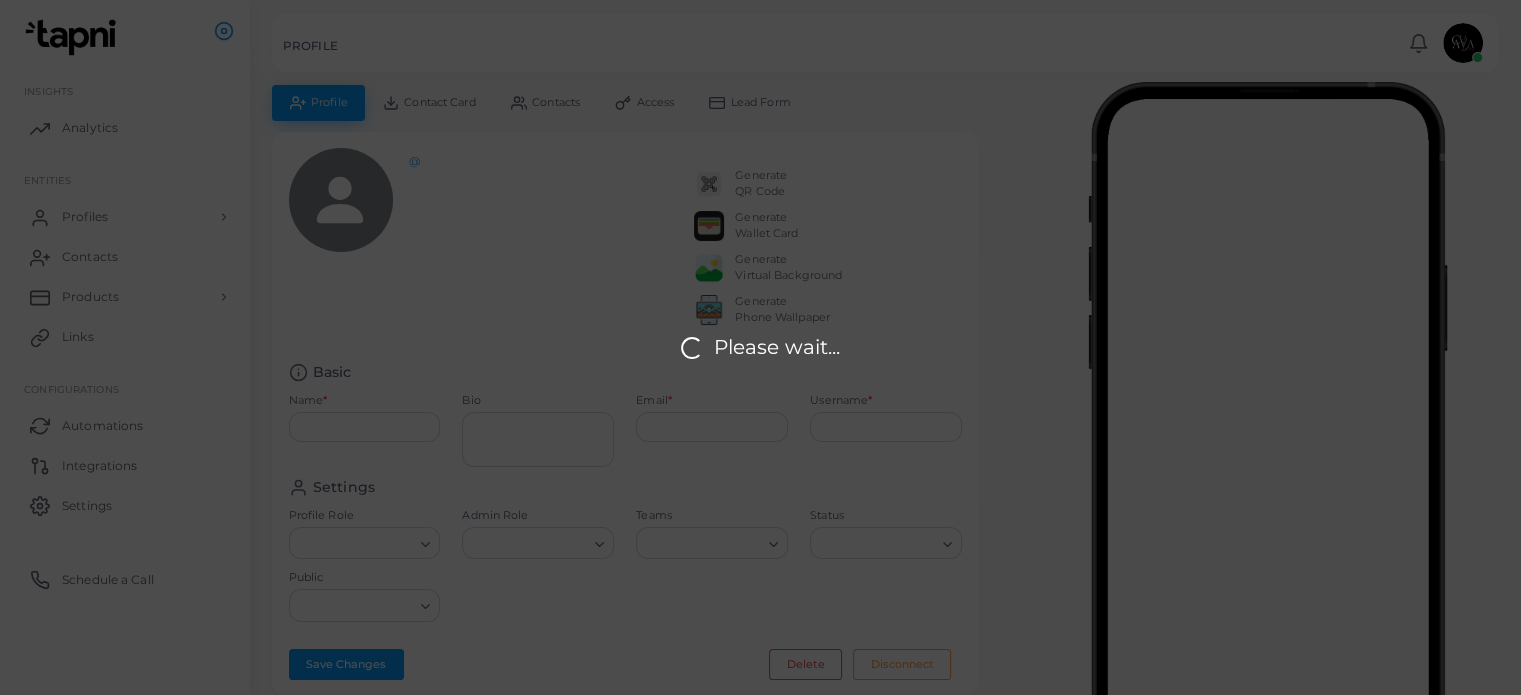 type on "**********" 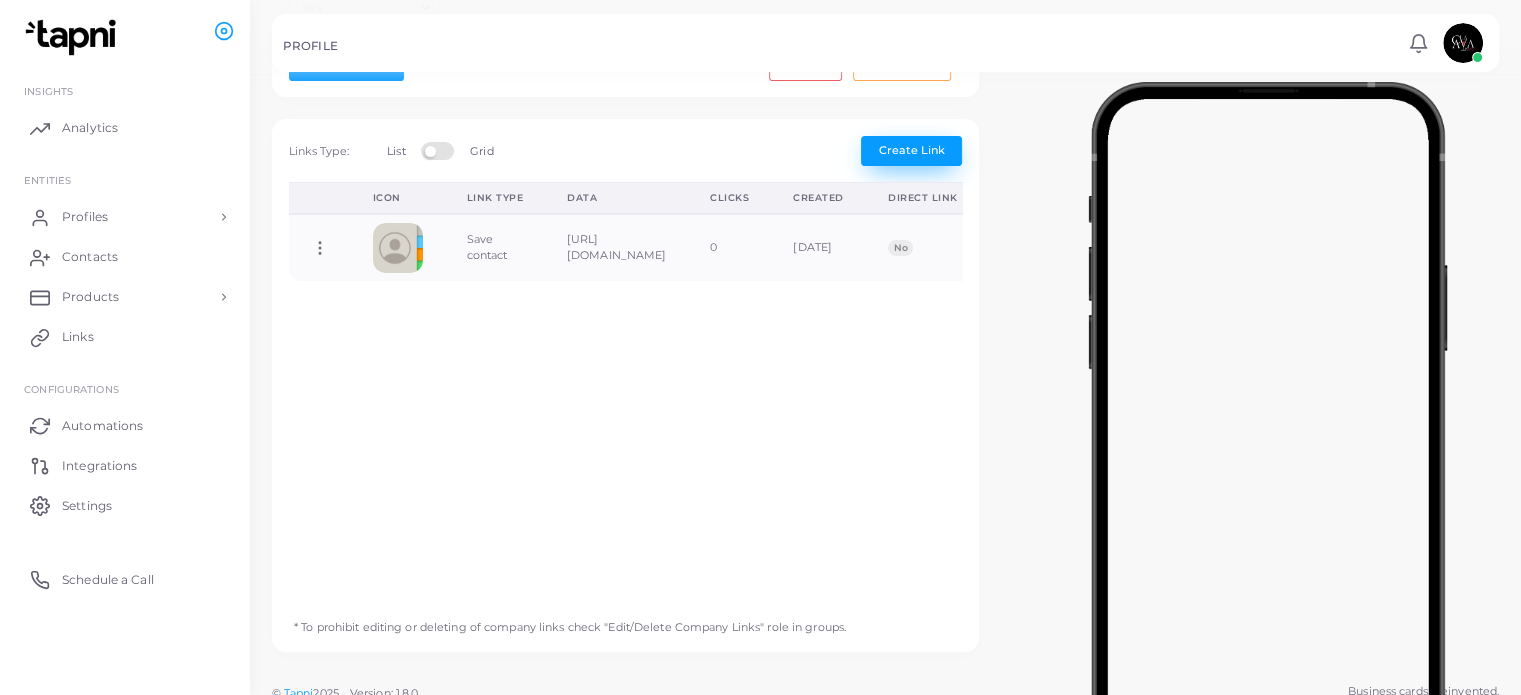 scroll, scrollTop: 600, scrollLeft: 0, axis: vertical 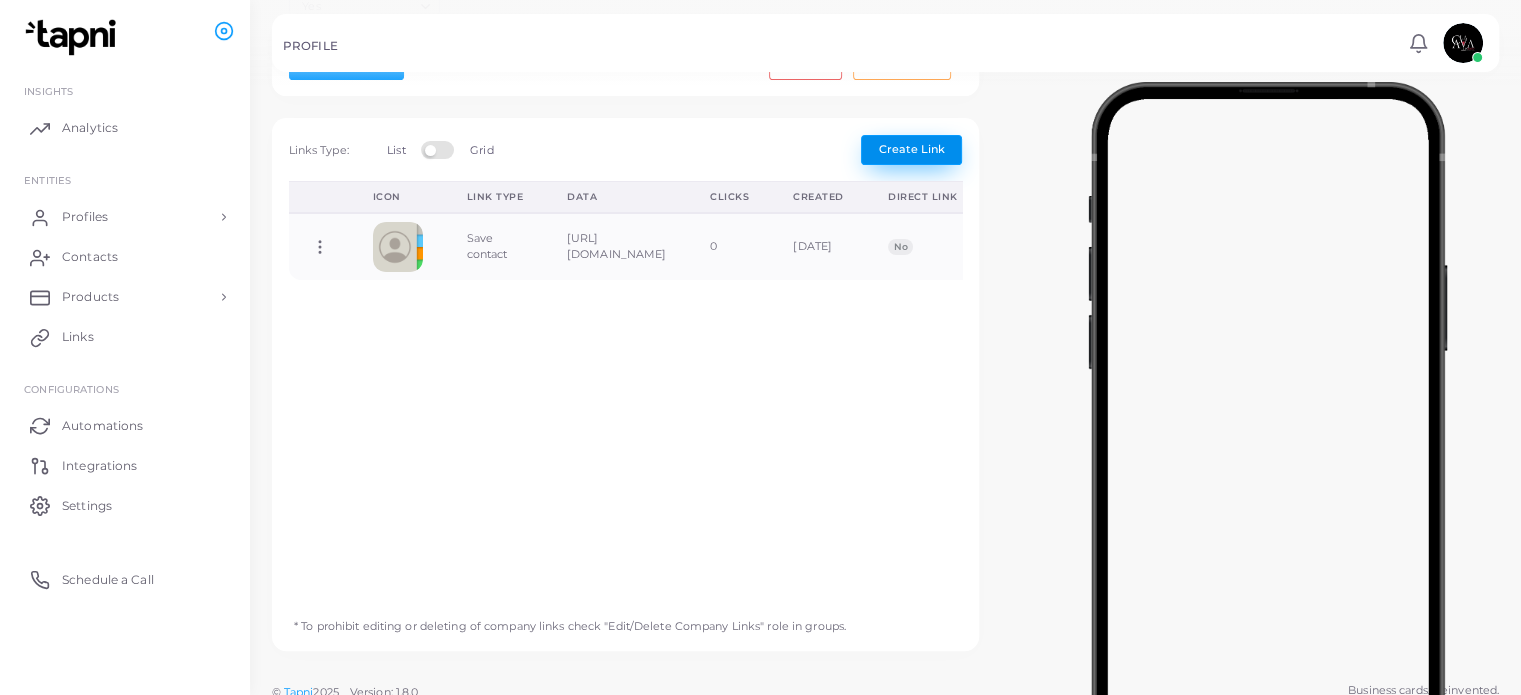 click on "Create Link" at bounding box center (912, 149) 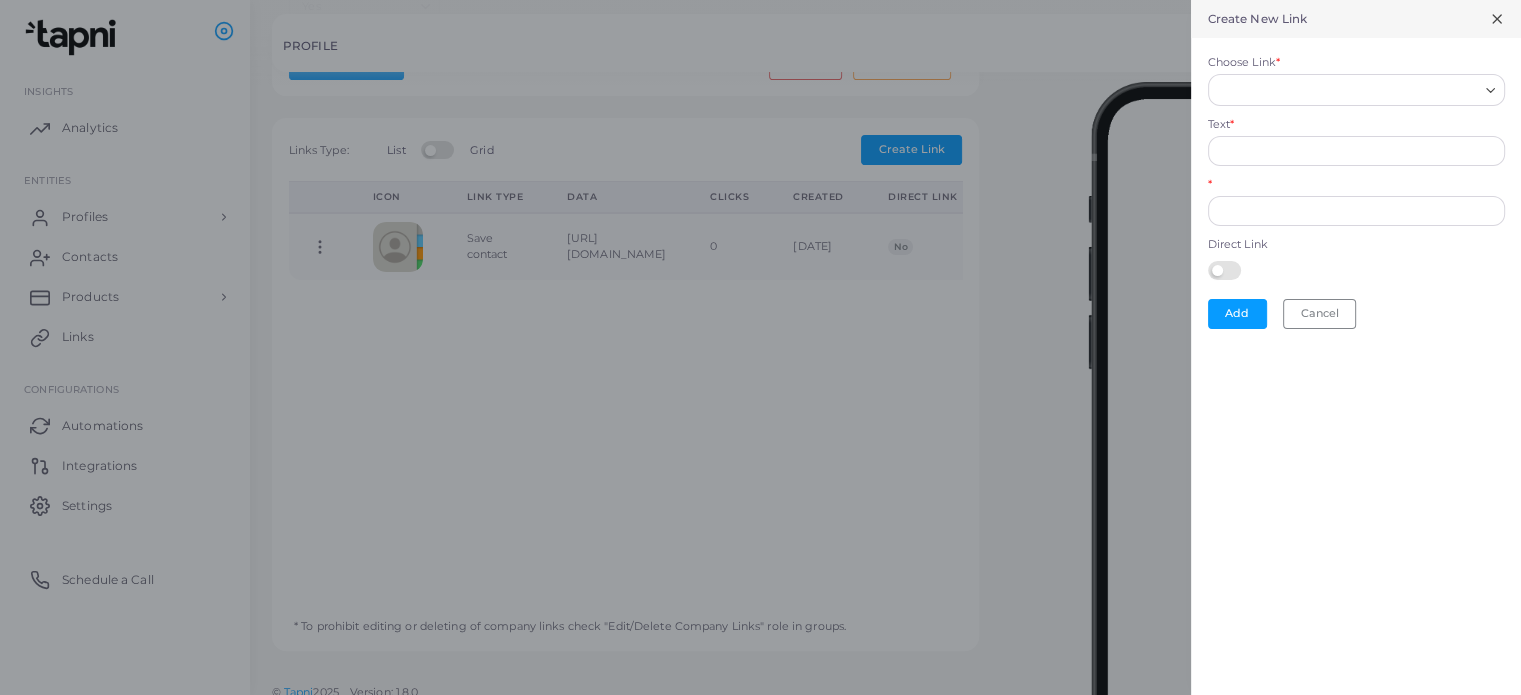 click on "Choose Link  *" at bounding box center (1347, 90) 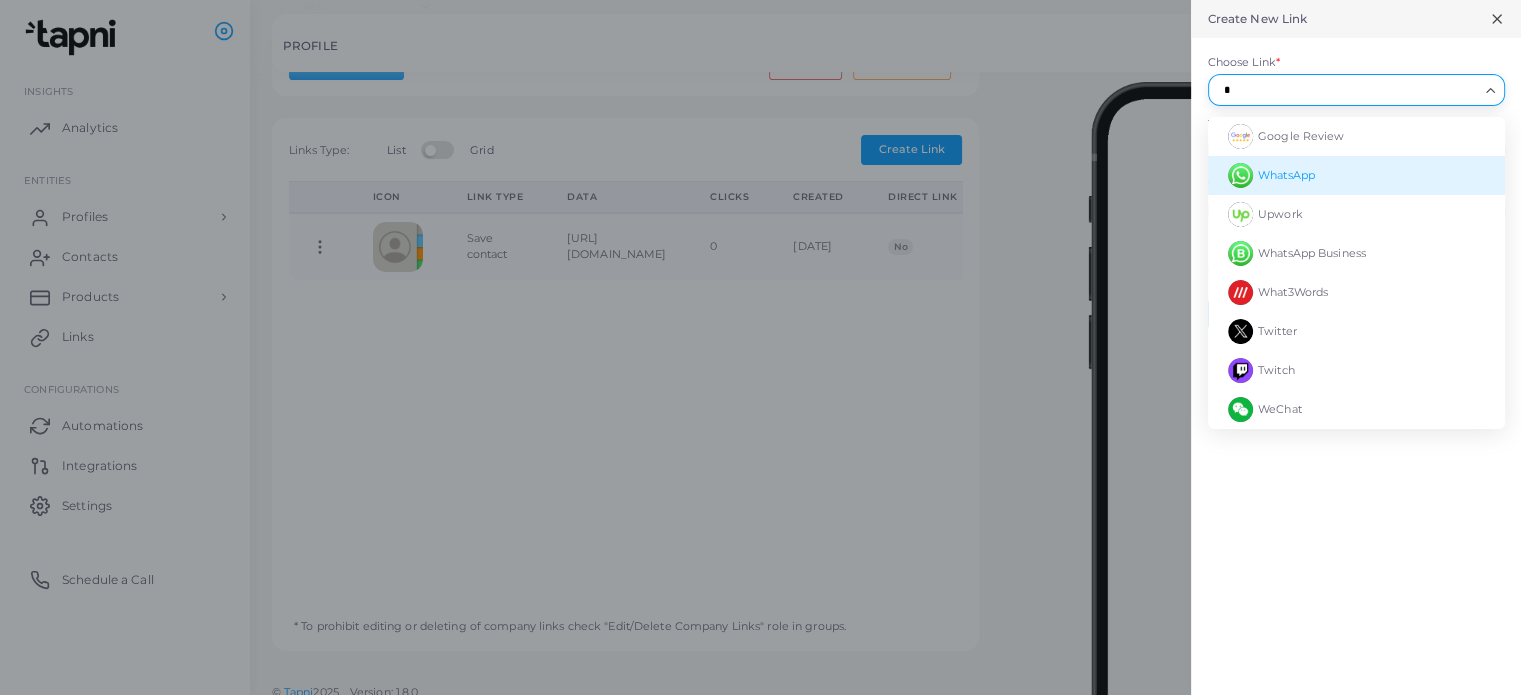 click on "WhatsApp" at bounding box center (1356, 175) 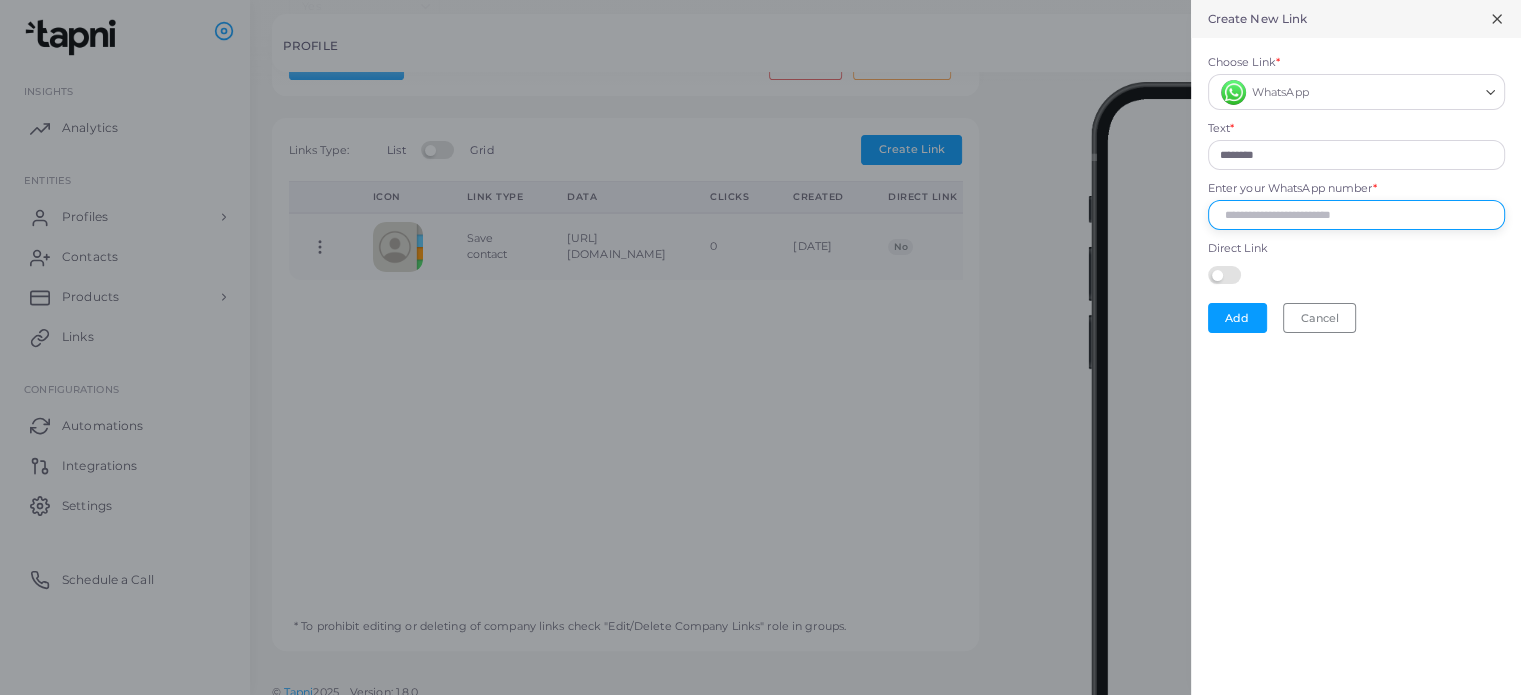 click on "Enter your WhatsApp number  *" at bounding box center (1356, 215) 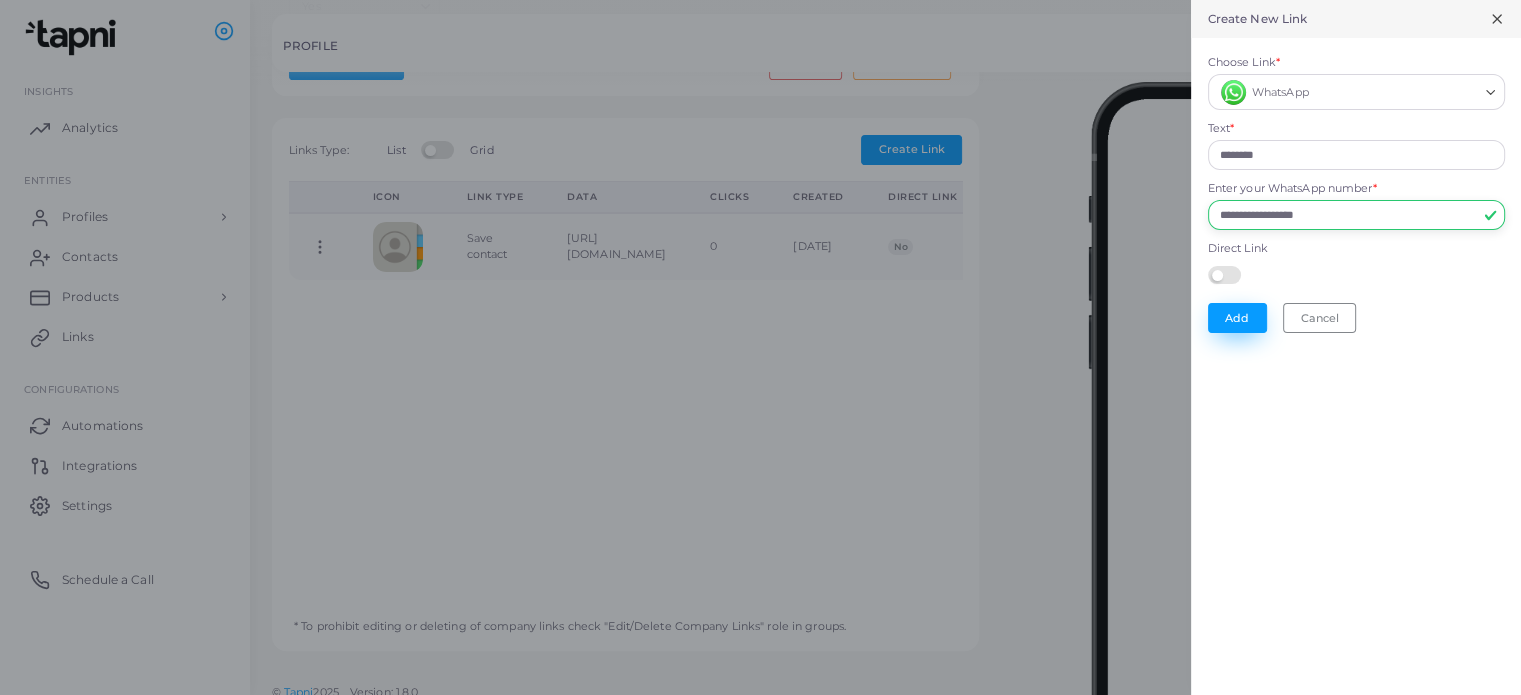 type on "**********" 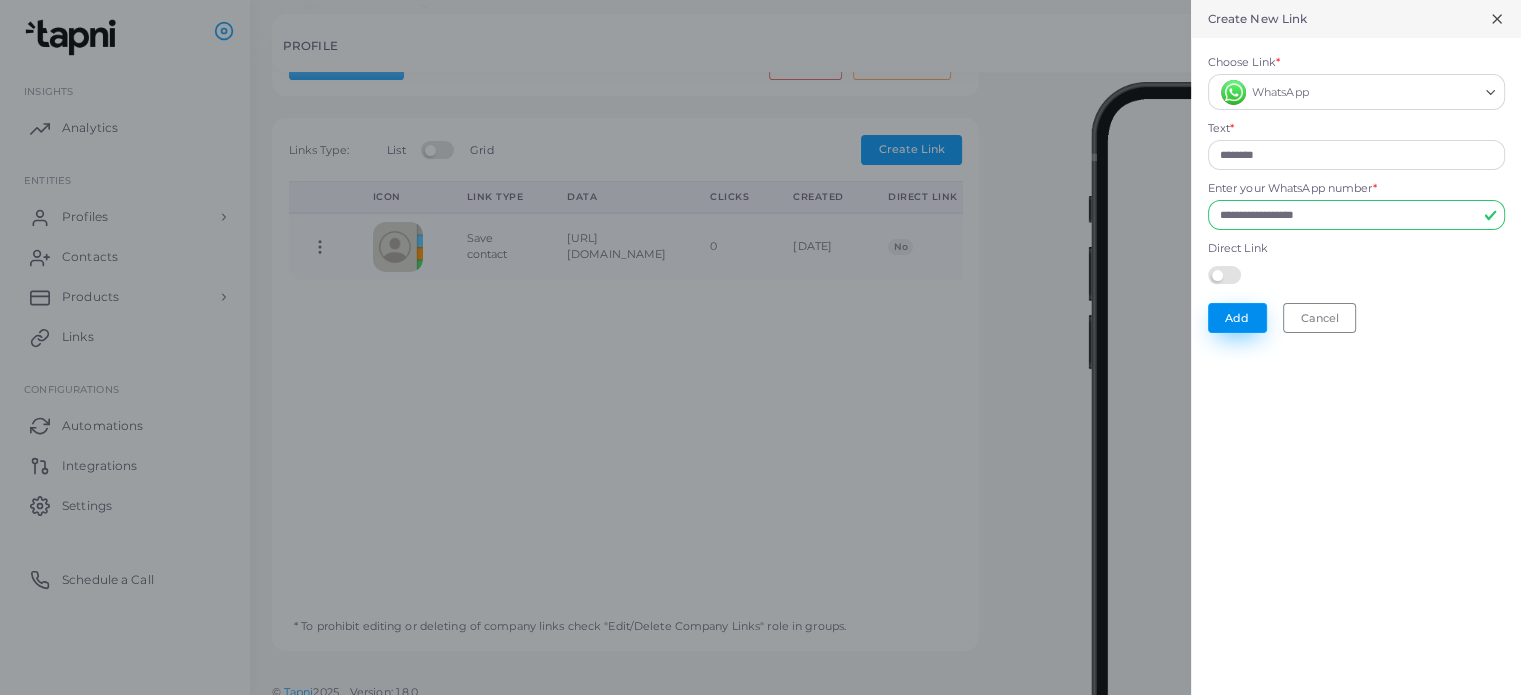 click on "Add" at bounding box center (1237, 318) 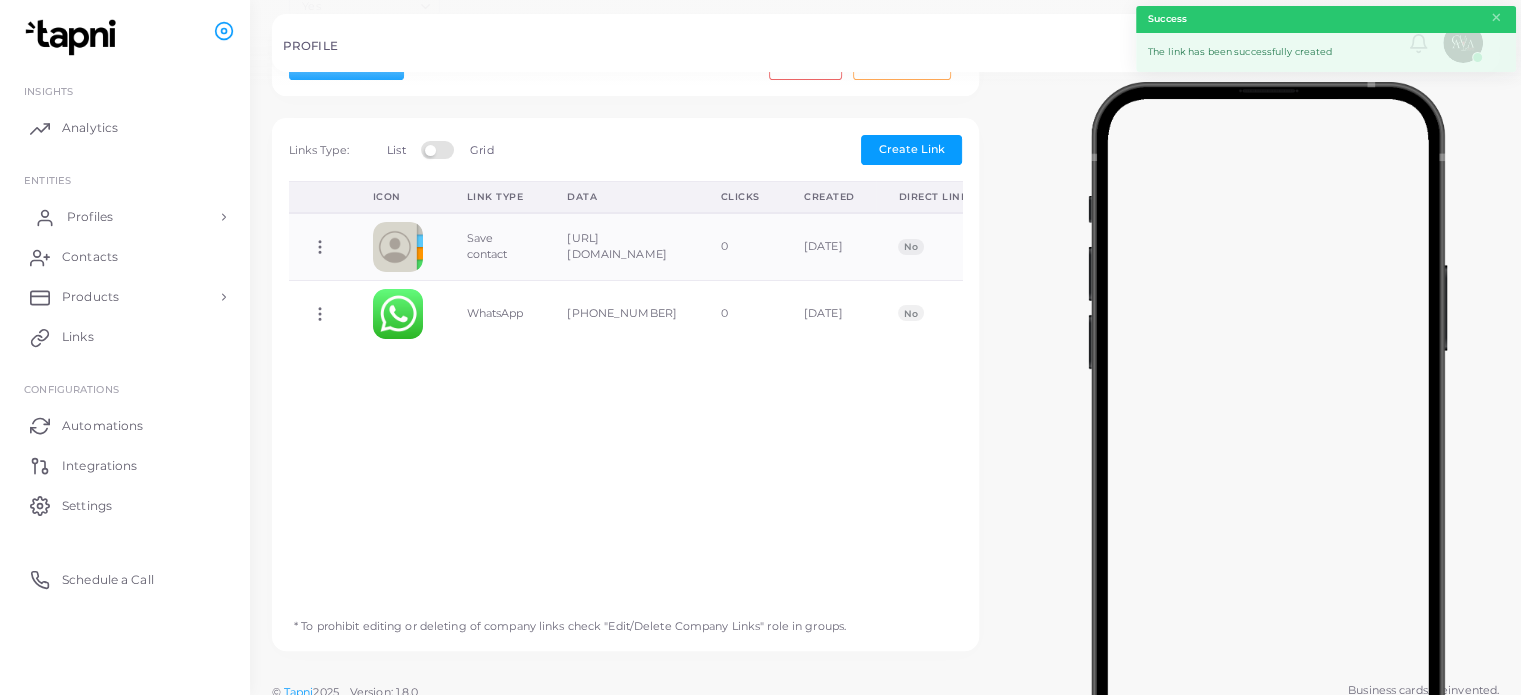 click on "Profiles" at bounding box center [90, 217] 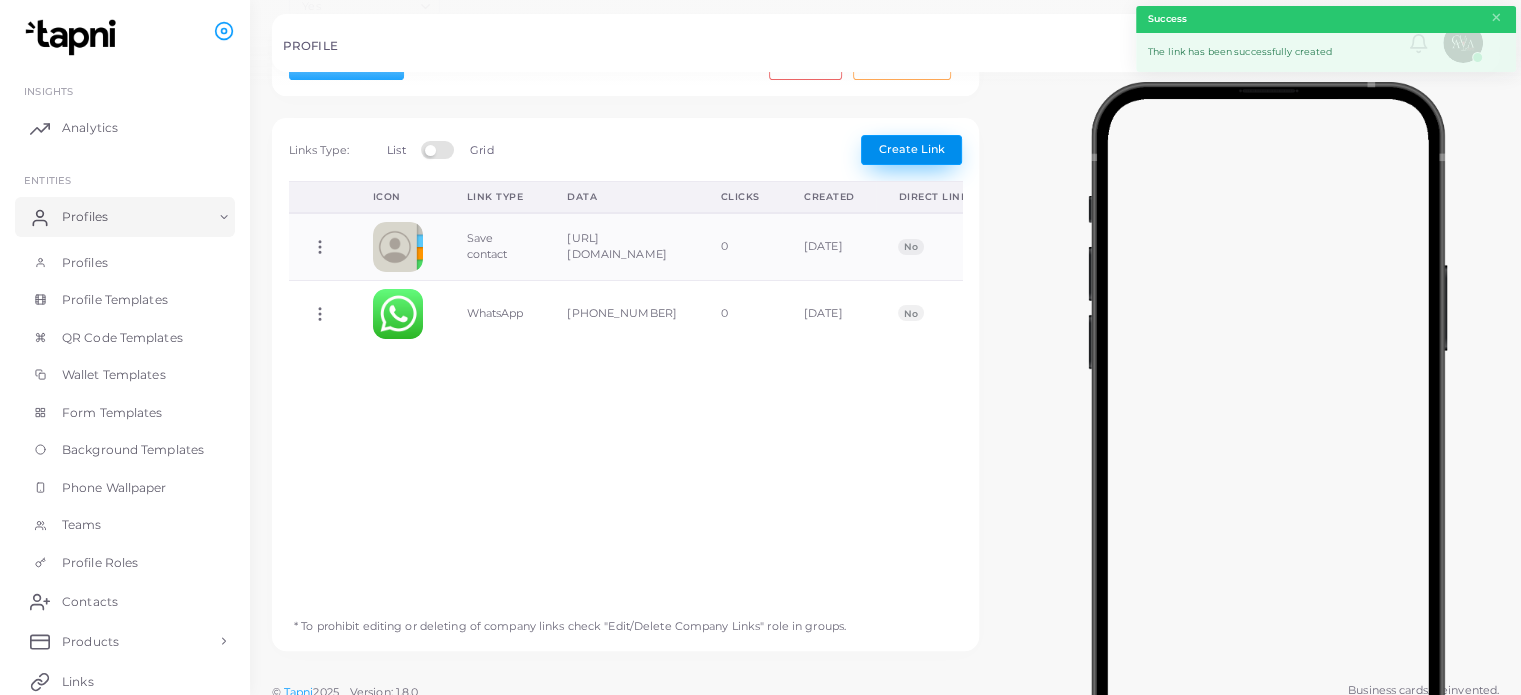 click on "Create Link" at bounding box center [912, 149] 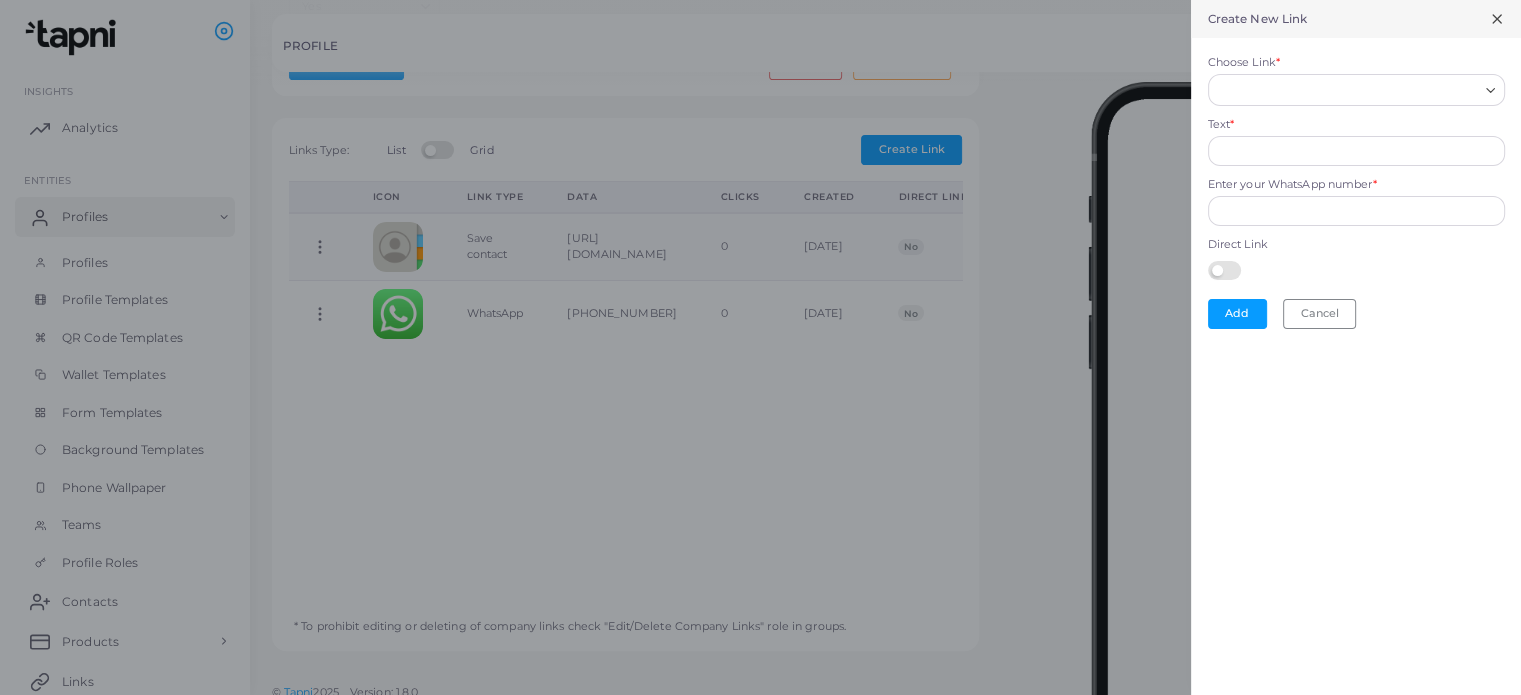 click on "Choose Link  *" at bounding box center (1347, 90) 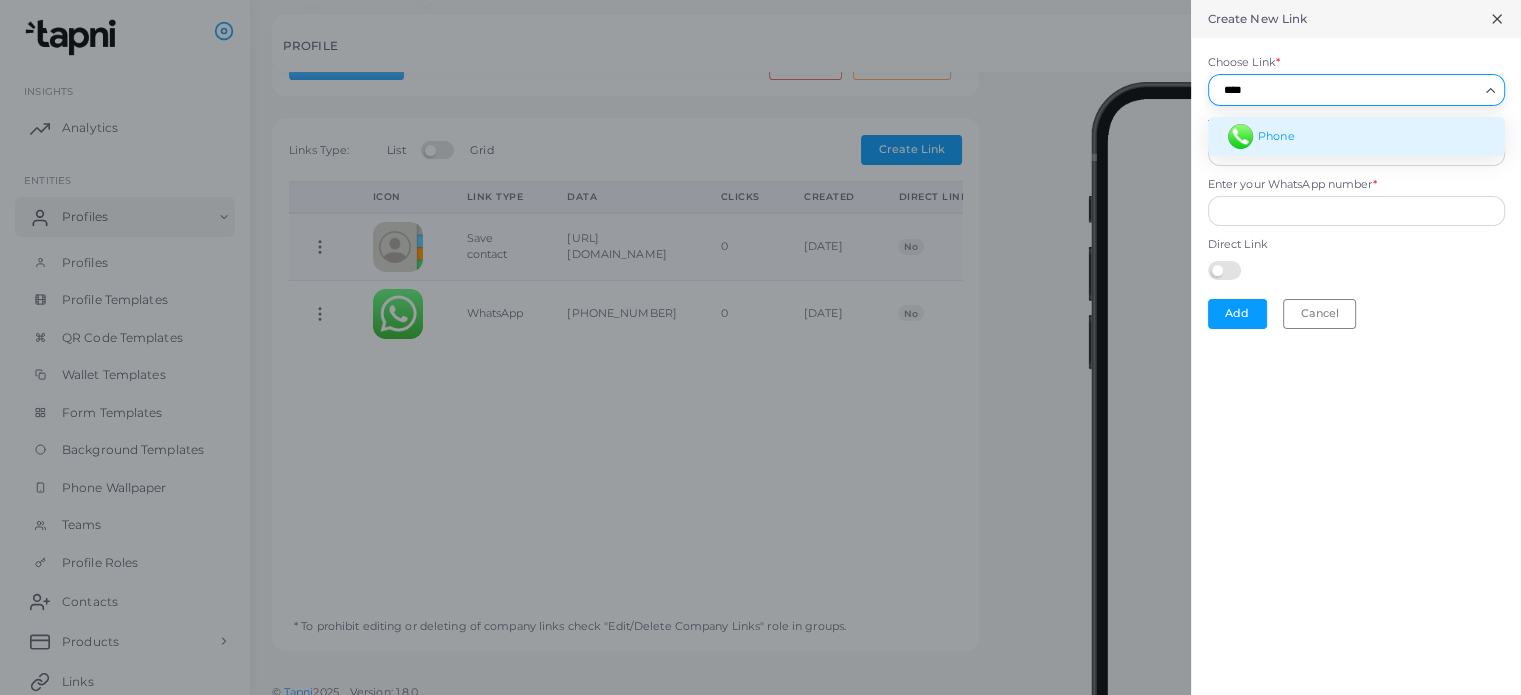 type on "****" 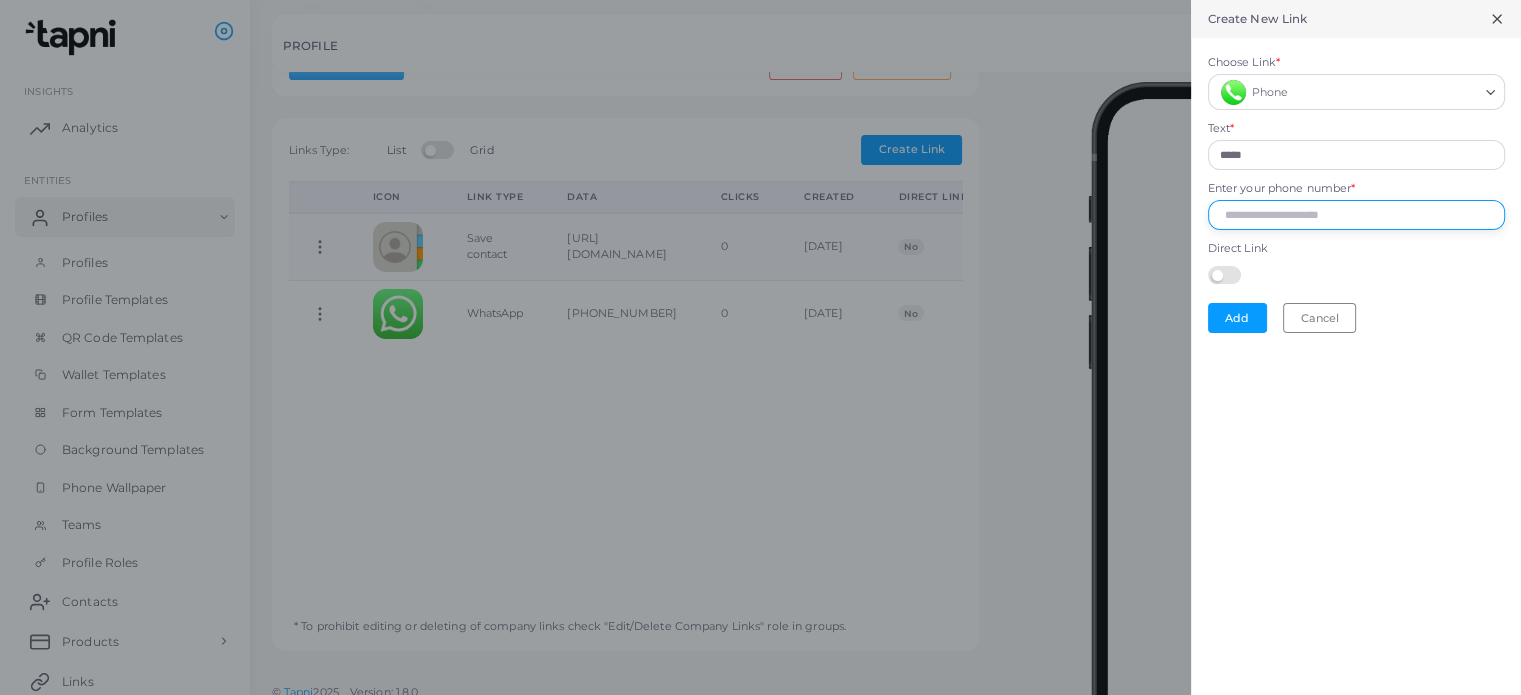 click on "Enter your phone number  *" at bounding box center [1356, 215] 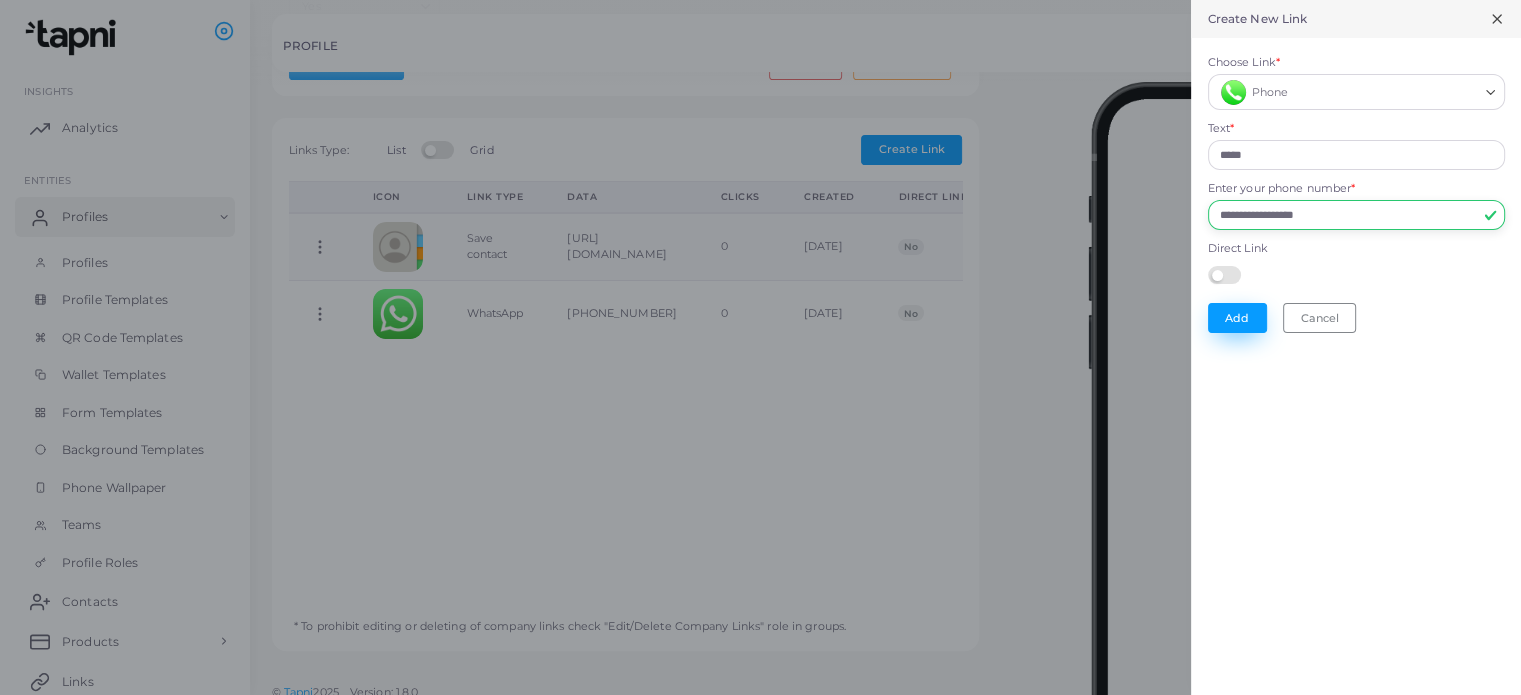 type on "**********" 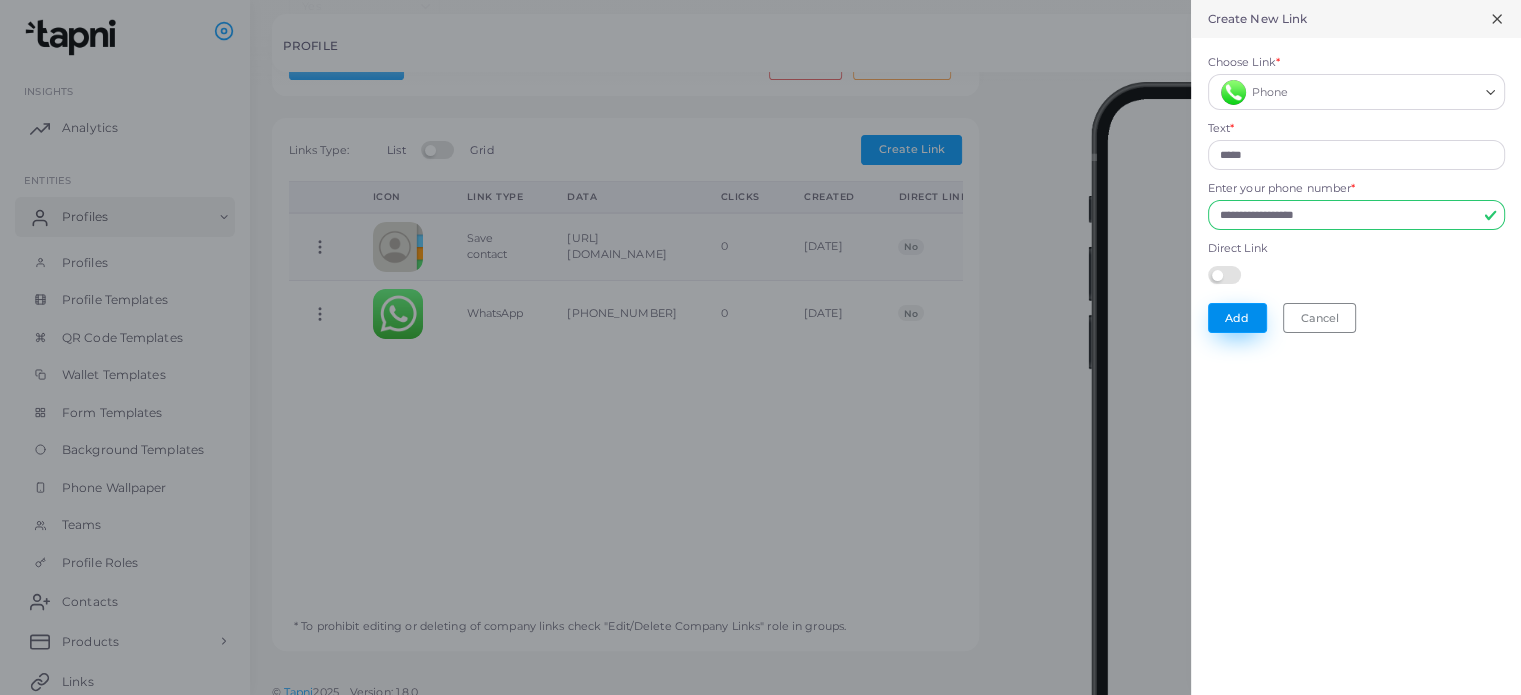 click on "Add" at bounding box center (1237, 318) 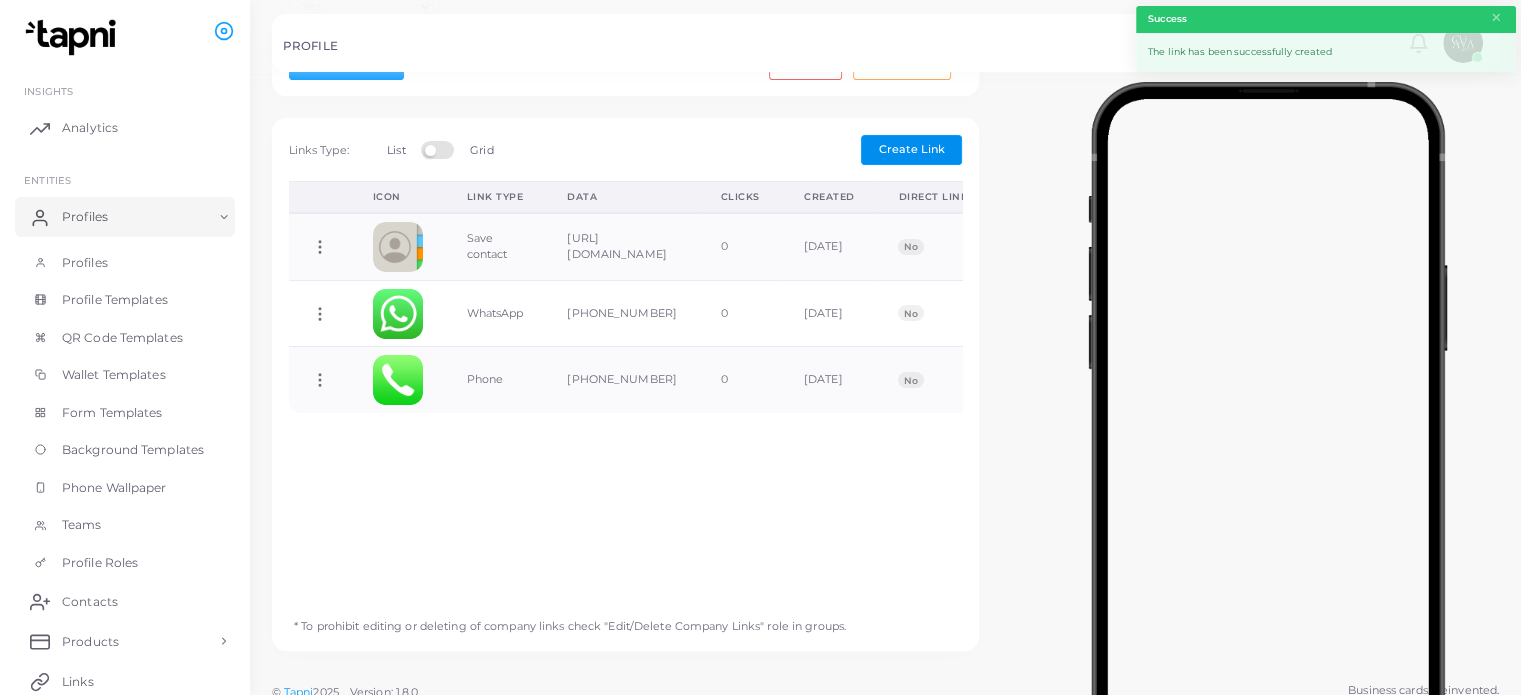 type 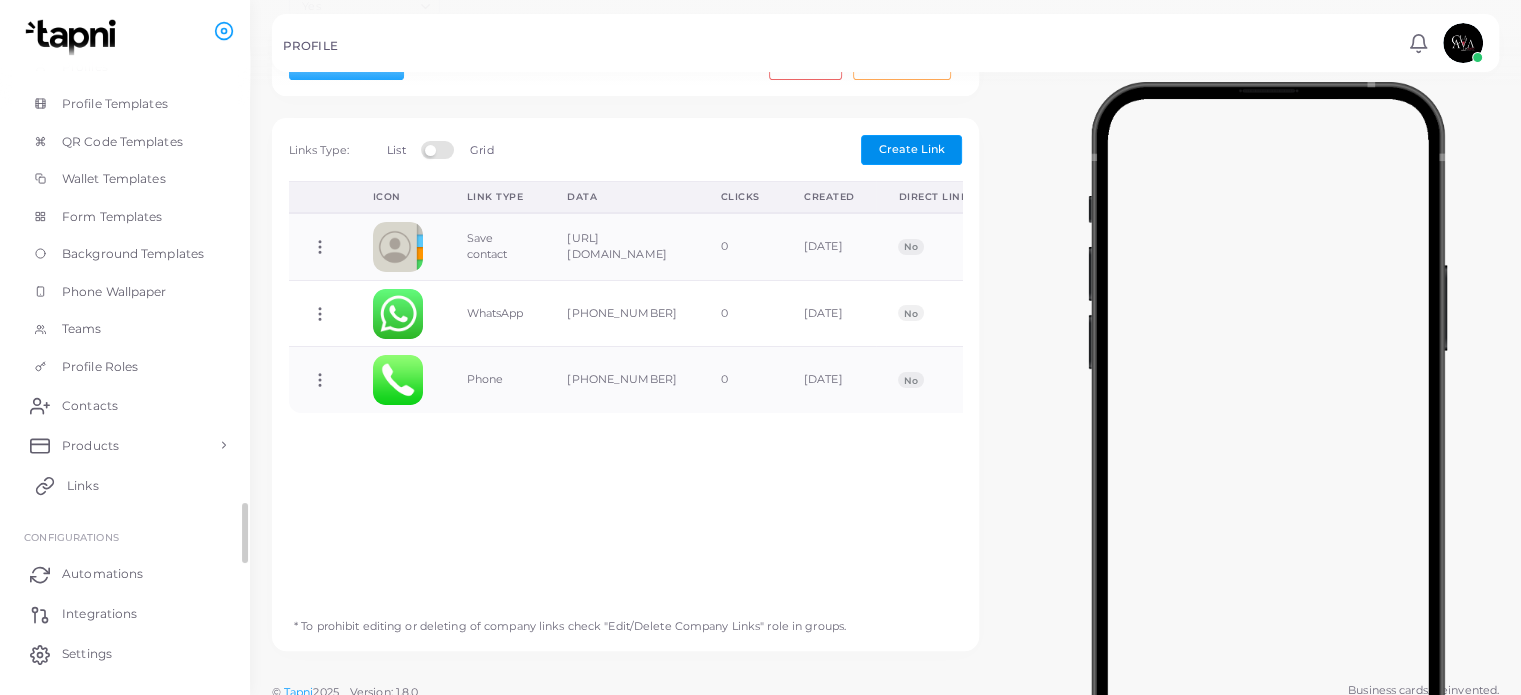 scroll, scrollTop: 197, scrollLeft: 0, axis: vertical 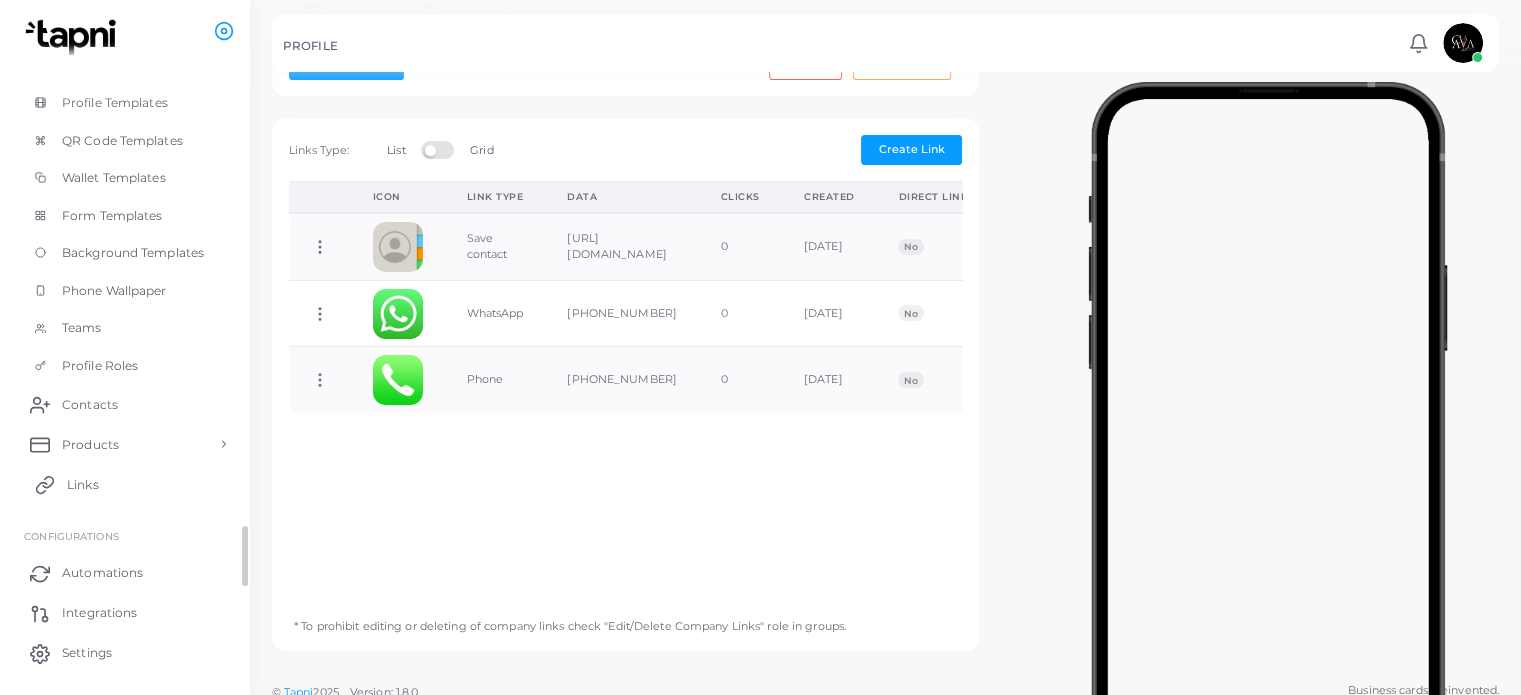 click on "Links" at bounding box center [125, 484] 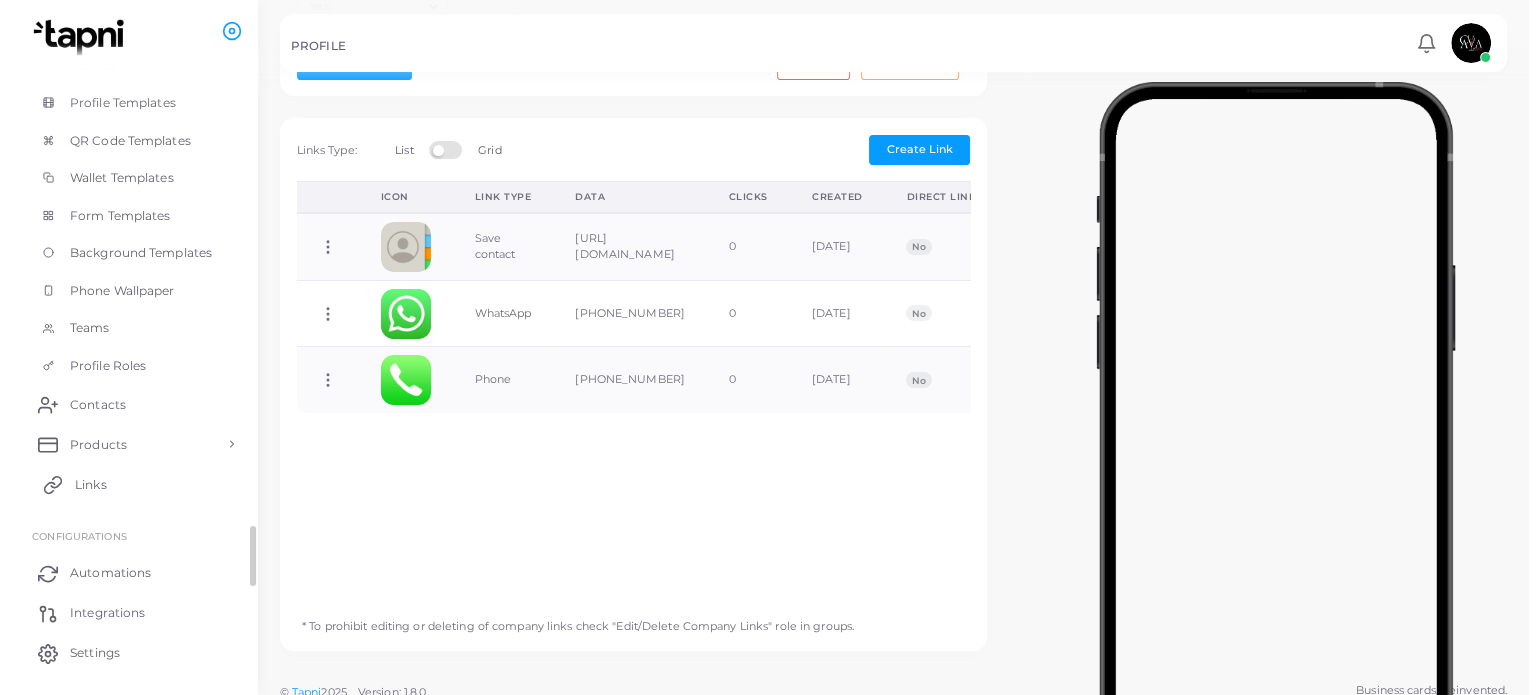 scroll, scrollTop: 0, scrollLeft: 0, axis: both 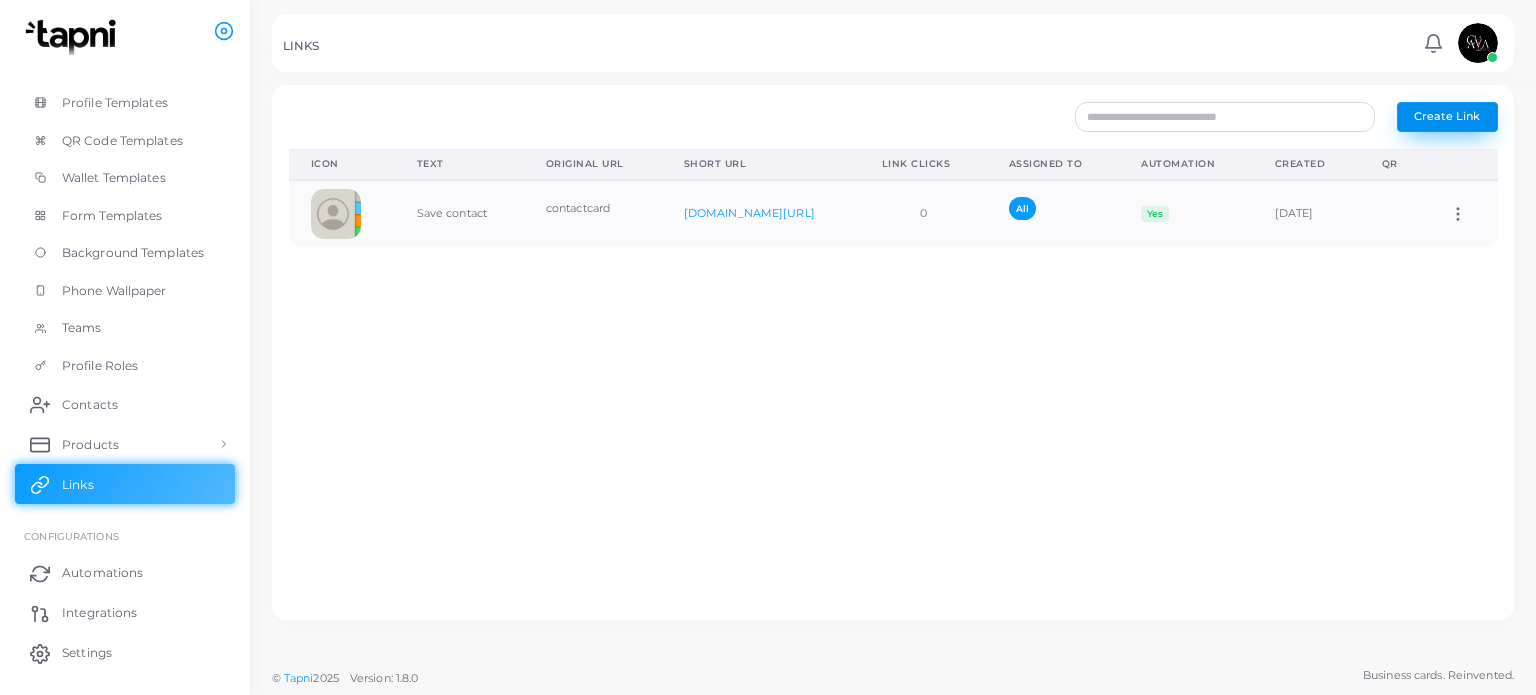 click on "Create Link" at bounding box center [1447, 117] 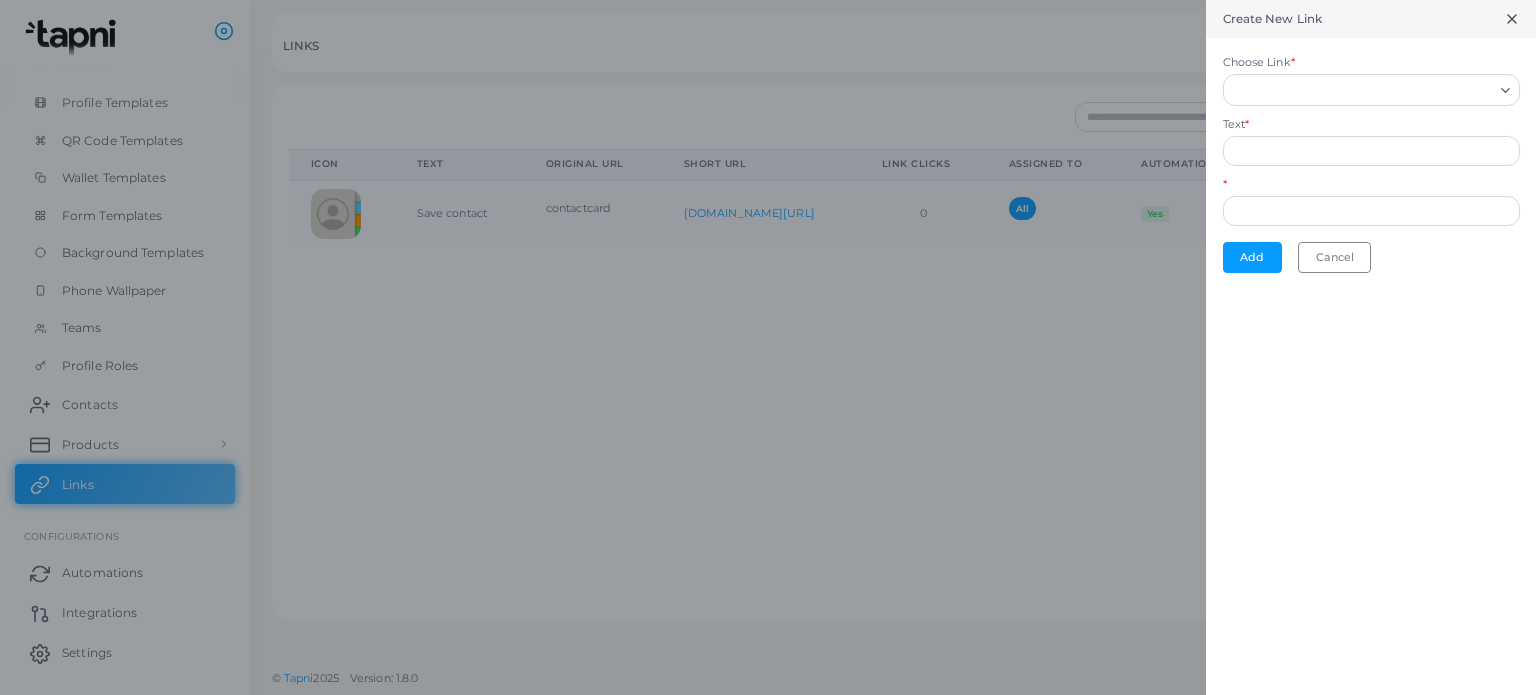 type 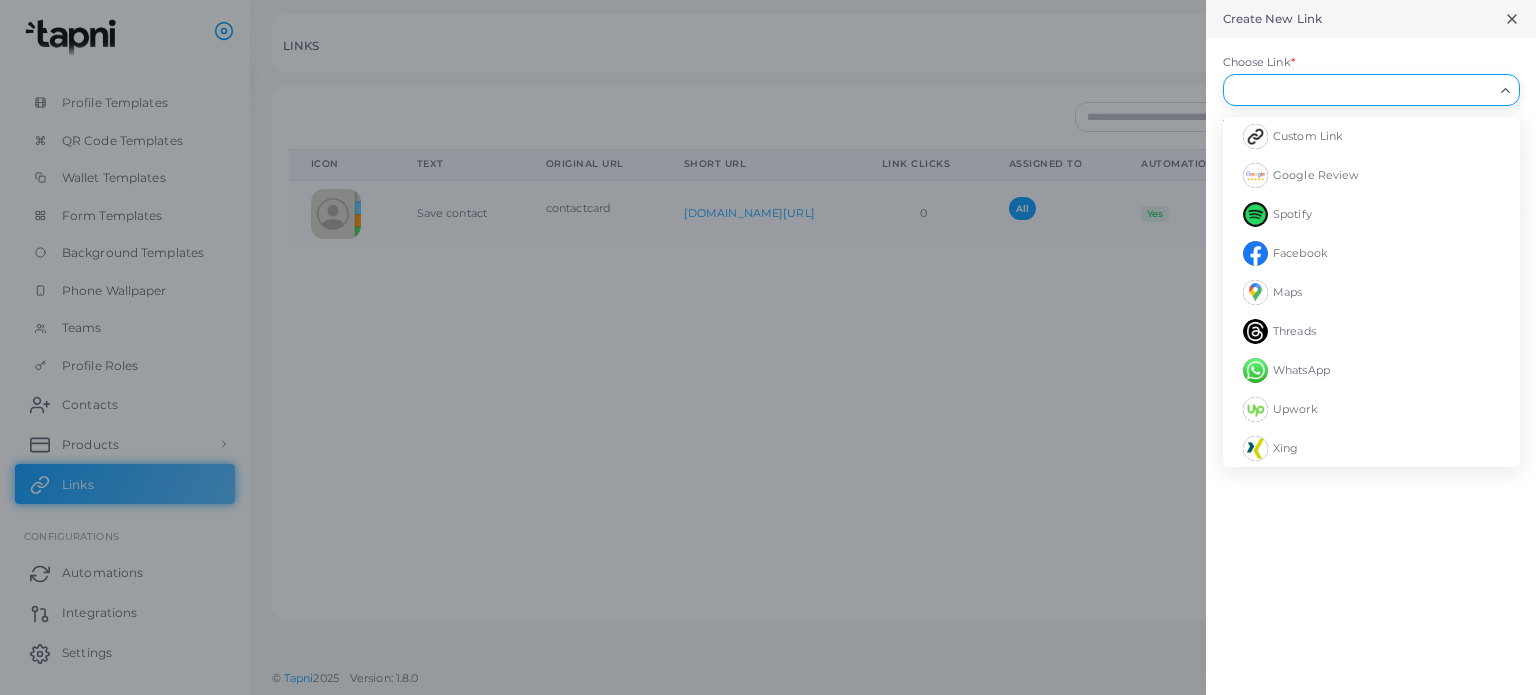click on "Choose Link  *" at bounding box center [1362, 90] 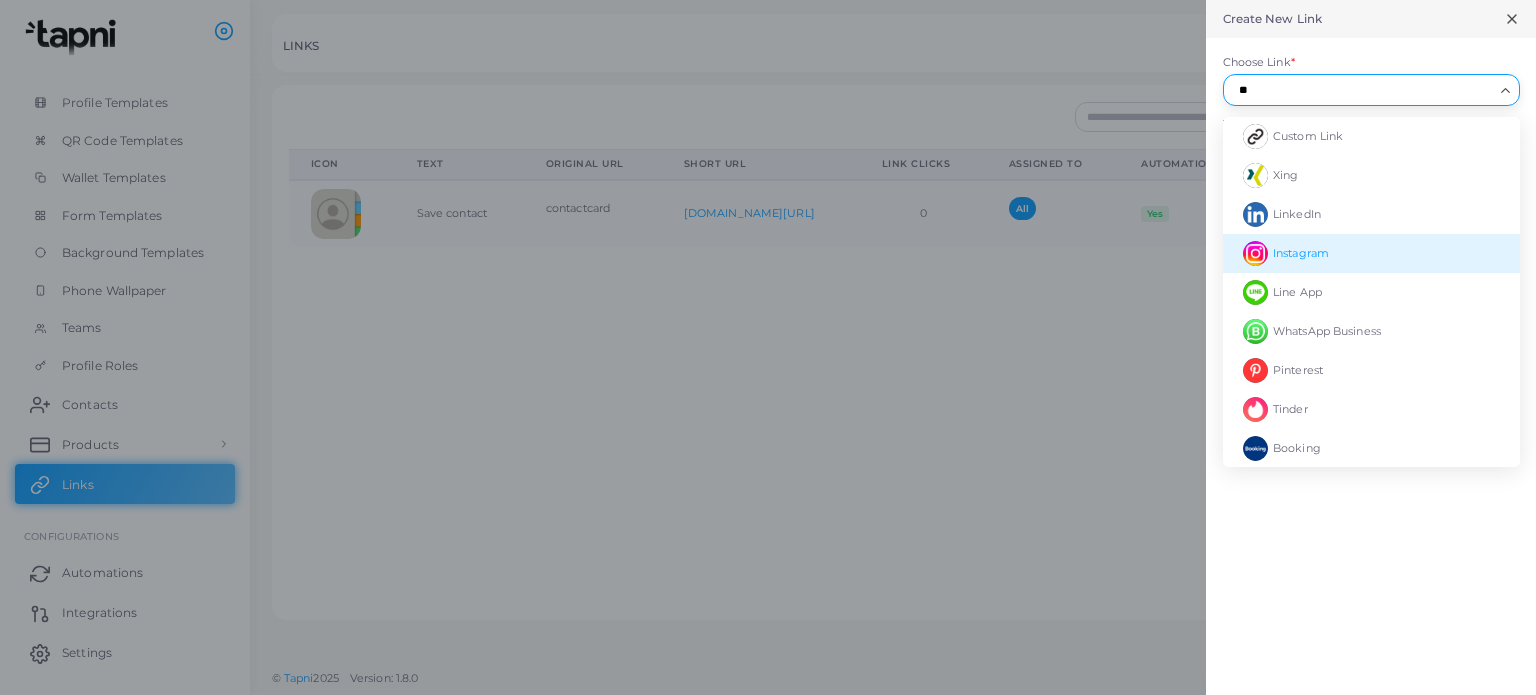click on "Instagram" at bounding box center (1371, 253) 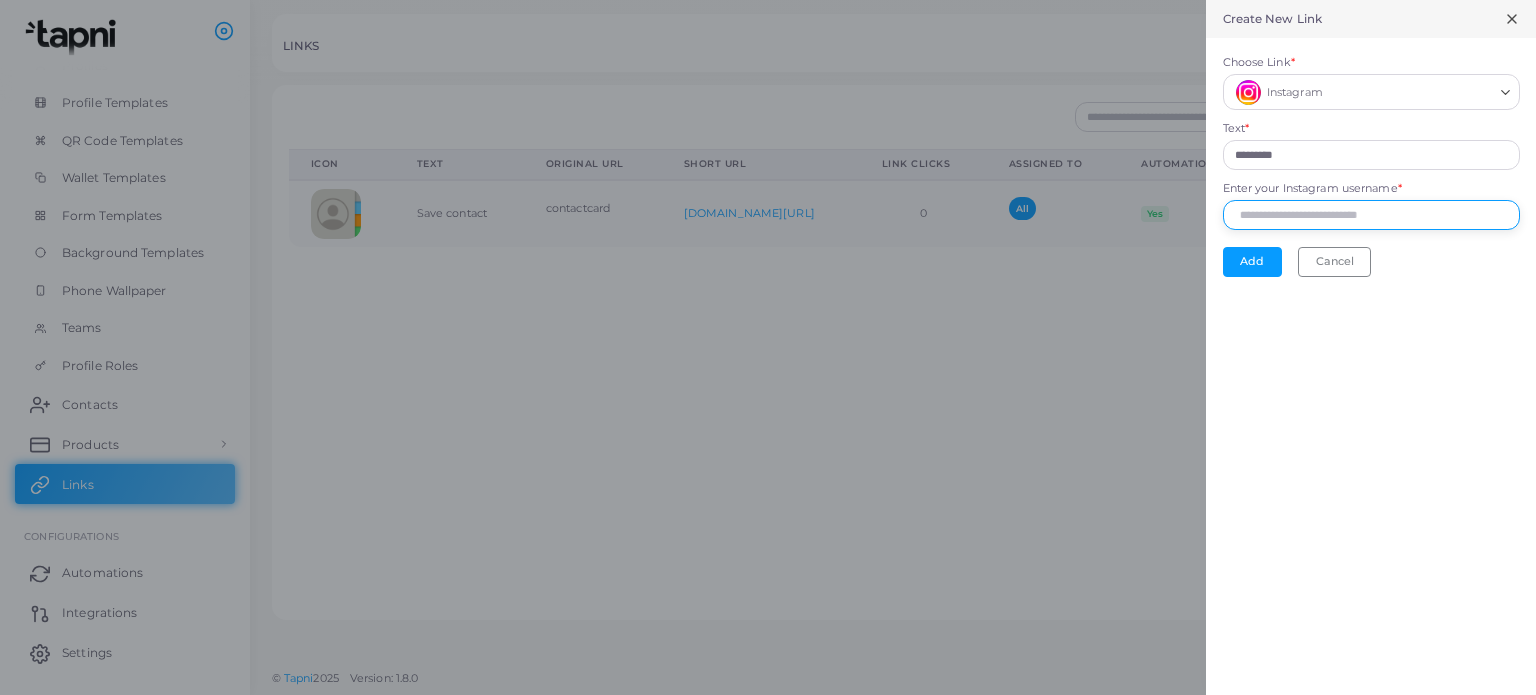 click on "Enter your Instagram username  *" at bounding box center [1371, 215] 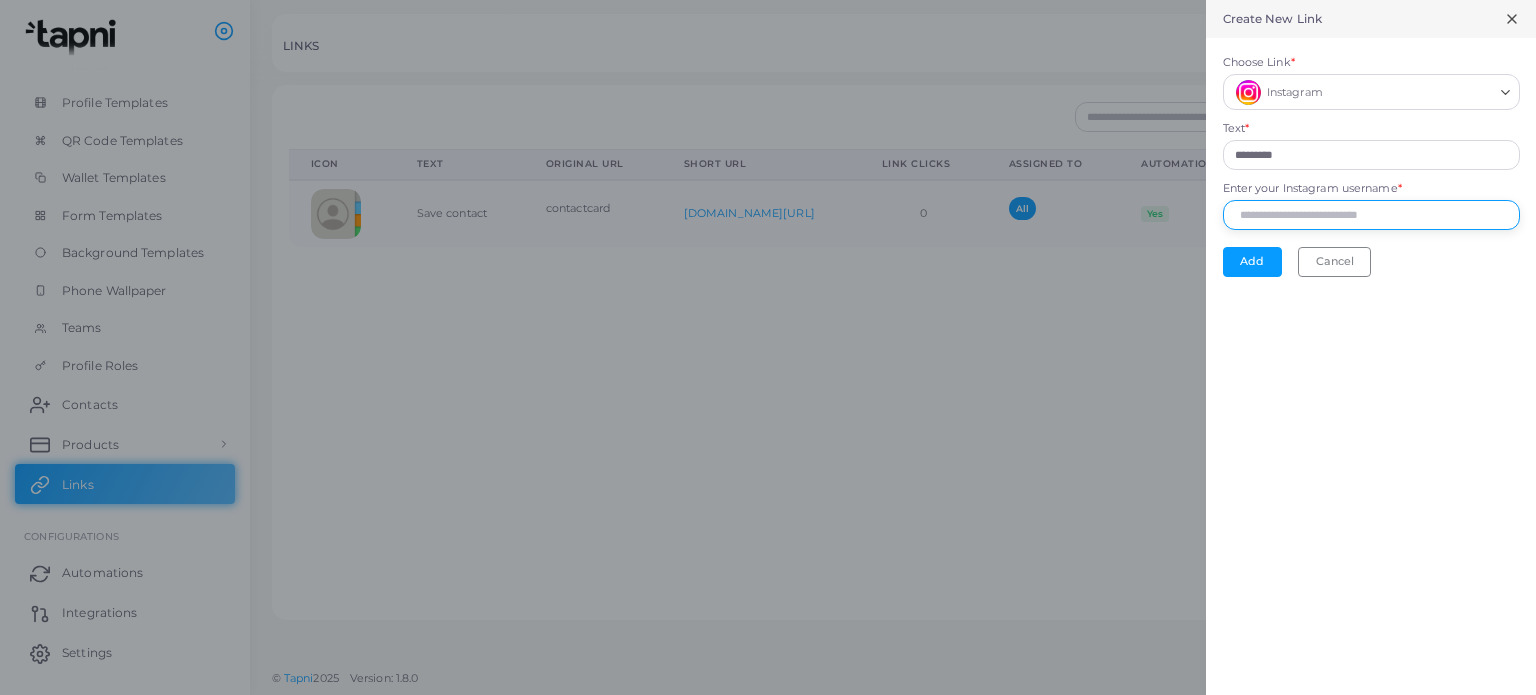 paste on "**********" 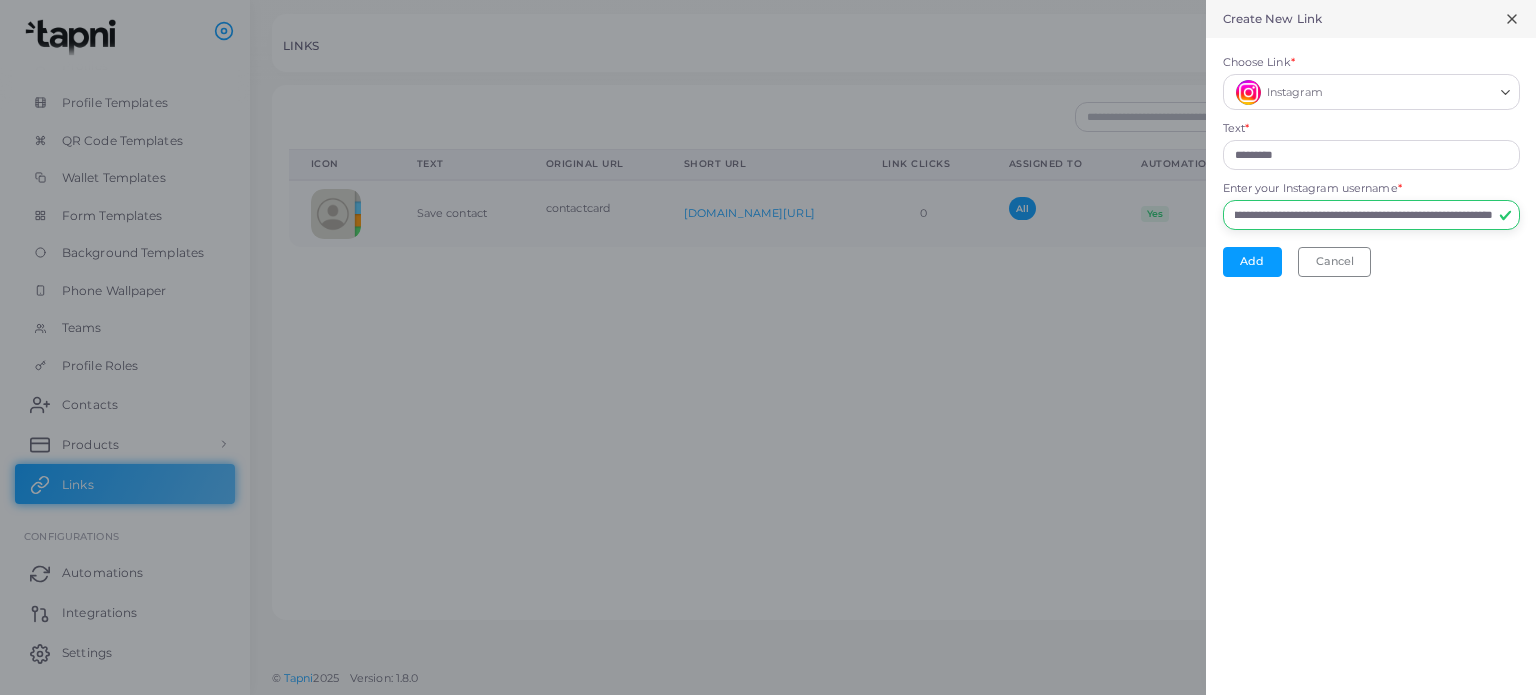 scroll, scrollTop: 0, scrollLeft: 234, axis: horizontal 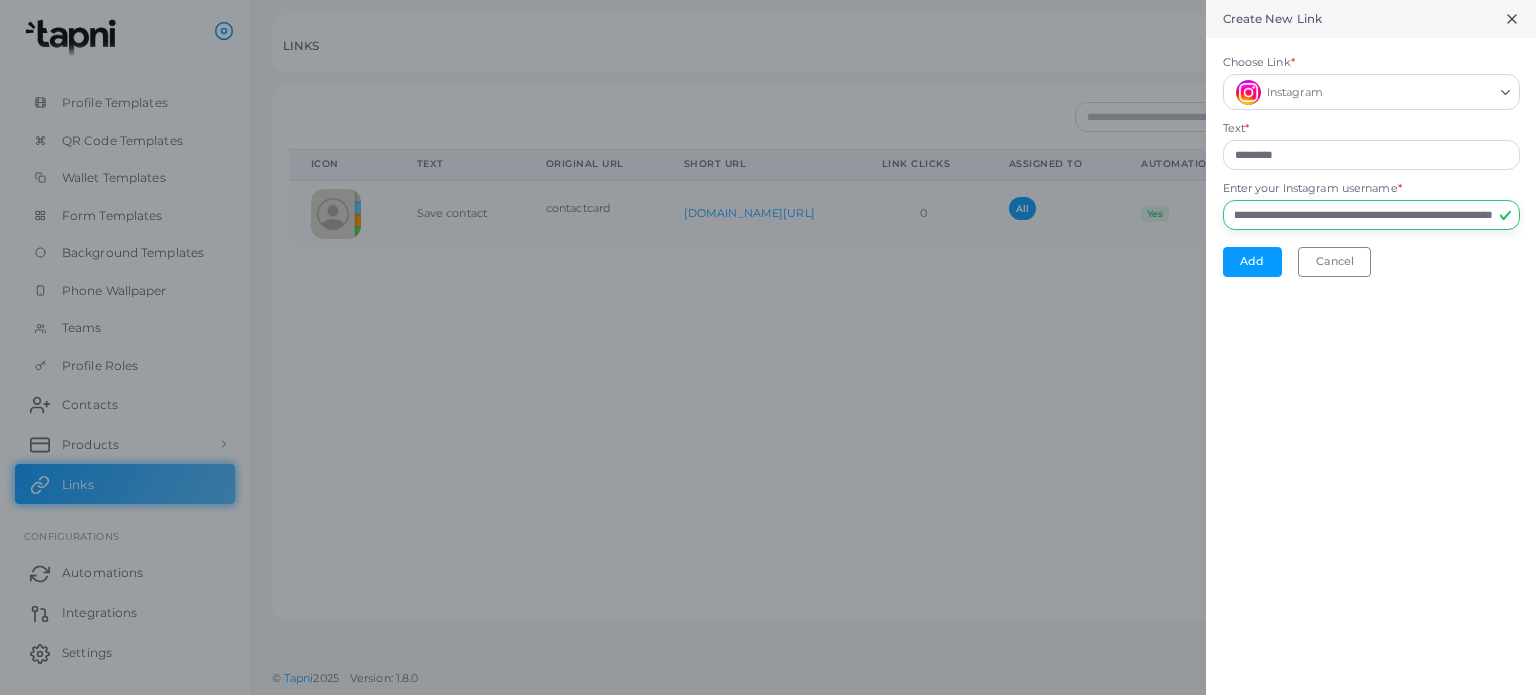 drag, startPoint x: 1501, startPoint y: 219, endPoint x: 1268, endPoint y: 222, distance: 233.01932 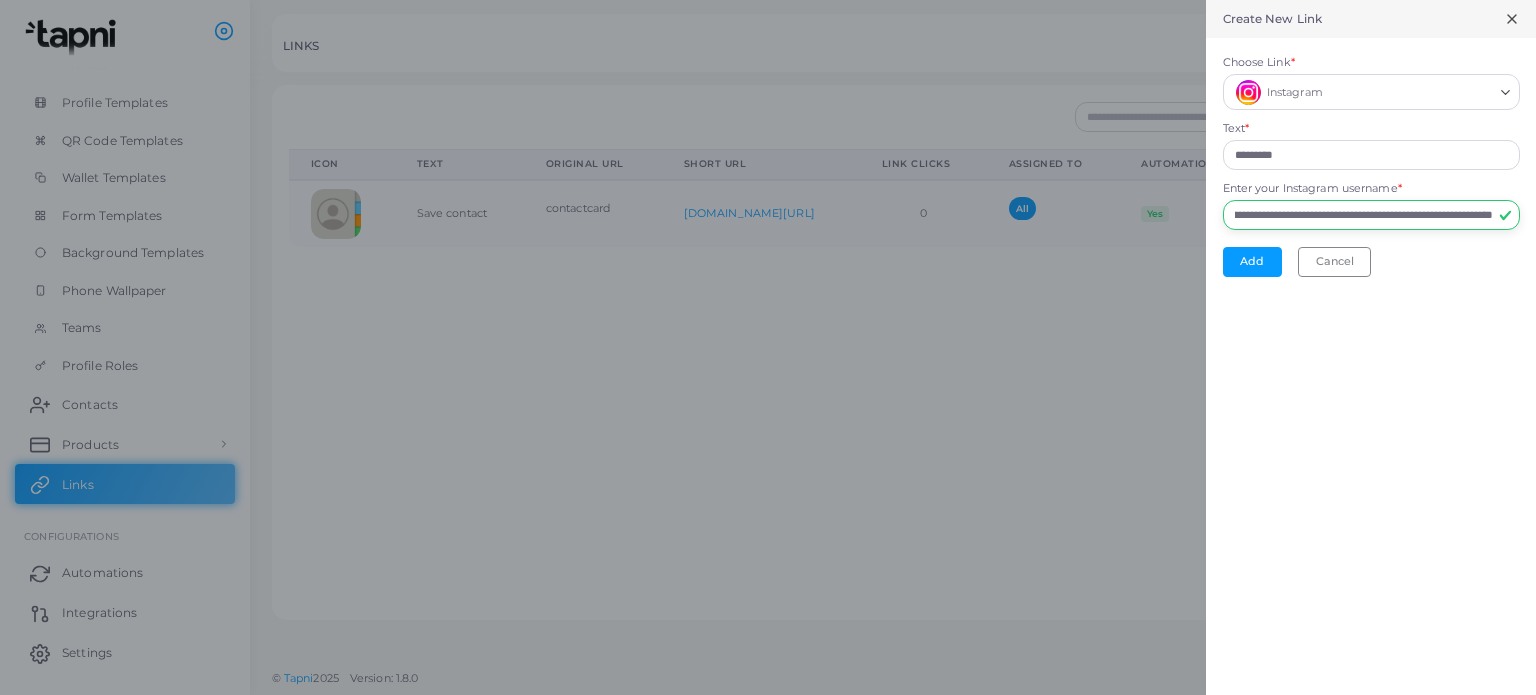 click on "**********" at bounding box center [1371, 215] 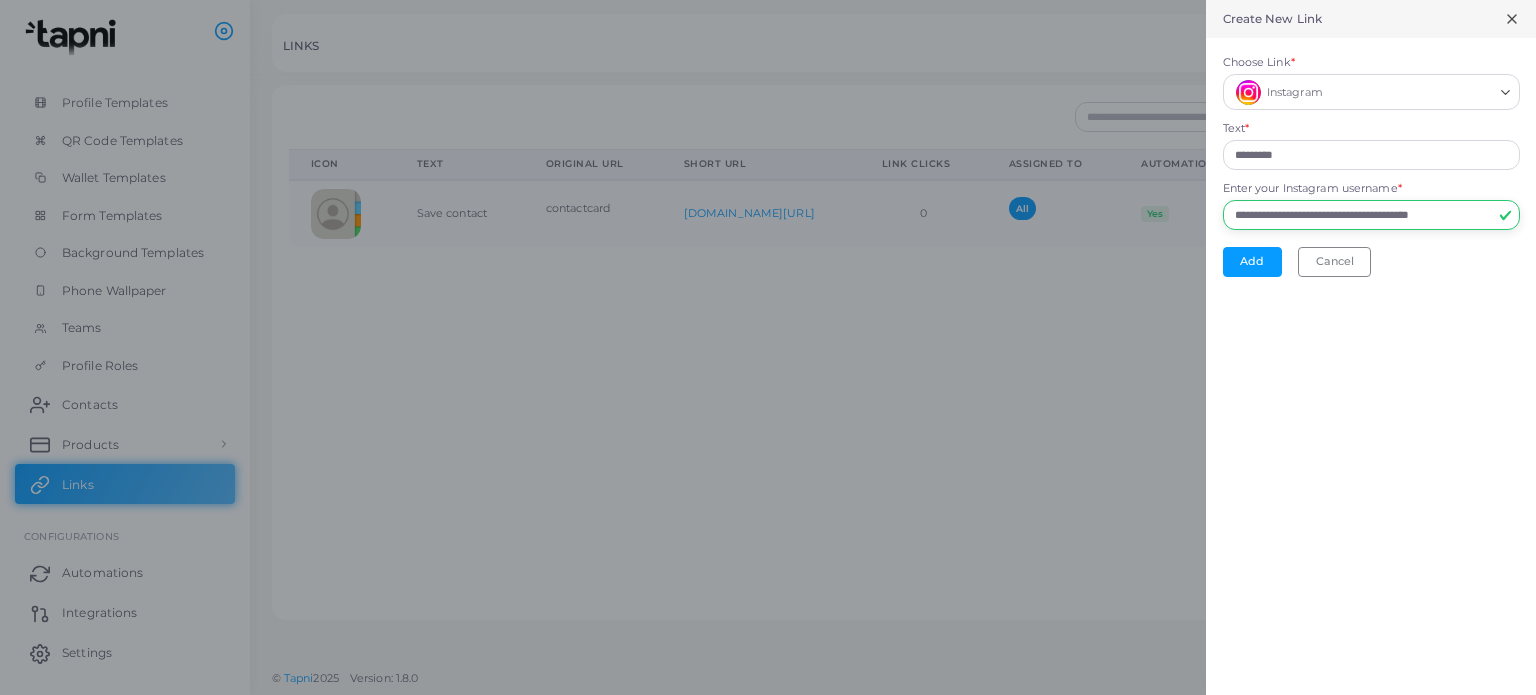 scroll, scrollTop: 0, scrollLeft: 0, axis: both 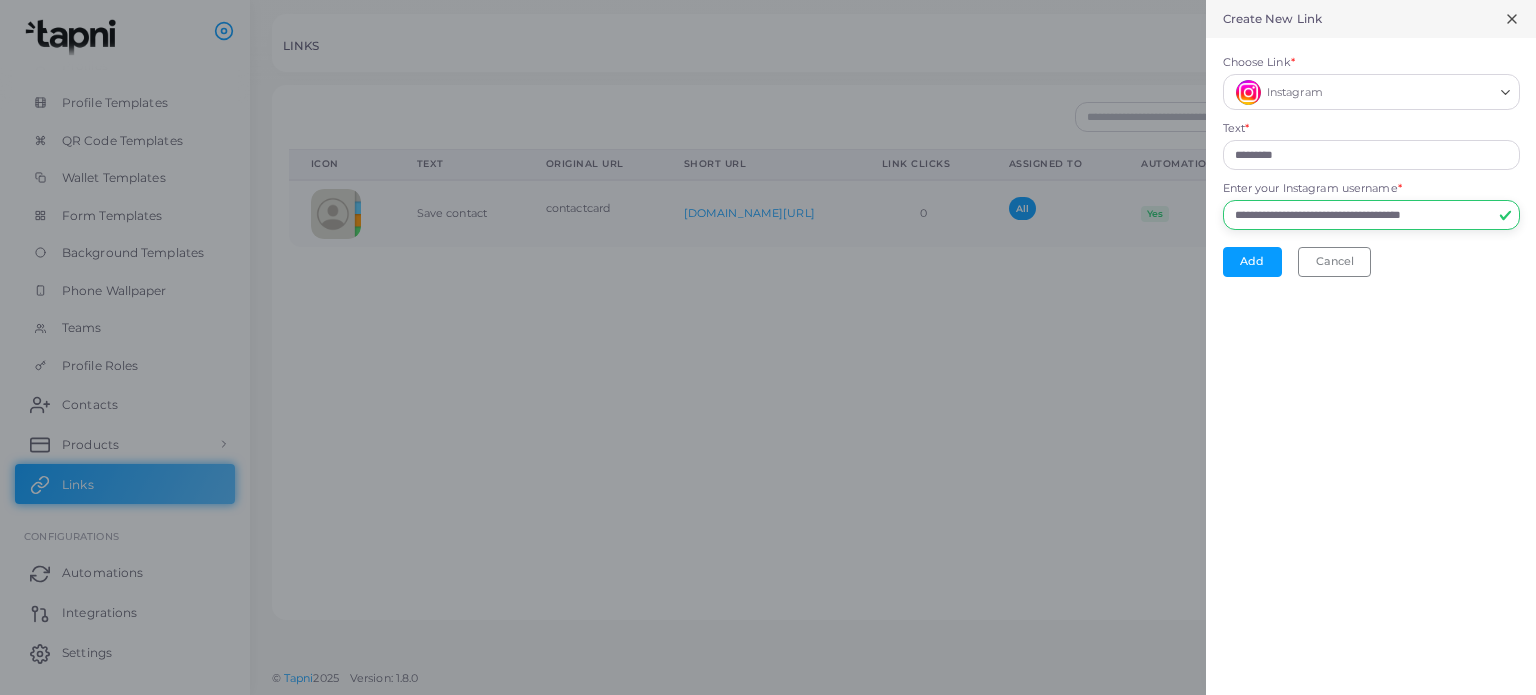 drag, startPoint x: 1387, startPoint y: 214, endPoint x: 996, endPoint y: 203, distance: 391.1547 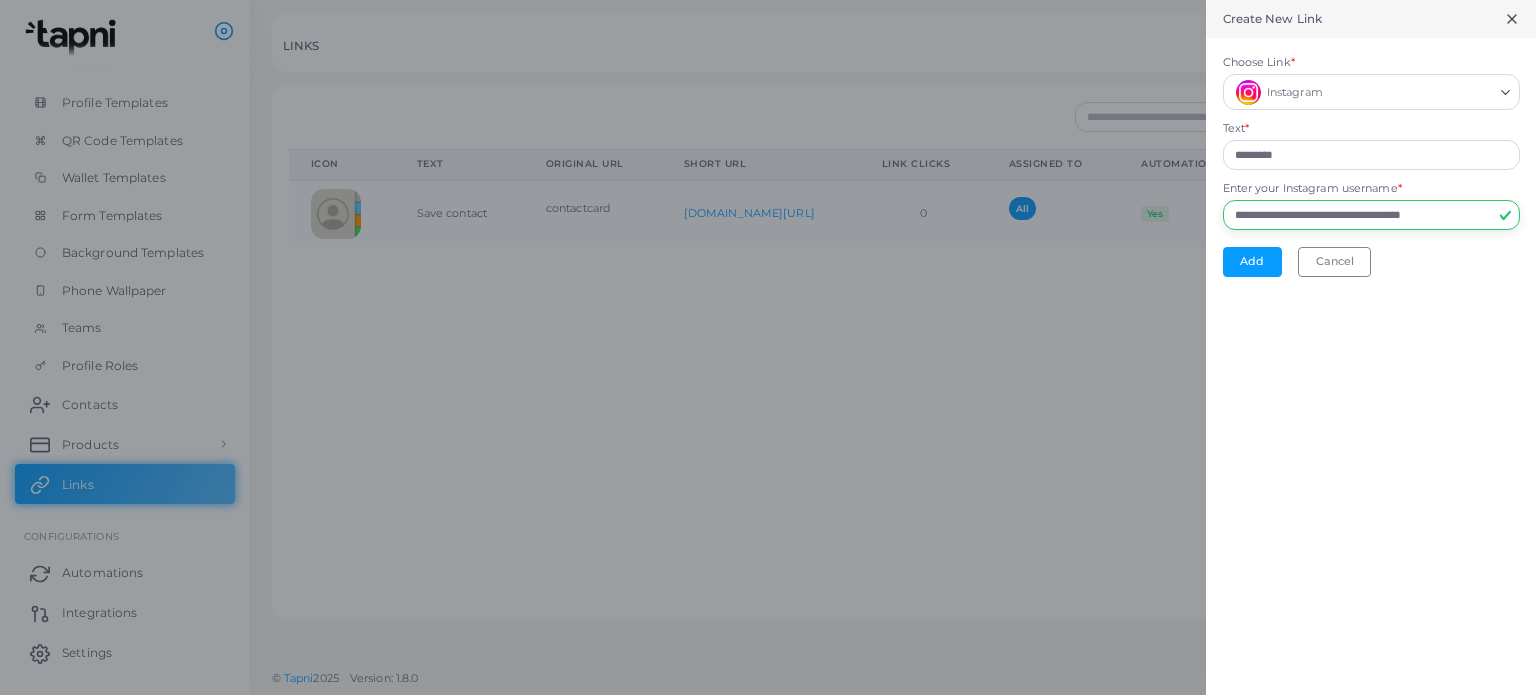 click on "**********" at bounding box center (768, 0) 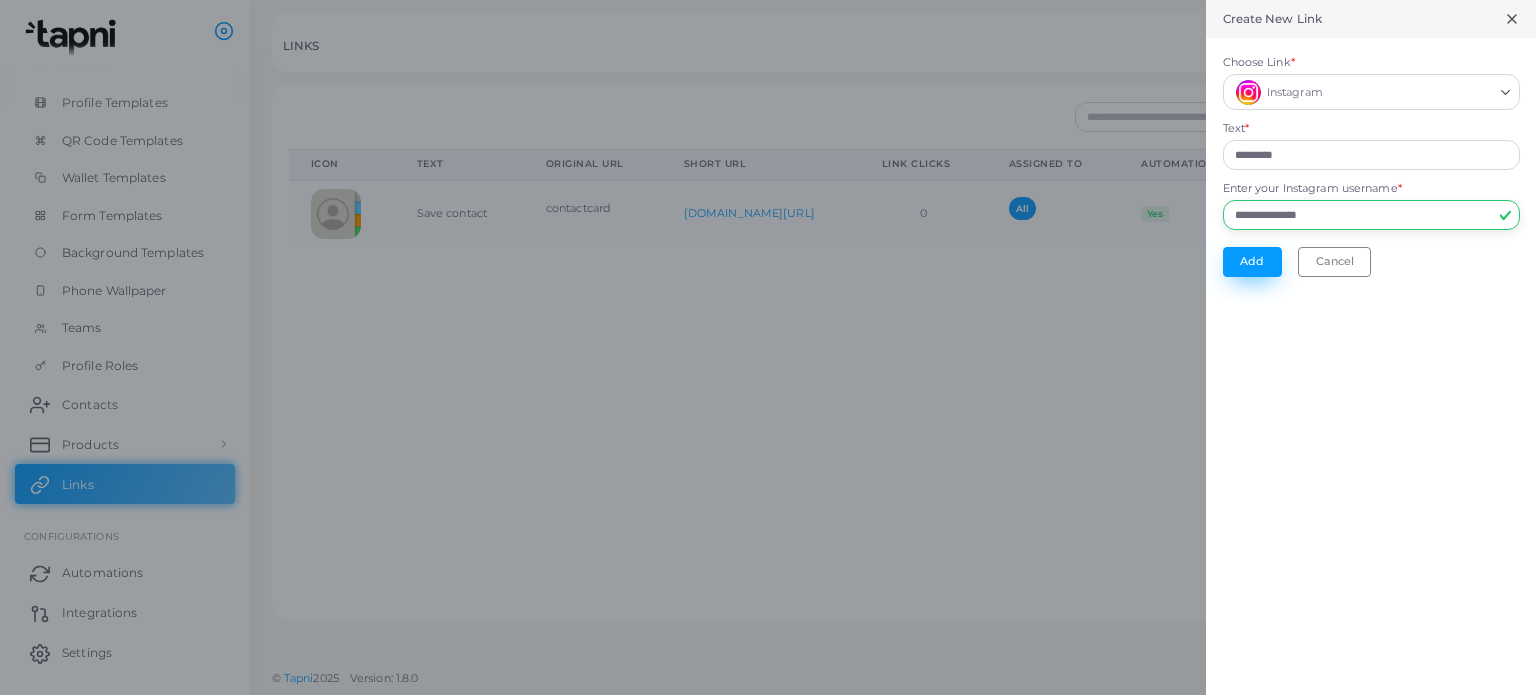 type on "**********" 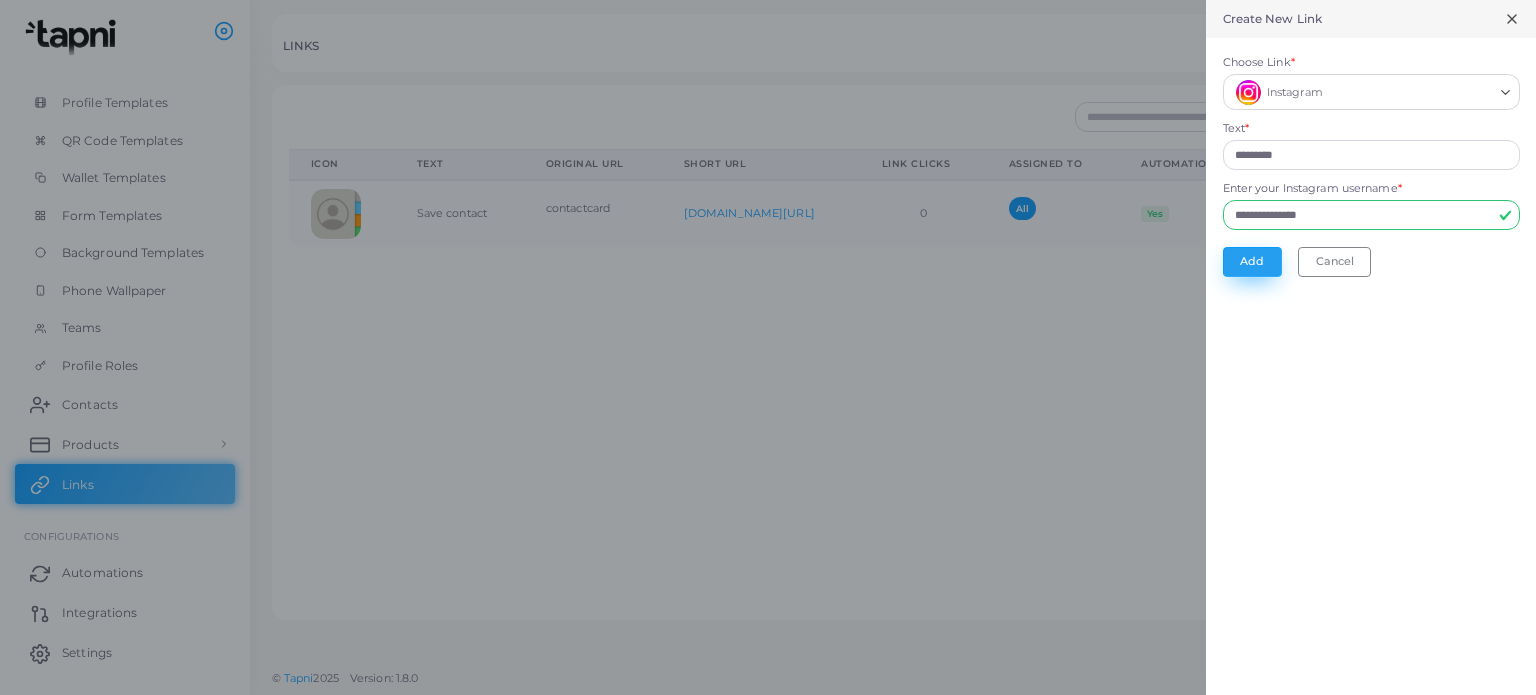 click on "Add" at bounding box center (1252, 262) 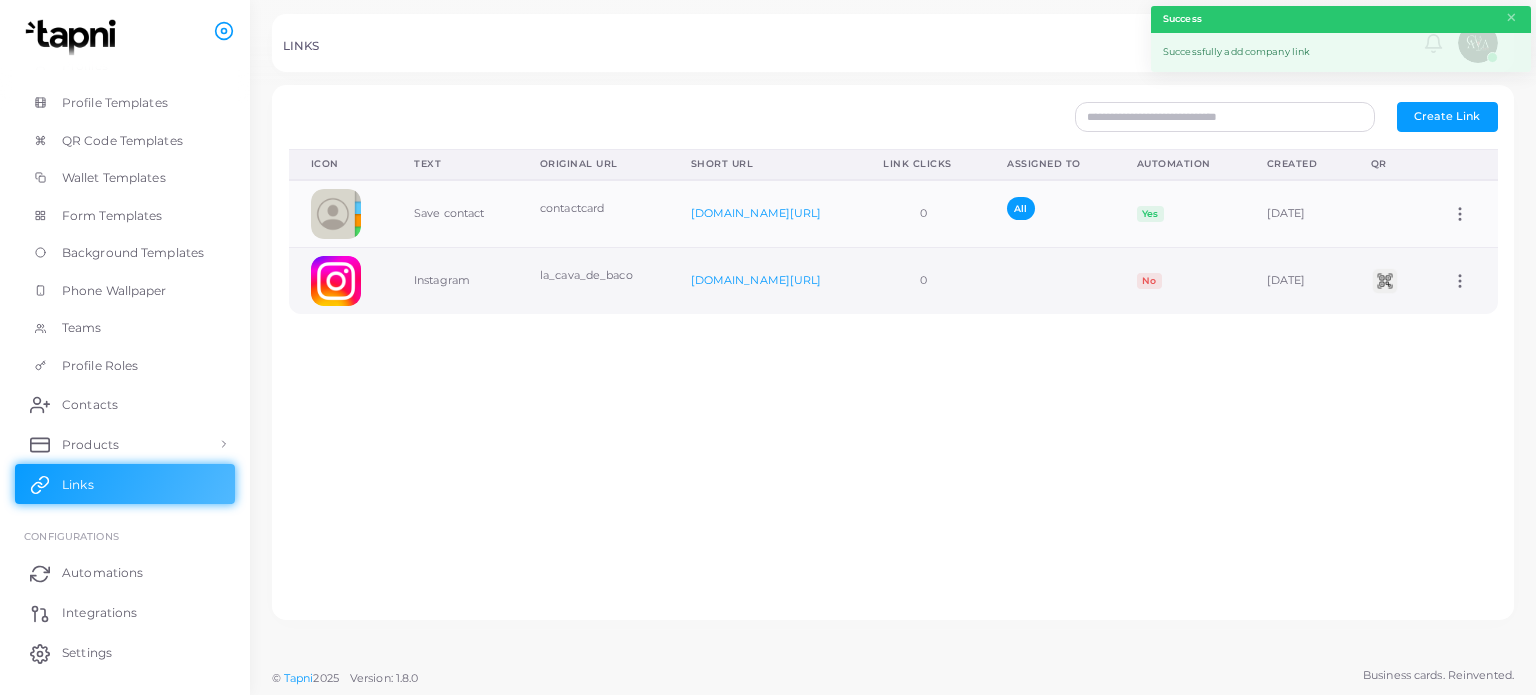 click 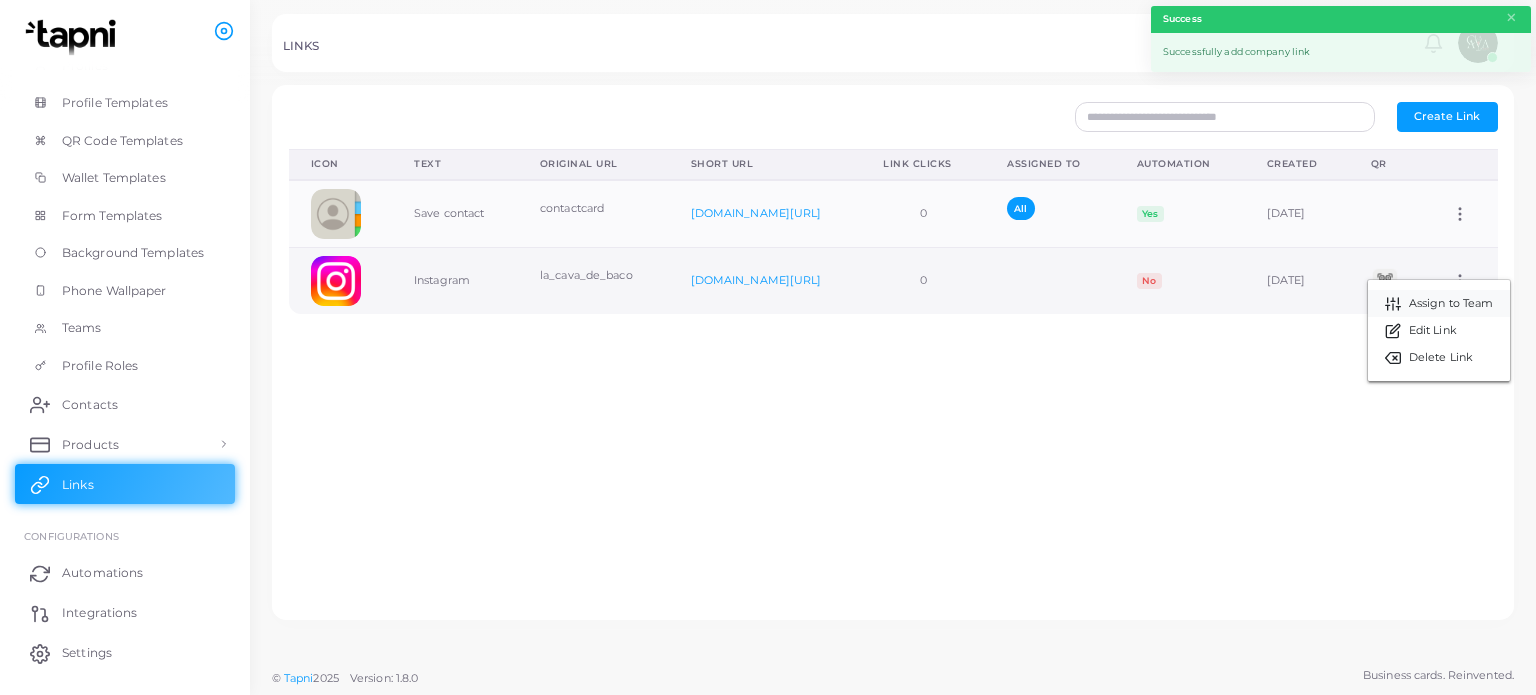 click on "Assign to Team" at bounding box center (1451, 304) 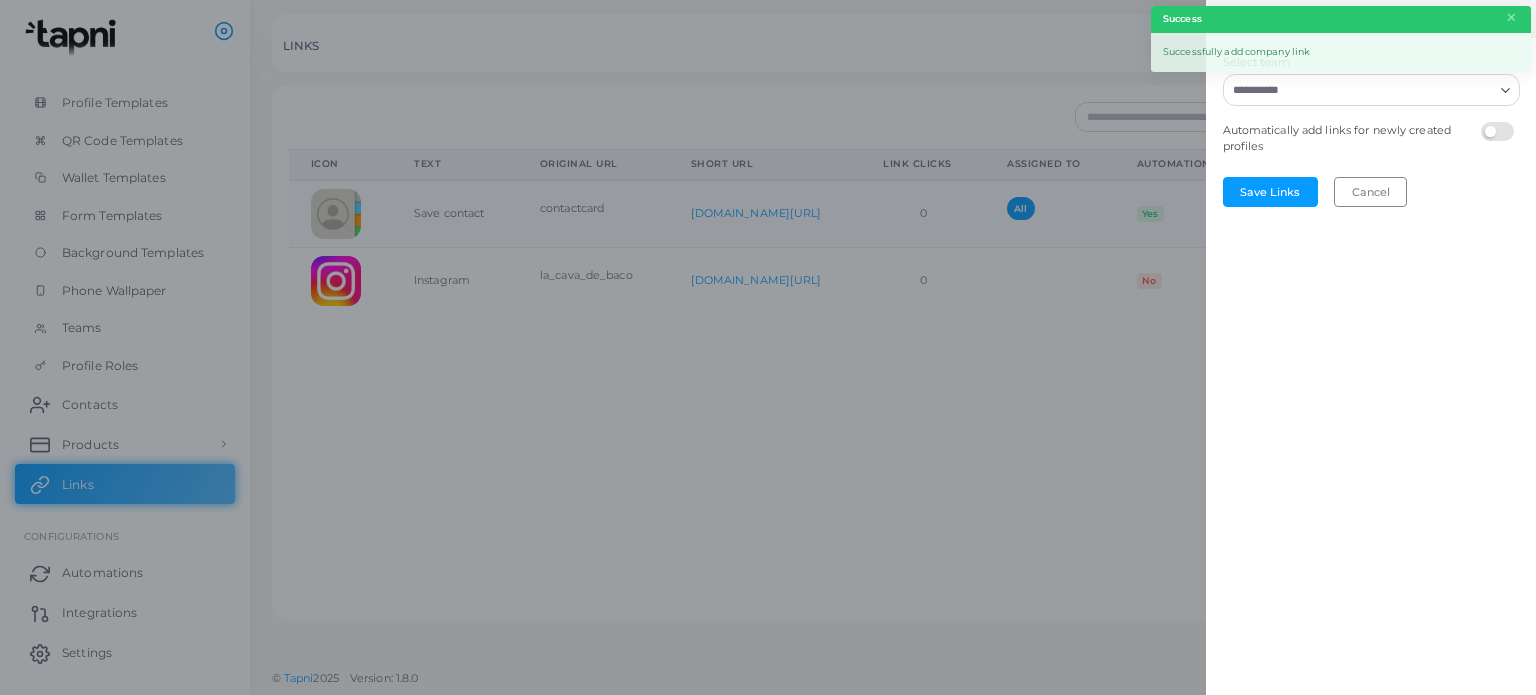 click on "Select team" at bounding box center (1359, 90) 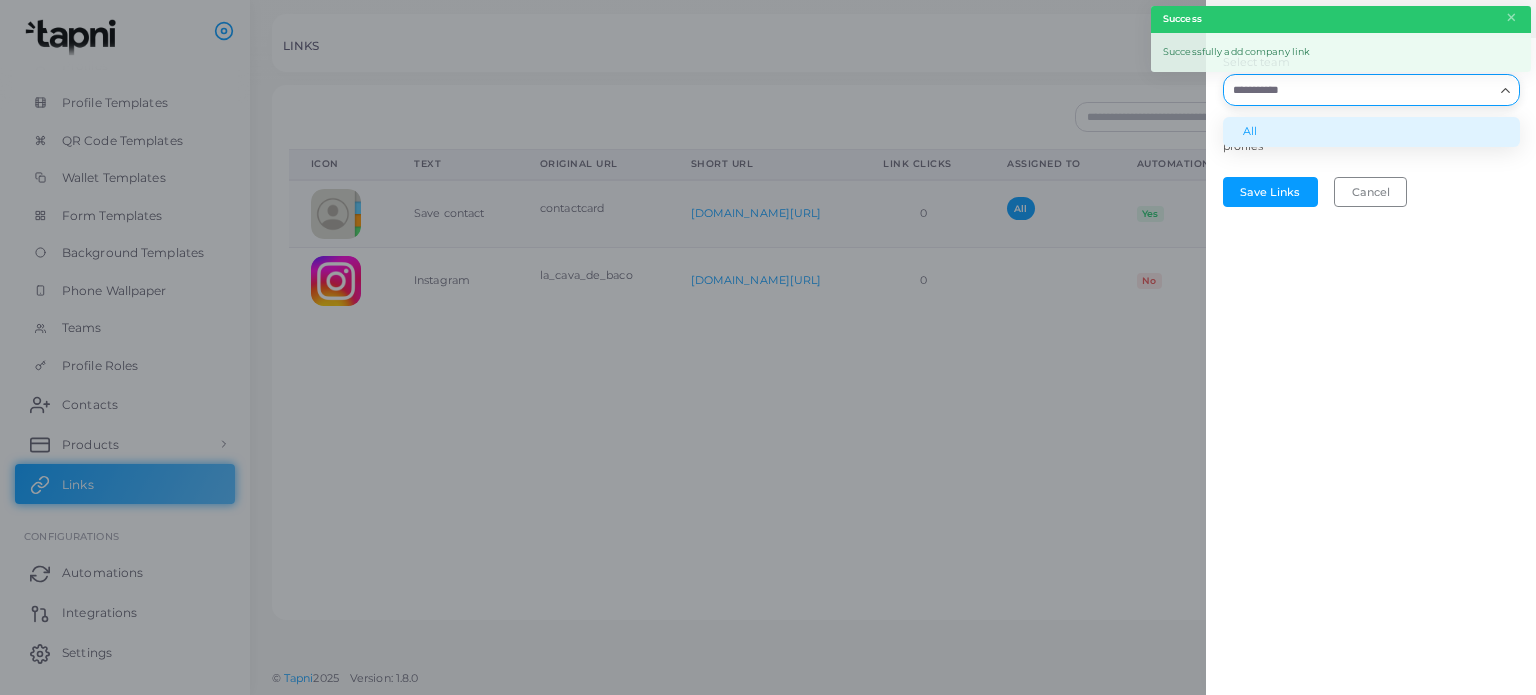 click on "All" at bounding box center (1371, 132) 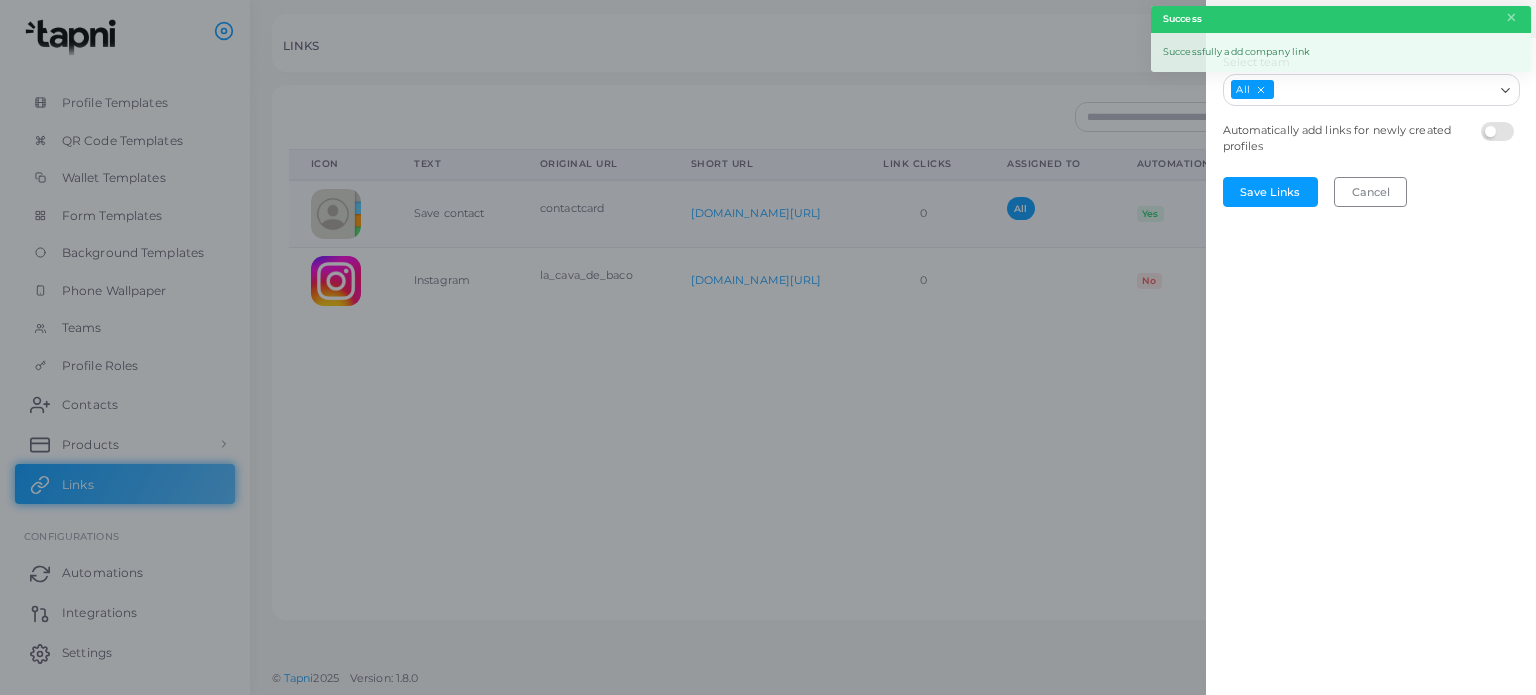 click at bounding box center (1500, 122) 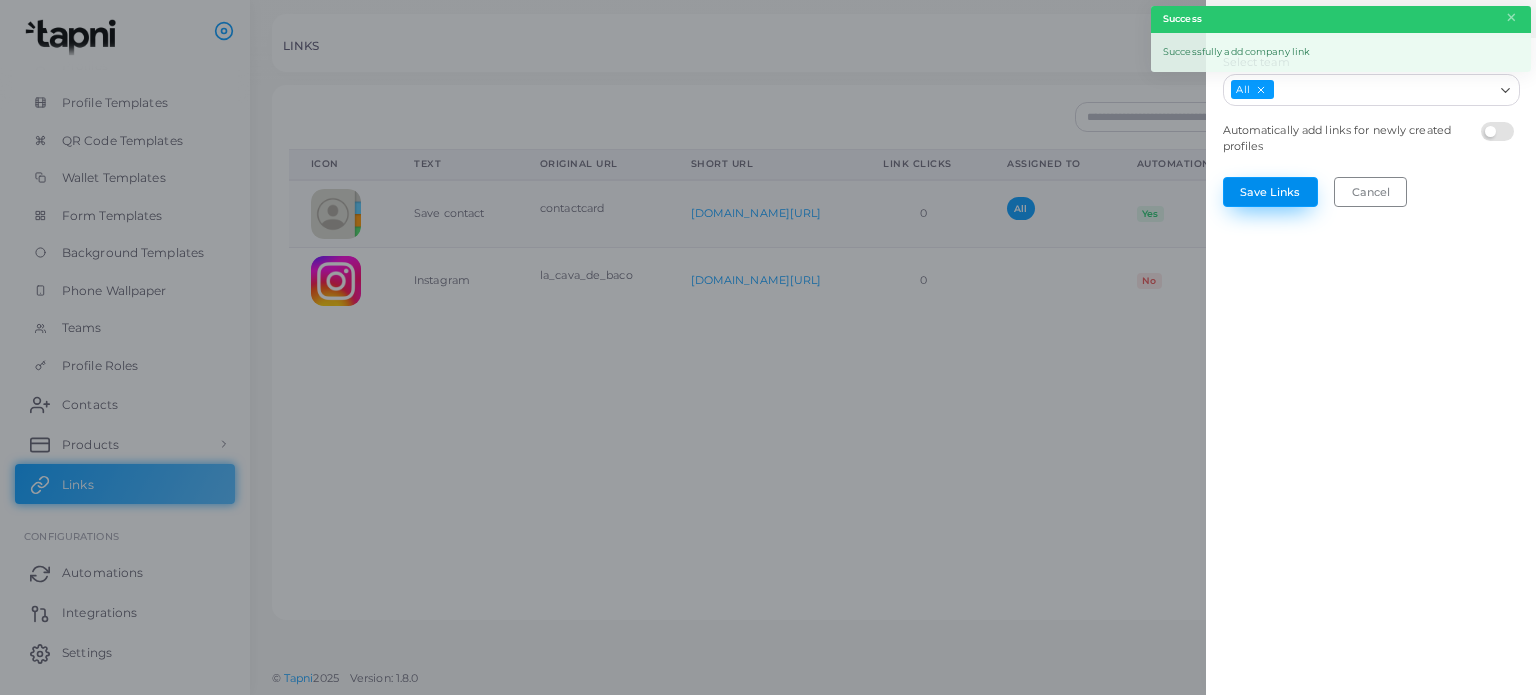click on "Save Links" at bounding box center (1270, 192) 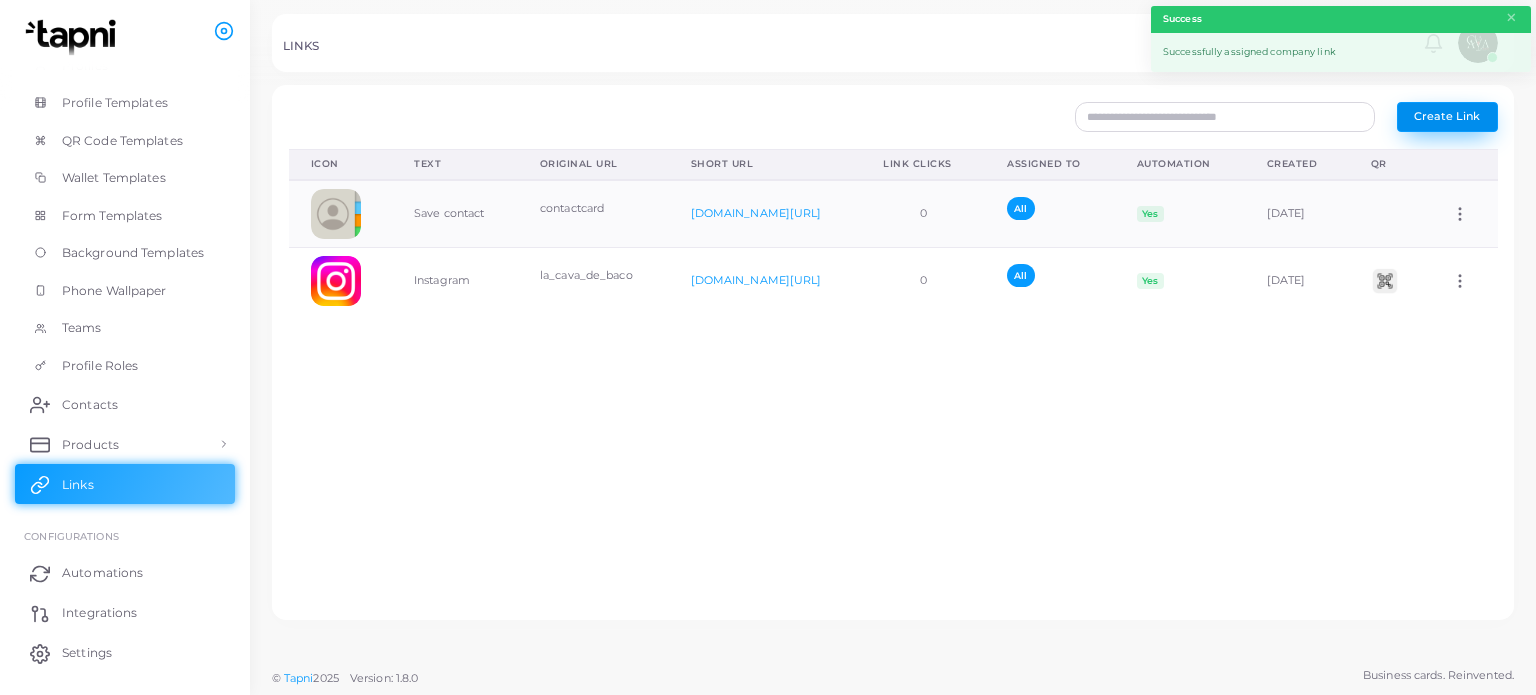 click on "Create Link" at bounding box center [1447, 116] 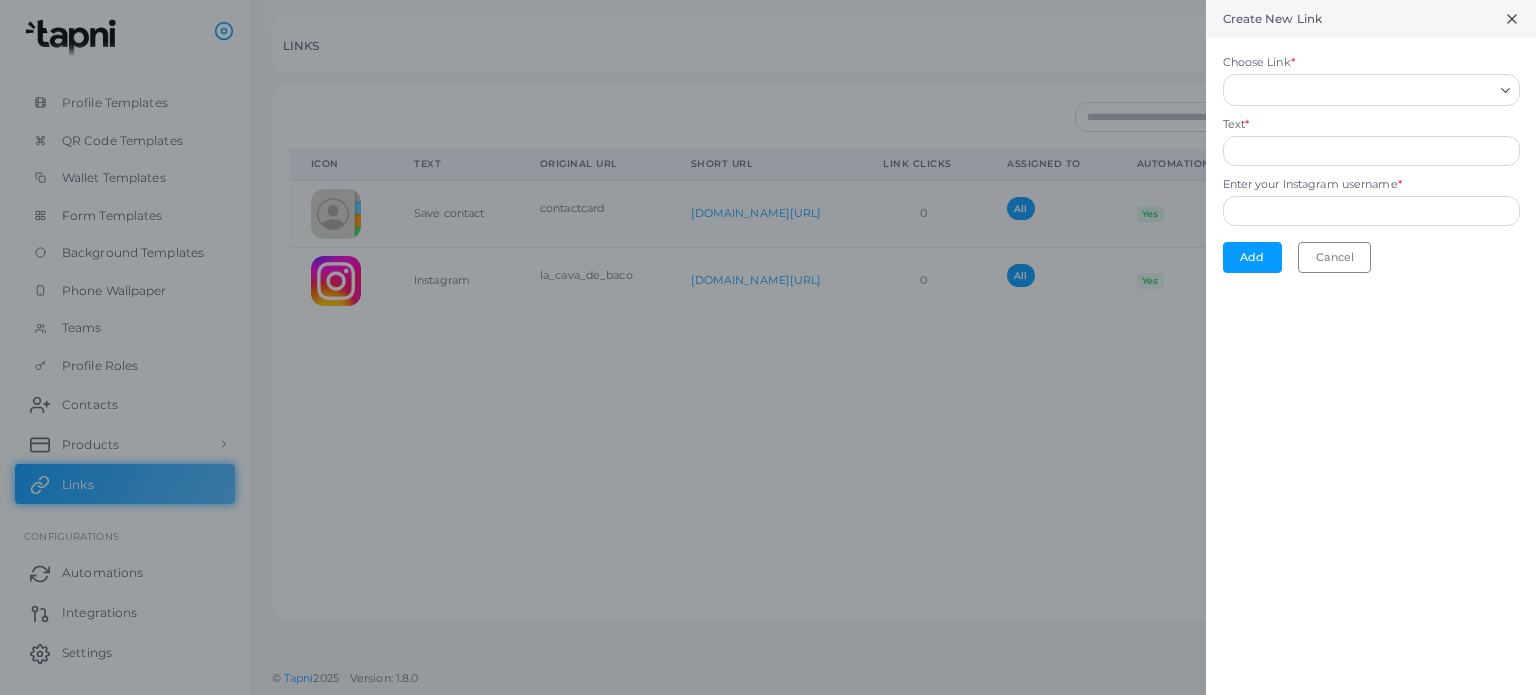 click on "Choose Link  *" at bounding box center [1362, 90] 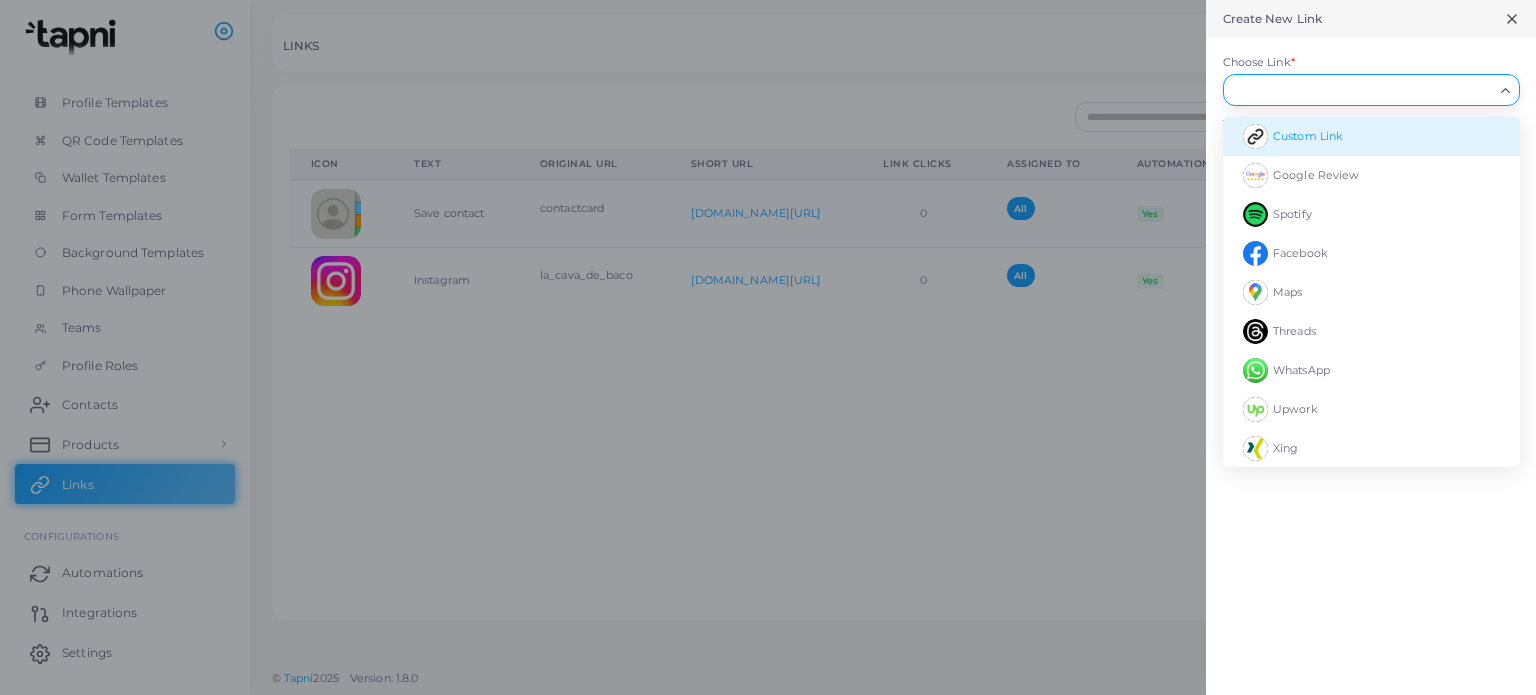 click on "Custom Link" at bounding box center [1308, 136] 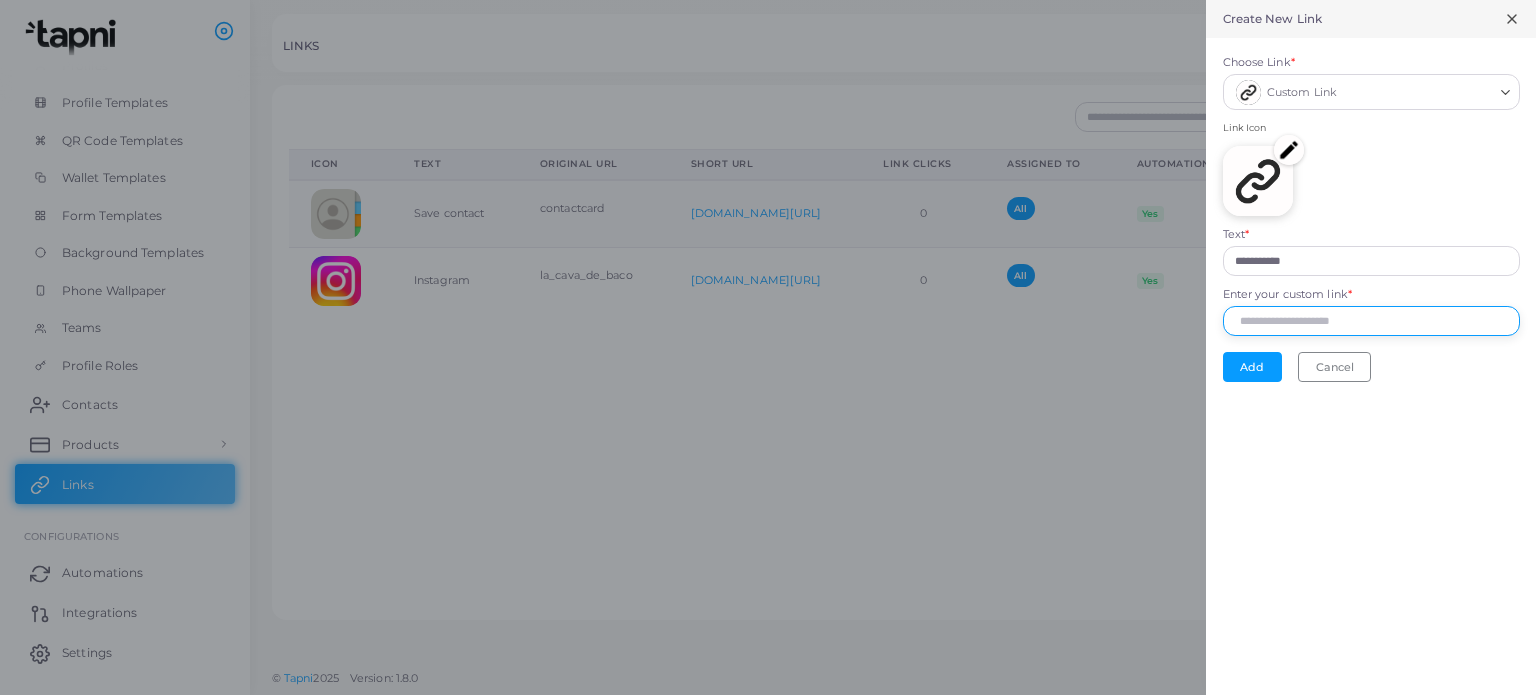 click on "Enter your custom link  *" at bounding box center [1371, 321] 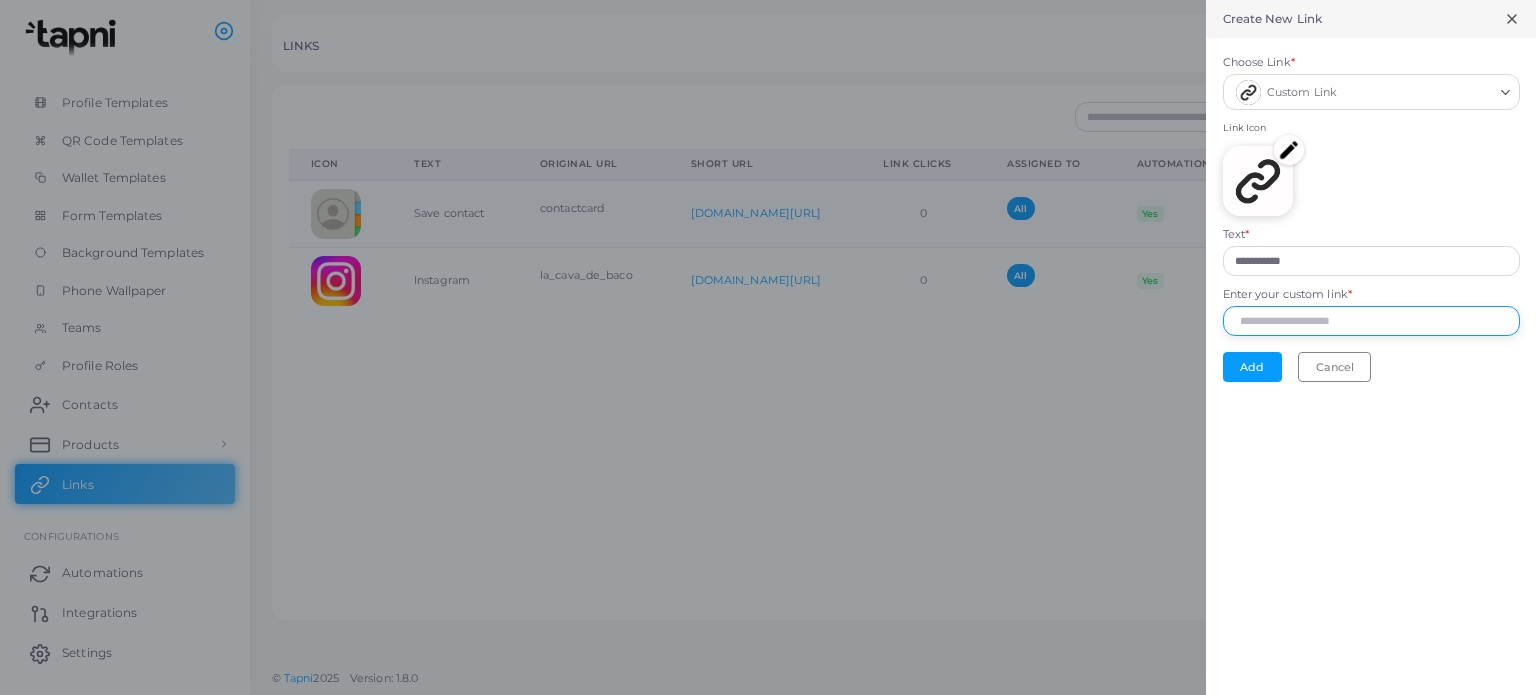 paste on "**********" 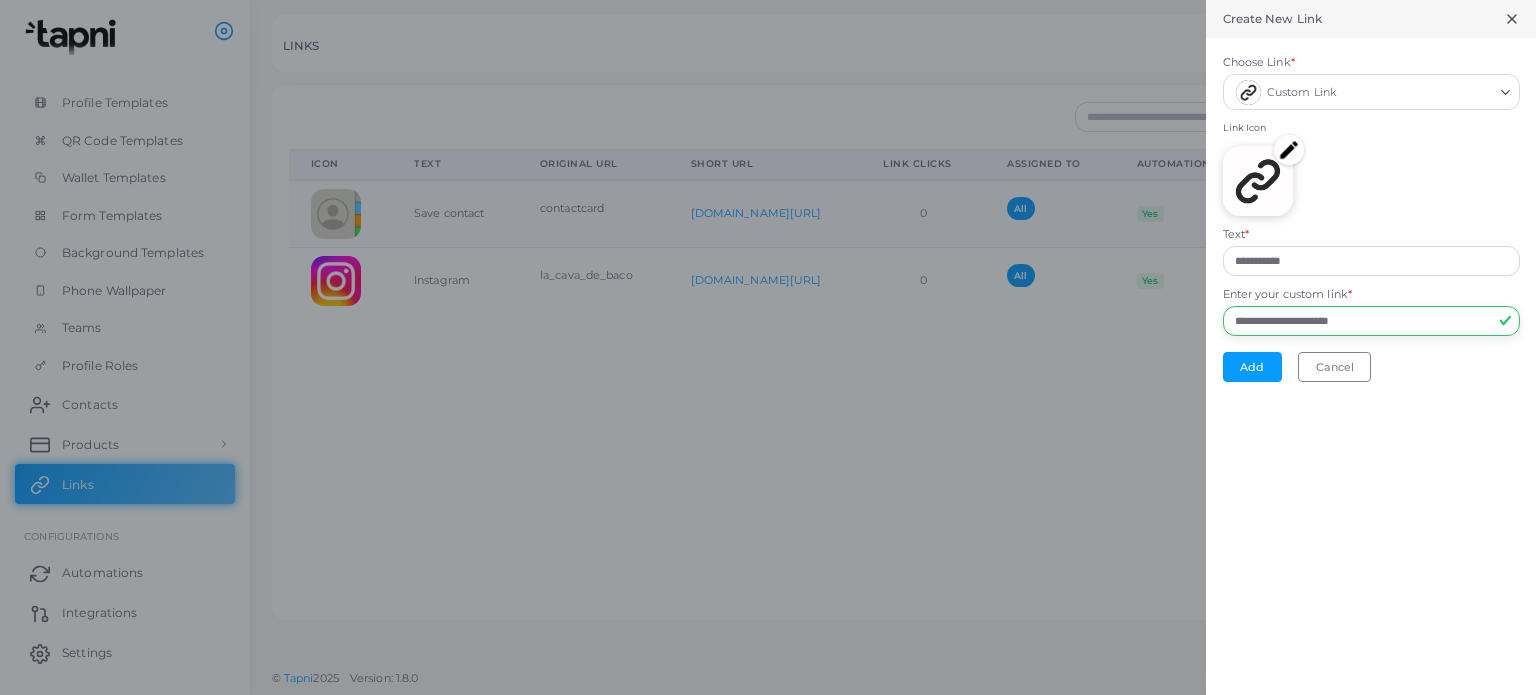 type on "**********" 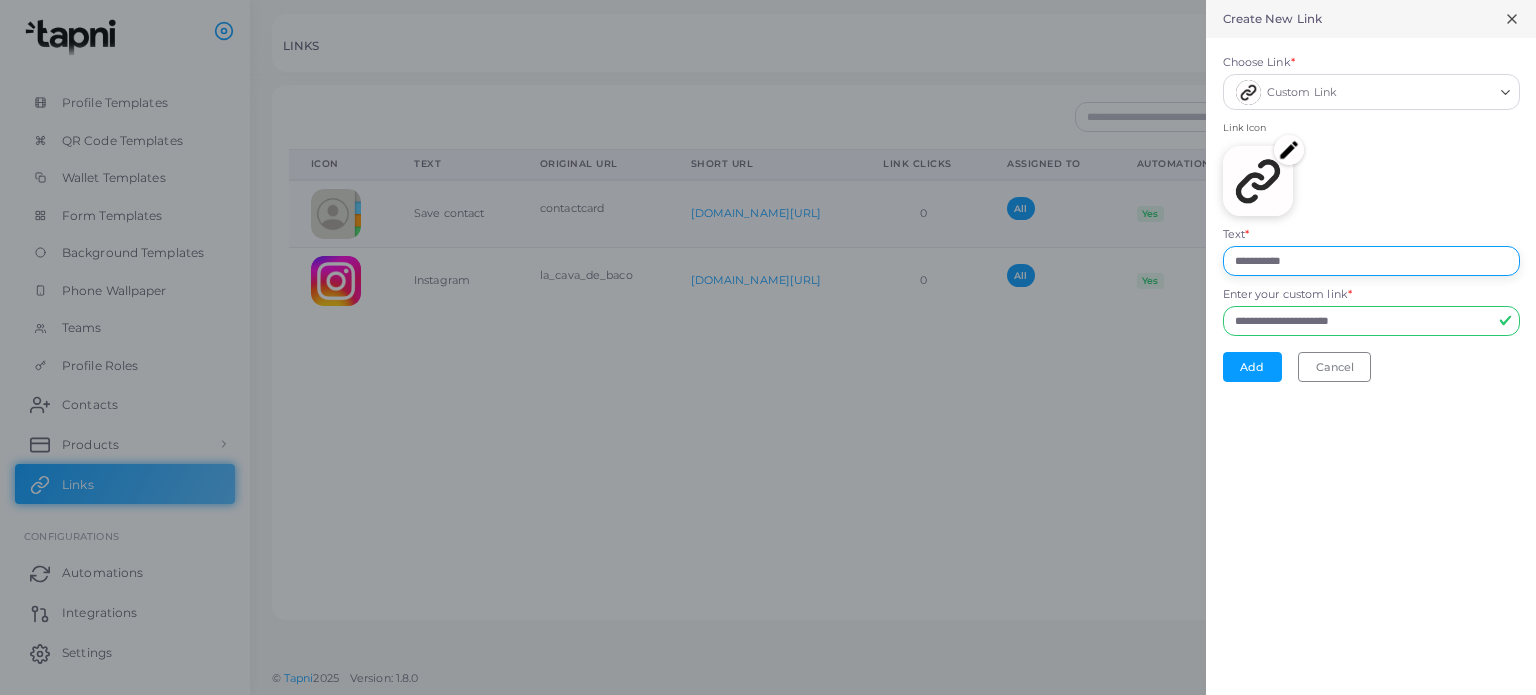drag, startPoint x: 1324, startPoint y: 251, endPoint x: 1096, endPoint y: 238, distance: 228.37032 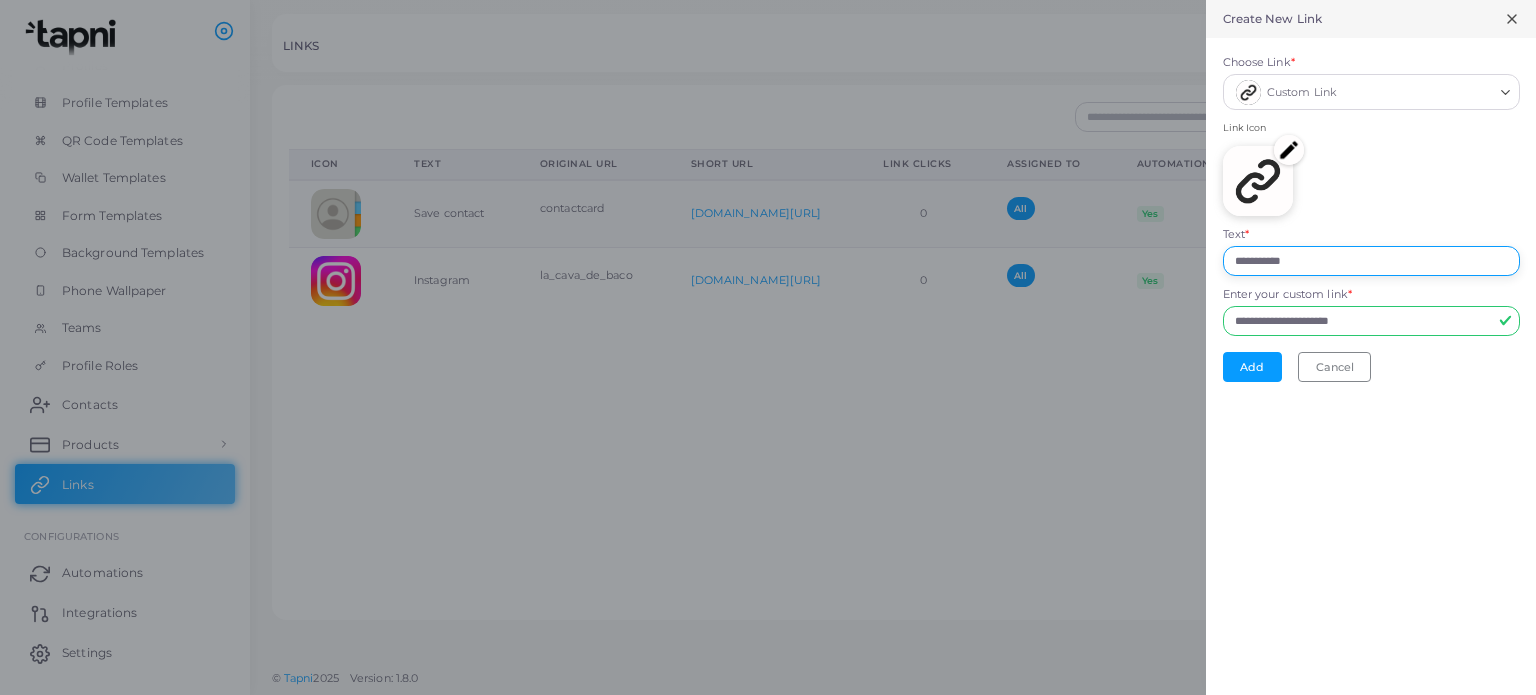 click on "**********" at bounding box center (768, 0) 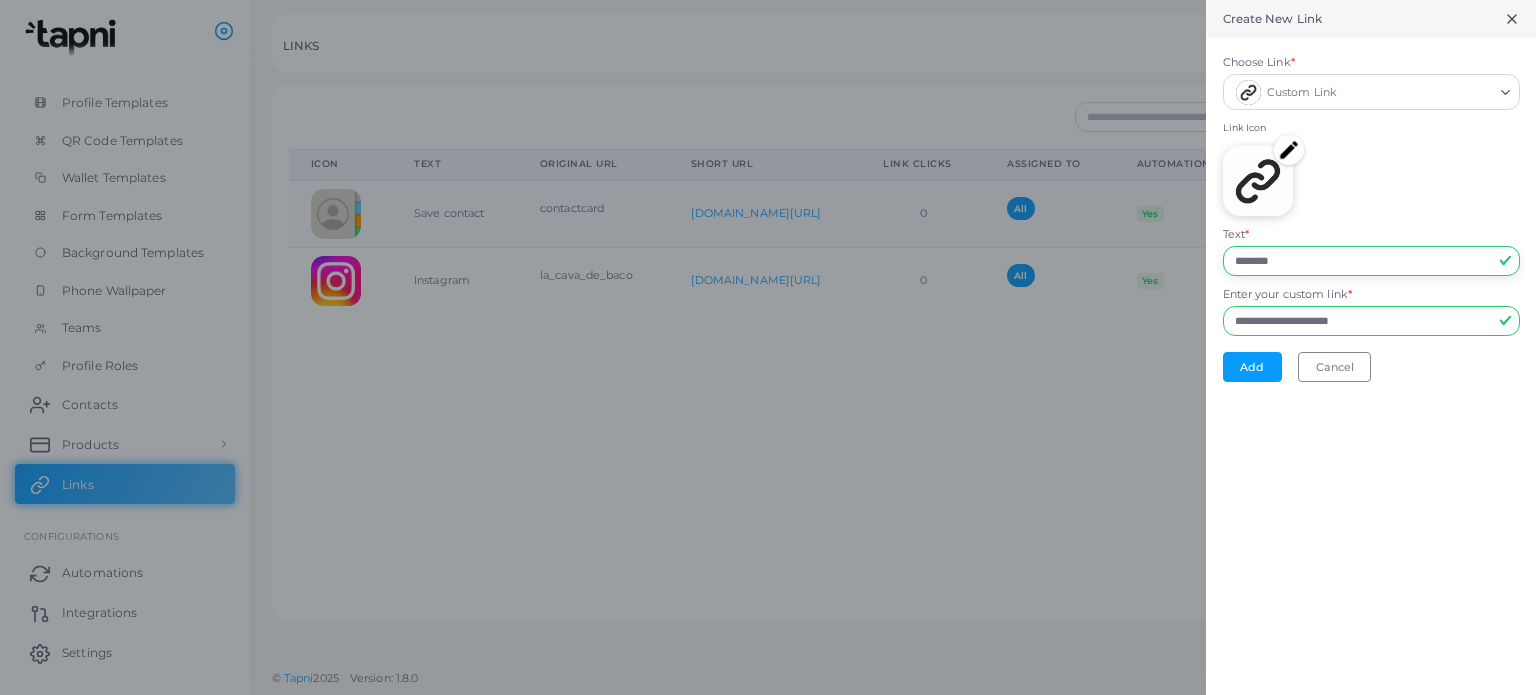 type on "**********" 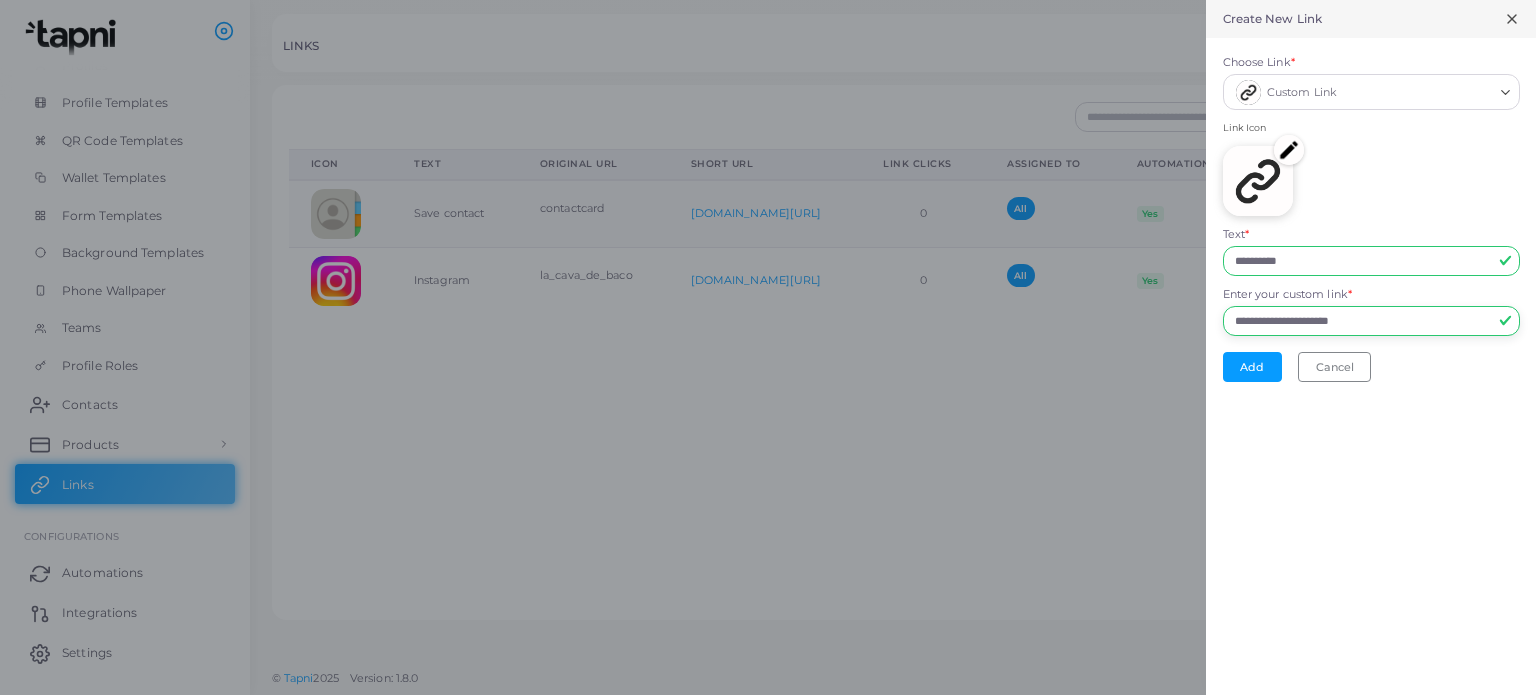 click on "**********" at bounding box center [1371, 321] 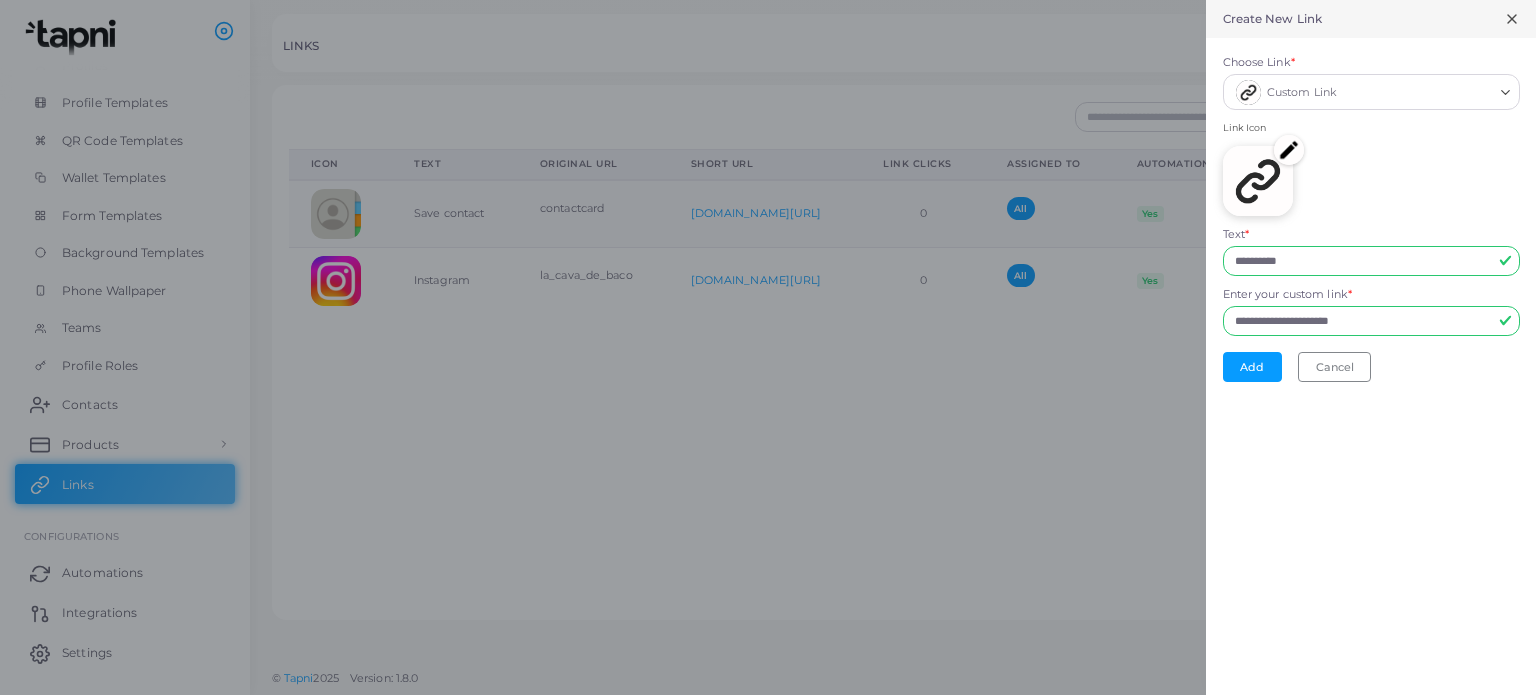 click at bounding box center (1289, 150) 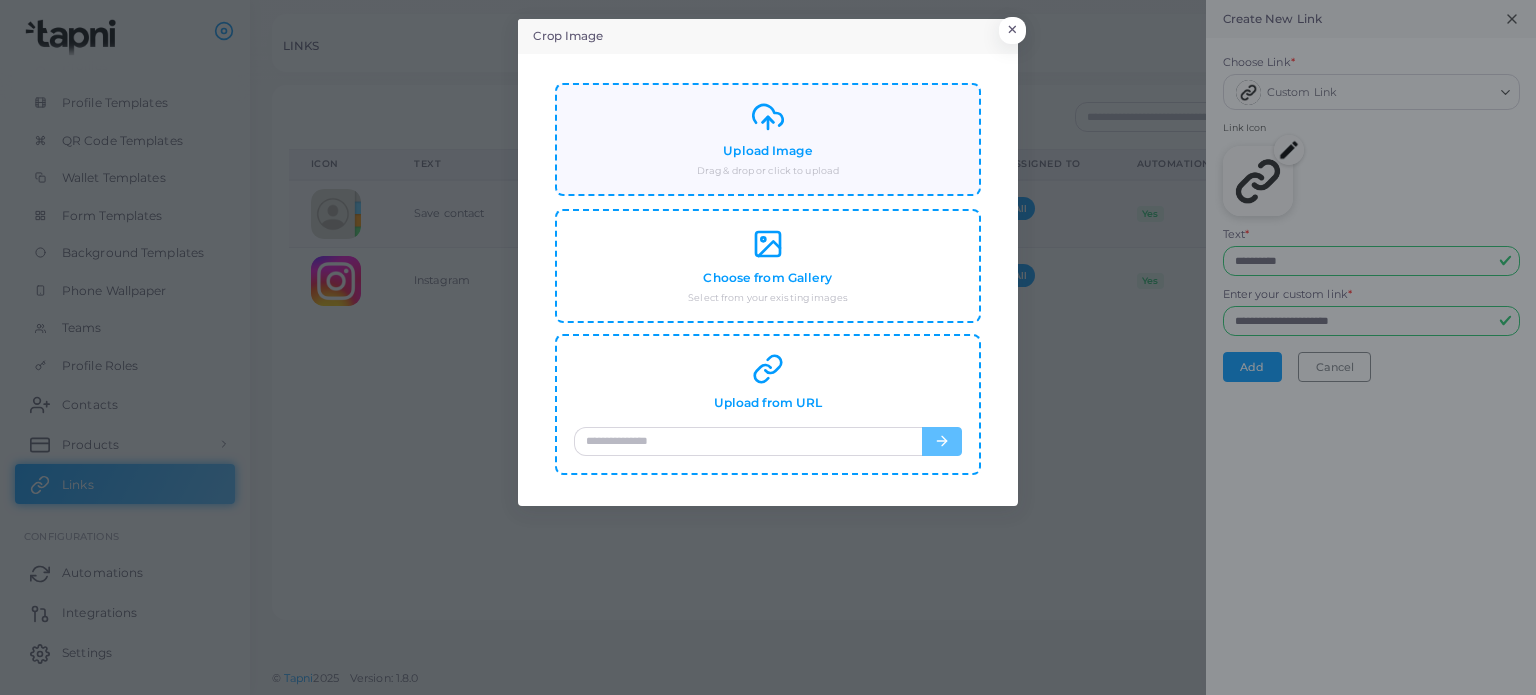 click on "Upload Image Drag & drop or click to upload" at bounding box center [768, 139] 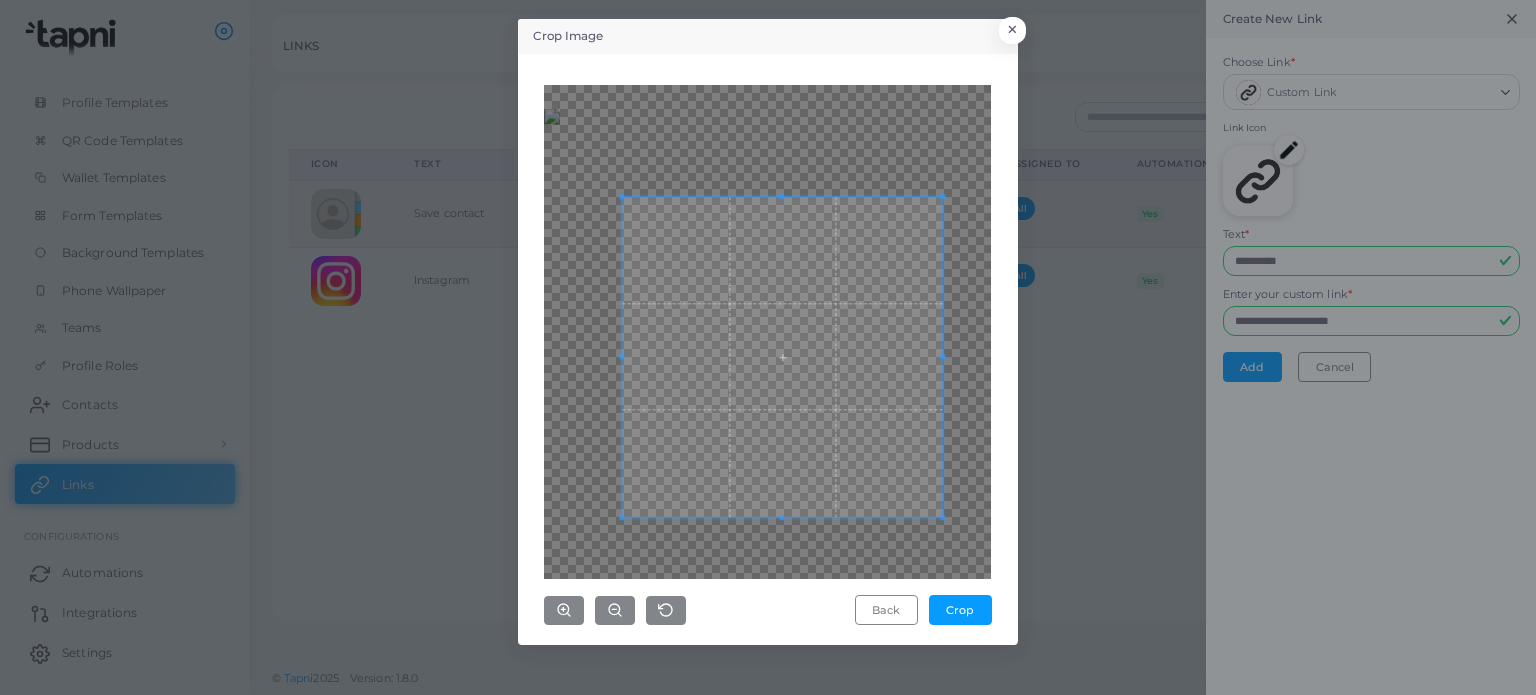 click at bounding box center (783, 357) 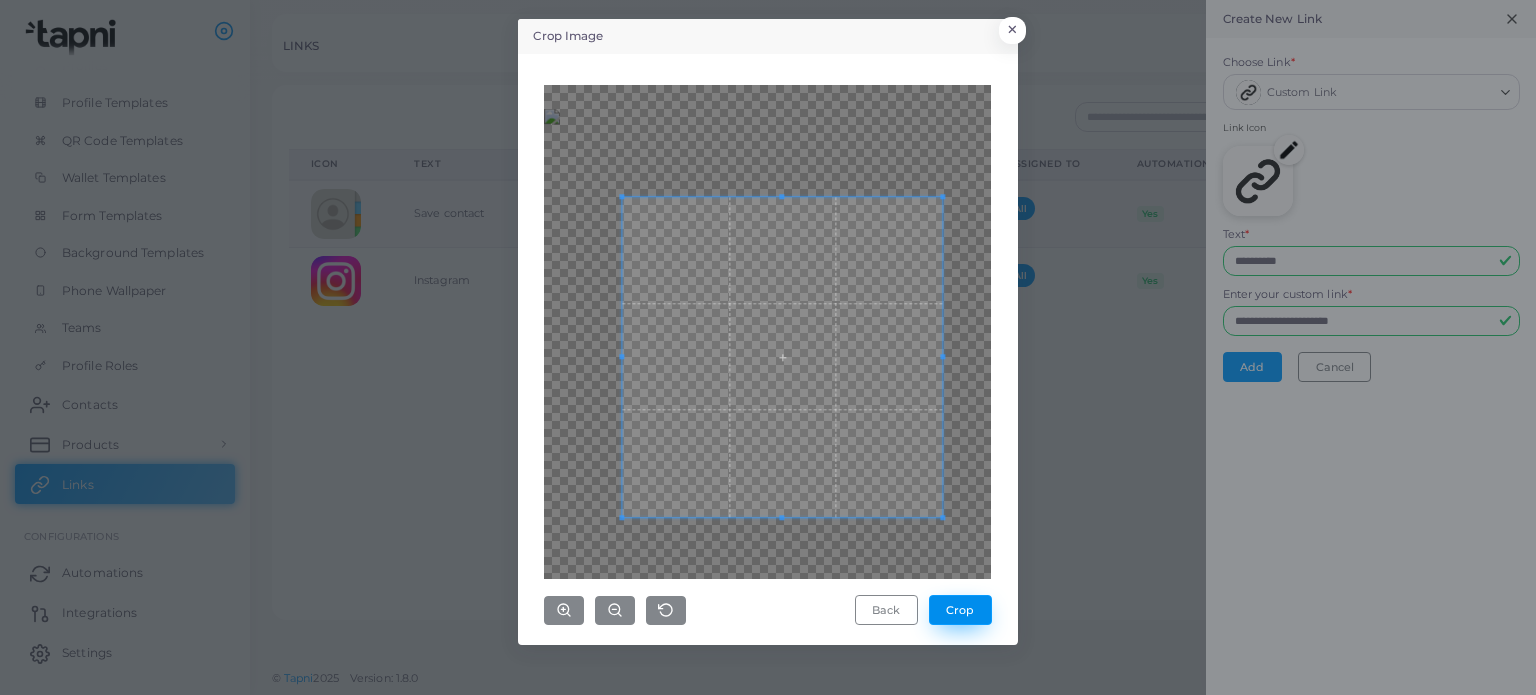 click on "Crop" at bounding box center (960, 610) 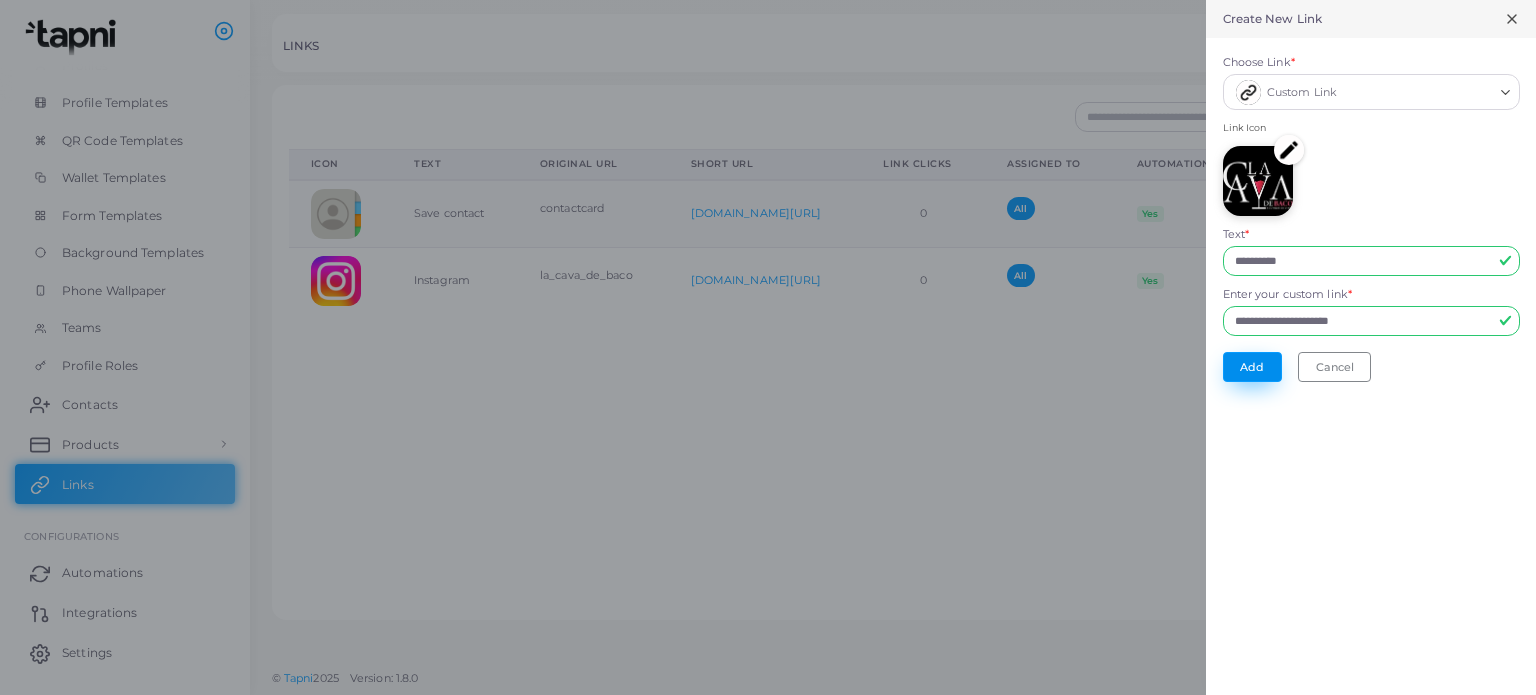 click on "Add" at bounding box center [1252, 367] 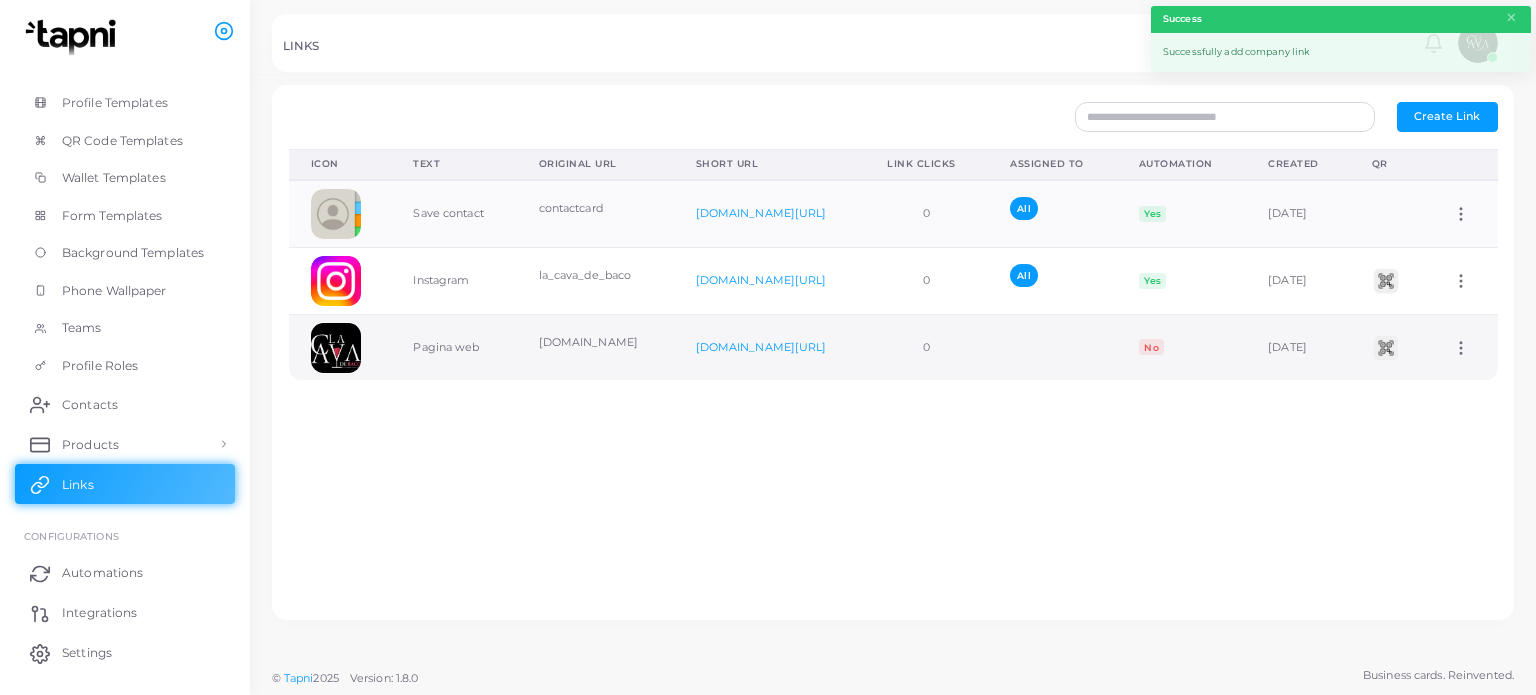 click 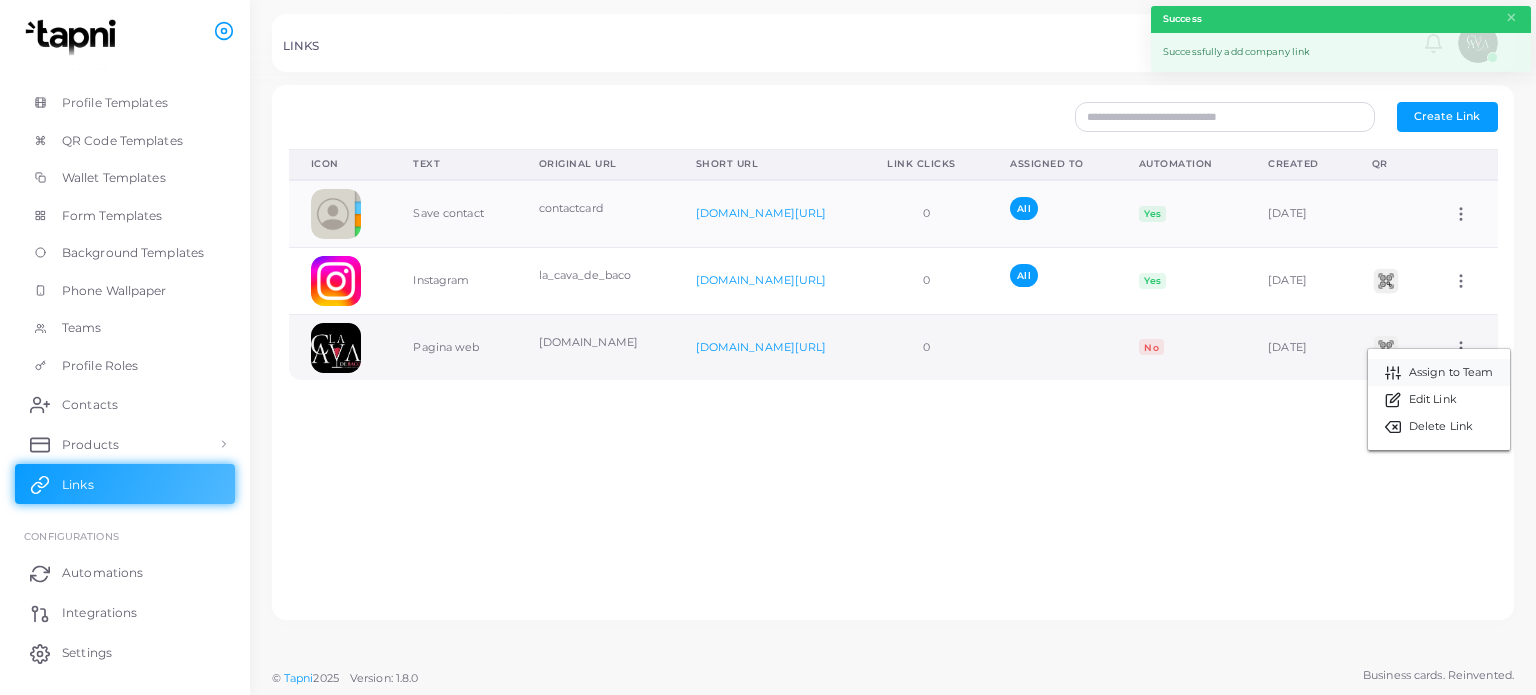 click on "Assign to Team" at bounding box center (1451, 373) 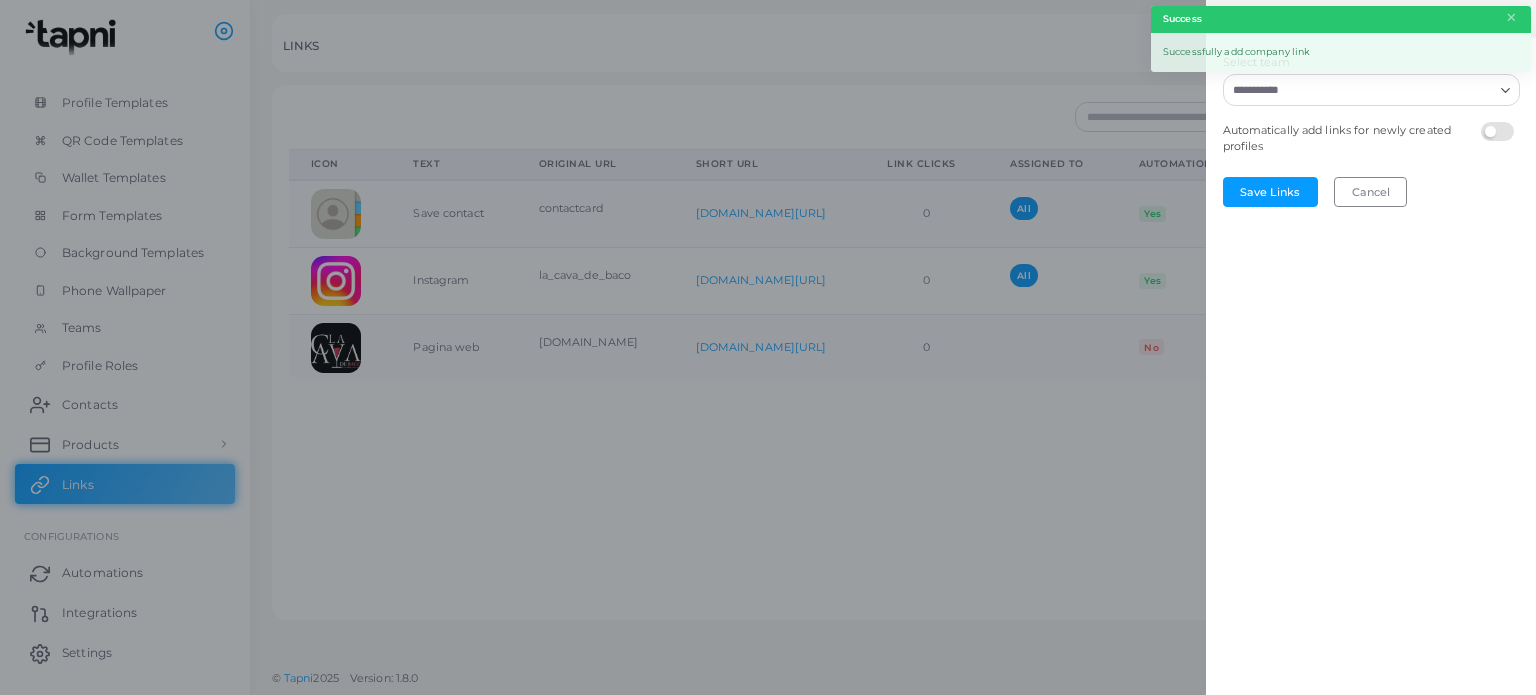 click on "Select team" at bounding box center [1359, 90] 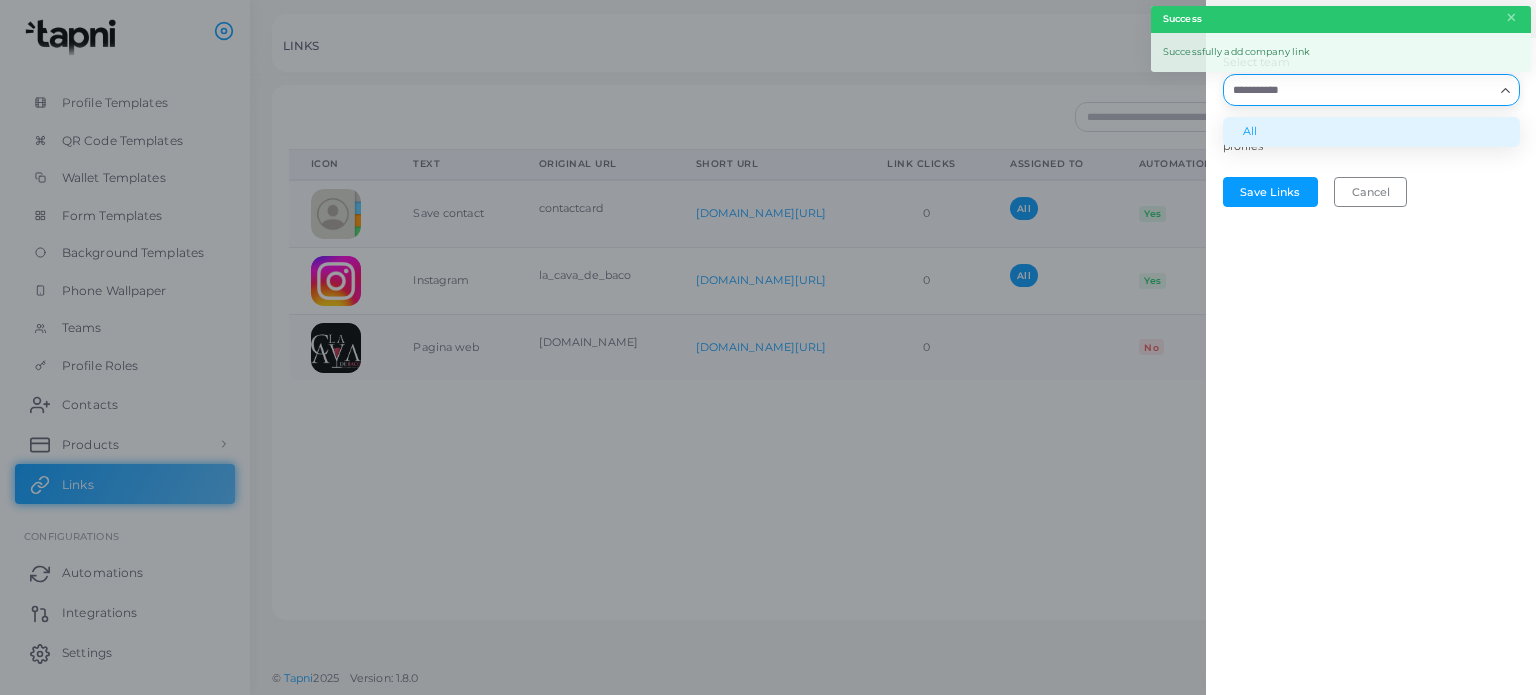 click on "All" at bounding box center (1371, 132) 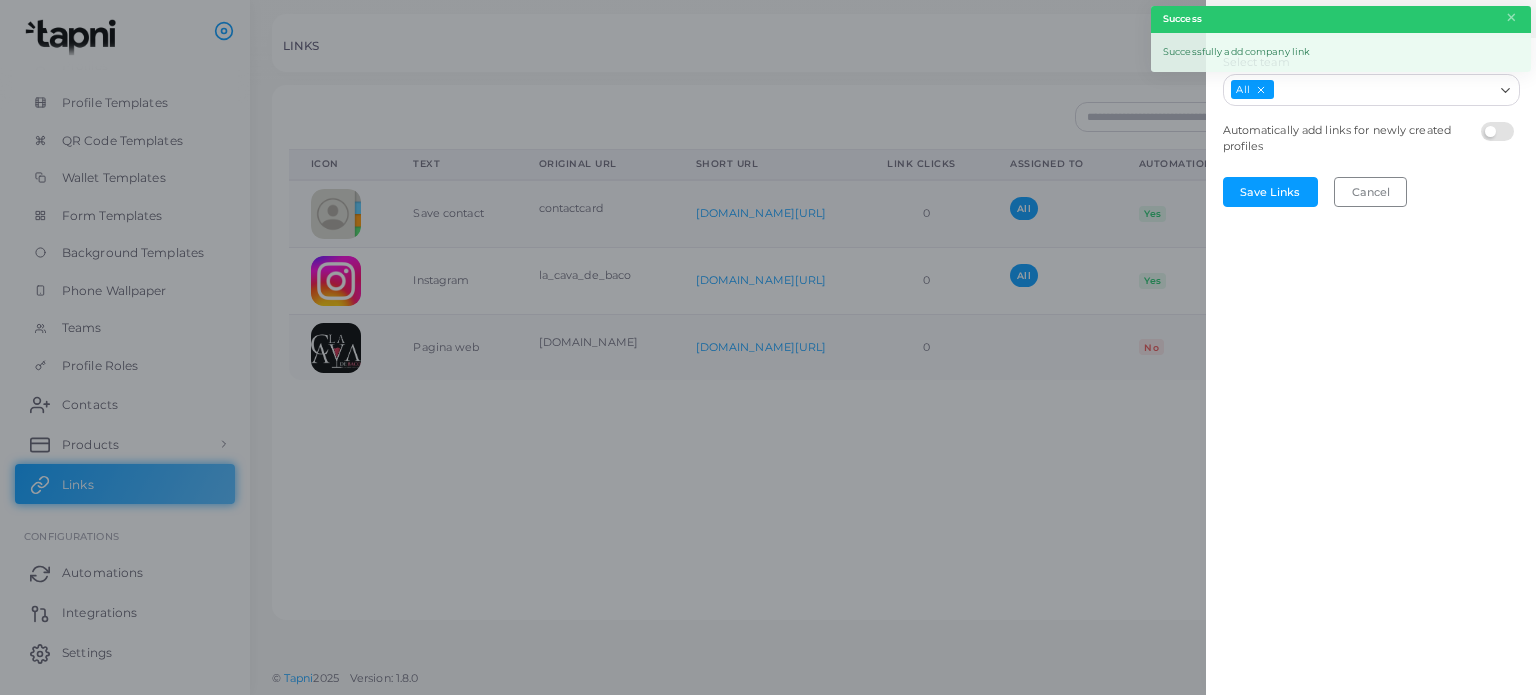 click at bounding box center [1500, 122] 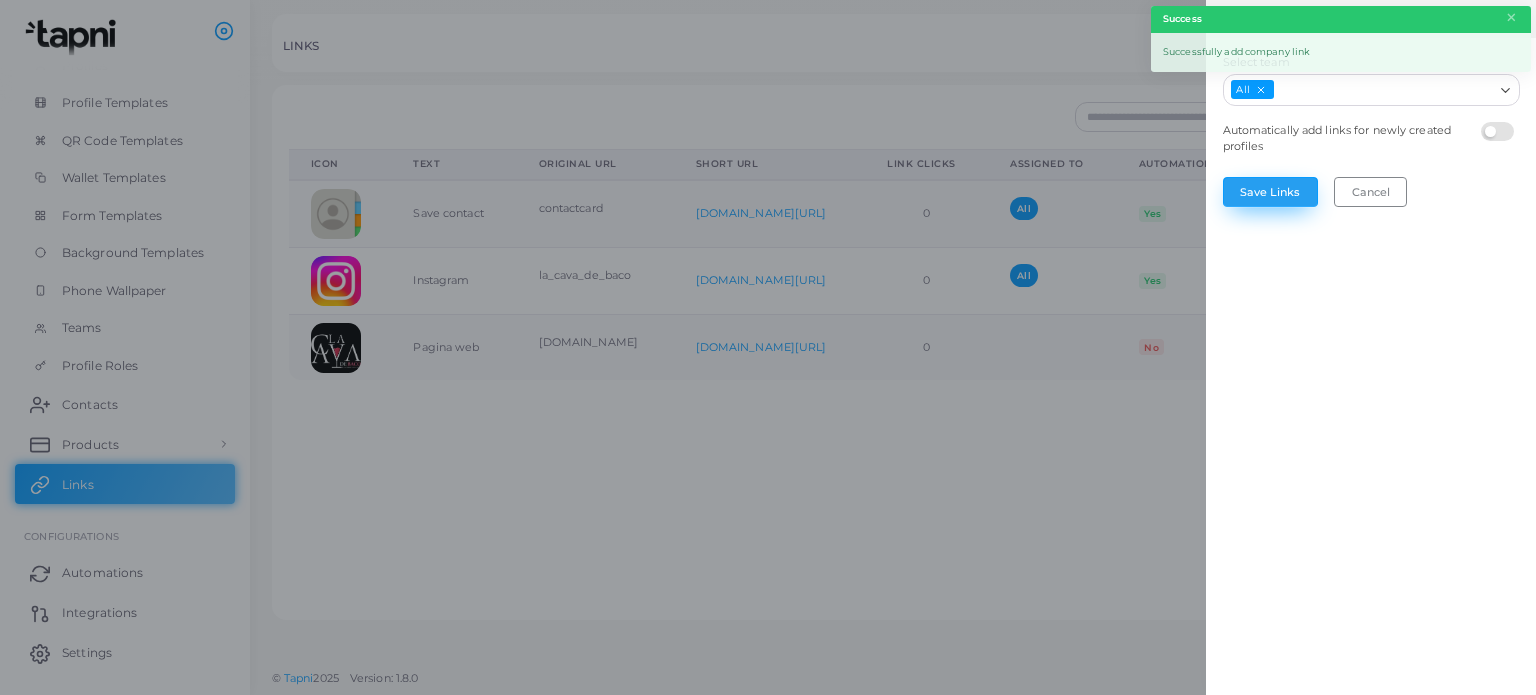 click on "Save Links" at bounding box center [1270, 192] 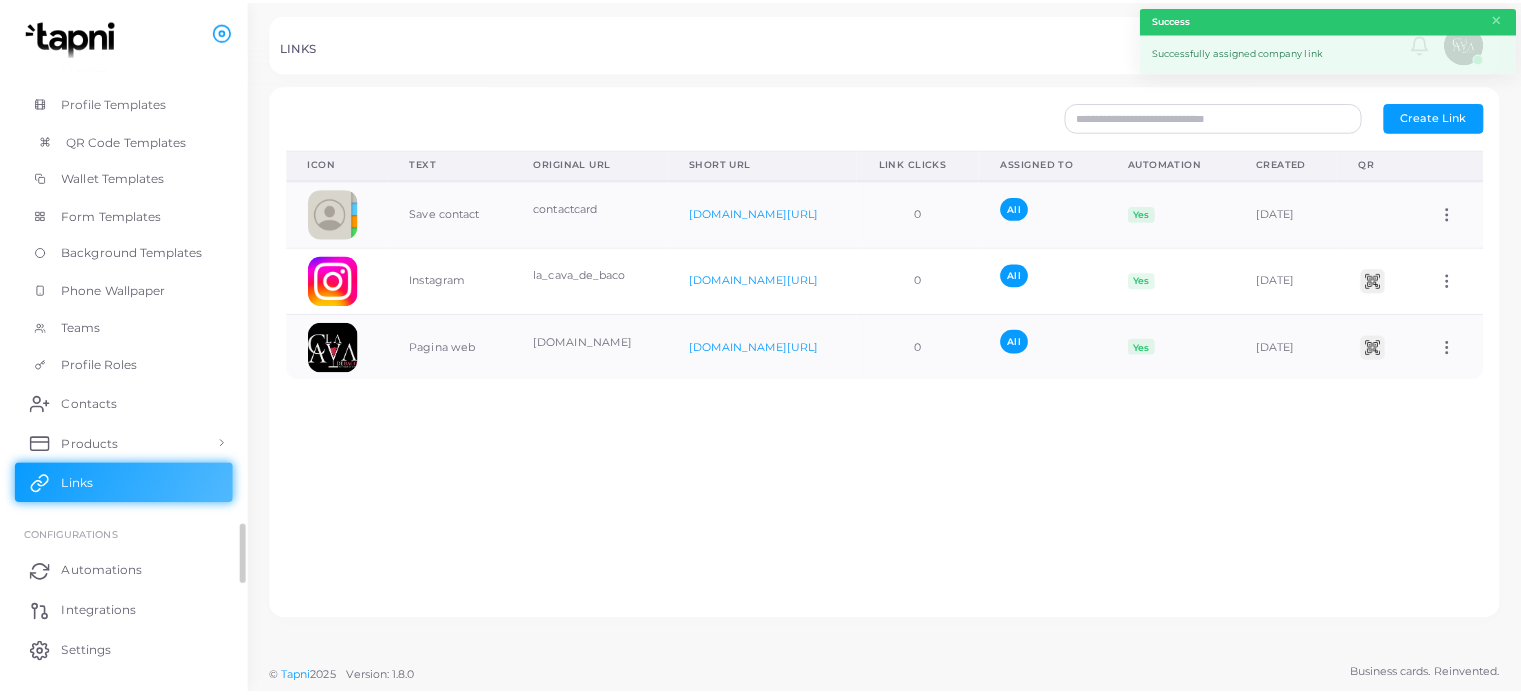 scroll, scrollTop: 0, scrollLeft: 0, axis: both 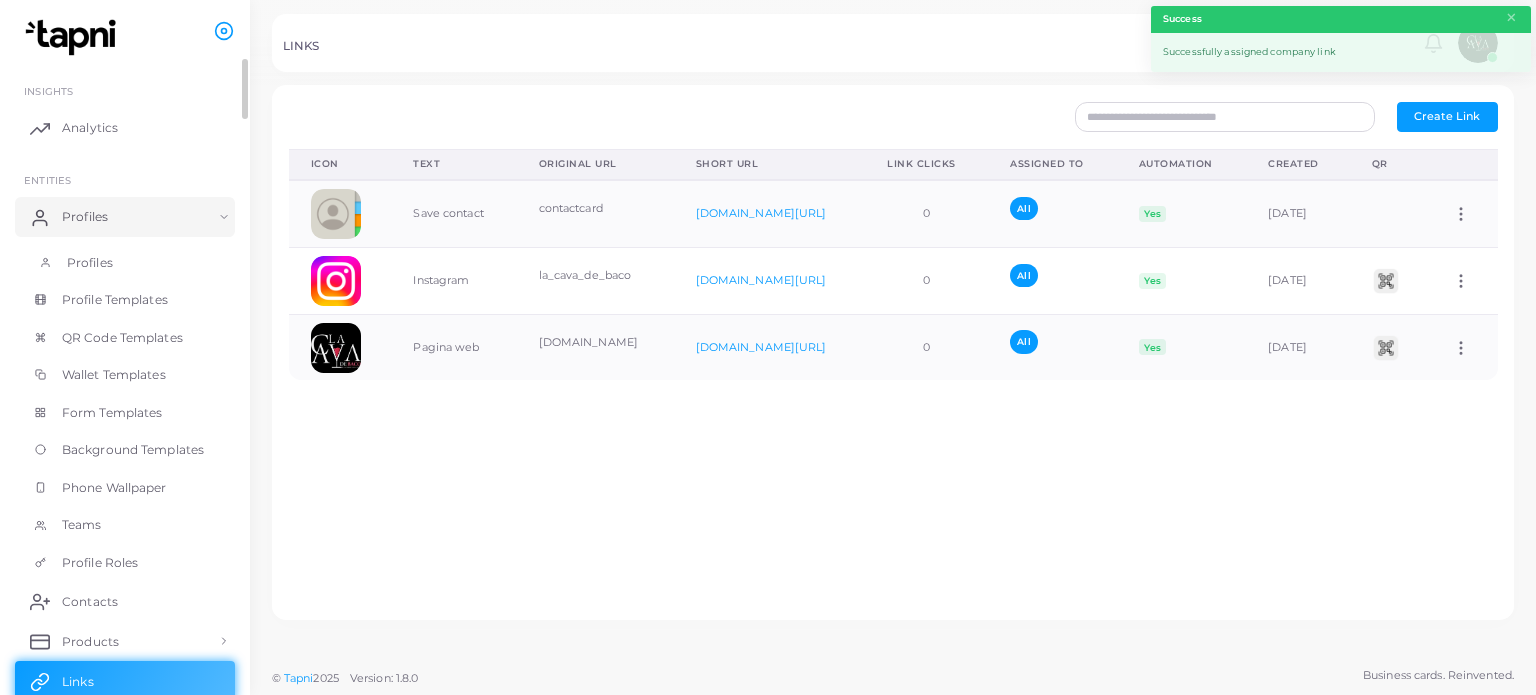 click on "Profiles" at bounding box center (125, 263) 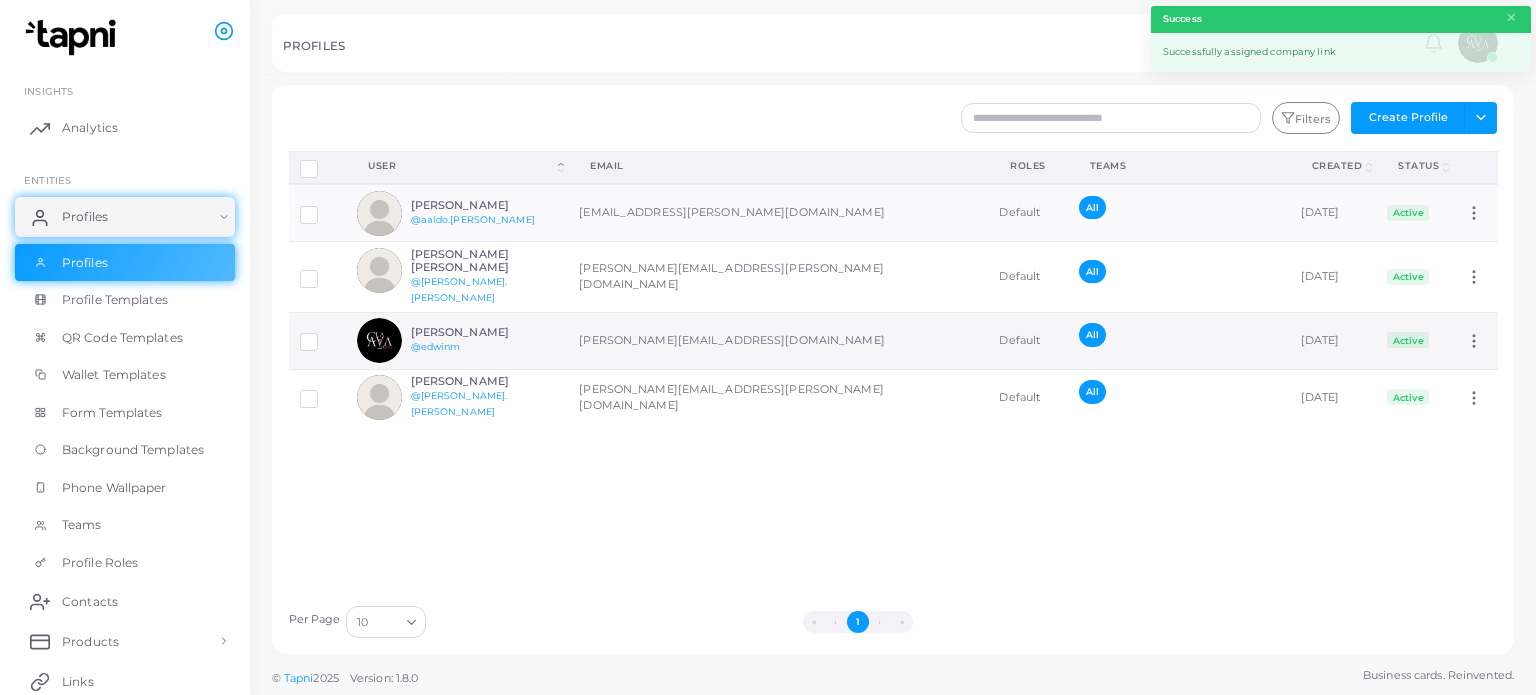 click on "[PERSON_NAME][EMAIL_ADDRESS][DOMAIN_NAME]" at bounding box center [778, 340] 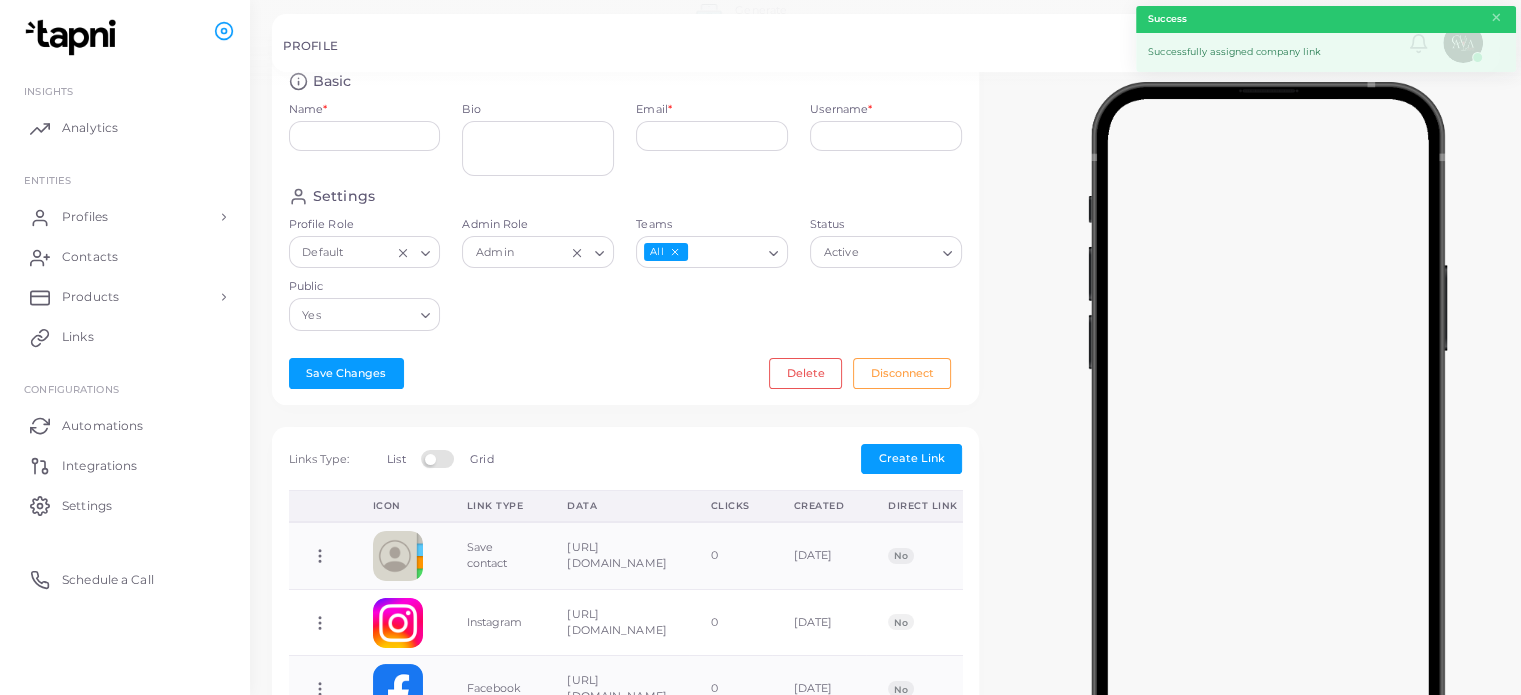type on "*****" 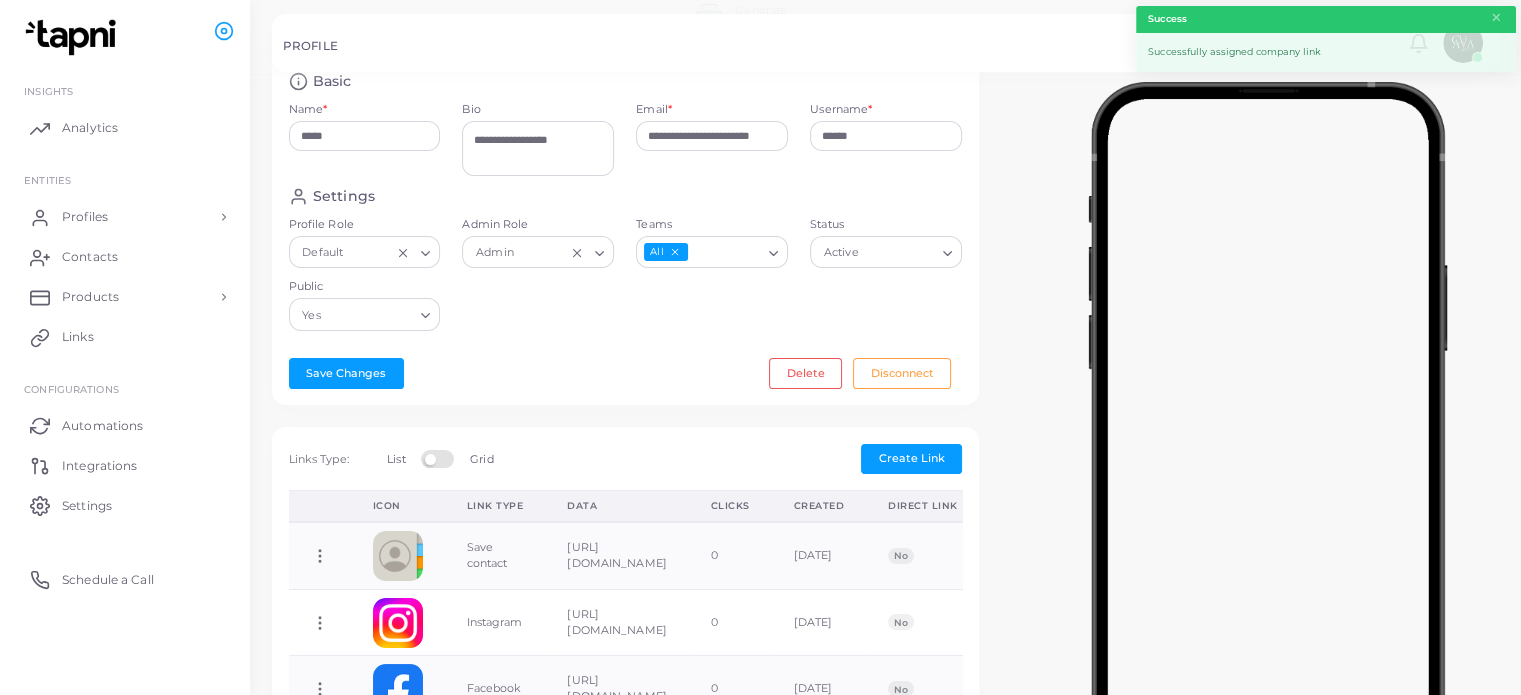 scroll, scrollTop: 628, scrollLeft: 0, axis: vertical 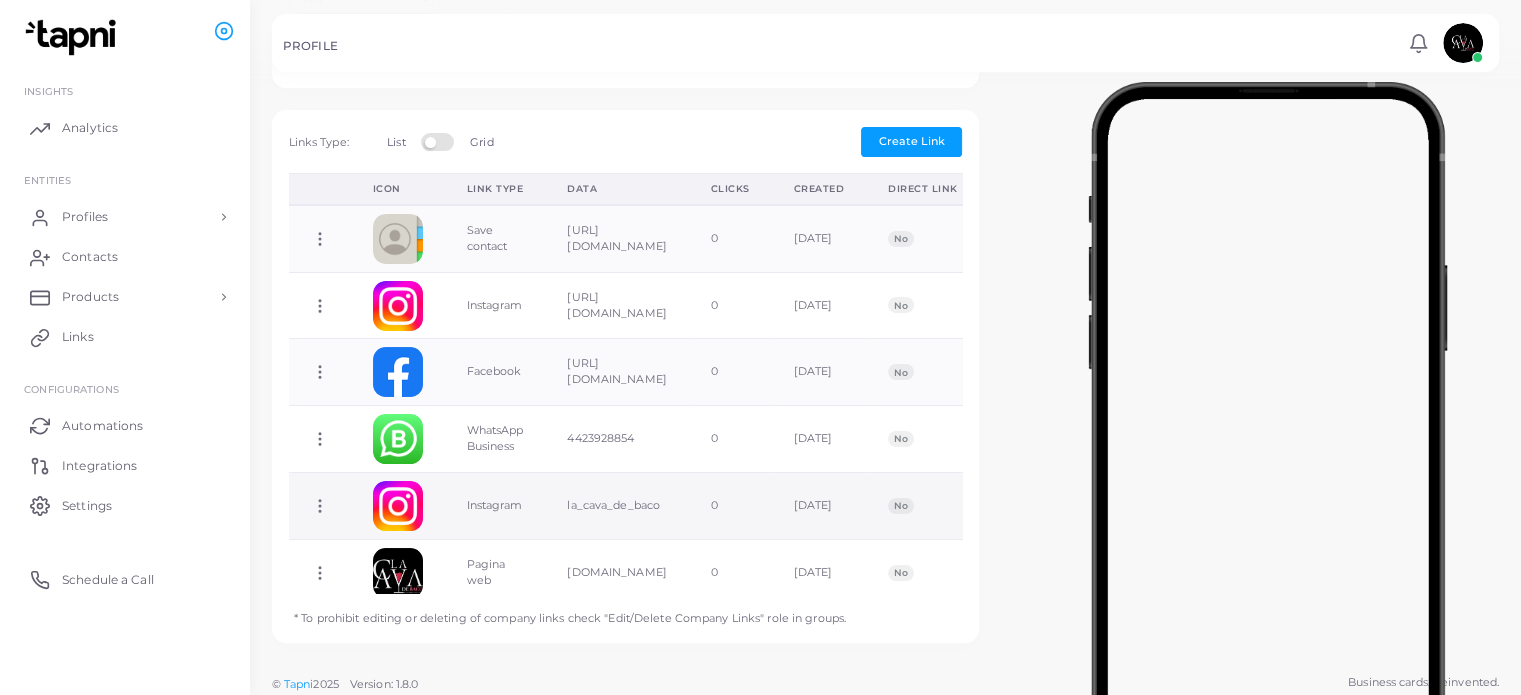 click on "la_cava_de_baco" at bounding box center [616, 506] 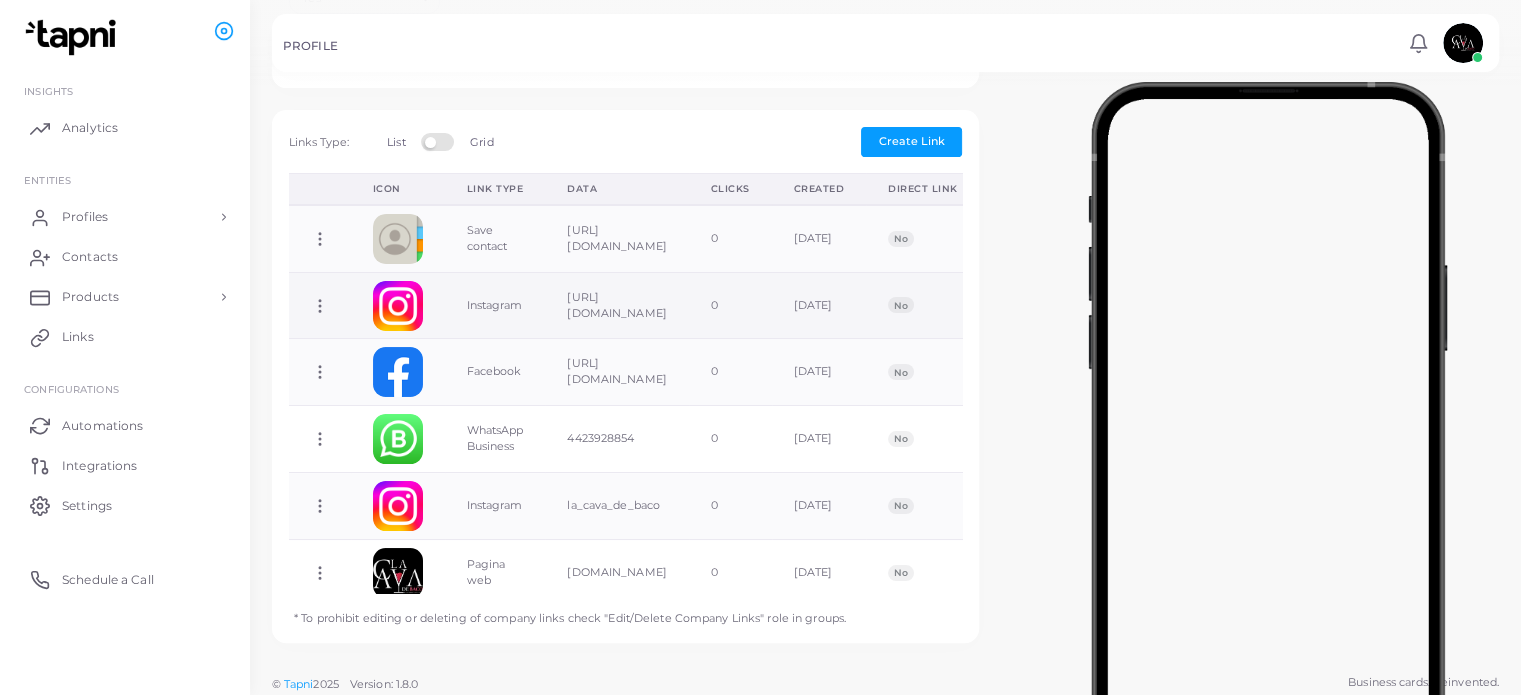 click on "Copy Link Edit Link Delete Link Toggle Direct Link" at bounding box center (320, 305) 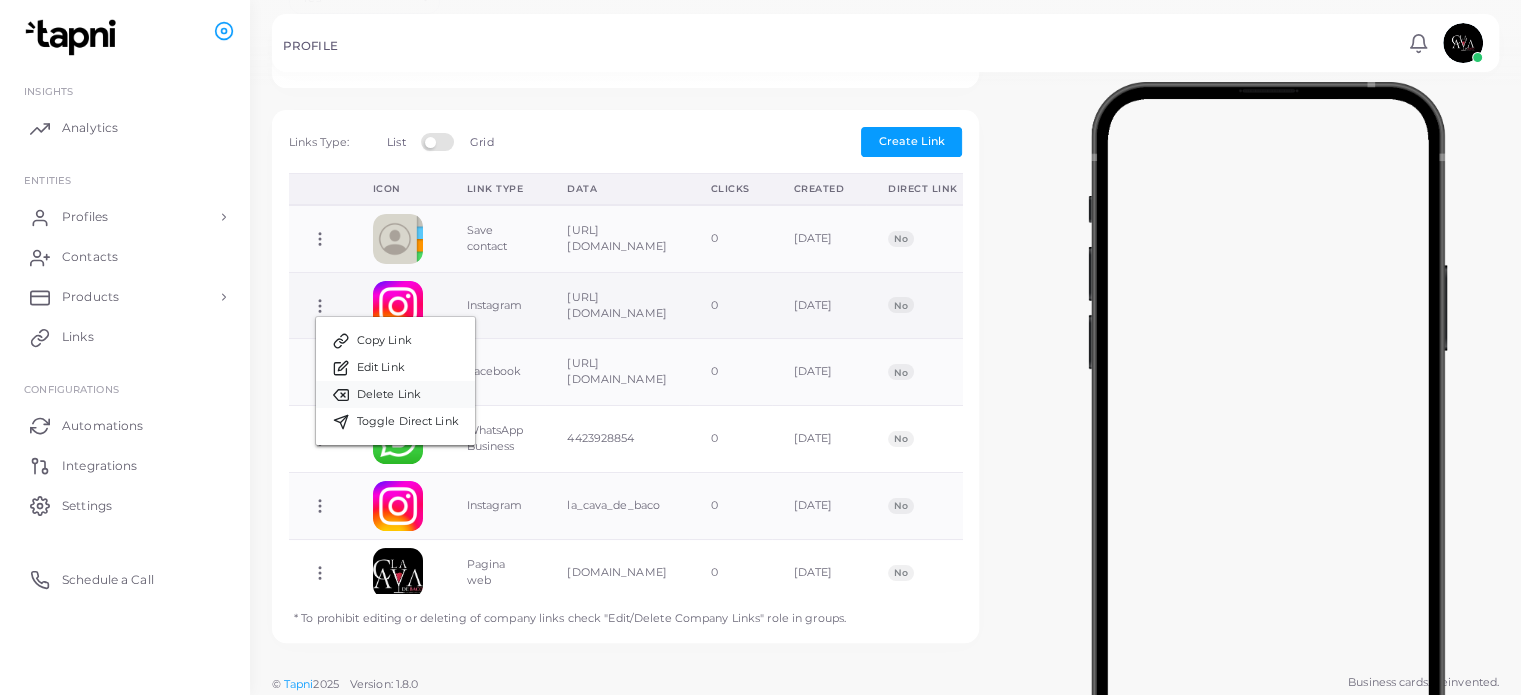 click on "Delete Link" at bounding box center (389, 395) 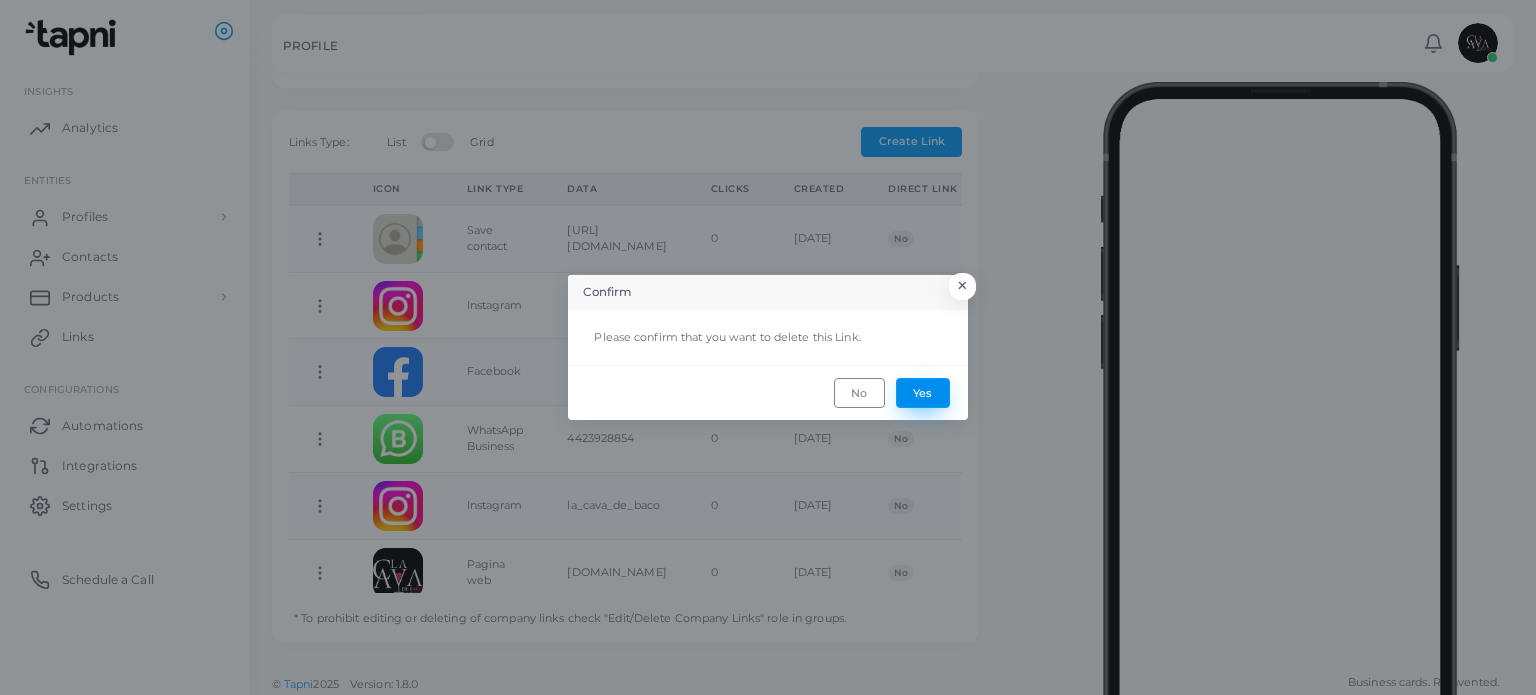 click on "Yes" at bounding box center (923, 393) 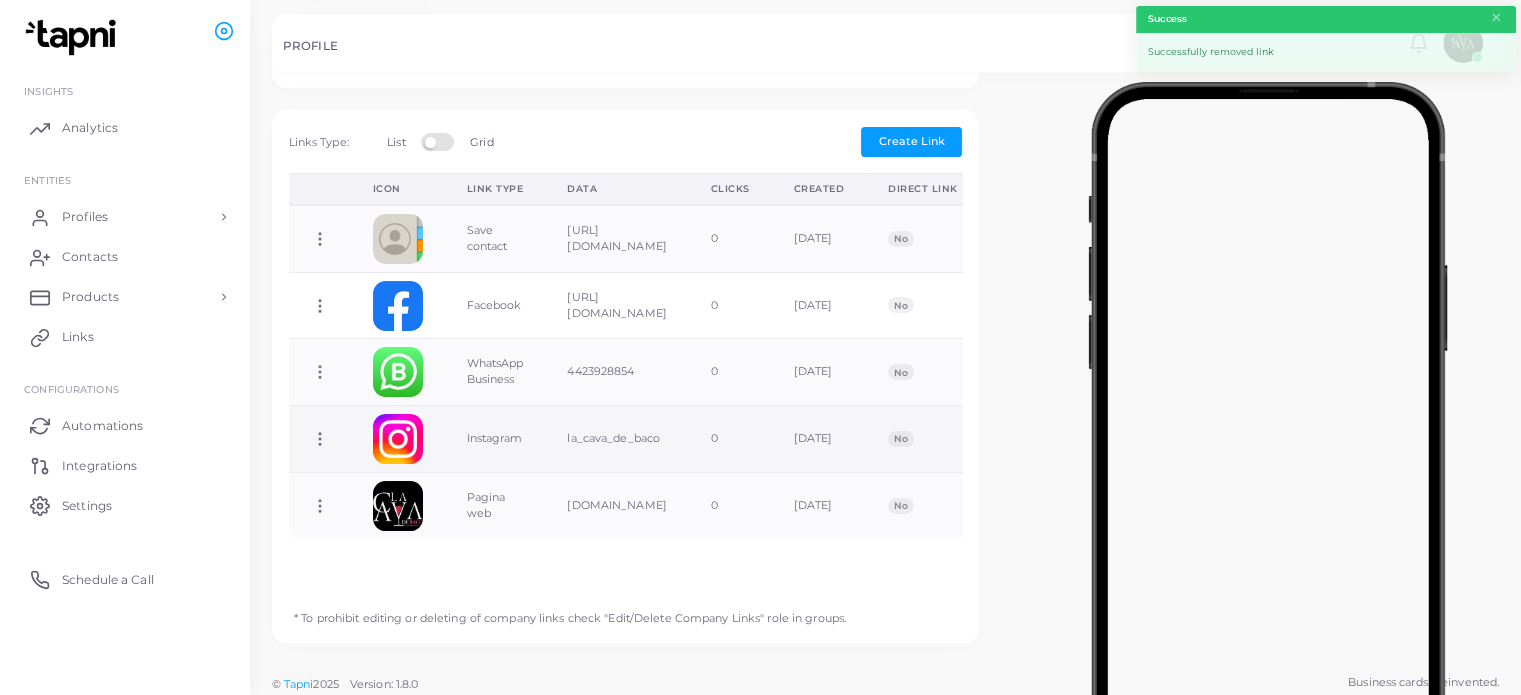 click at bounding box center (398, 439) 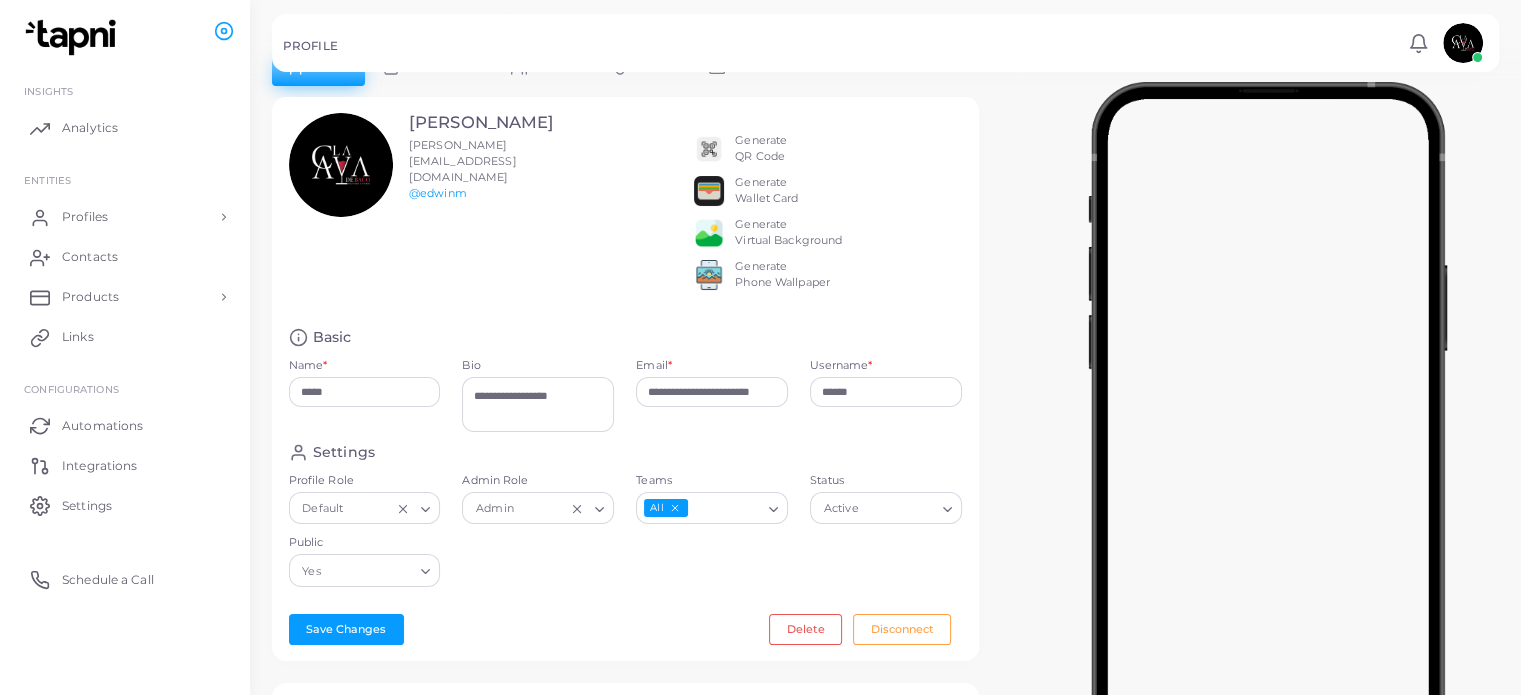 scroll, scrollTop: 0, scrollLeft: 0, axis: both 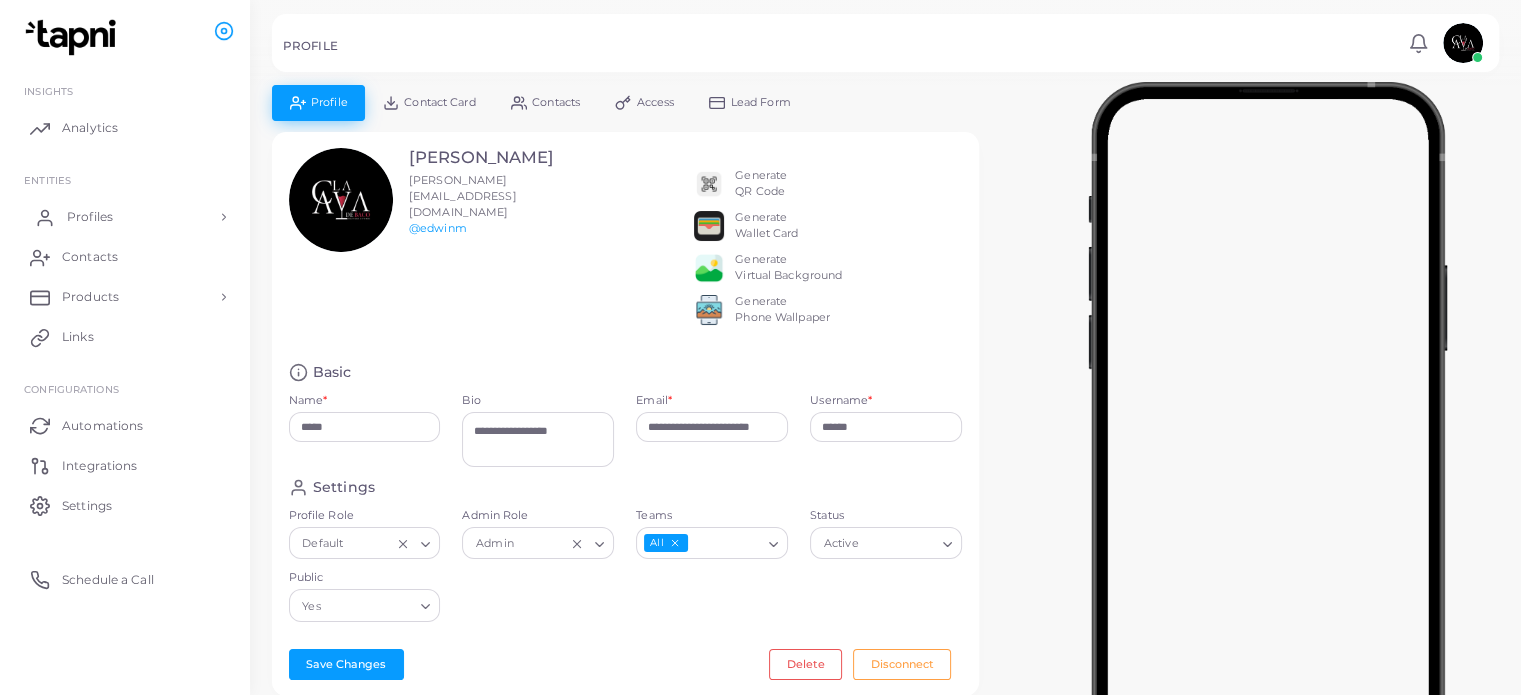 click on "Profiles" at bounding box center [125, 217] 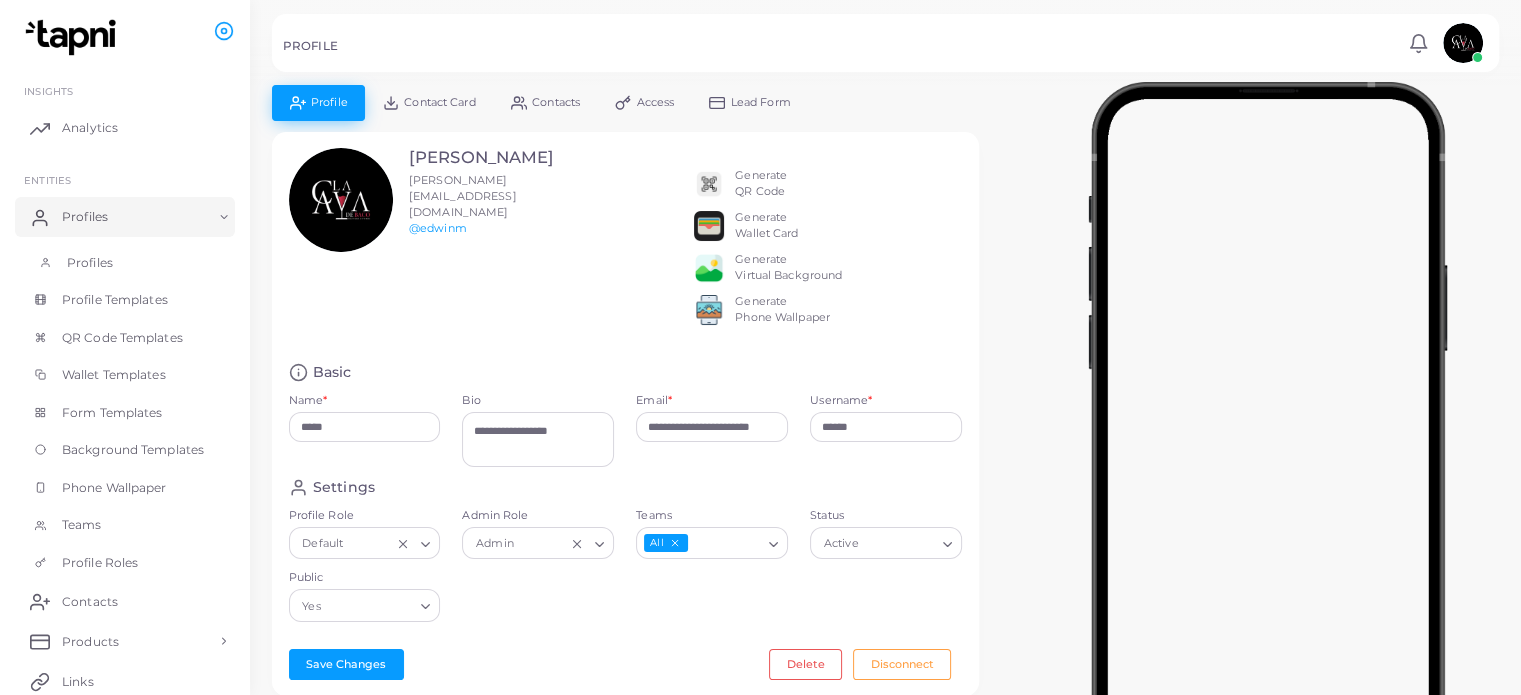 click on "Profiles" at bounding box center [125, 263] 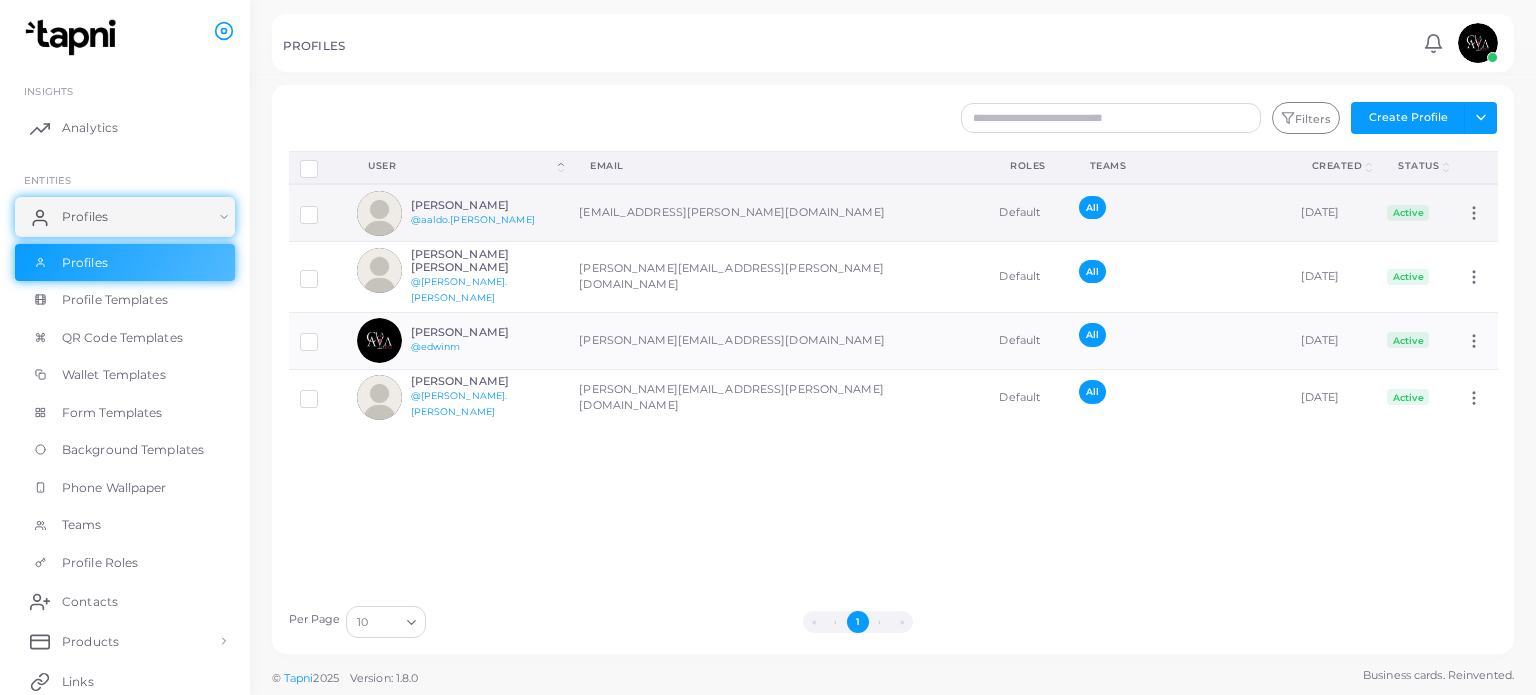 click on "[PERSON_NAME]  @aaldo.[PERSON_NAME]" at bounding box center (484, 213) 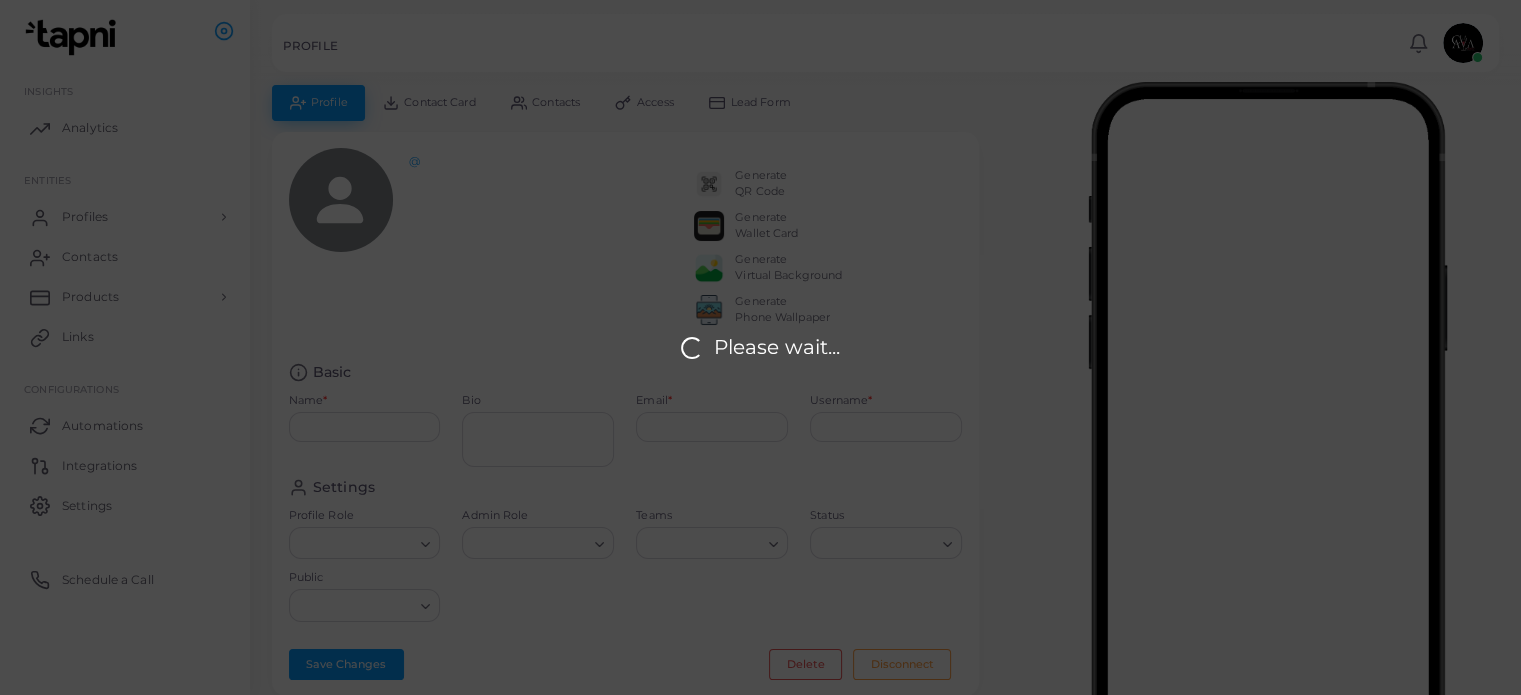 type on "**********" 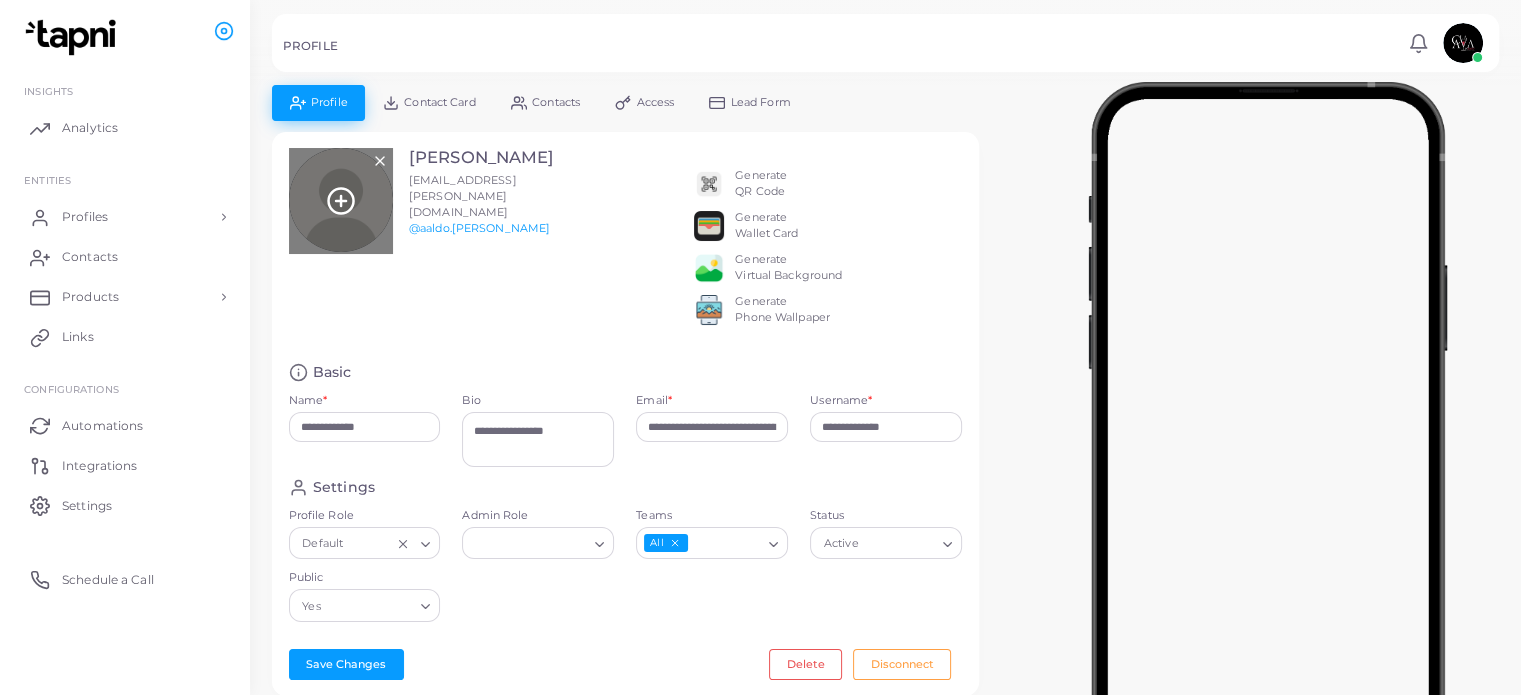 click 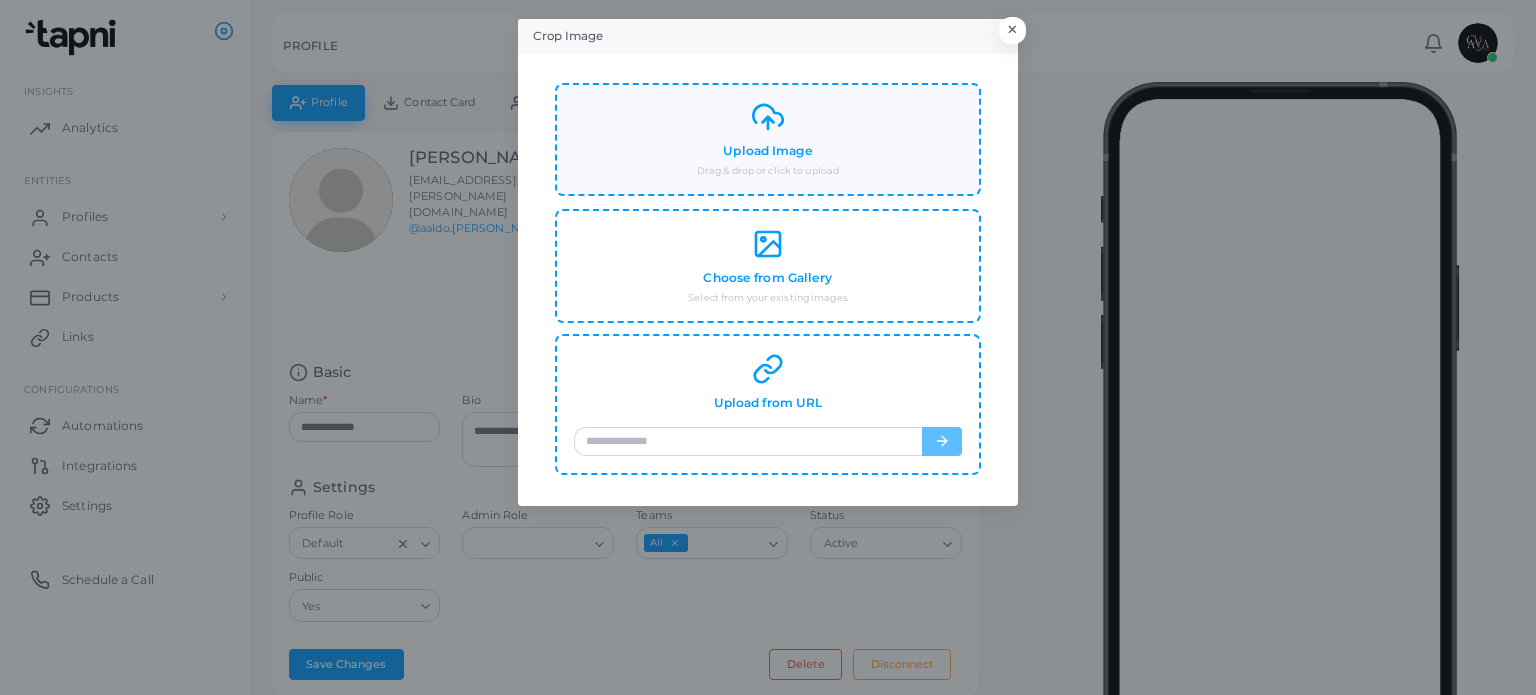 click on "Upload Image Drag & drop or click to upload" at bounding box center (768, 139) 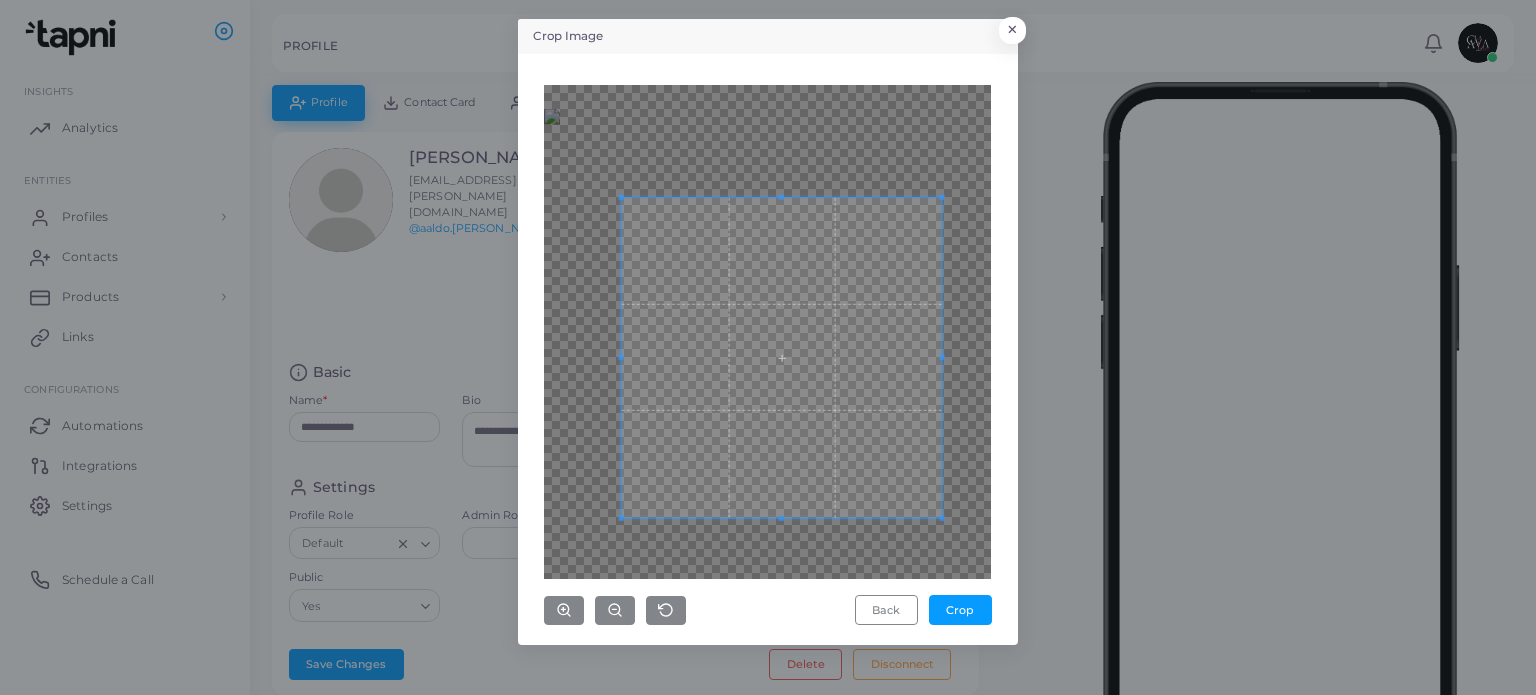 click at bounding box center (782, 357) 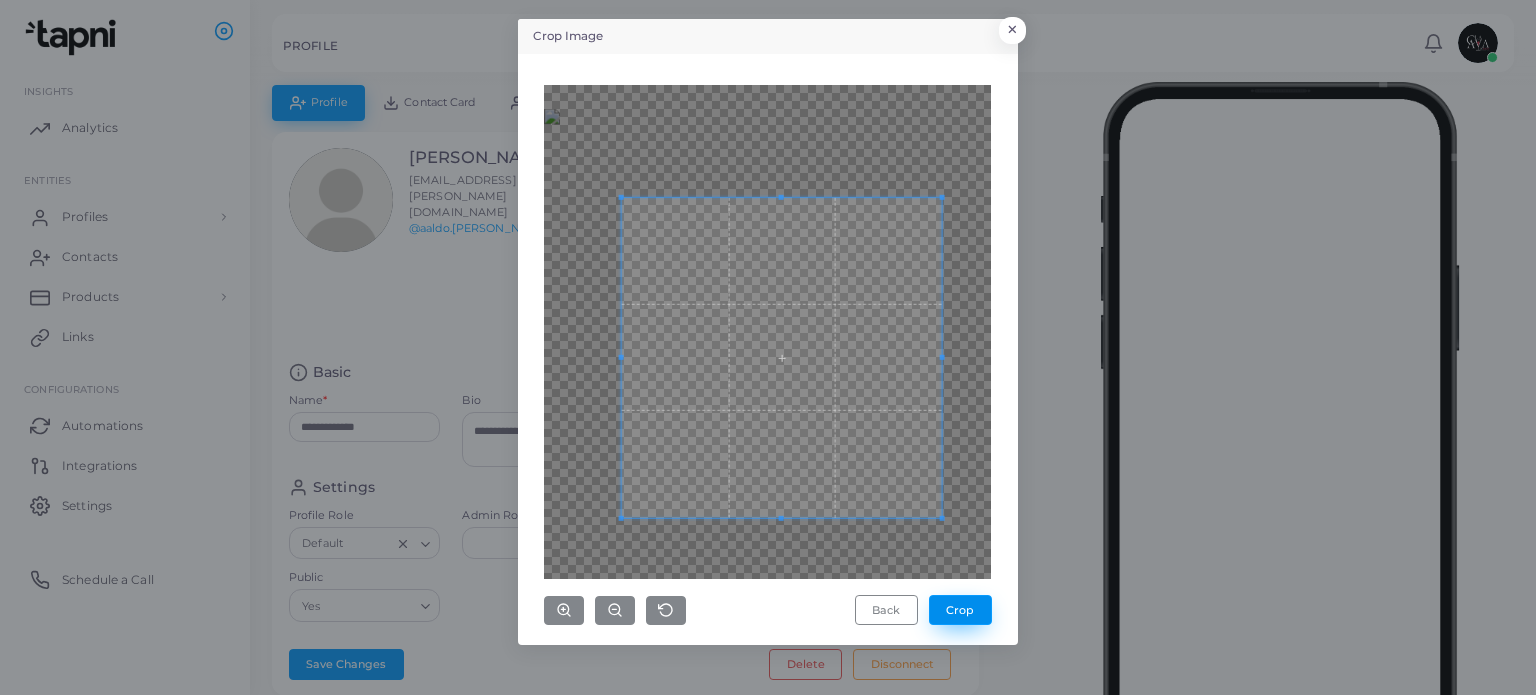 click on "Crop" at bounding box center (960, 610) 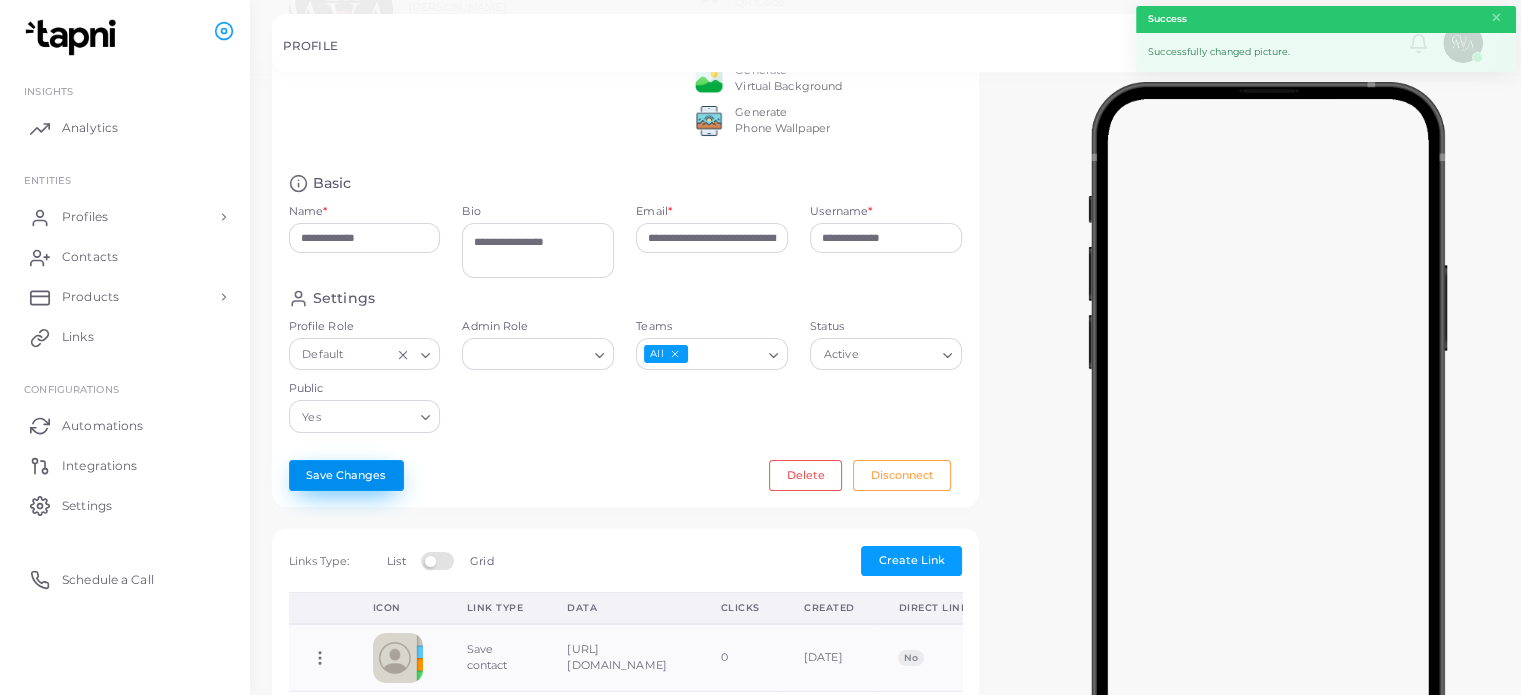 click on "Save Changes" at bounding box center [346, 475] 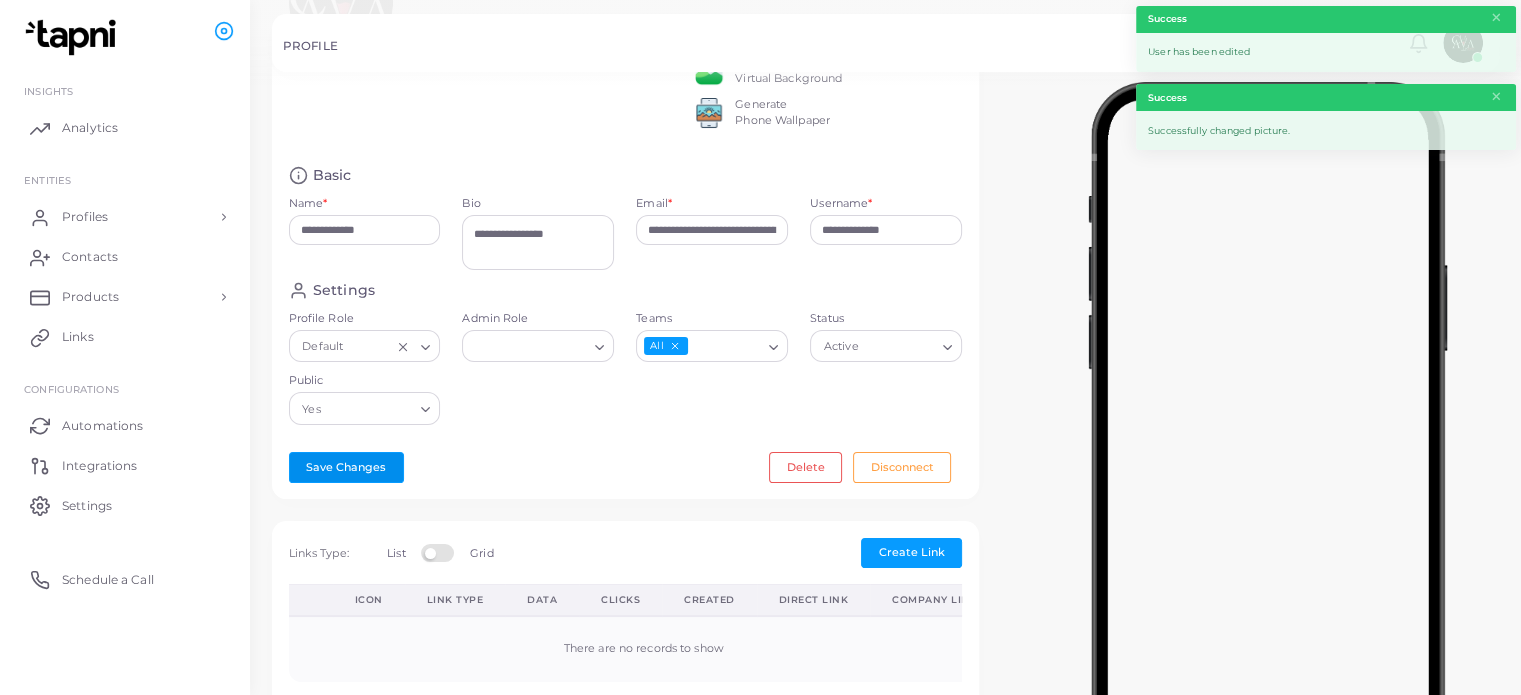 scroll, scrollTop: 198, scrollLeft: 0, axis: vertical 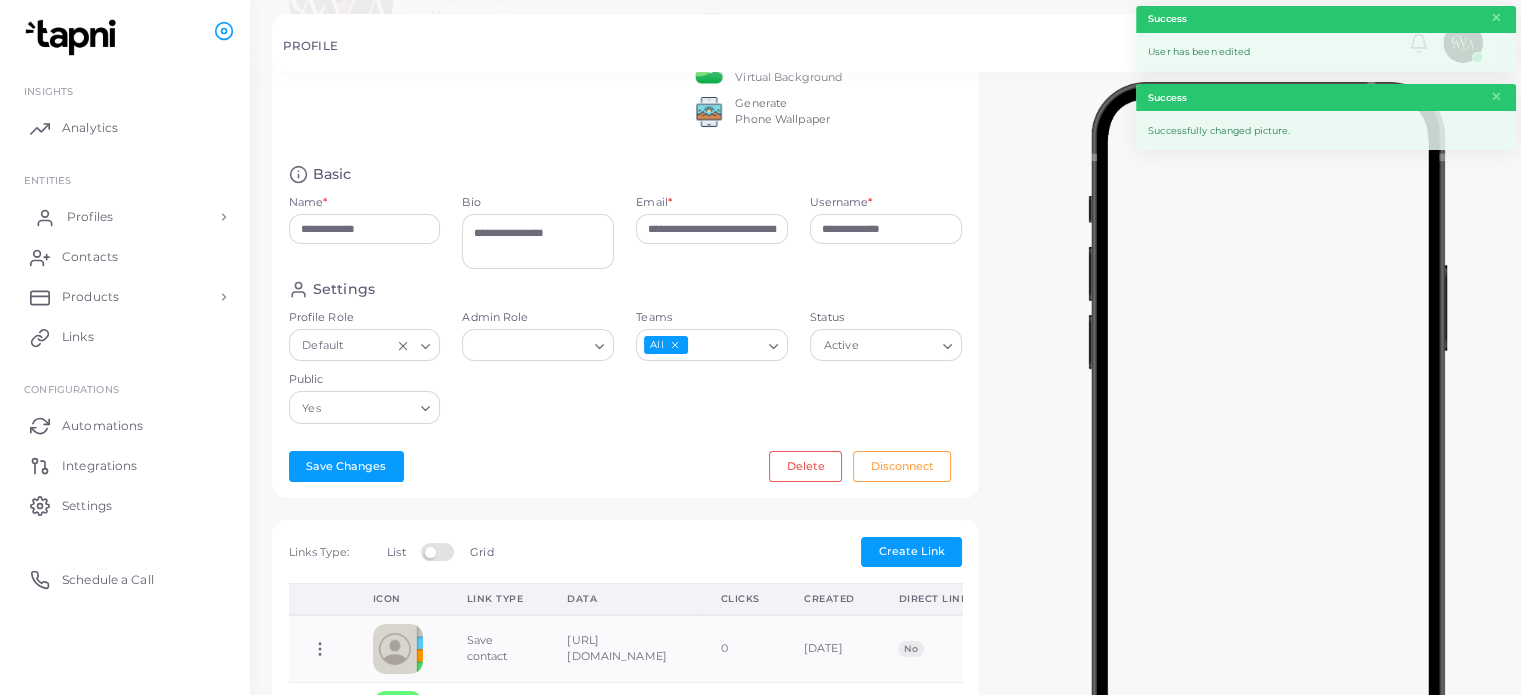 click on "Profiles" at bounding box center [125, 217] 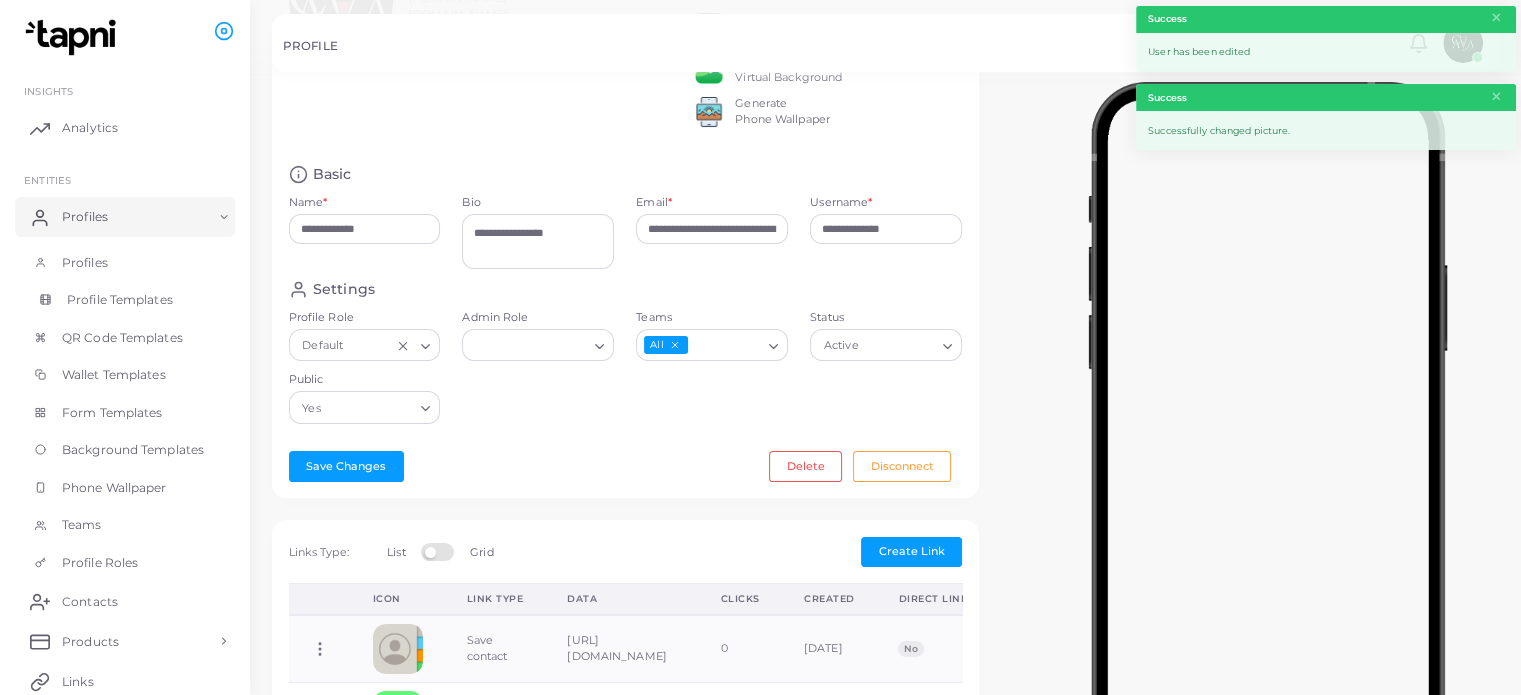 click on "Profile Templates" at bounding box center (125, 300) 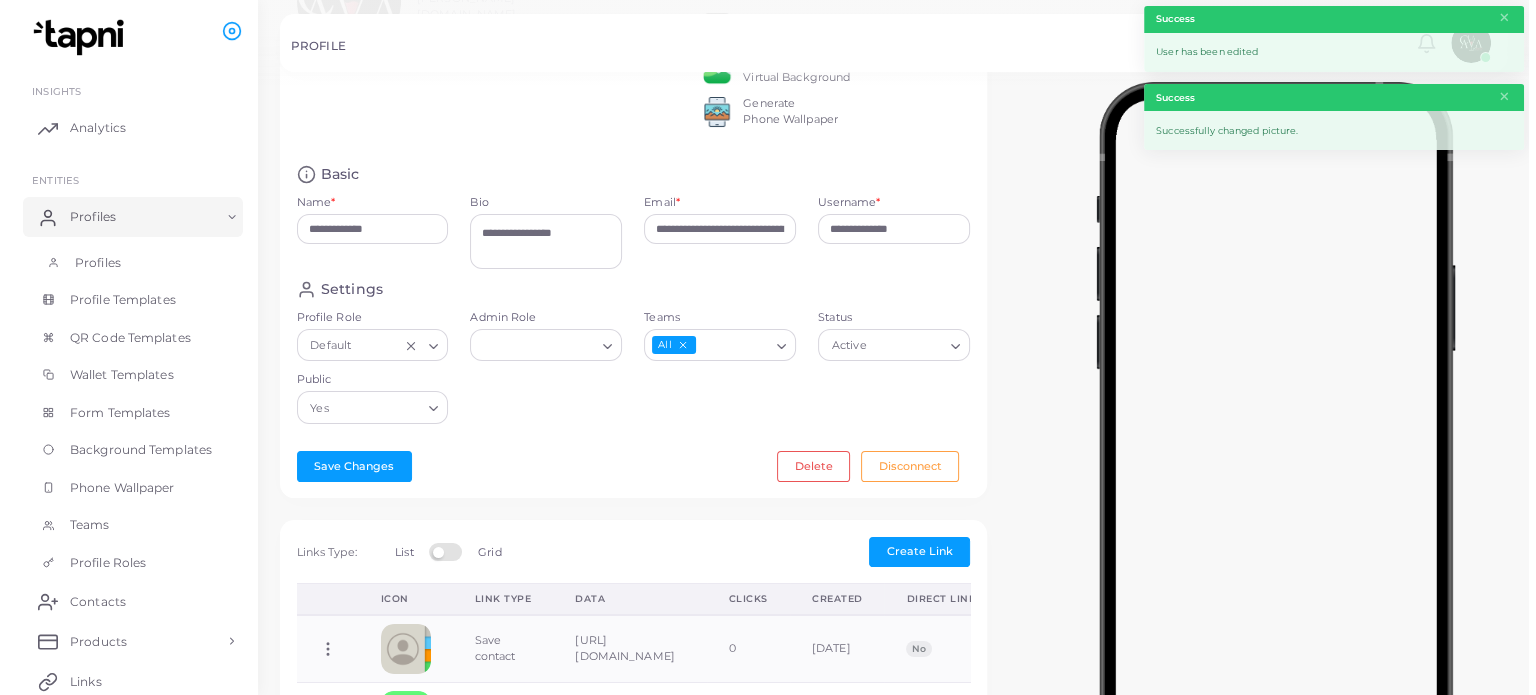 scroll, scrollTop: 0, scrollLeft: 0, axis: both 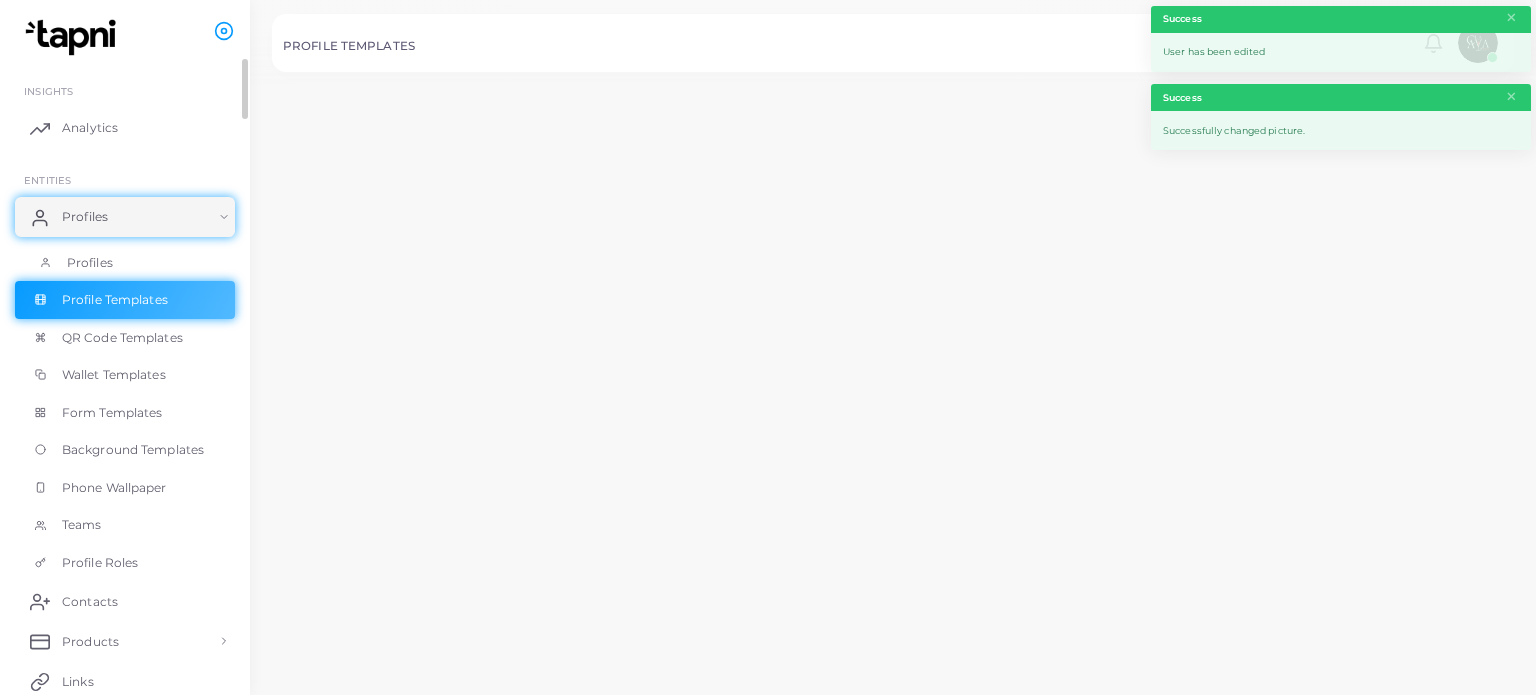 click on "Profiles" at bounding box center [125, 263] 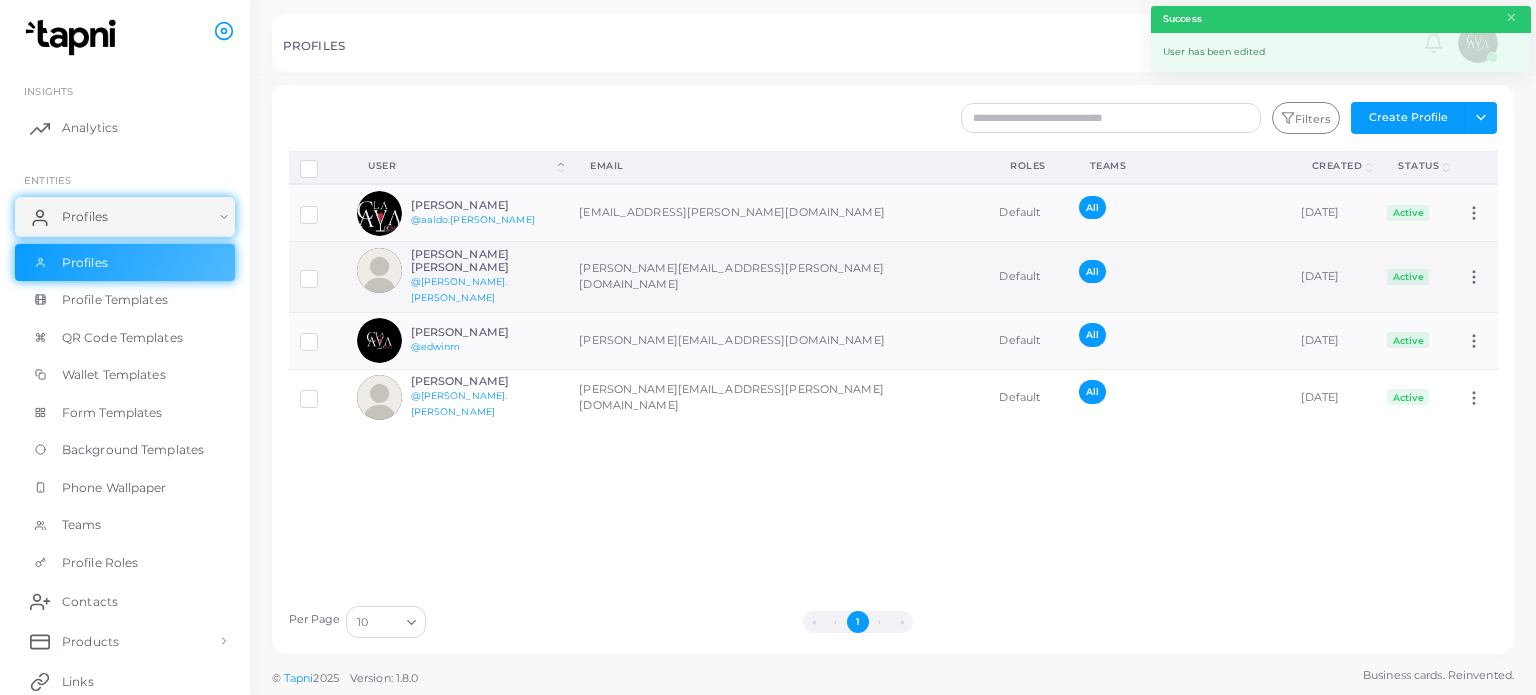 click on "[PERSON_NAME] [PERSON_NAME]  @[PERSON_NAME].[PERSON_NAME]" at bounding box center [484, 277] 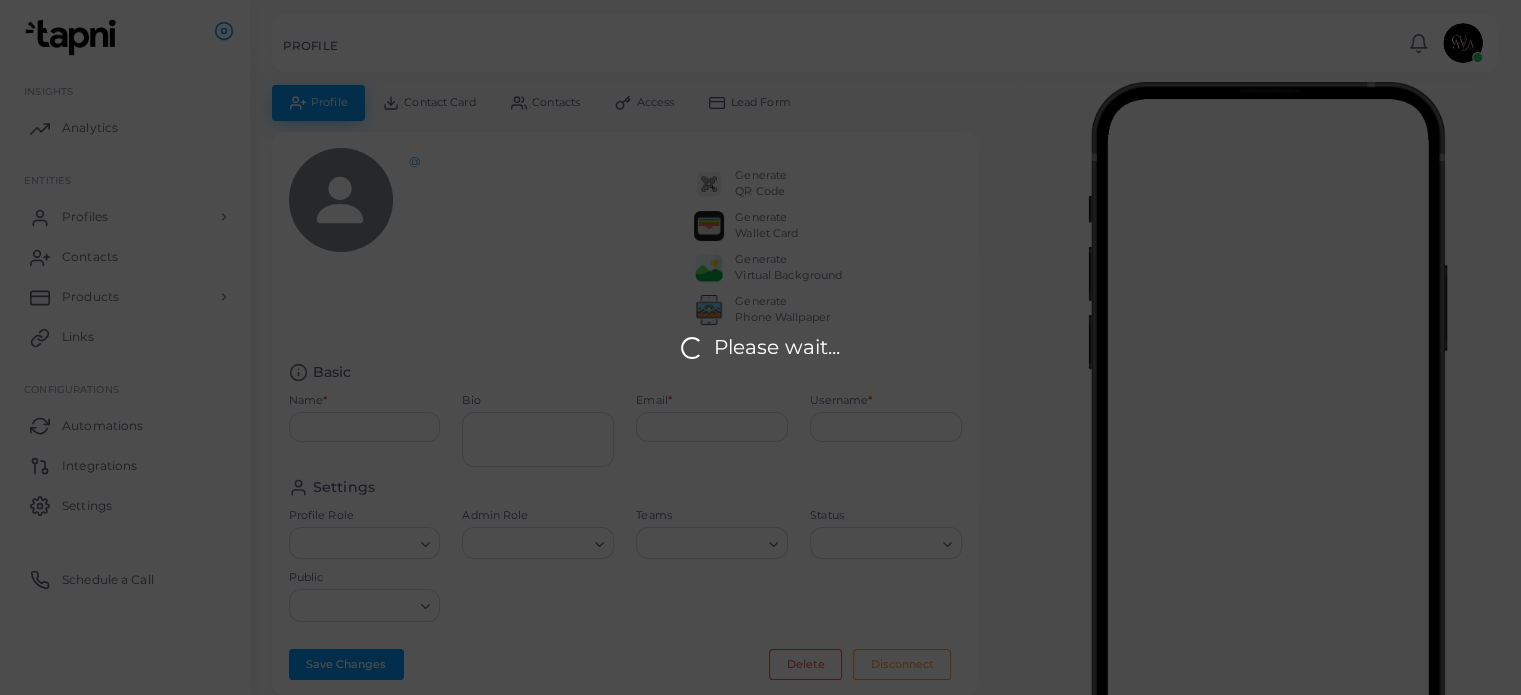 type on "**********" 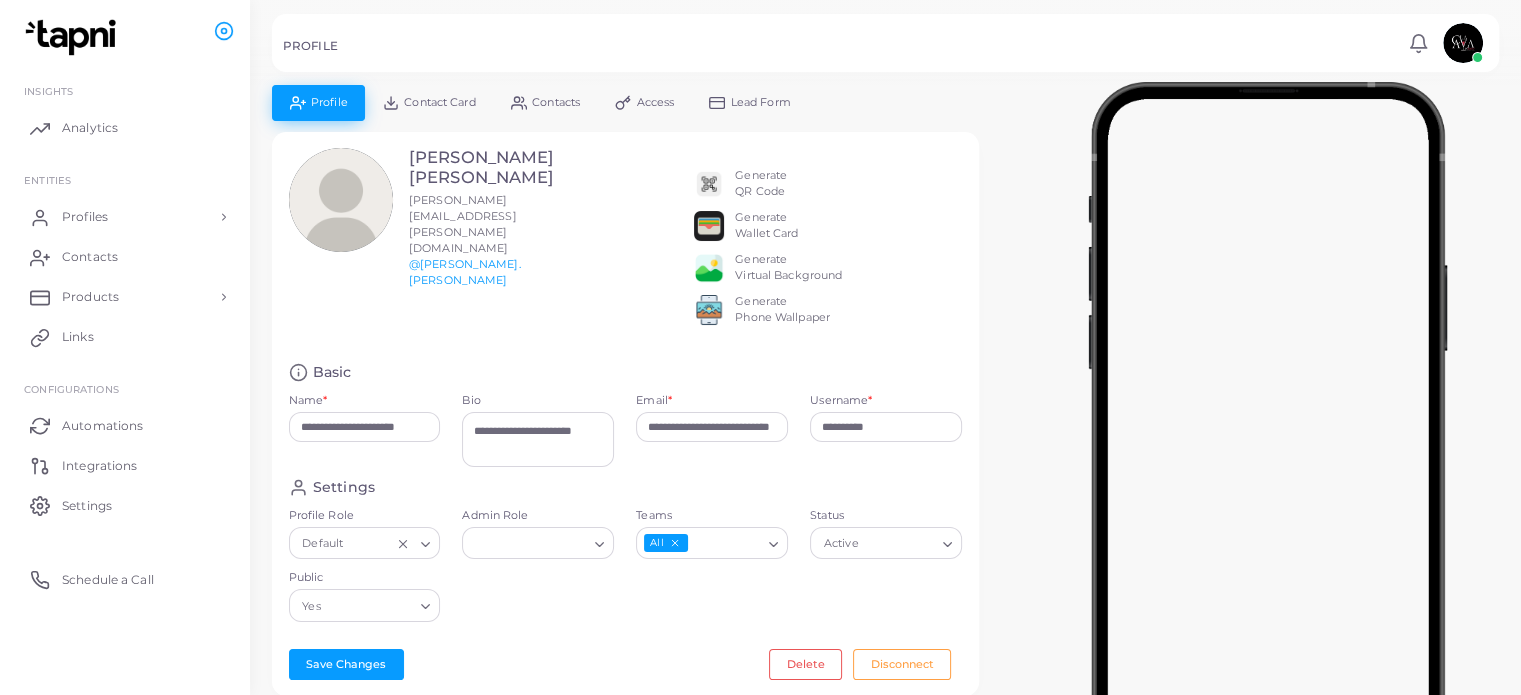 click 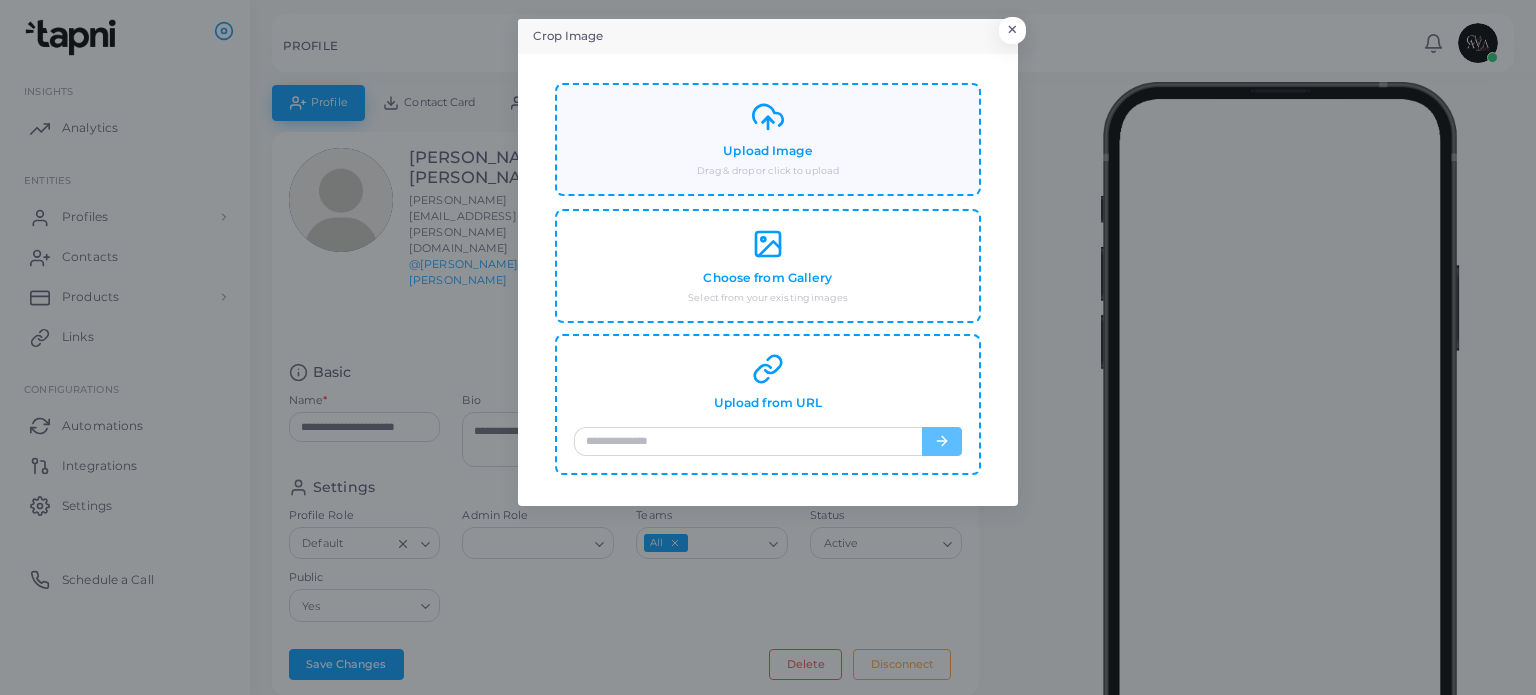 click on "Drag & drop or click to upload" at bounding box center (768, 171) 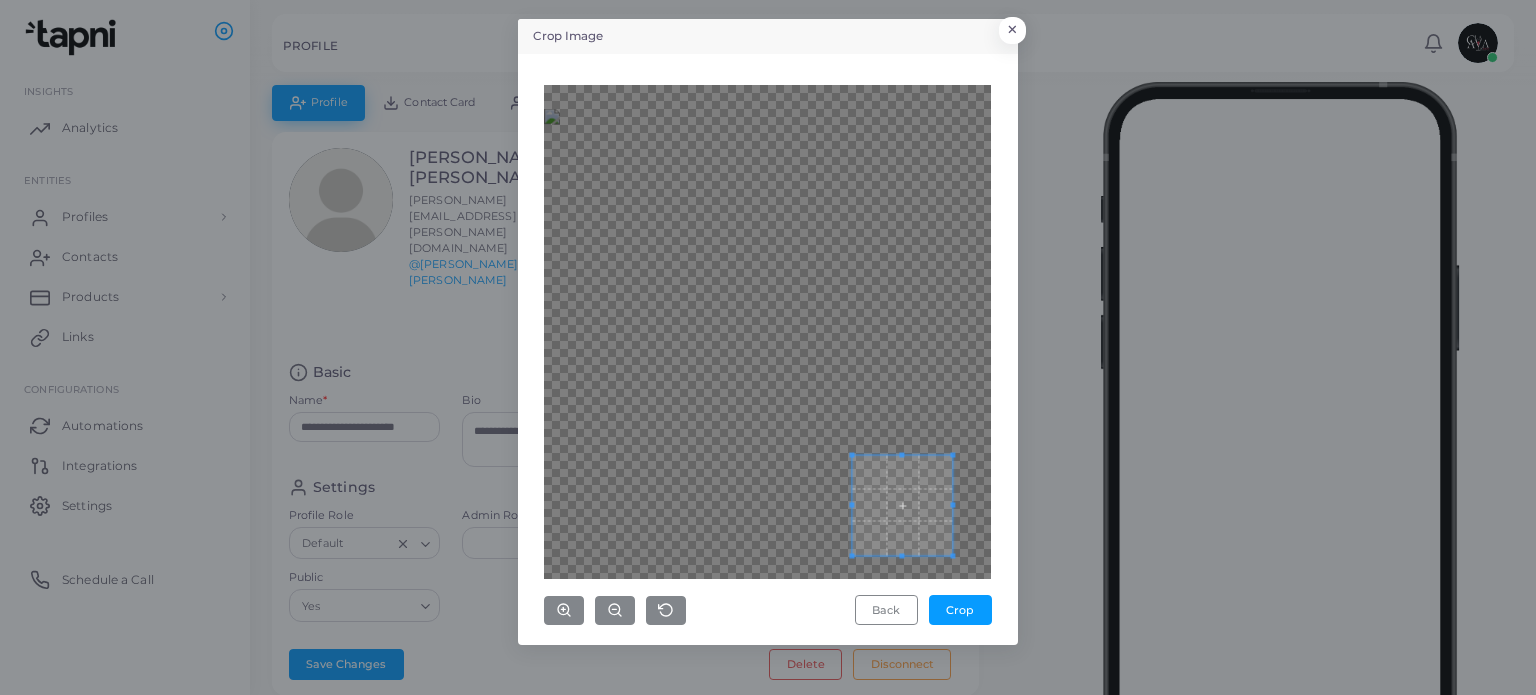 click at bounding box center (767, 332) 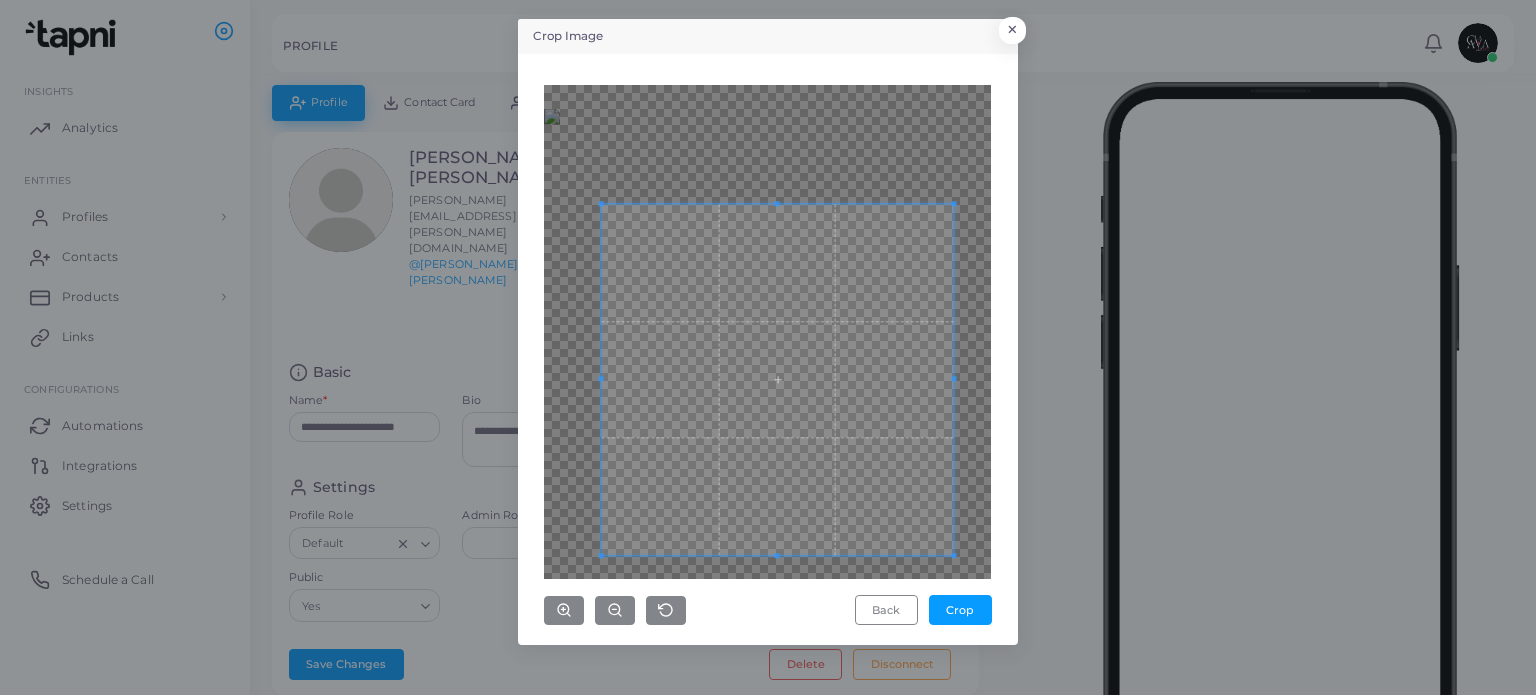 click at bounding box center [777, 379] 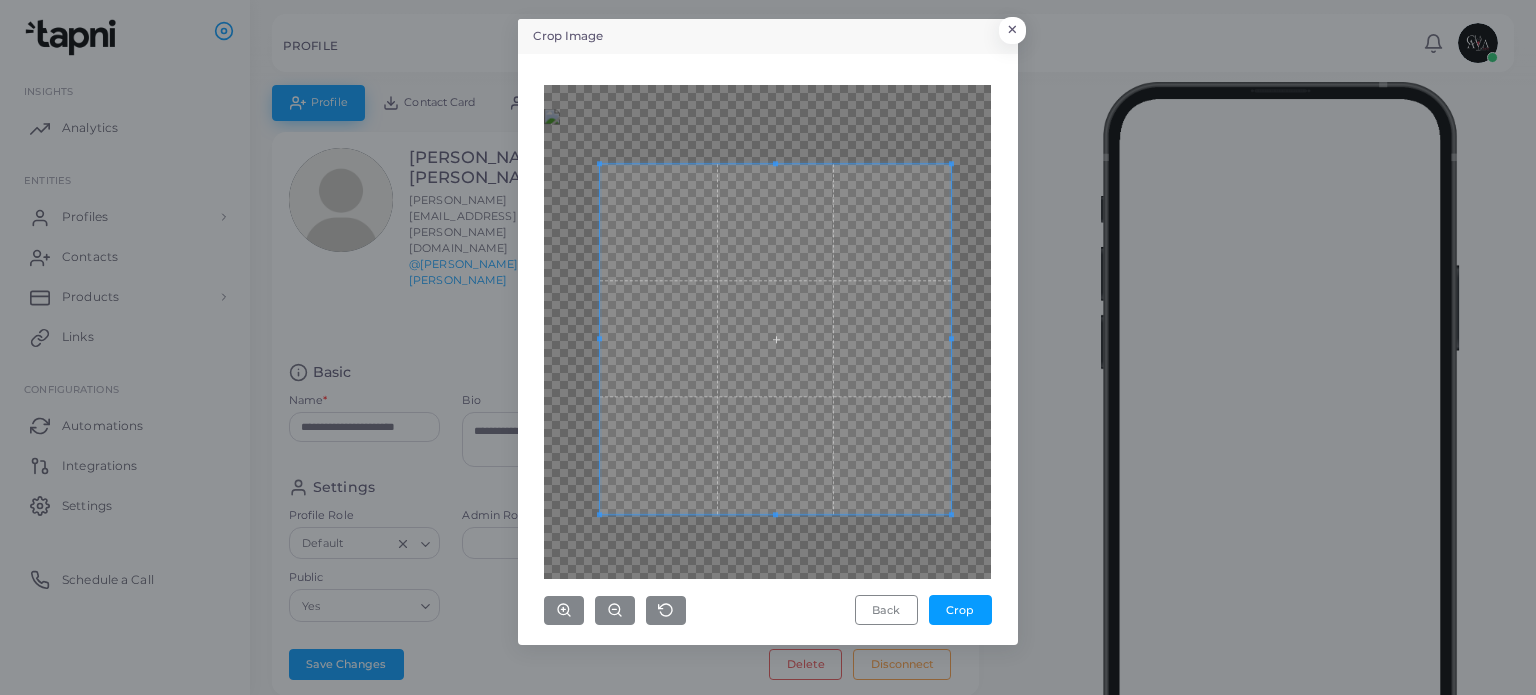 click at bounding box center [775, 339] 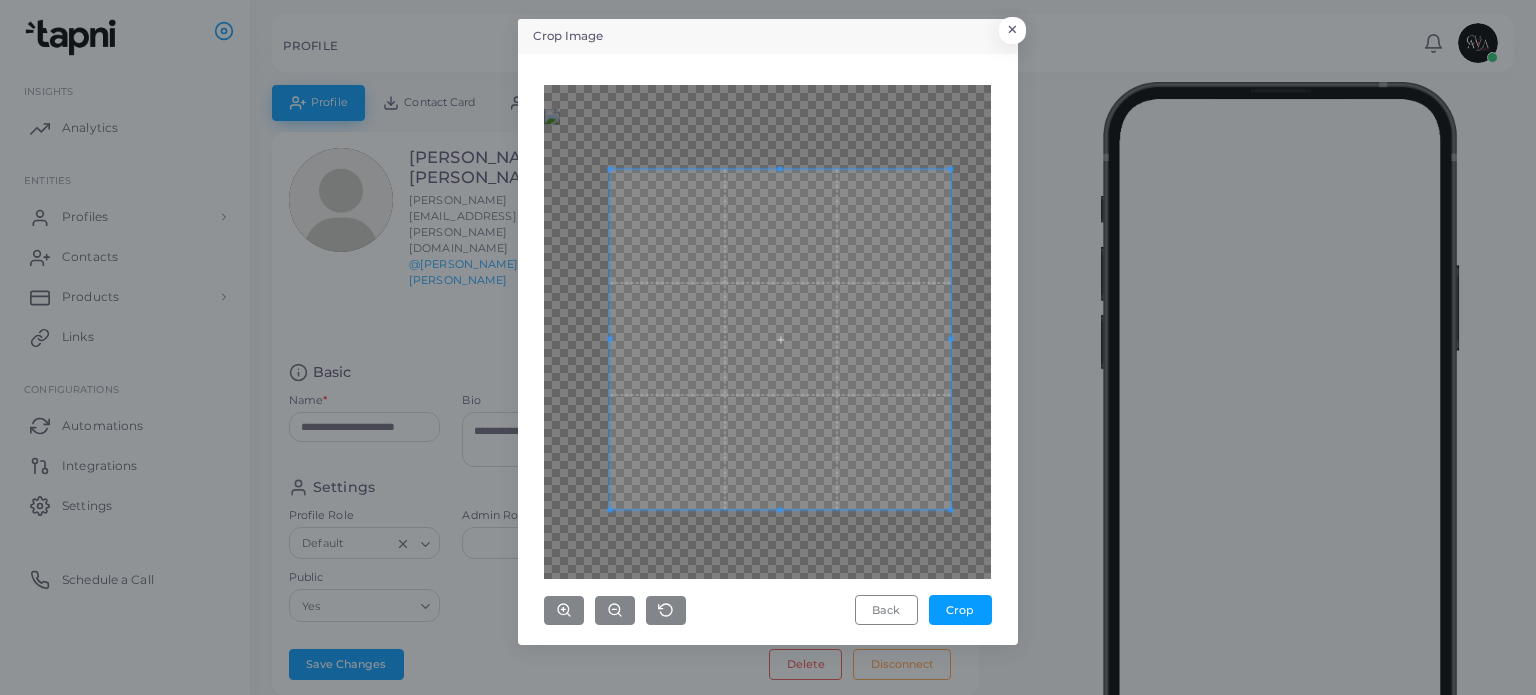 click at bounding box center (610, 339) 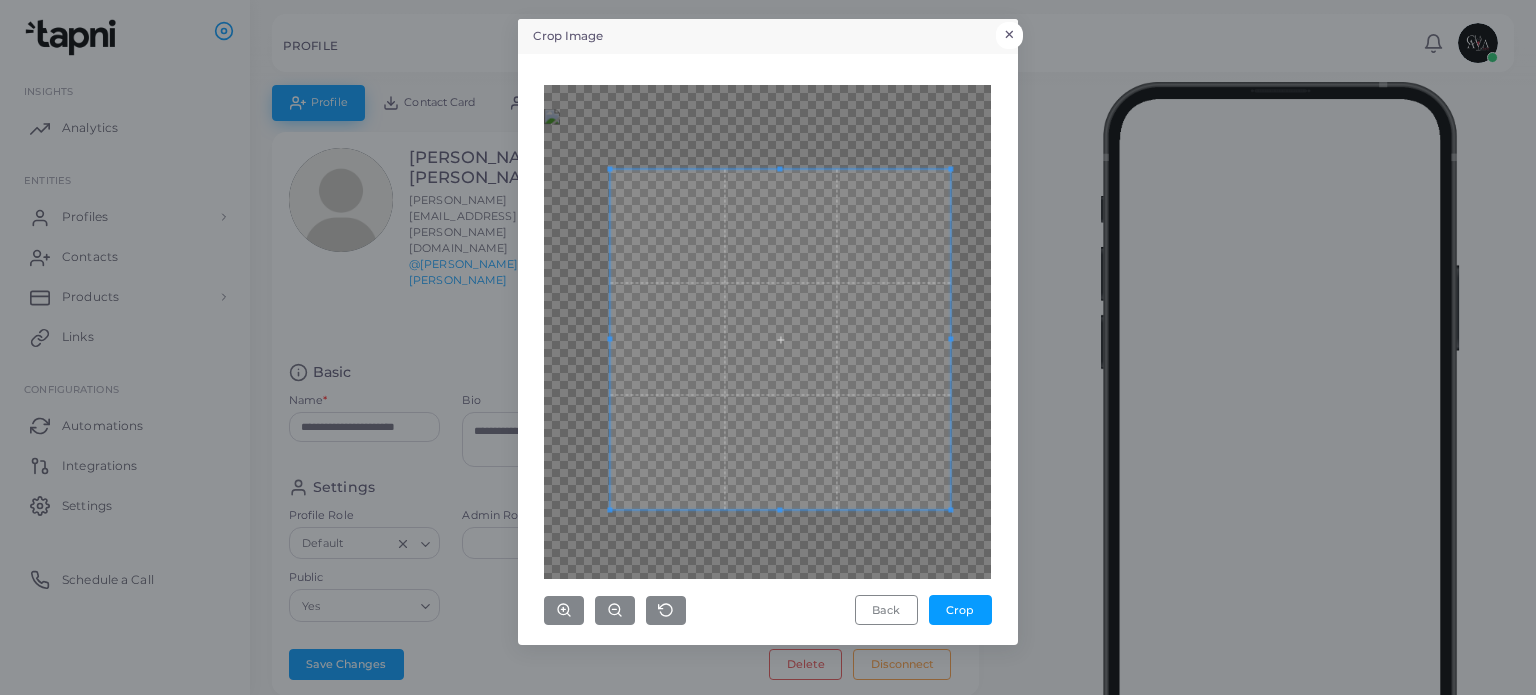 click on "Crop Image ×  Back   Crop" at bounding box center (768, 347) 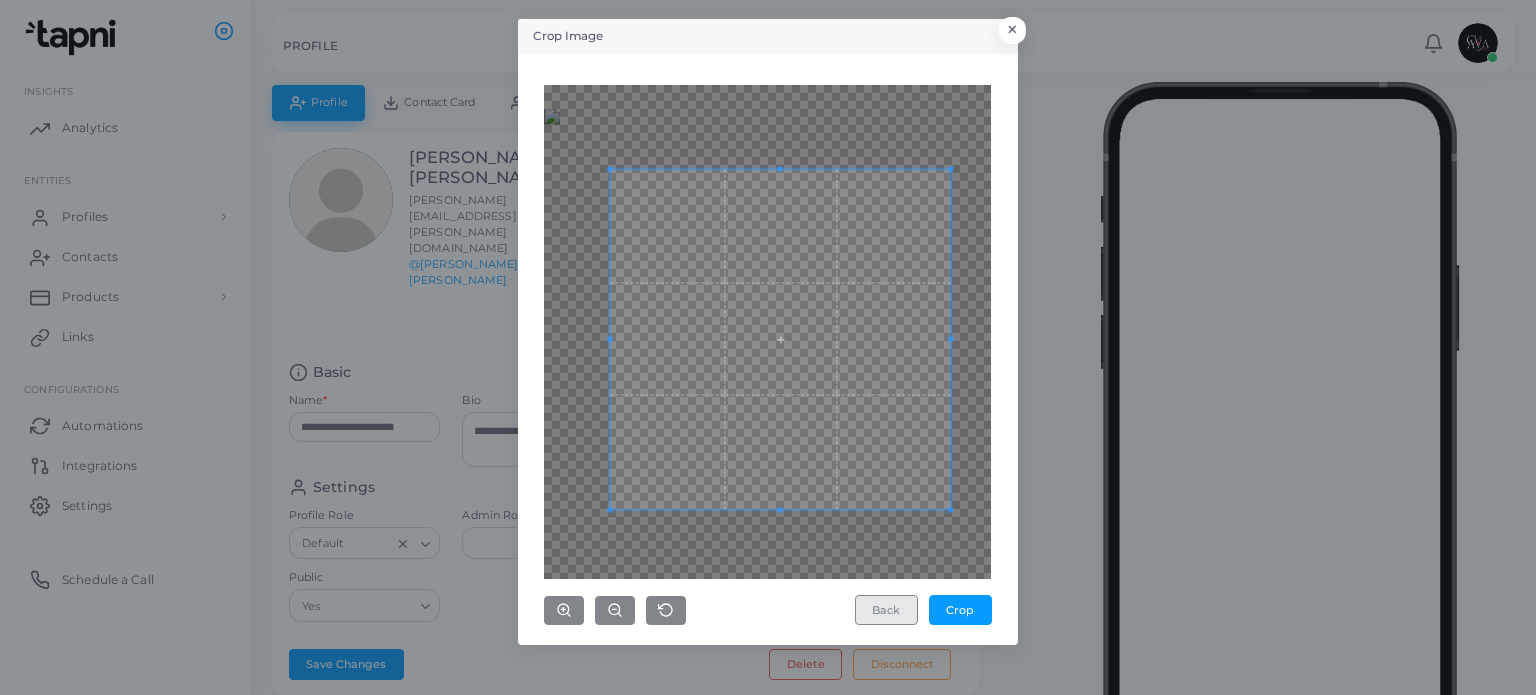 click on "Back" at bounding box center [886, 610] 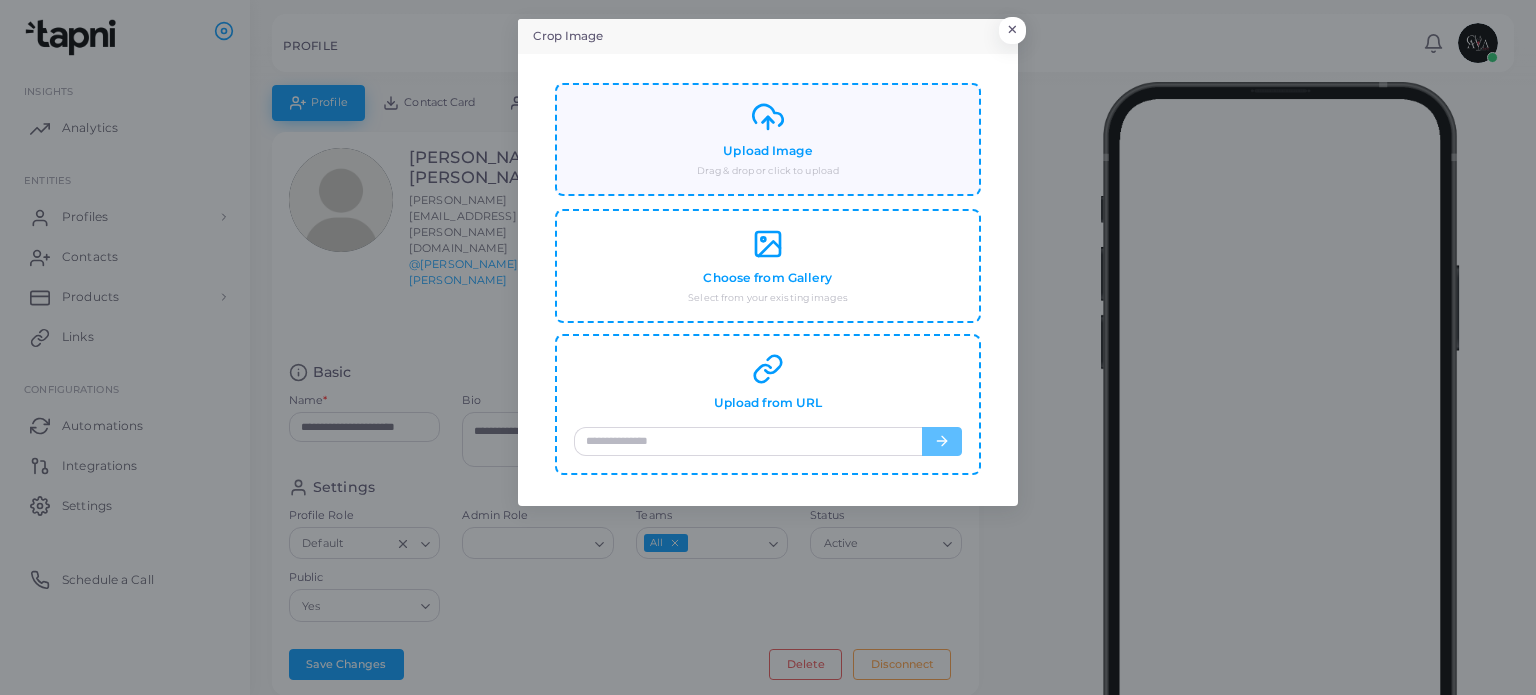 click on "Upload Image Drag & drop or click to upload" at bounding box center [768, 139] 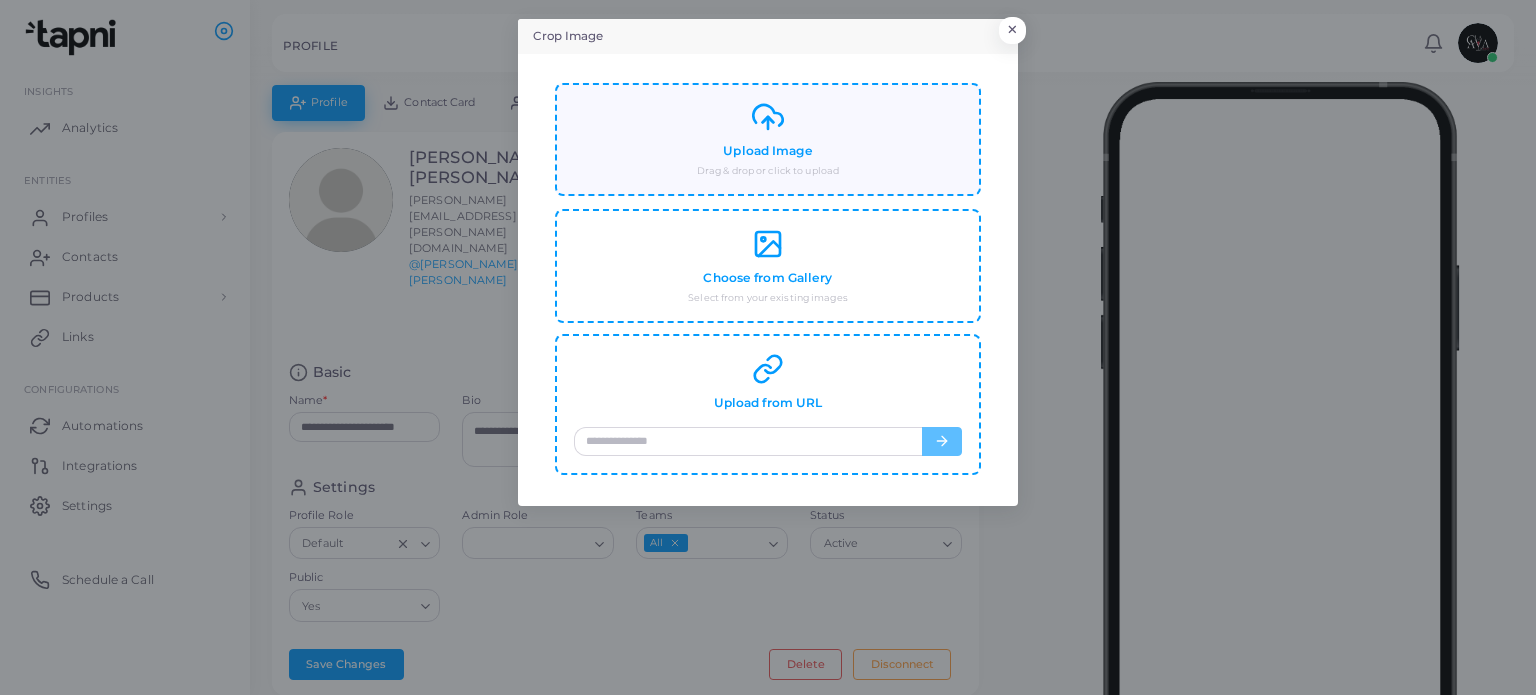 click on "Upload Image" at bounding box center [767, 151] 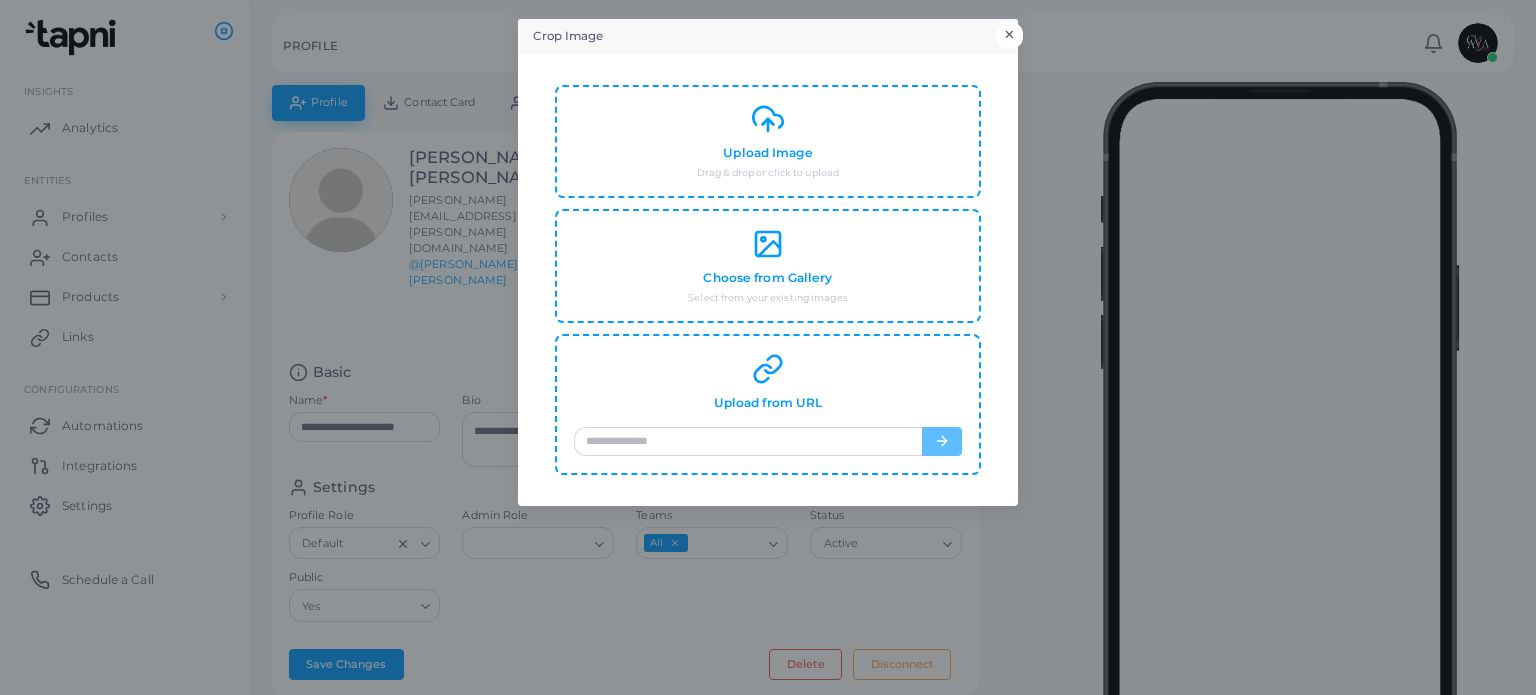 click on "×" at bounding box center [1009, 35] 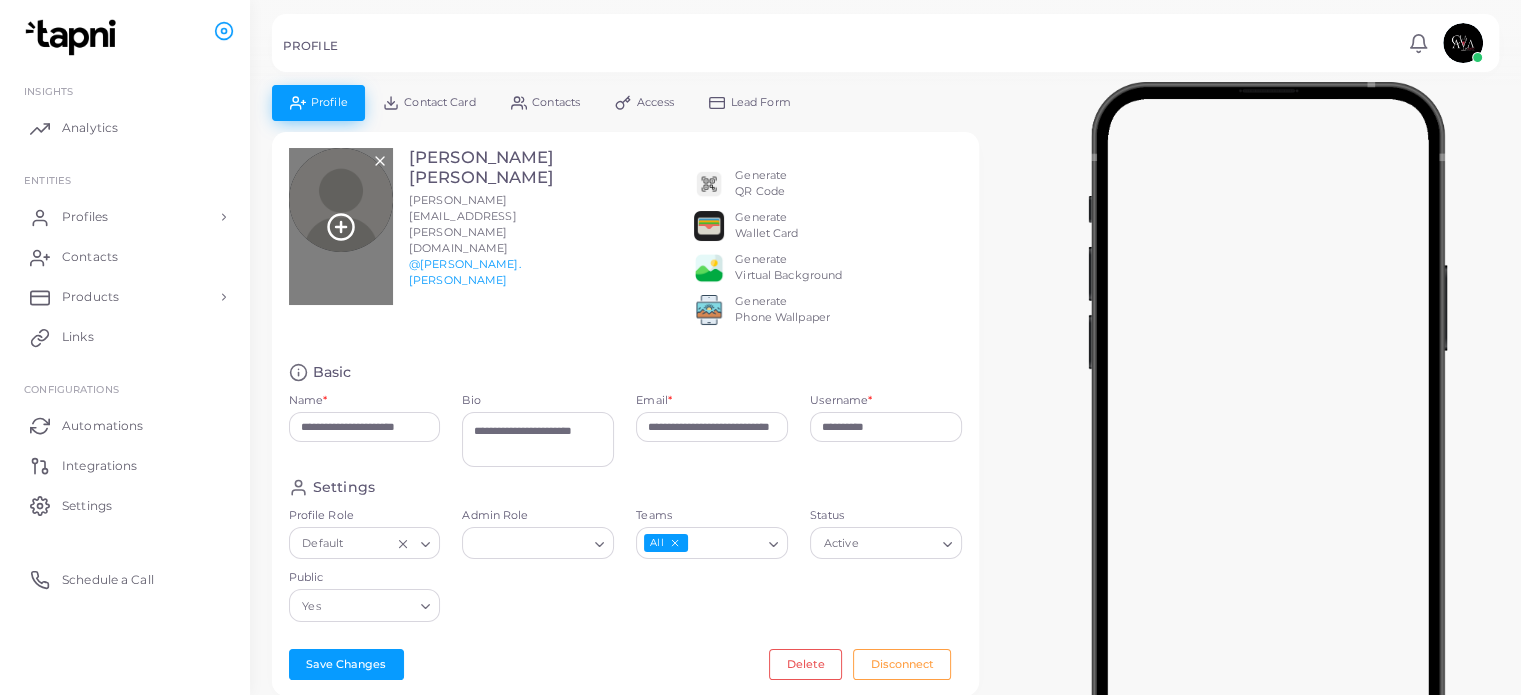 click at bounding box center (341, 226) 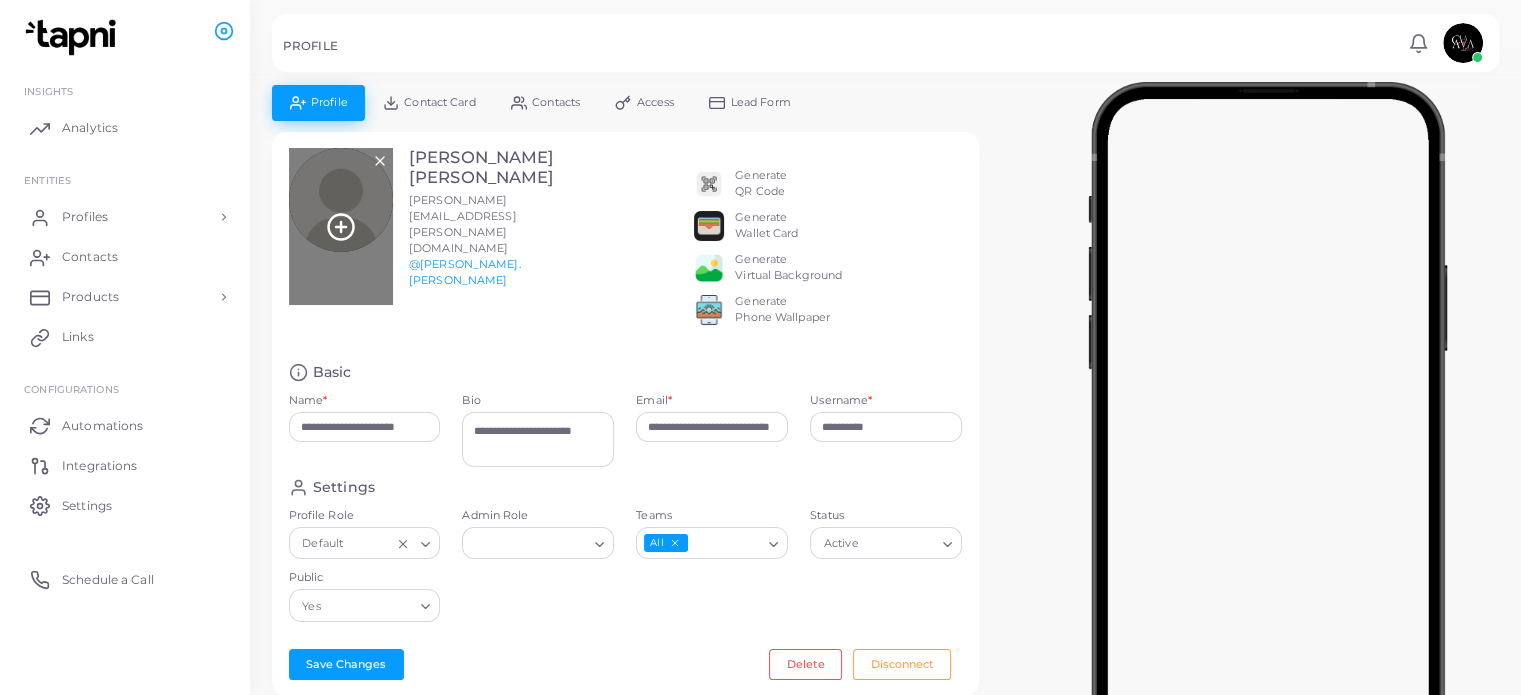click 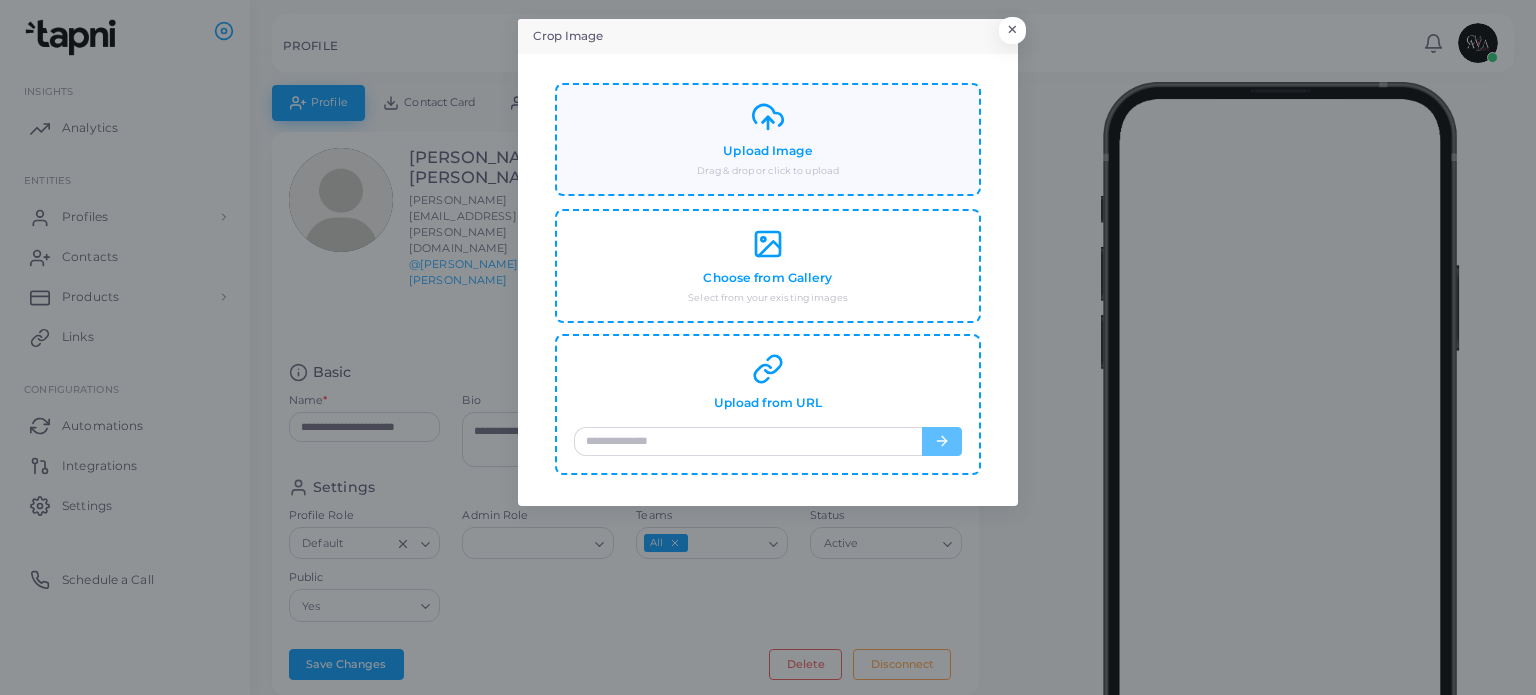 click on "Upload Image Drag & drop or click to upload" at bounding box center (768, 139) 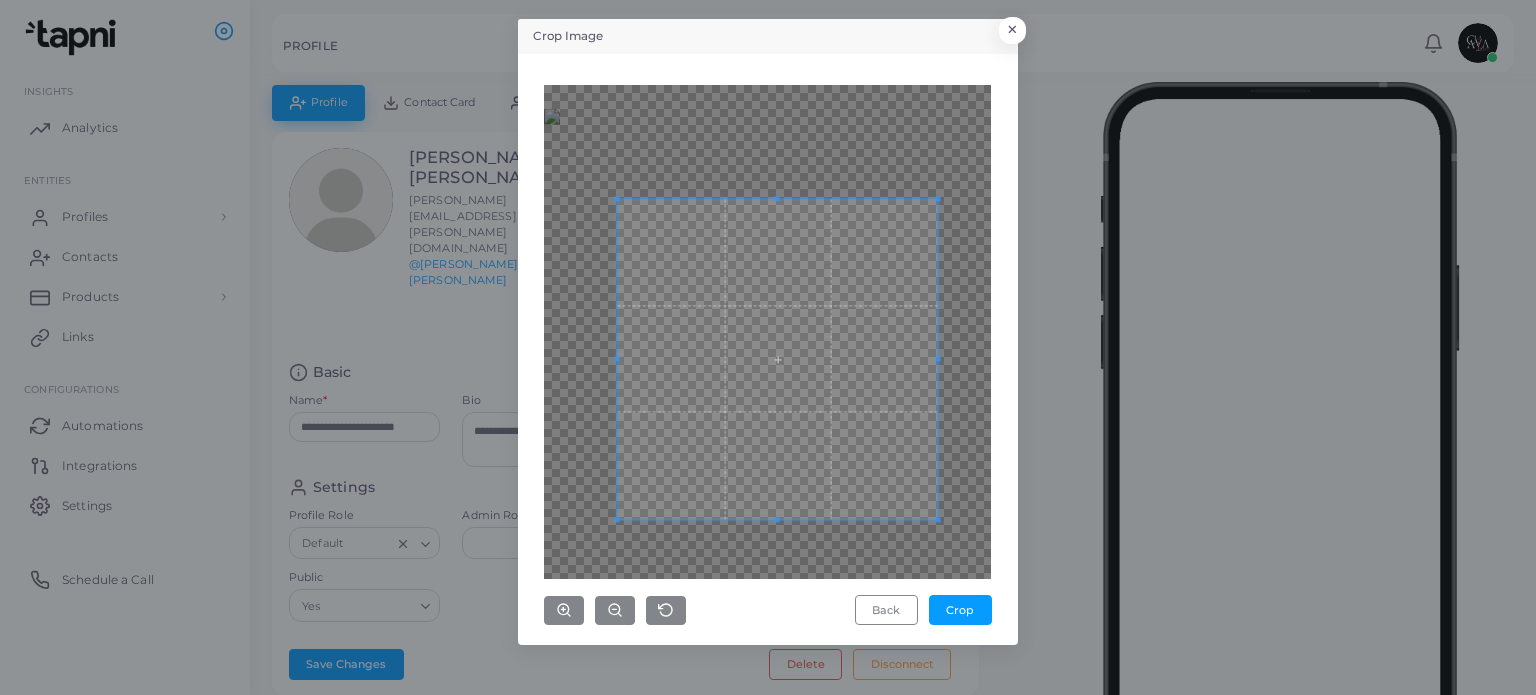 click at bounding box center [778, 359] 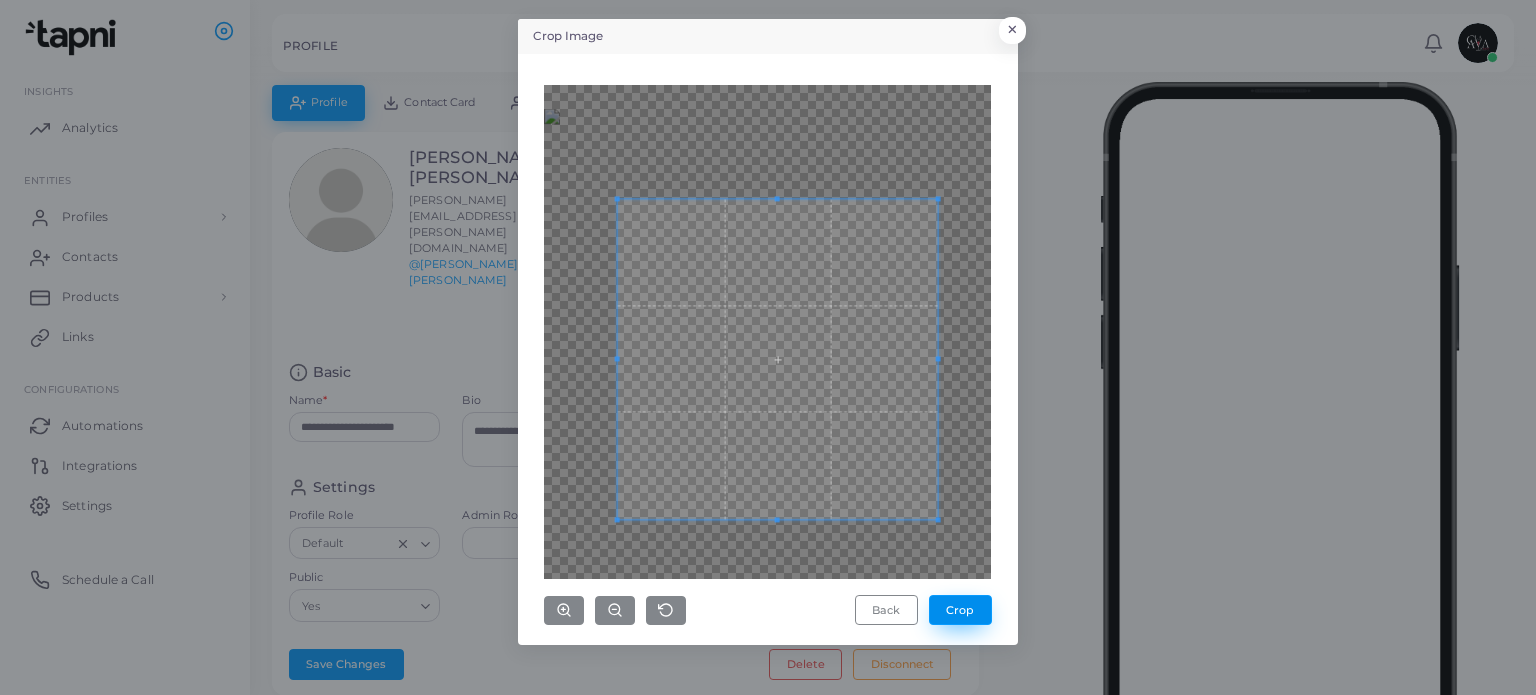 click on "Crop" at bounding box center [960, 610] 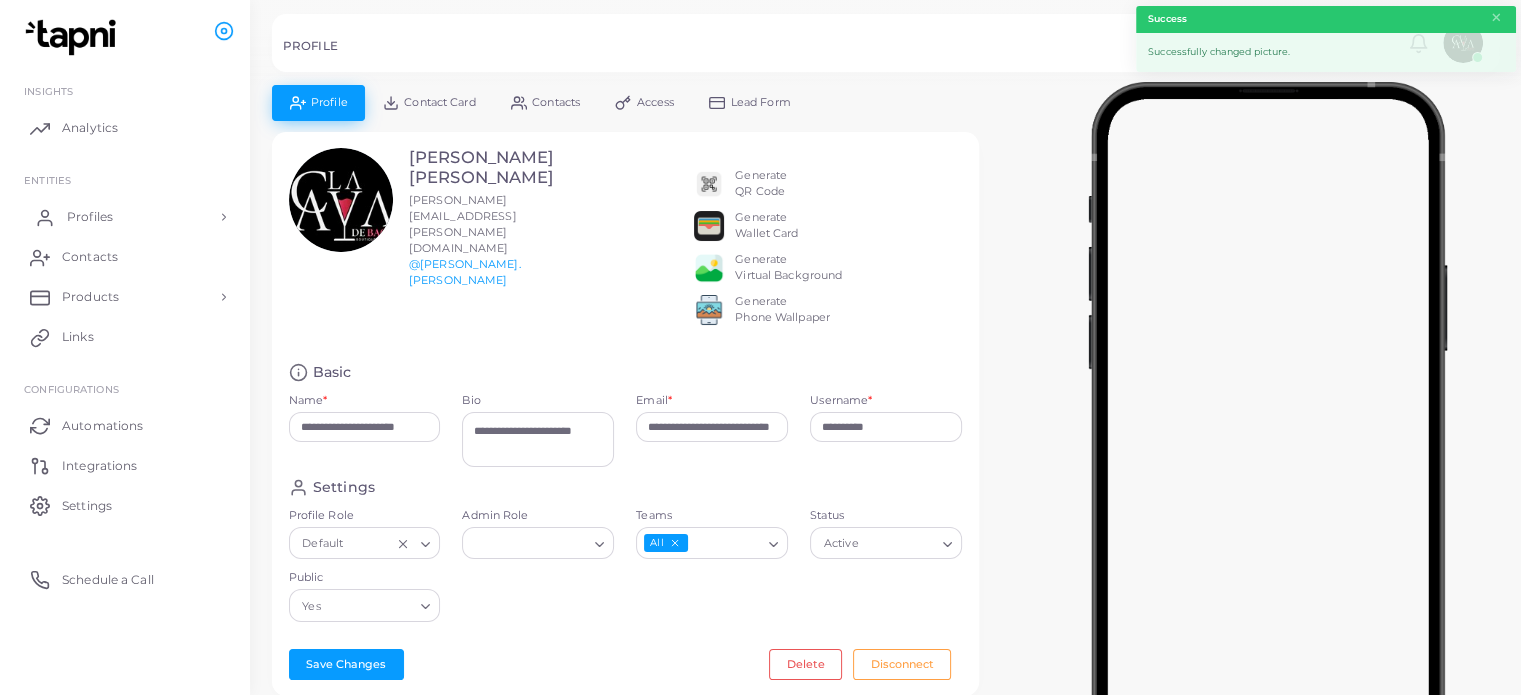 click on "Profiles" at bounding box center (125, 217) 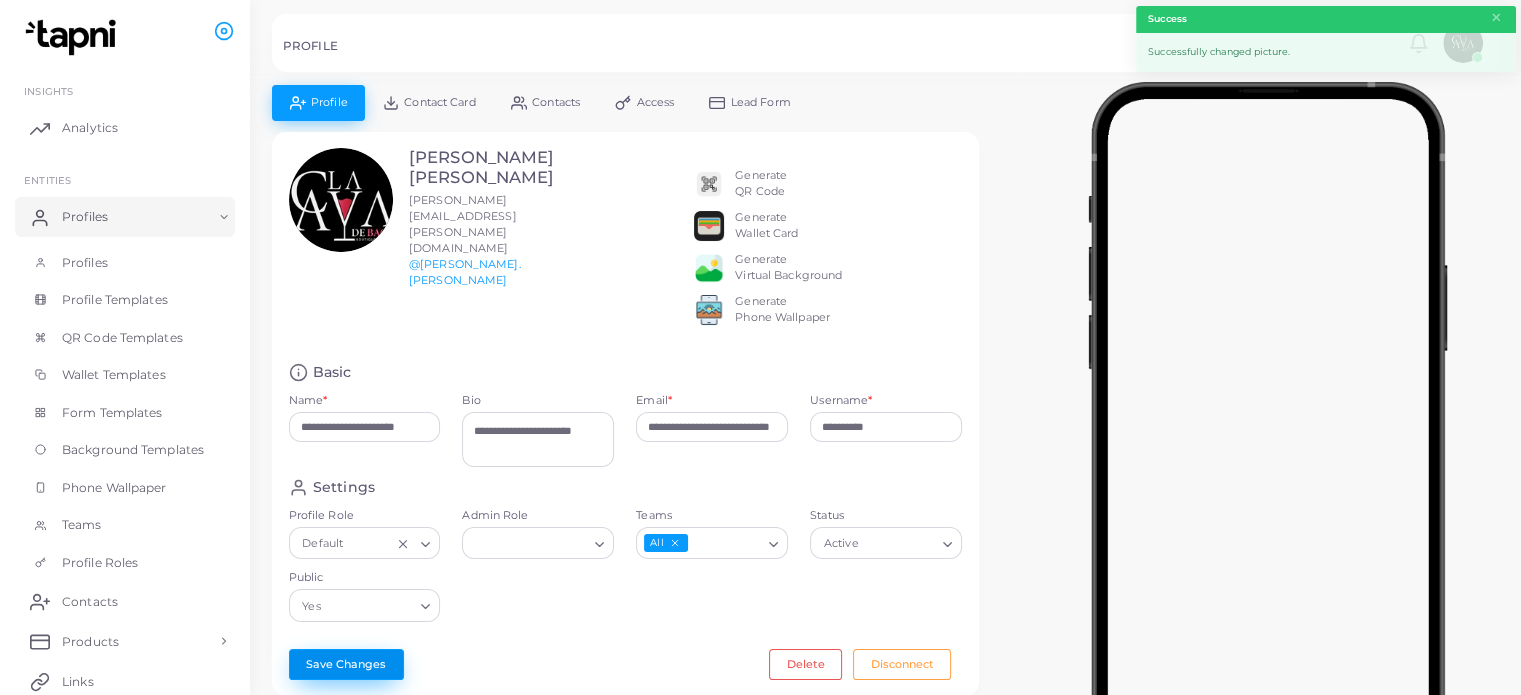 click on "Save Changes" at bounding box center [346, 664] 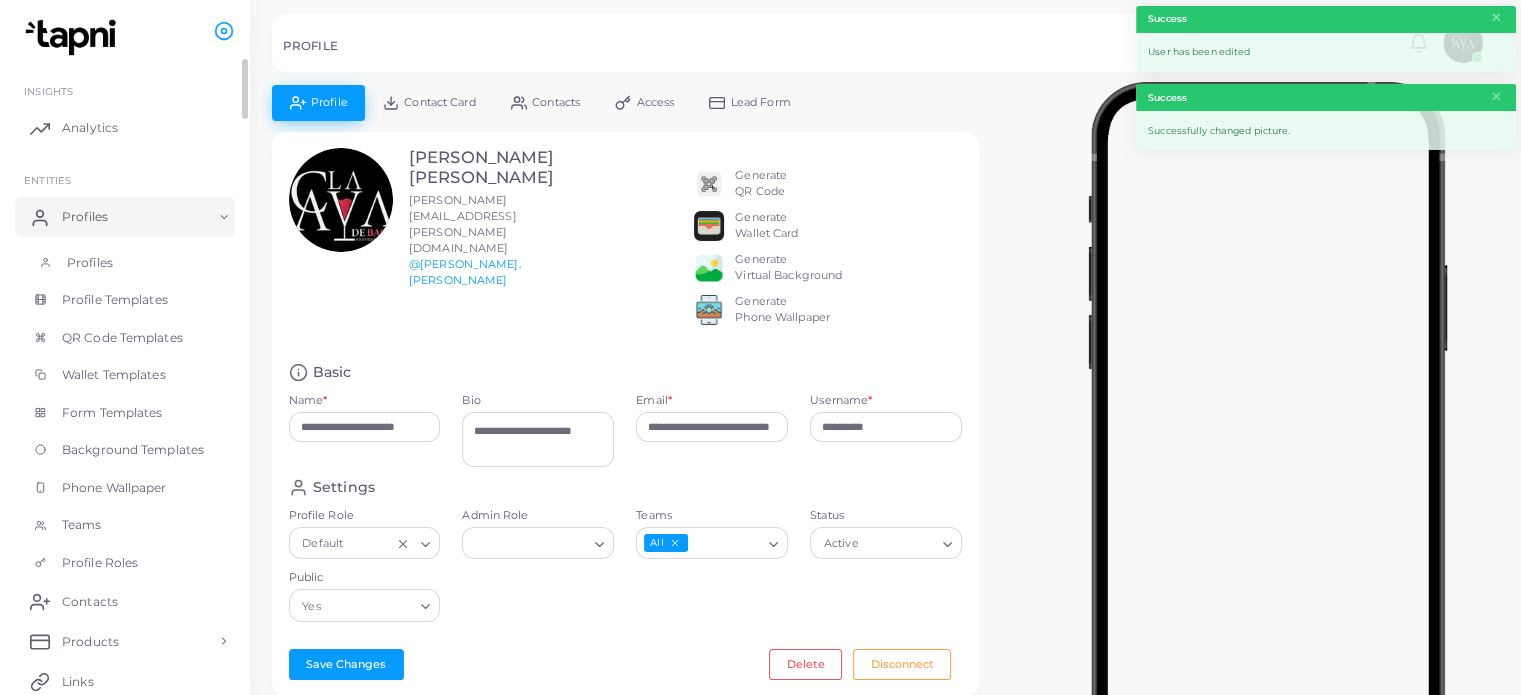click on "Profiles" at bounding box center [125, 263] 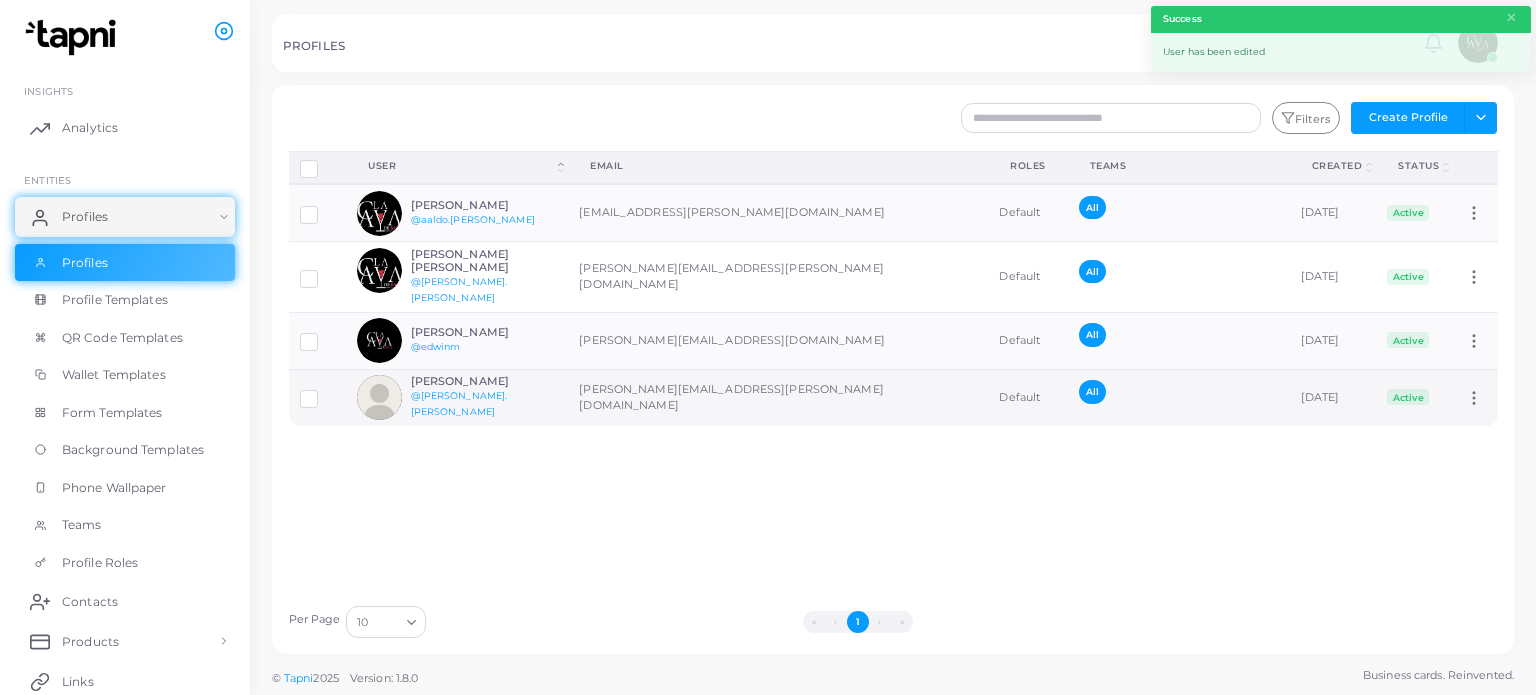click on "[PERSON_NAME]  @[PERSON_NAME].[PERSON_NAME]" at bounding box center [484, 397] 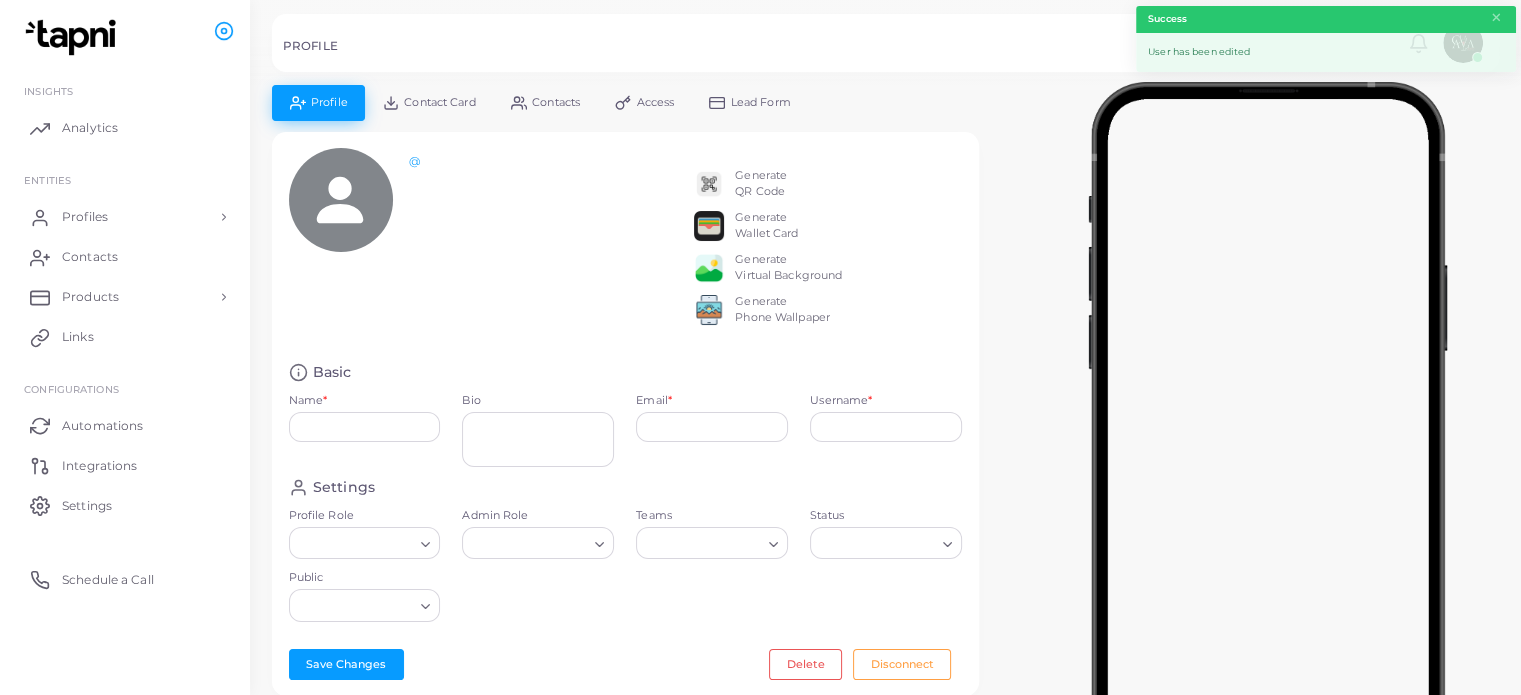type on "**********" 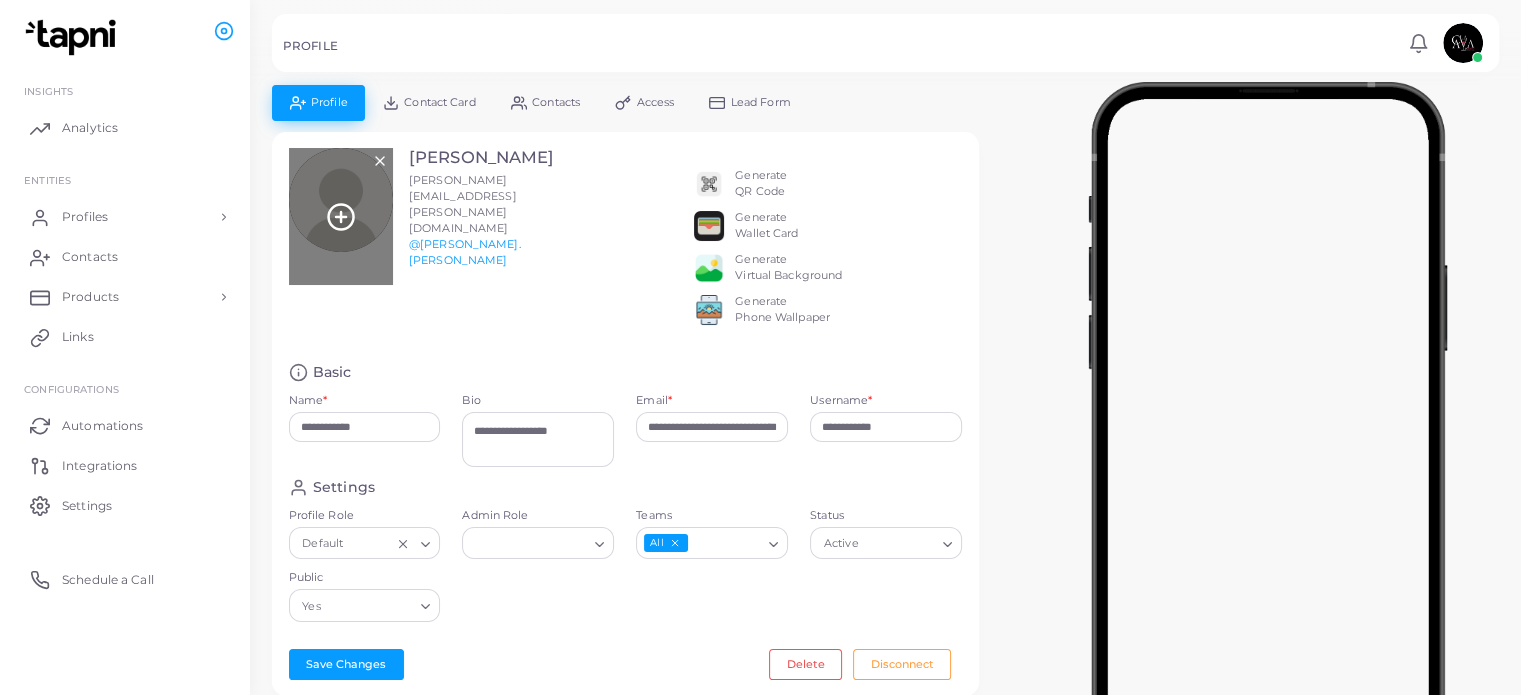 click 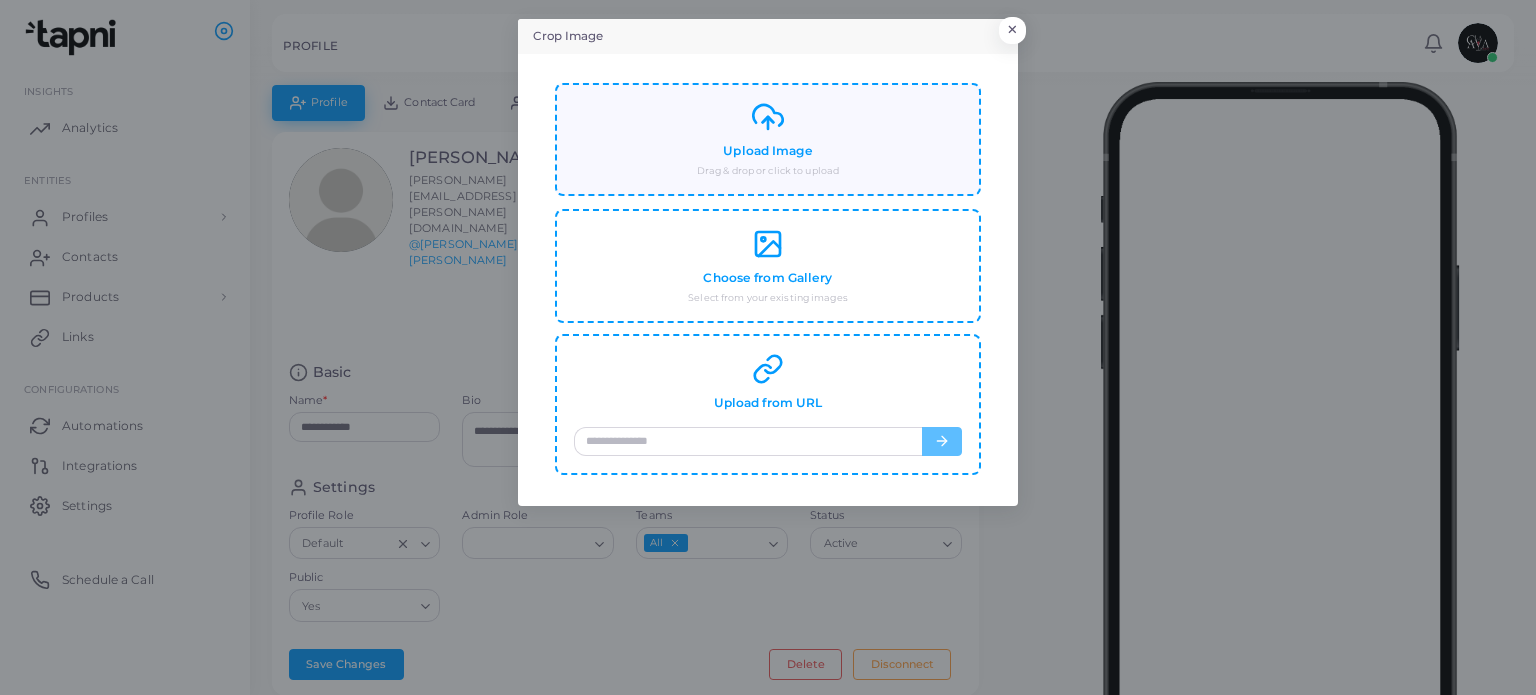 click on "Upload Image Drag & drop or click to upload" at bounding box center (768, 139) 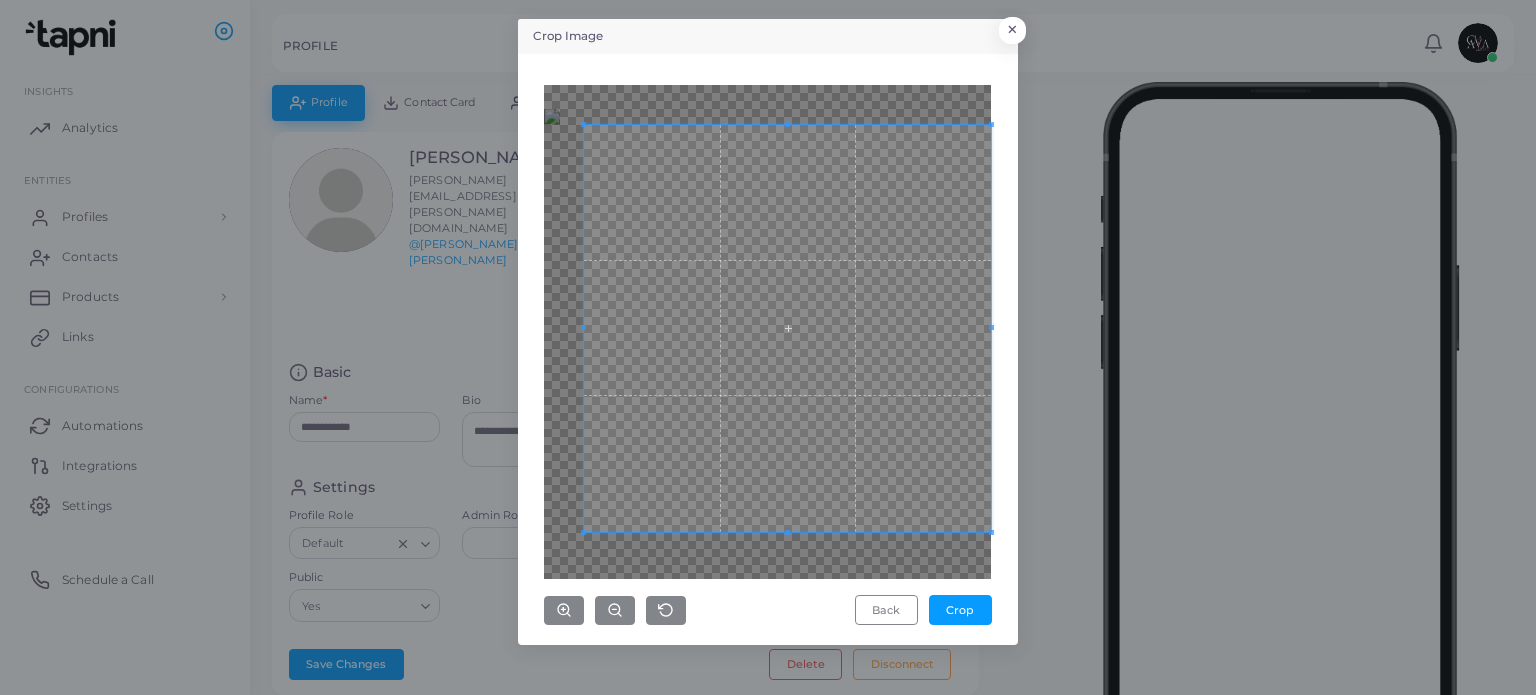 click on "Back   Crop" at bounding box center (768, 349) 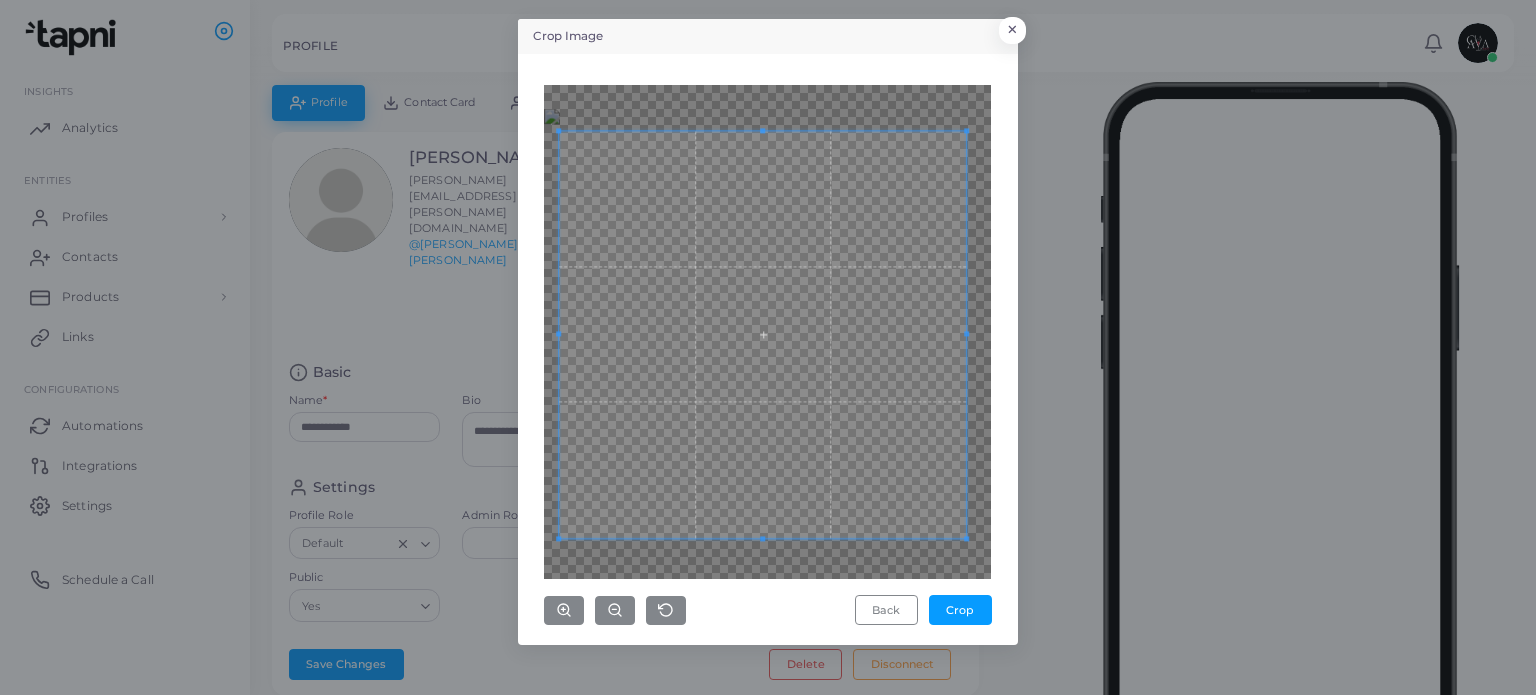 click at bounding box center [763, 334] 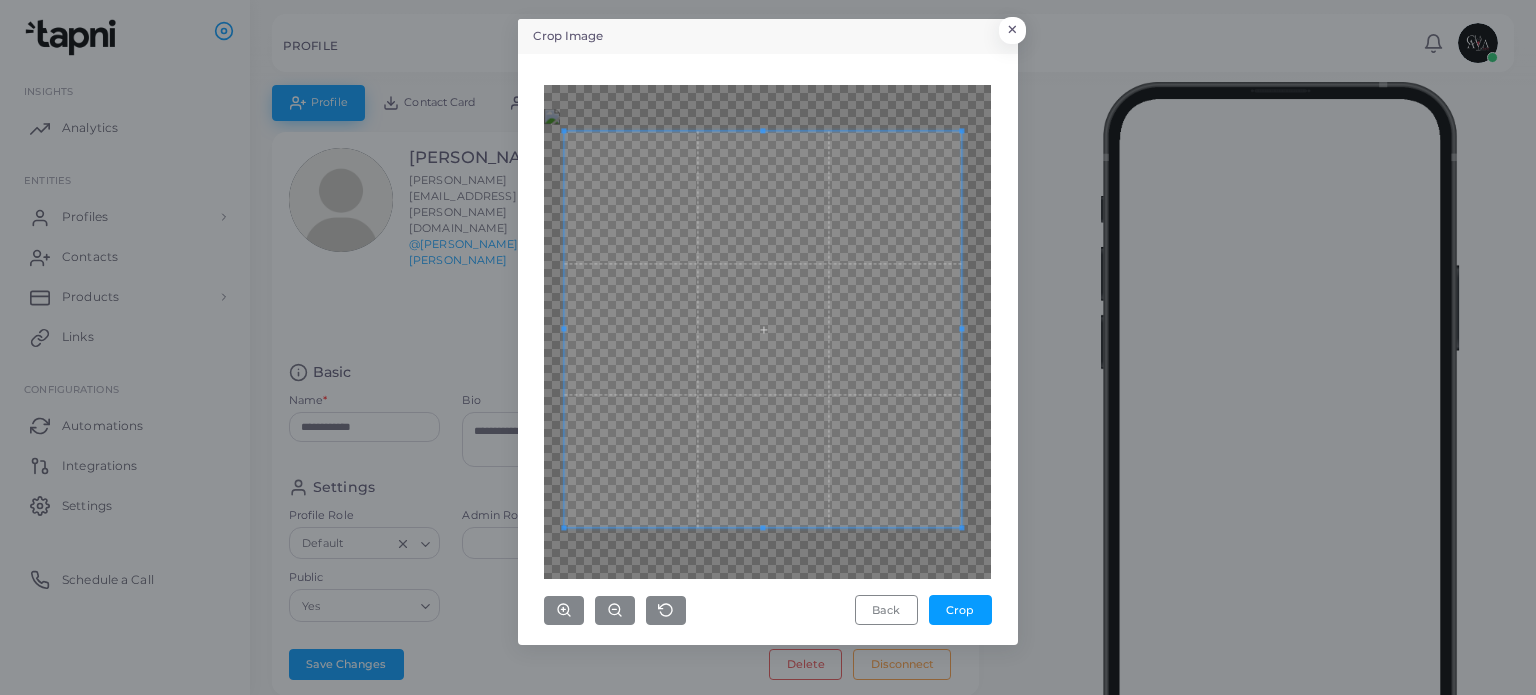 click at bounding box center (763, 329) 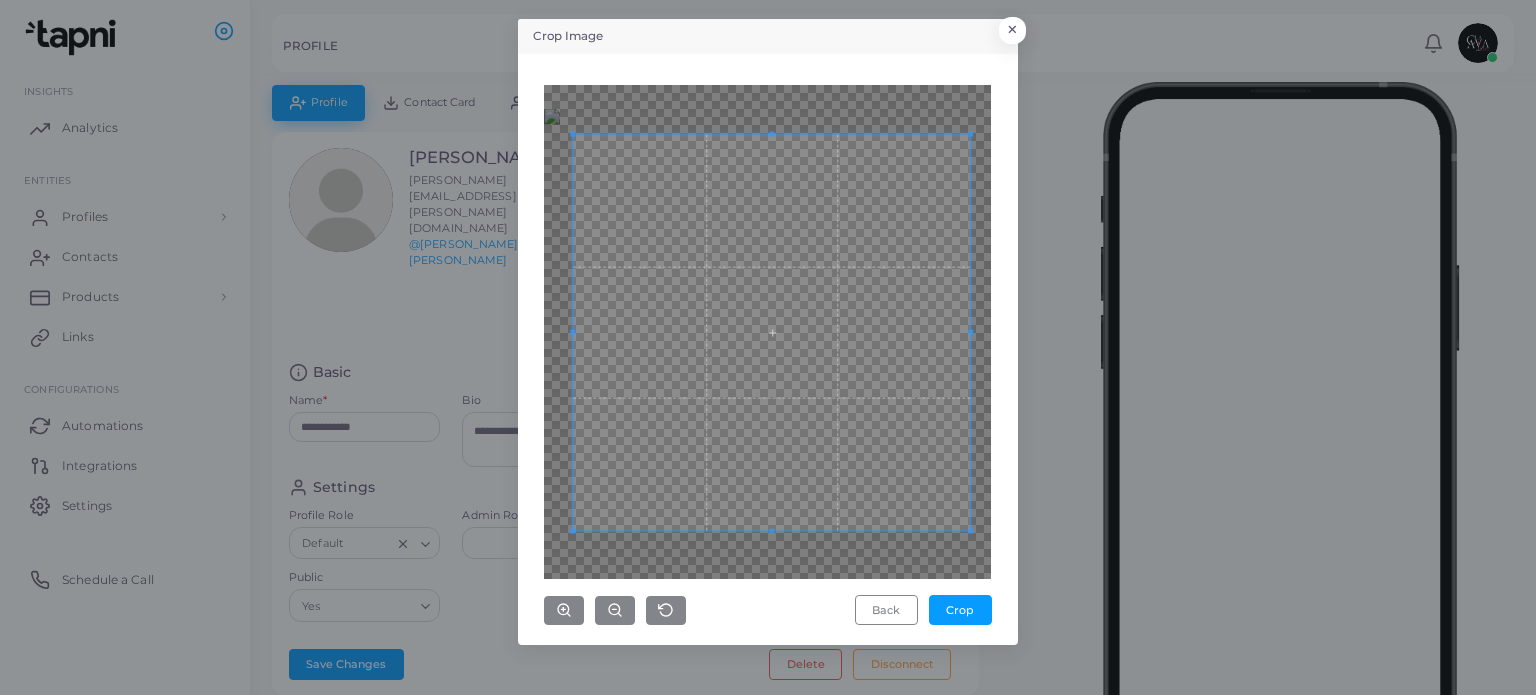 click at bounding box center (772, 332) 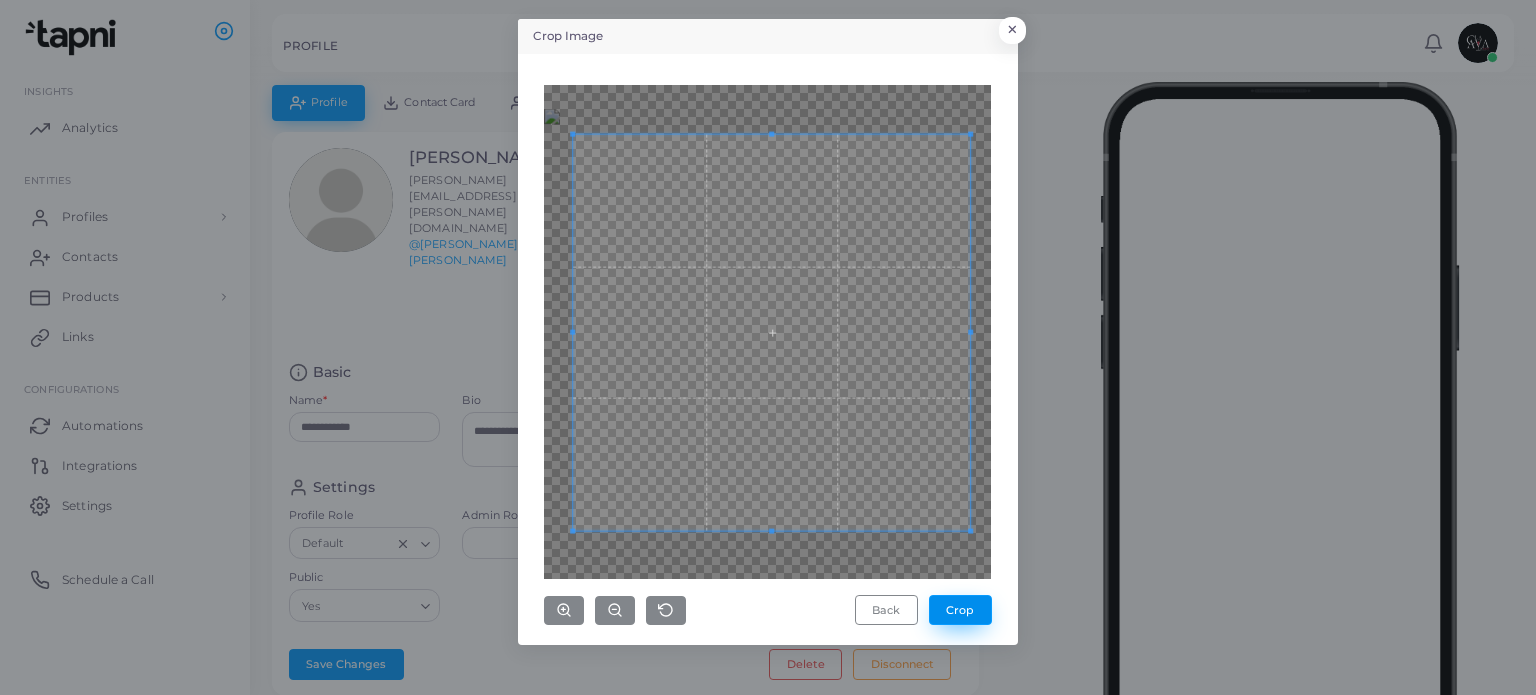 click on "Crop" at bounding box center [960, 610] 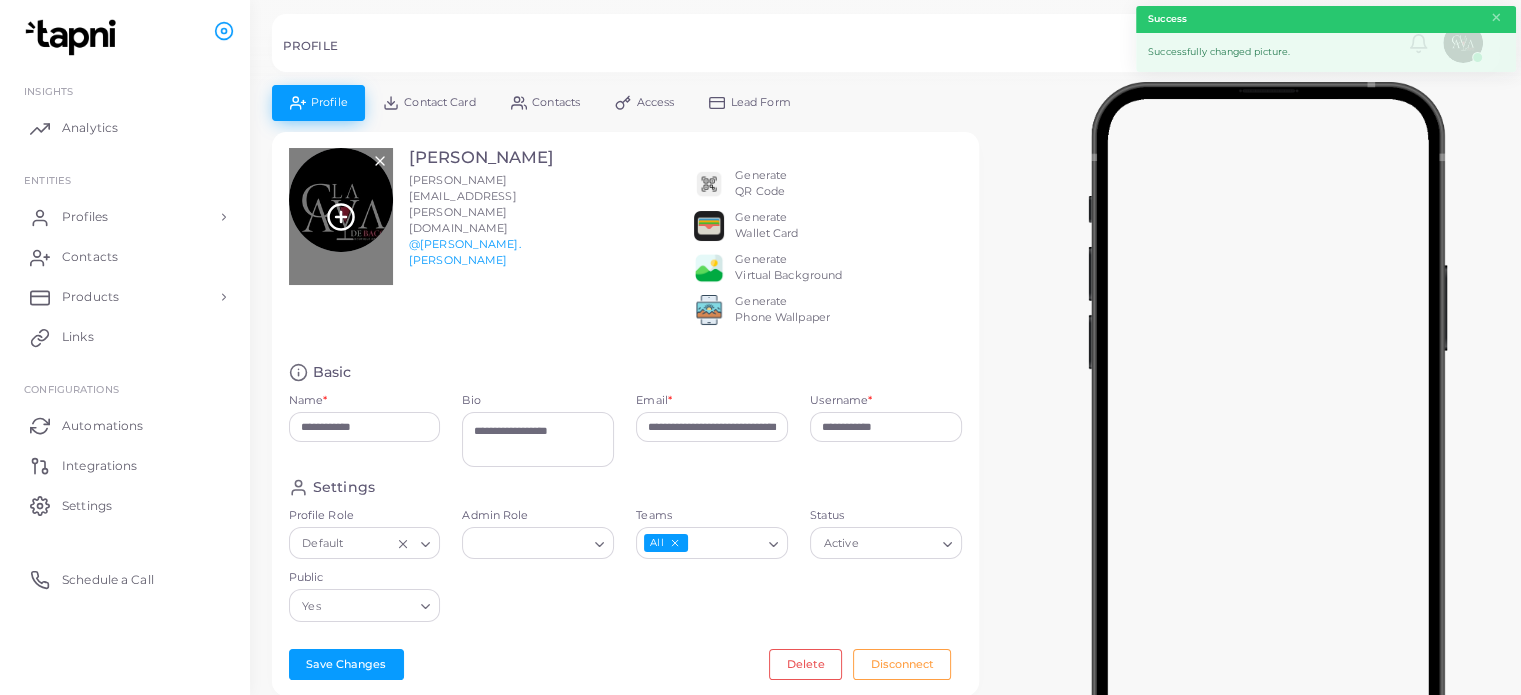click at bounding box center (341, 216) 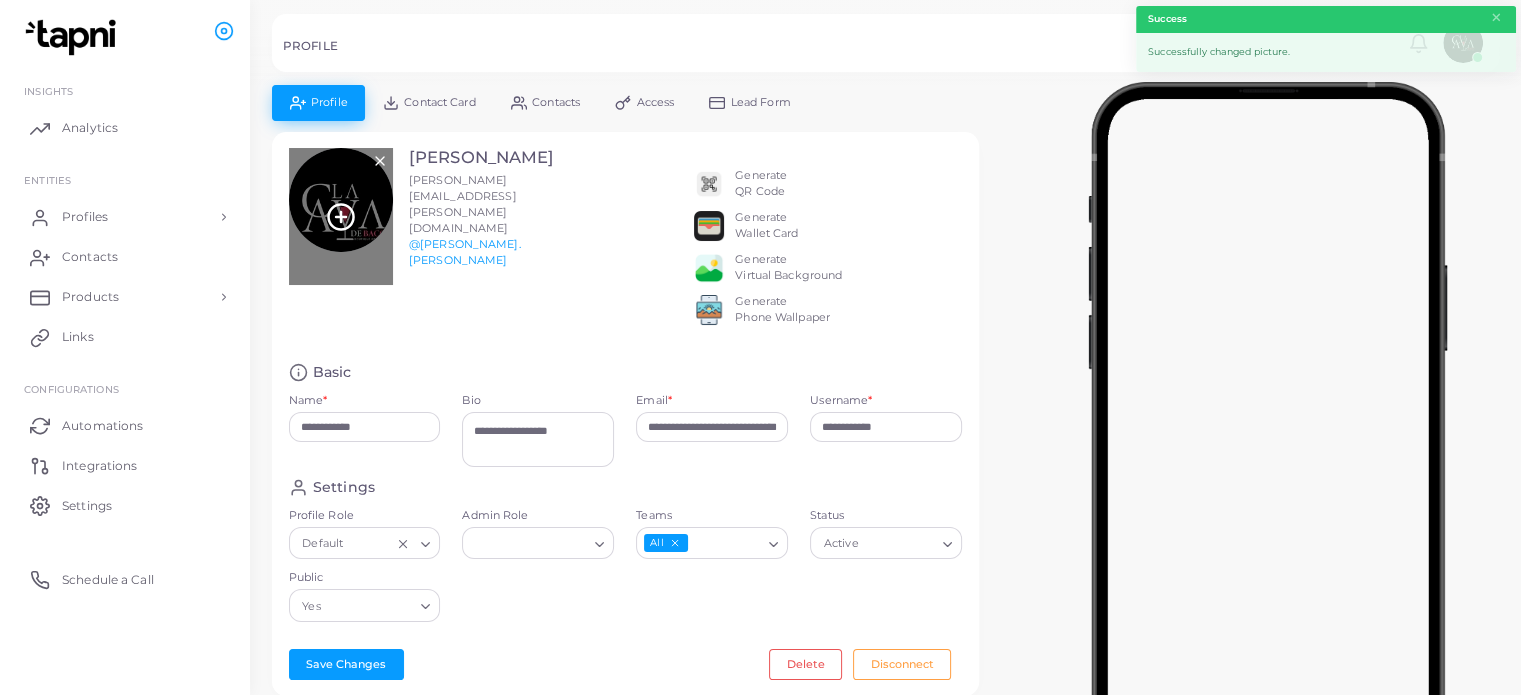 click 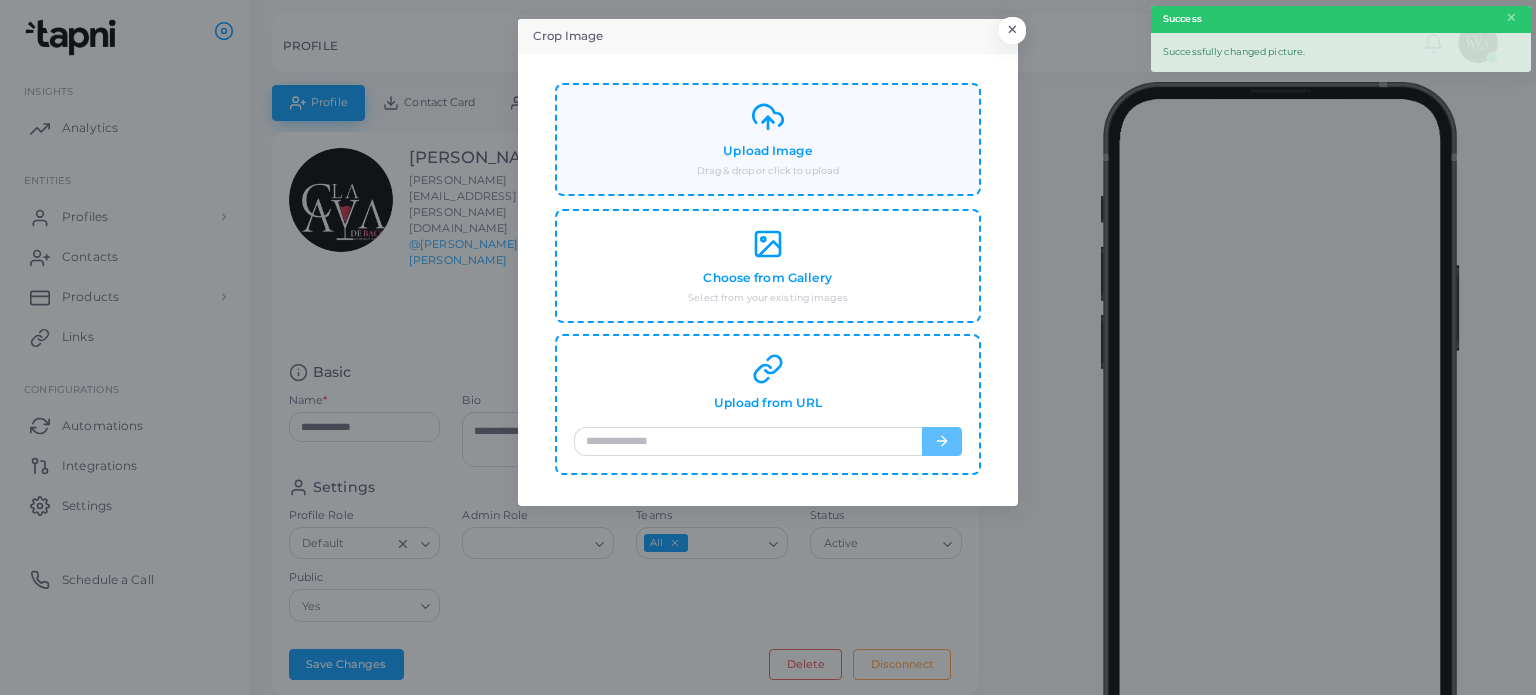 click on "Upload Image Drag & drop or click to upload" at bounding box center [768, 139] 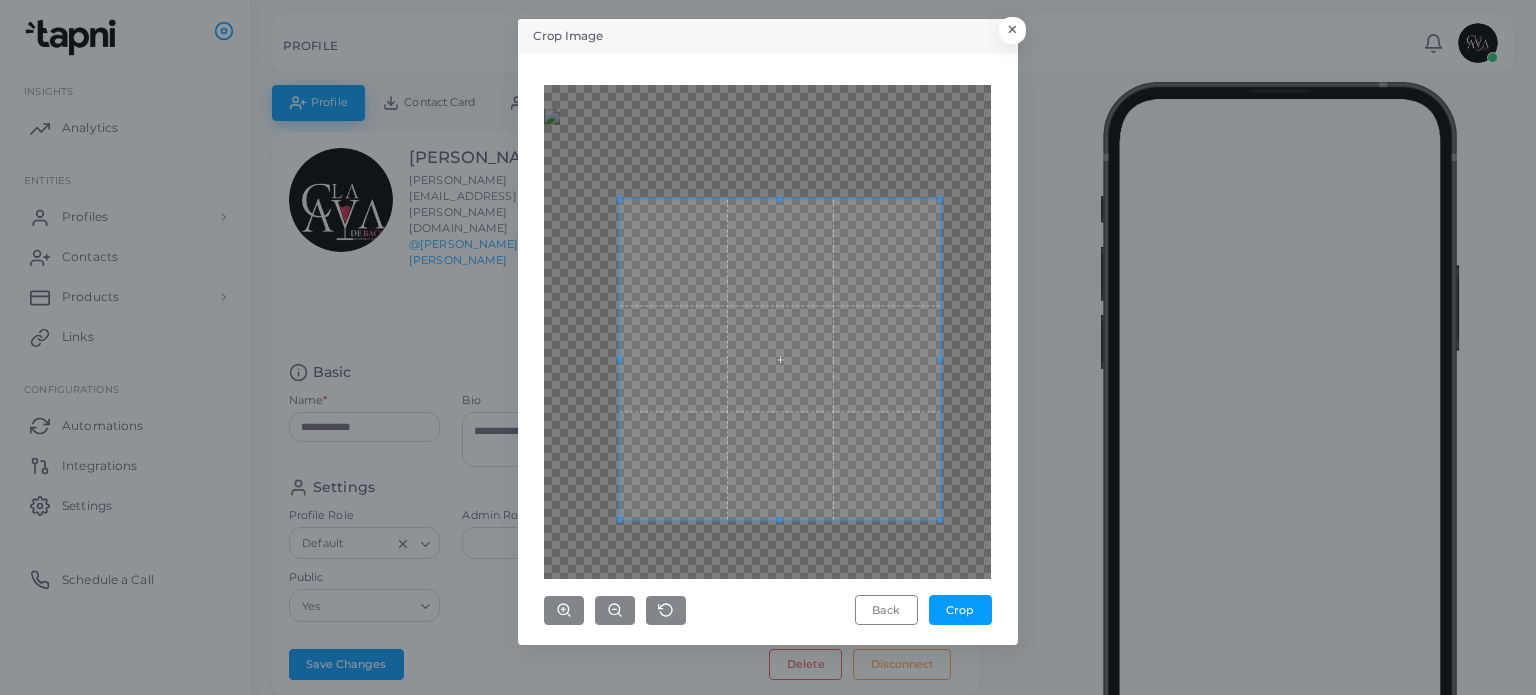 click at bounding box center [780, 359] 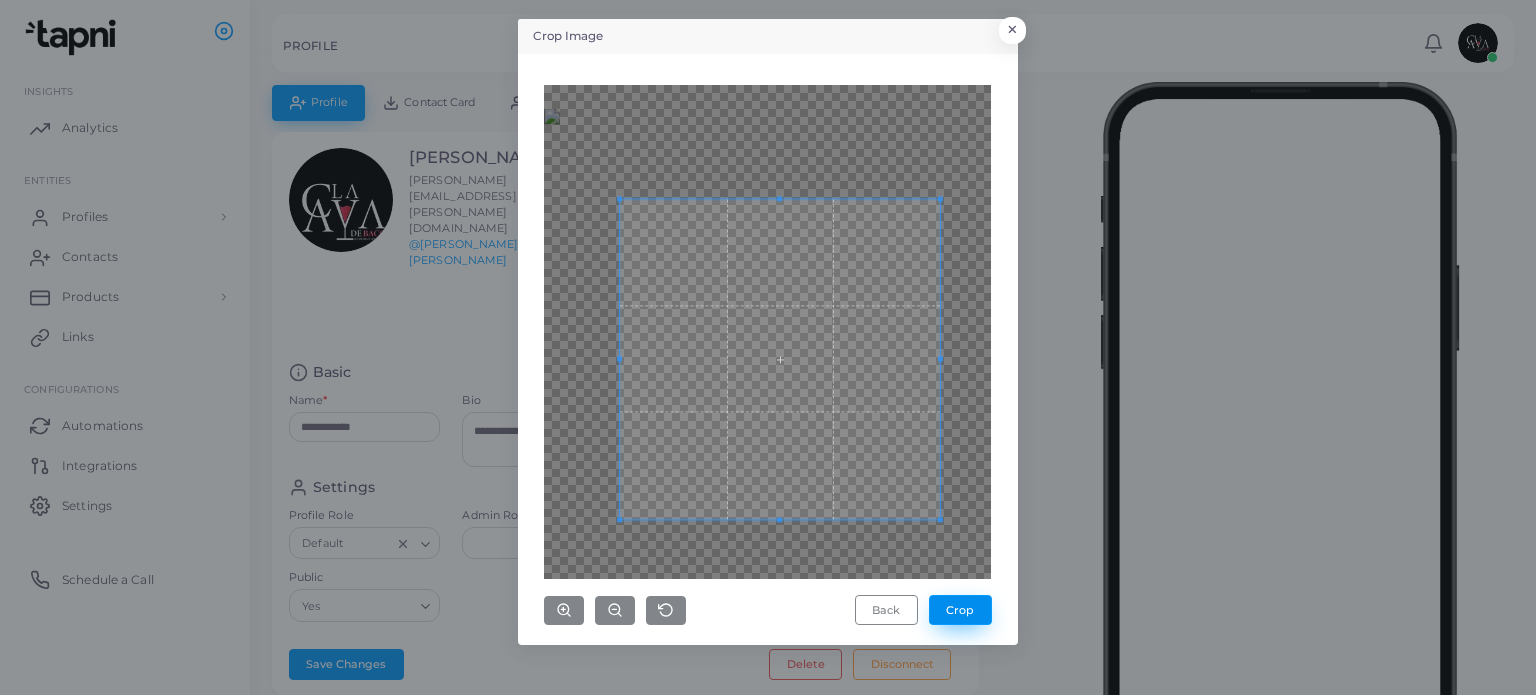click on "Crop" at bounding box center (960, 610) 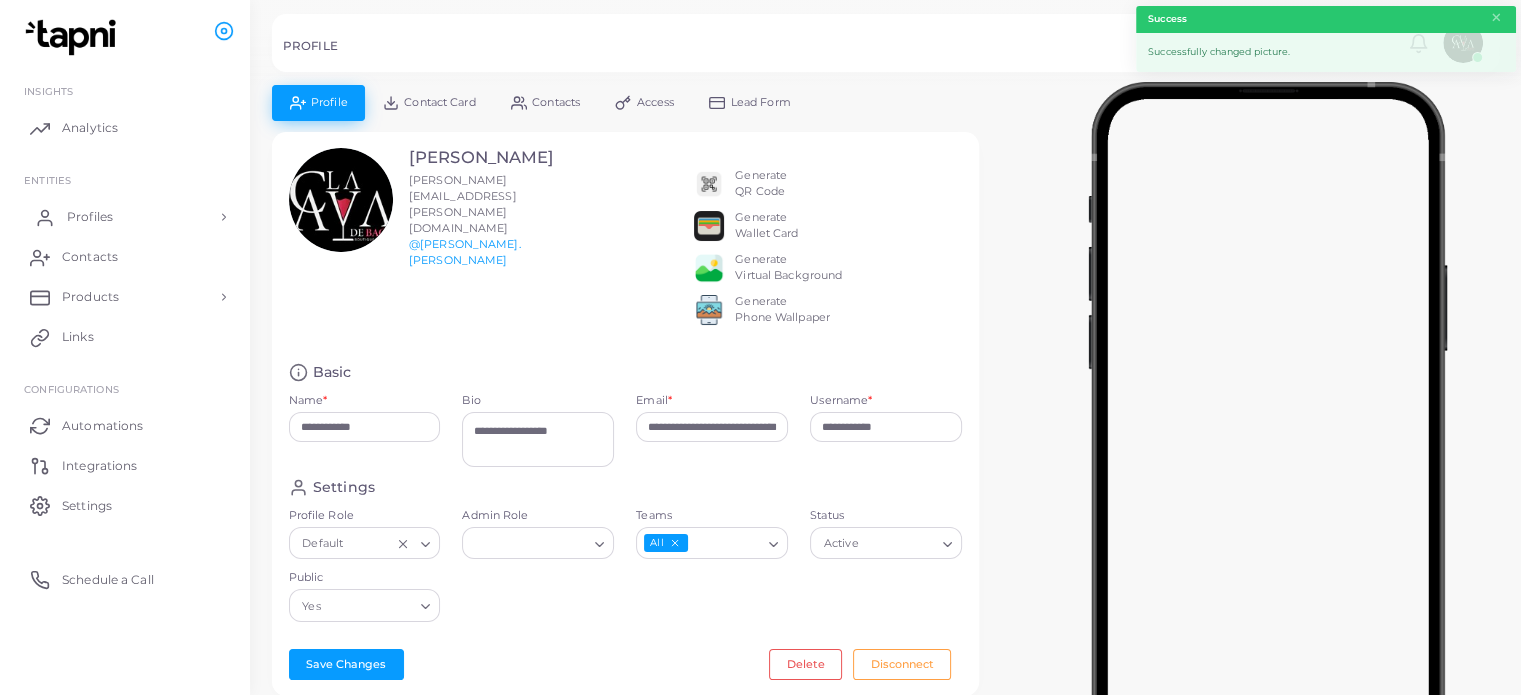 click on "Profiles" at bounding box center [125, 217] 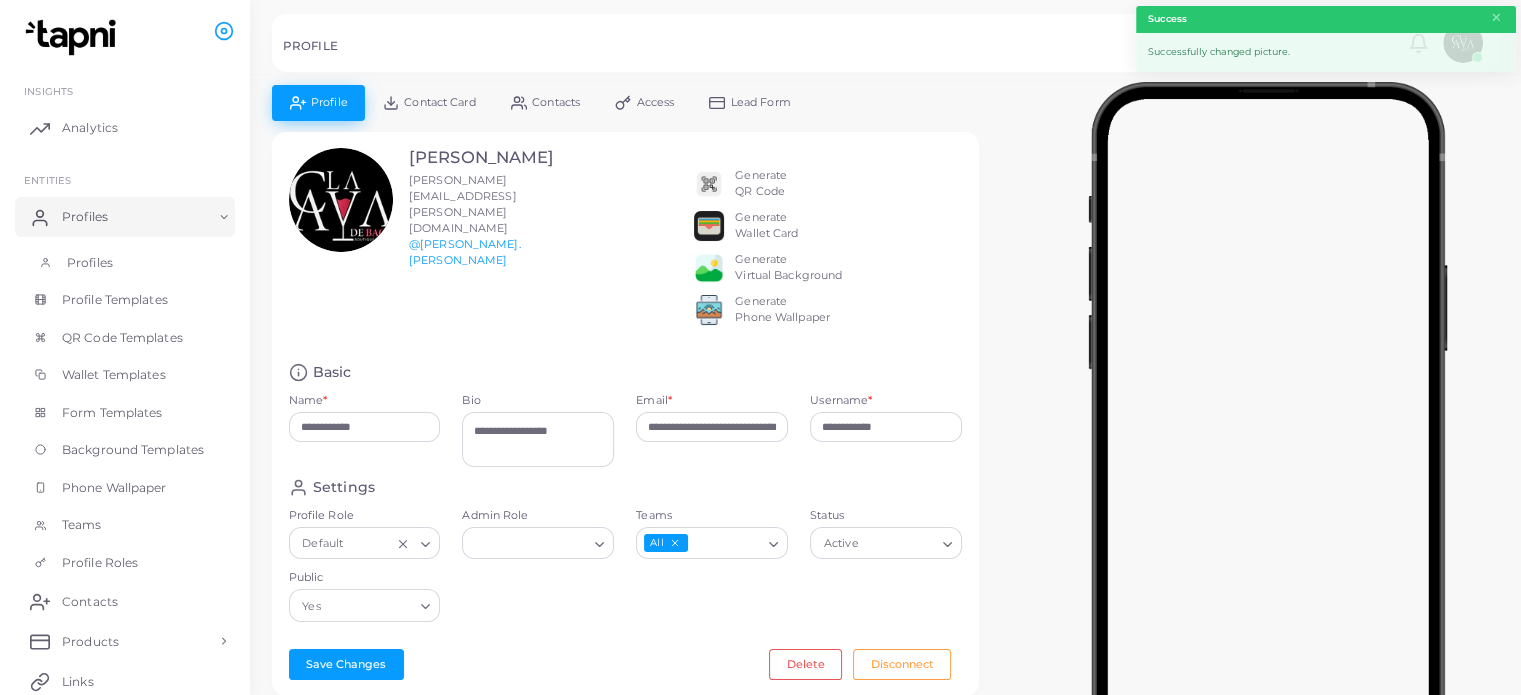 click on "Profiles" at bounding box center [125, 263] 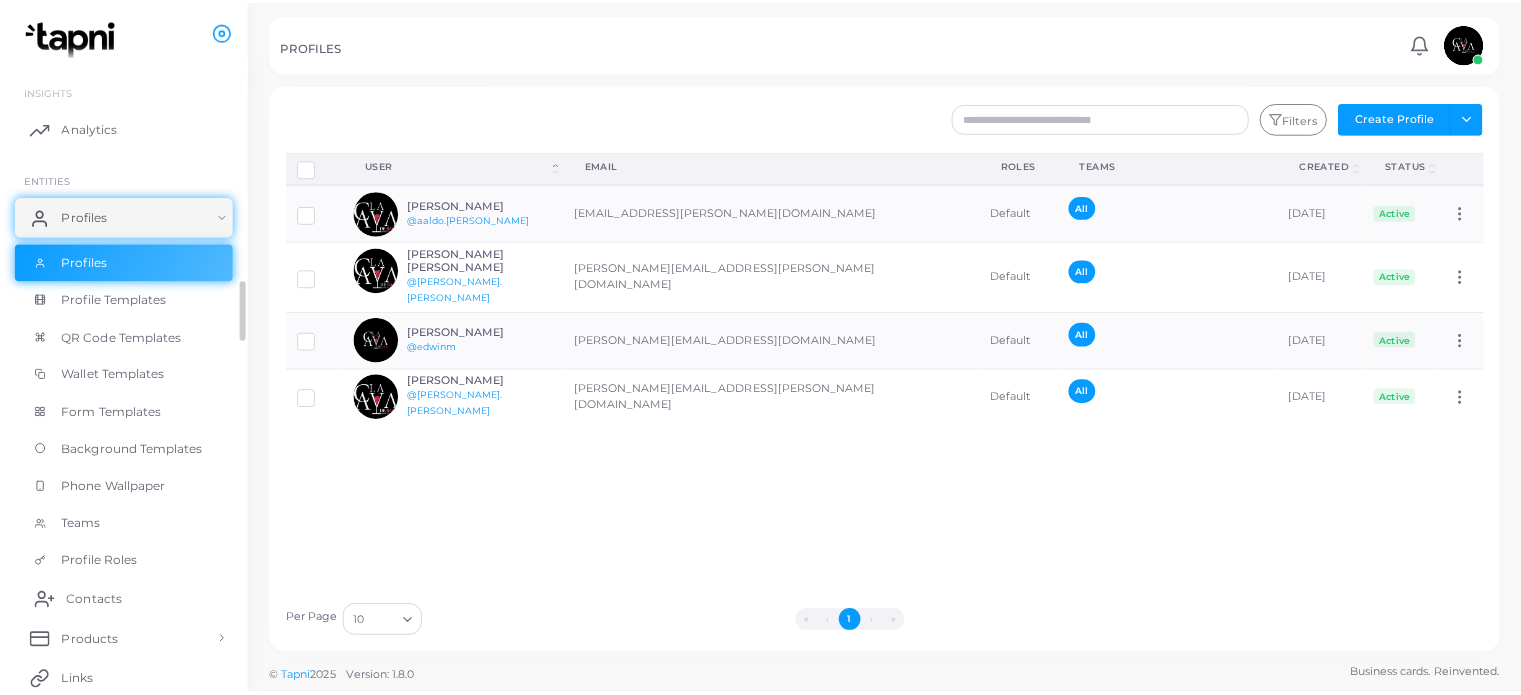 scroll, scrollTop: 247, scrollLeft: 0, axis: vertical 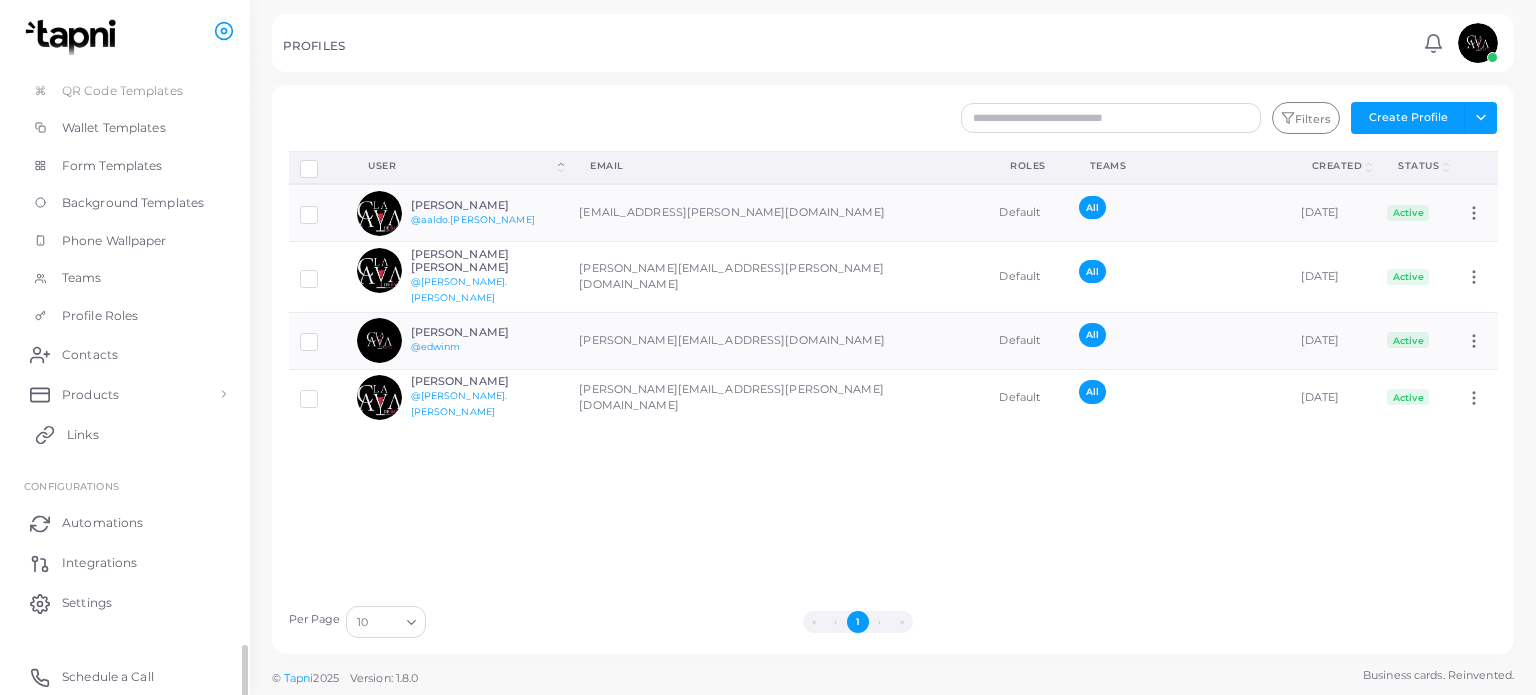 click on "Links" at bounding box center (125, 434) 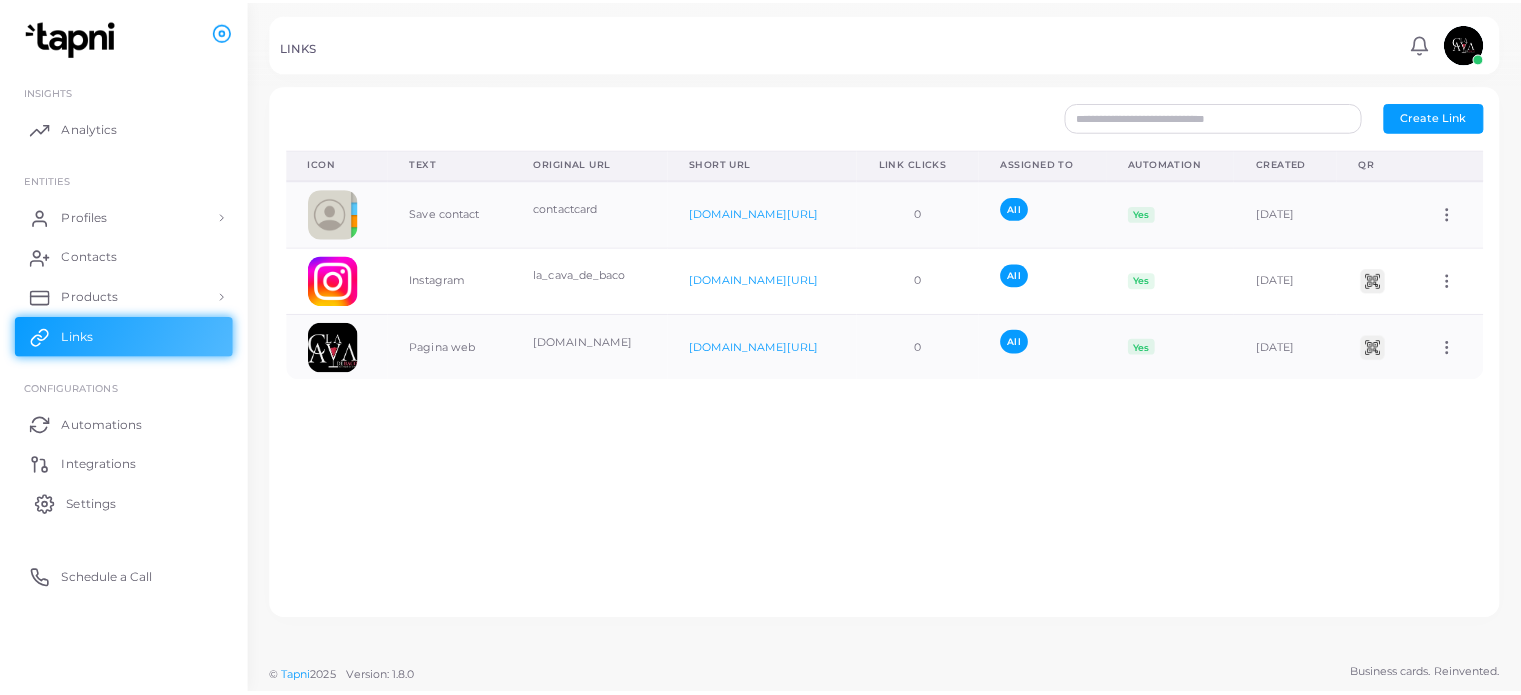 scroll, scrollTop: 0, scrollLeft: 0, axis: both 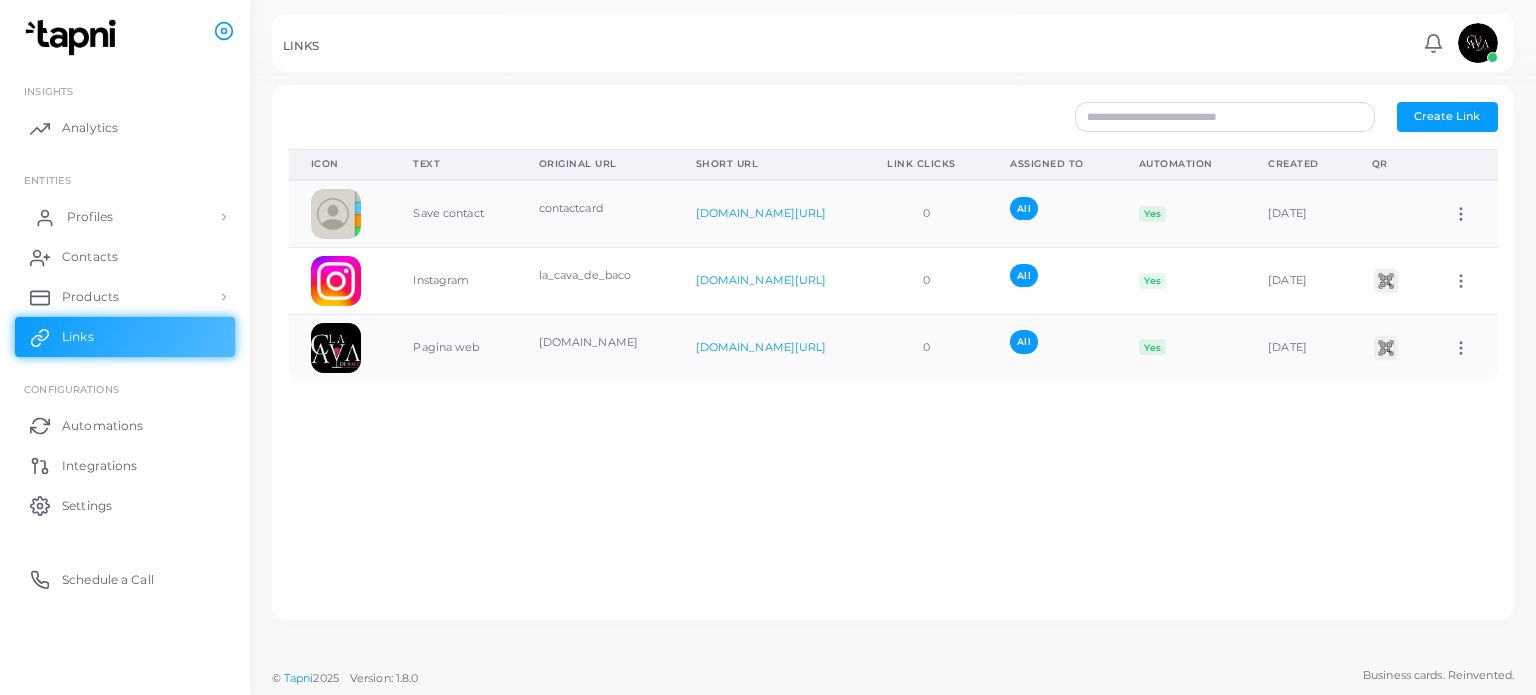 click on "Profiles" at bounding box center [125, 217] 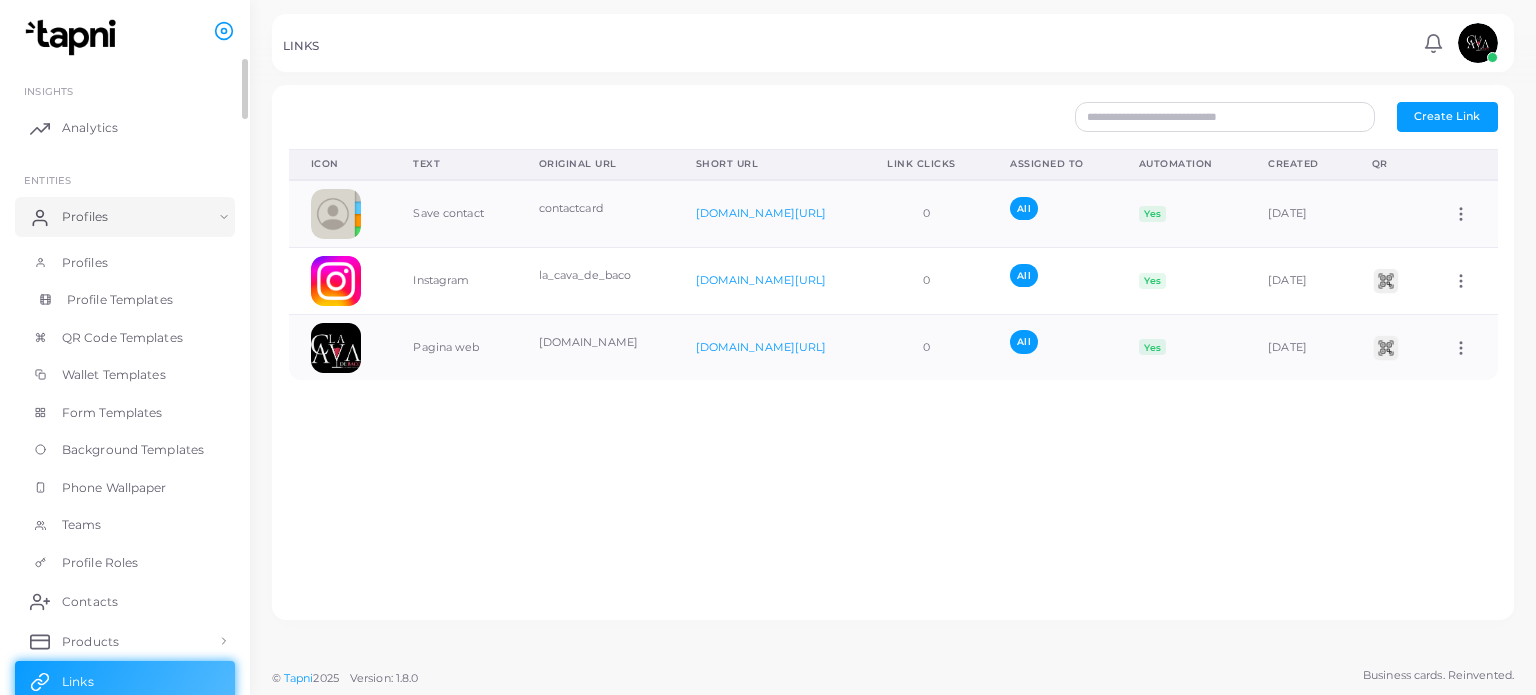 click on "Profile Templates" at bounding box center [120, 300] 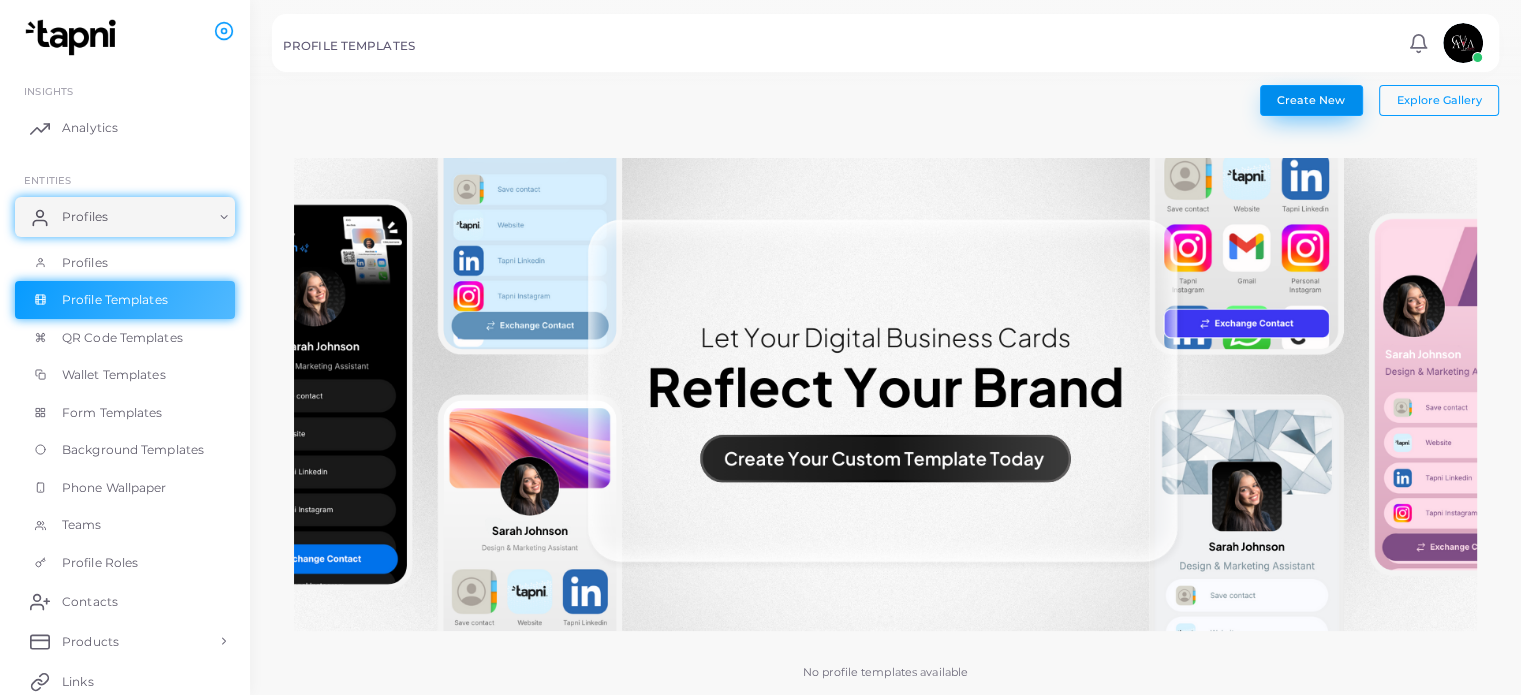 click on "Create New" at bounding box center (1311, 100) 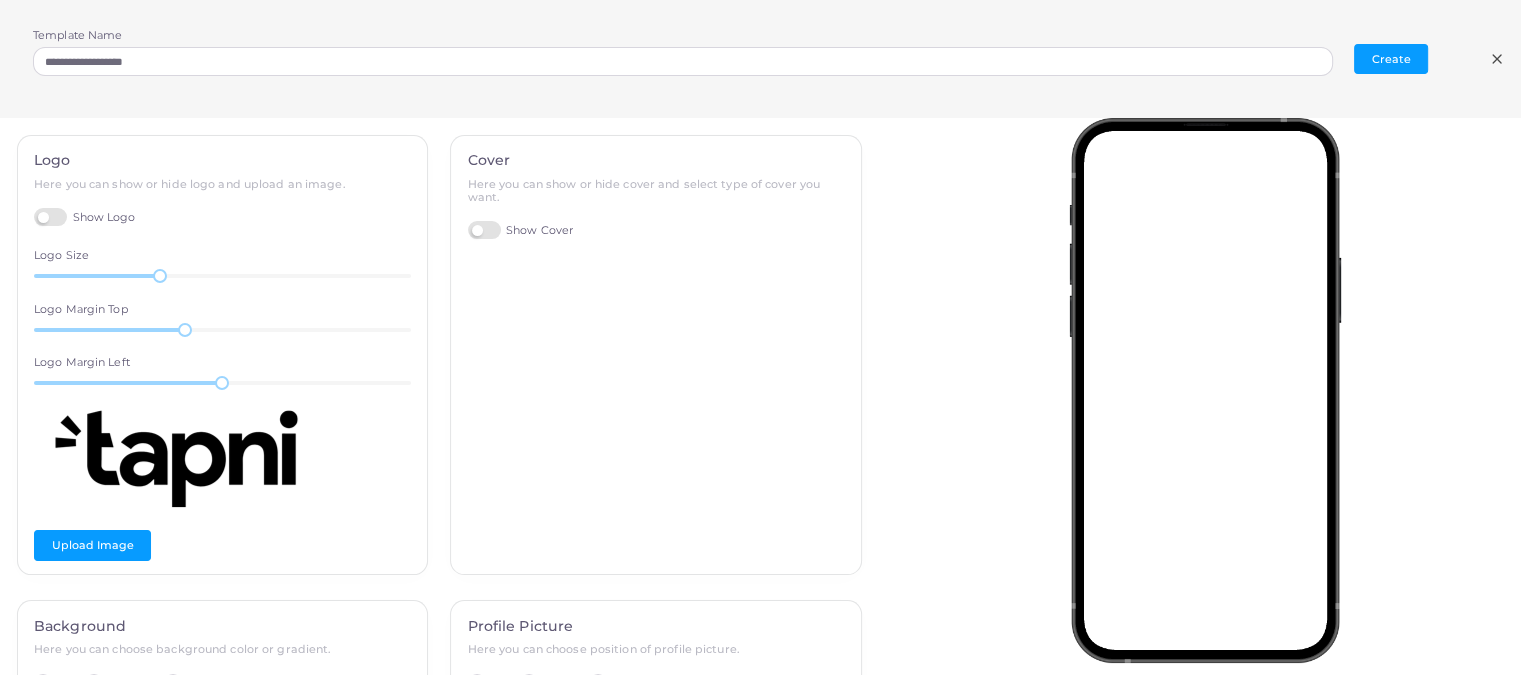 click on "Show Logo" at bounding box center (85, 217) 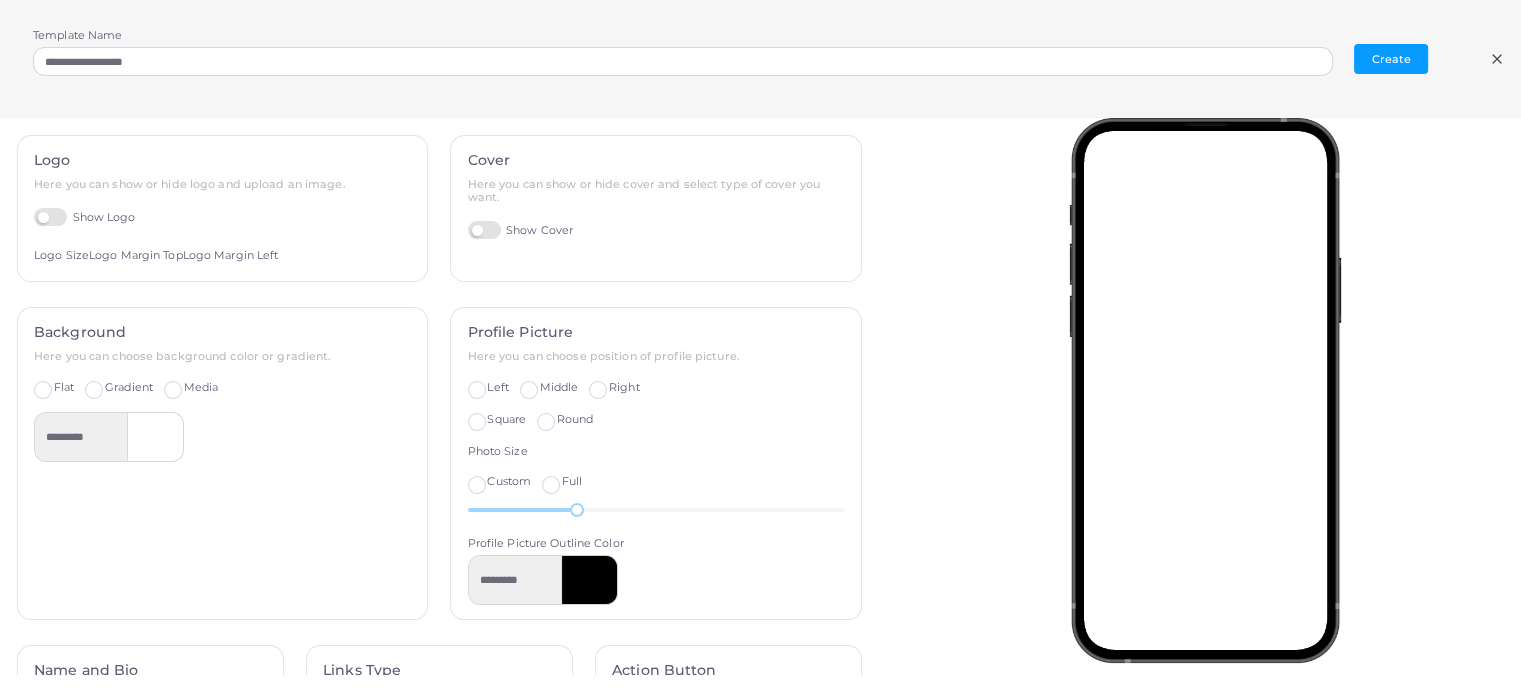 click on "Gradient" at bounding box center [129, 388] 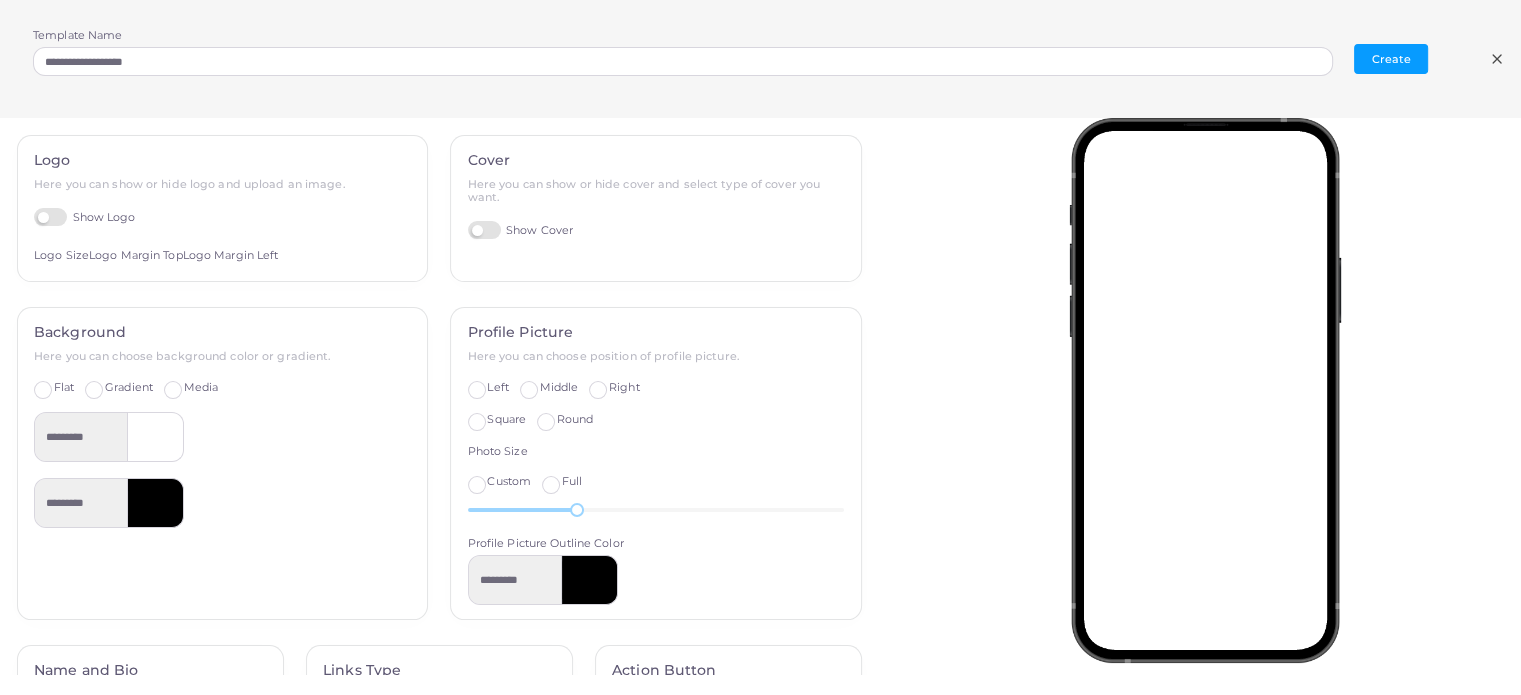 click at bounding box center [156, 437] 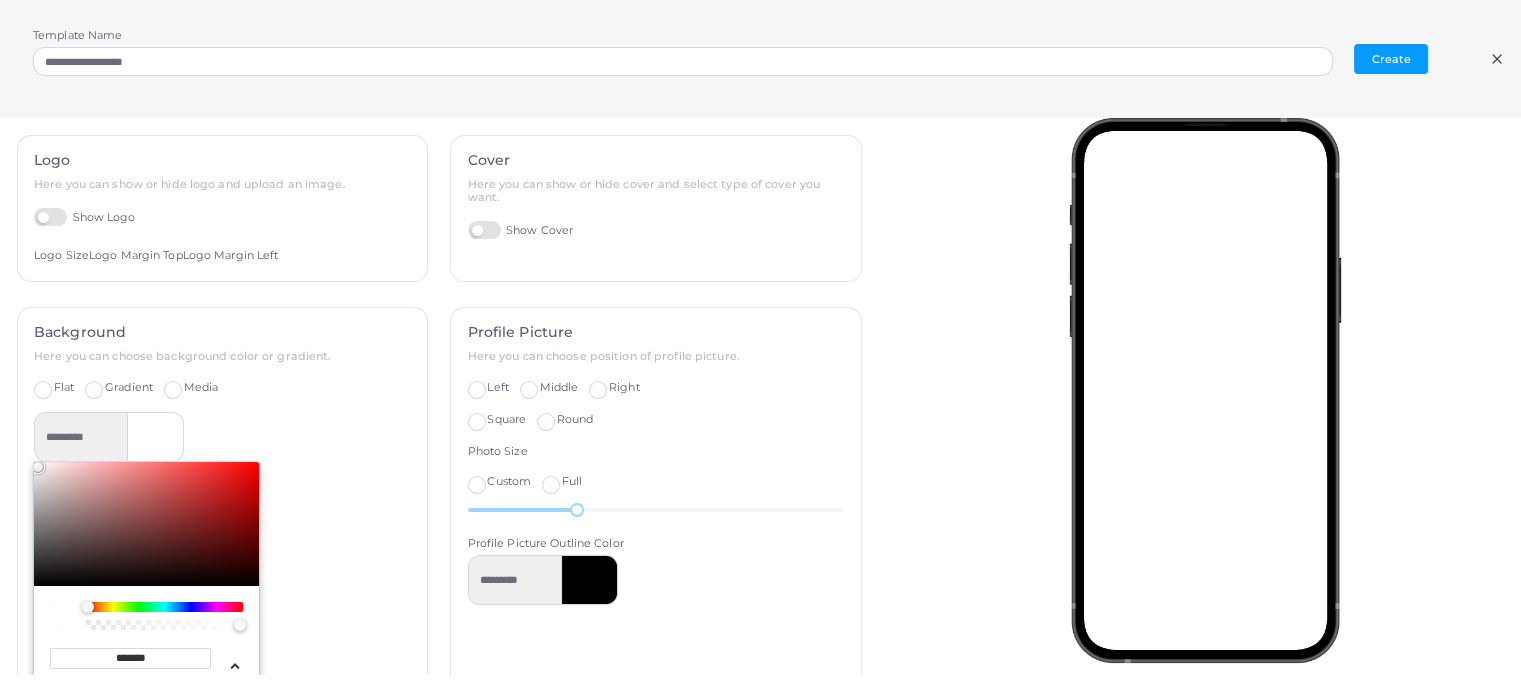type on "*********" 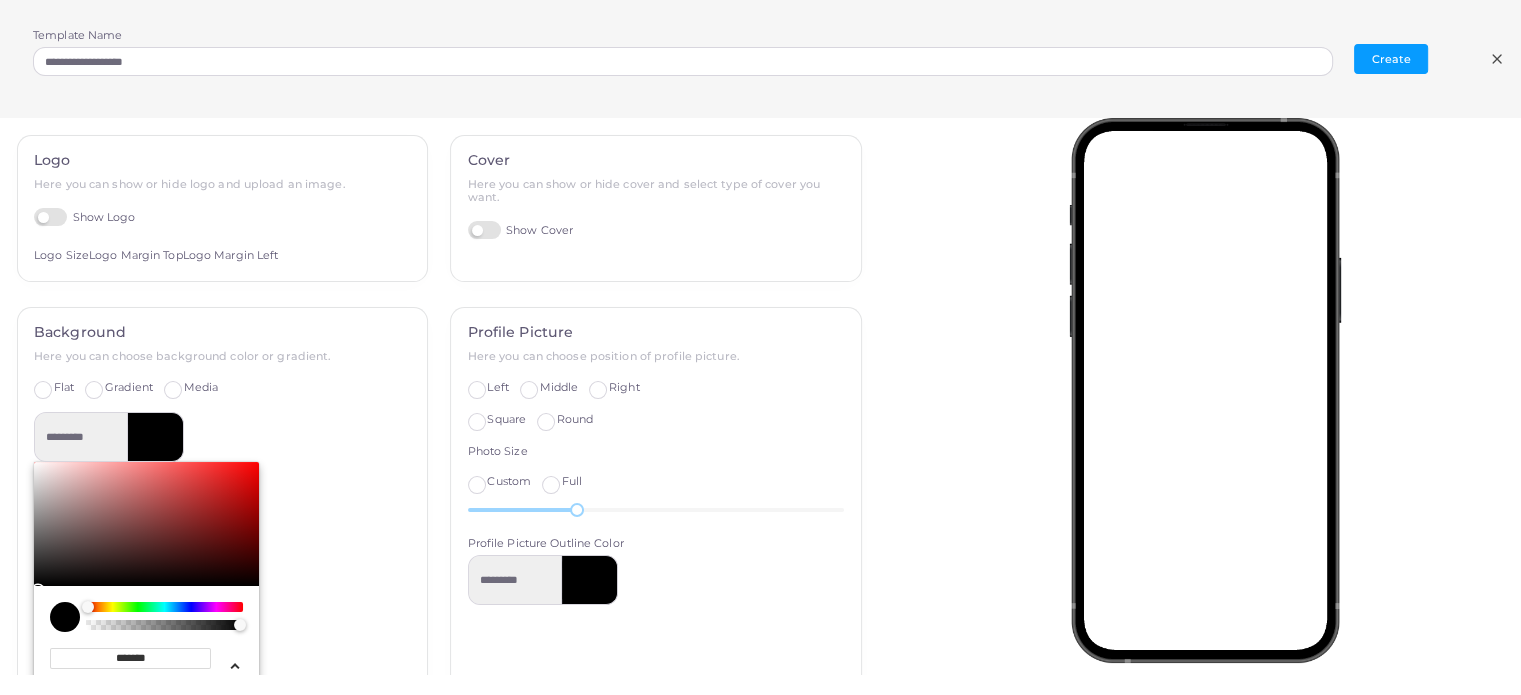drag, startPoint x: 236, startPoint y: 558, endPoint x: 289, endPoint y: 608, distance: 72.862885 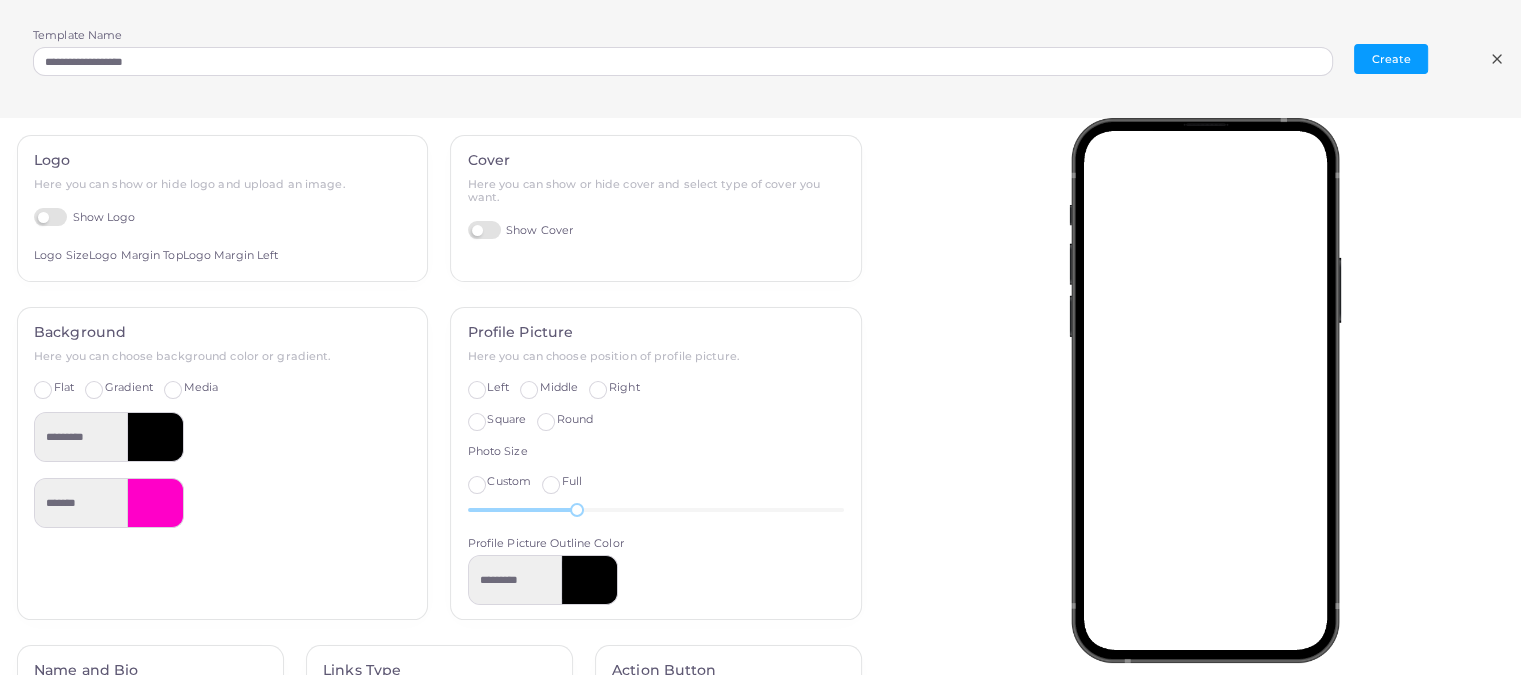 click on "*******" at bounding box center [222, 503] 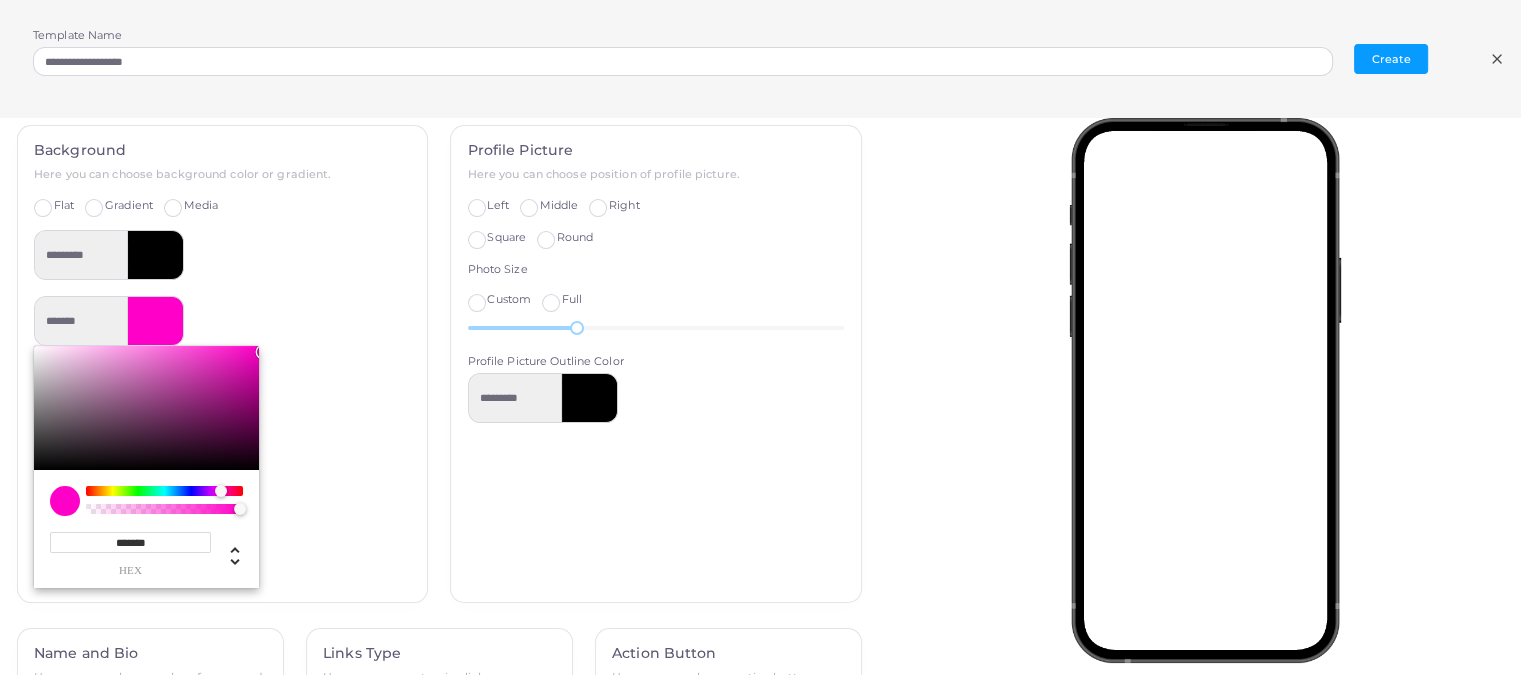 scroll, scrollTop: 184, scrollLeft: 0, axis: vertical 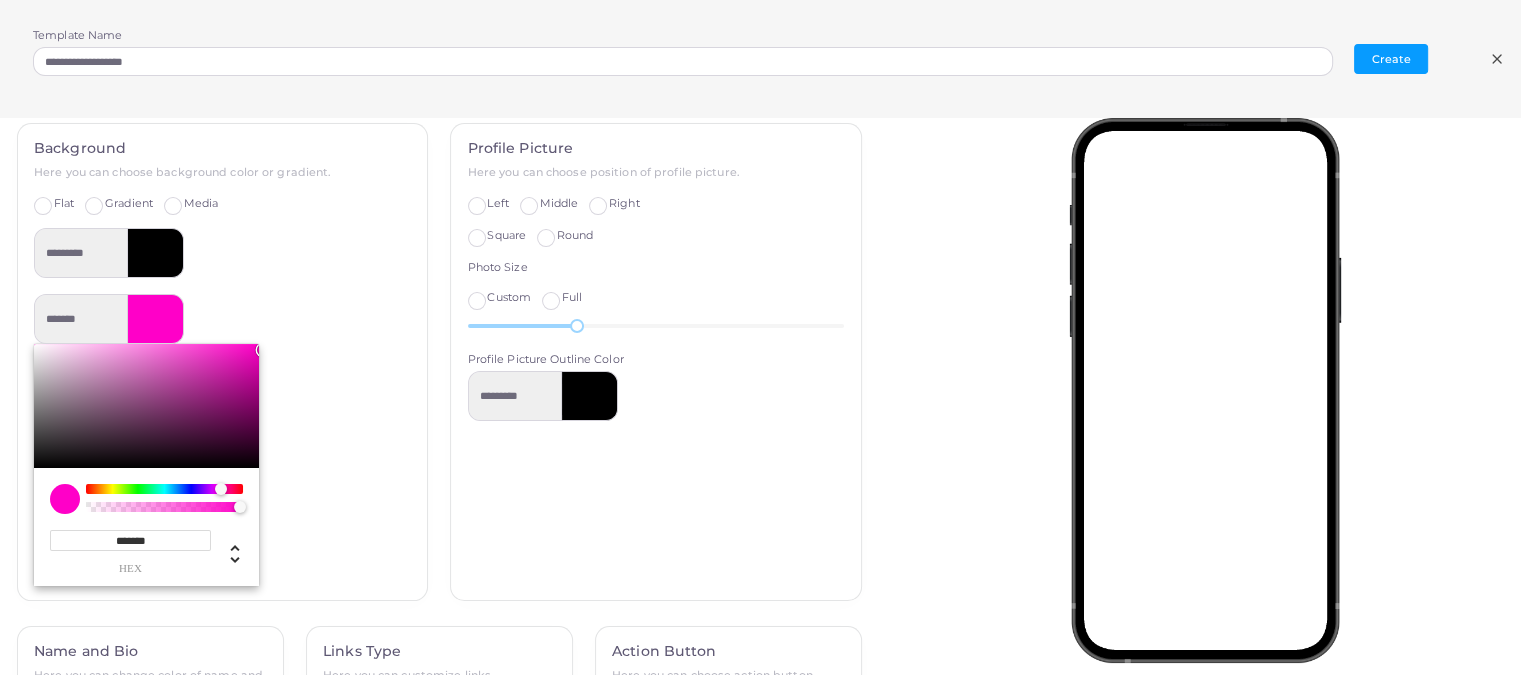 click on "*******" at bounding box center [130, 540] 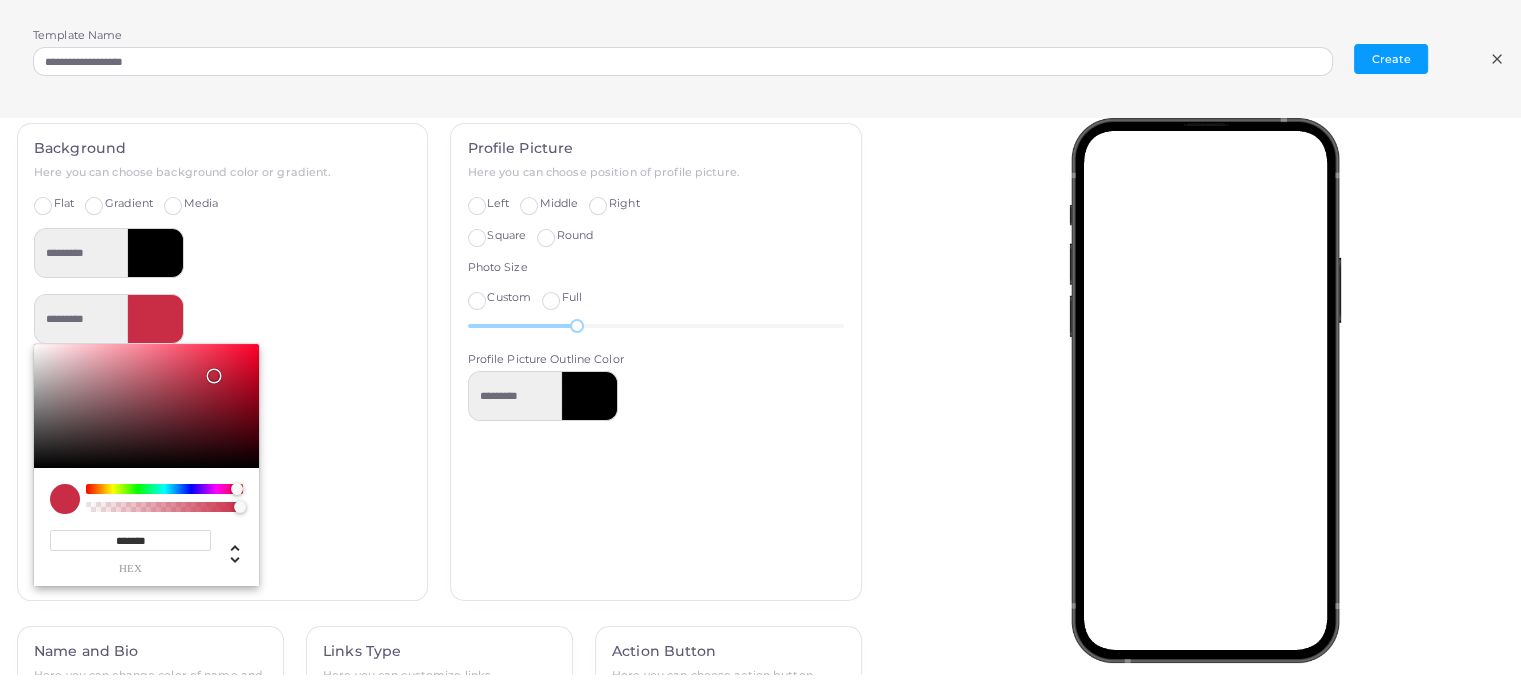type on "*******" 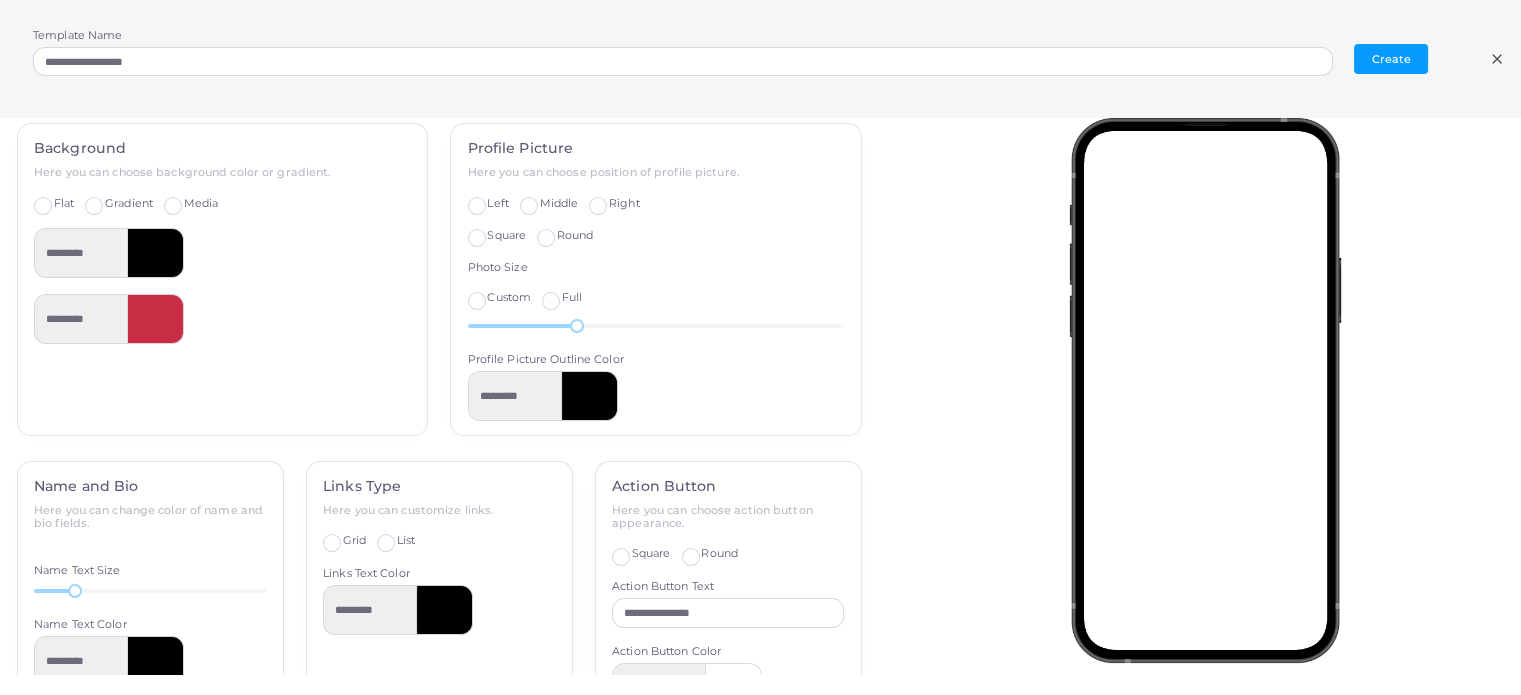 scroll, scrollTop: 13, scrollLeft: 0, axis: vertical 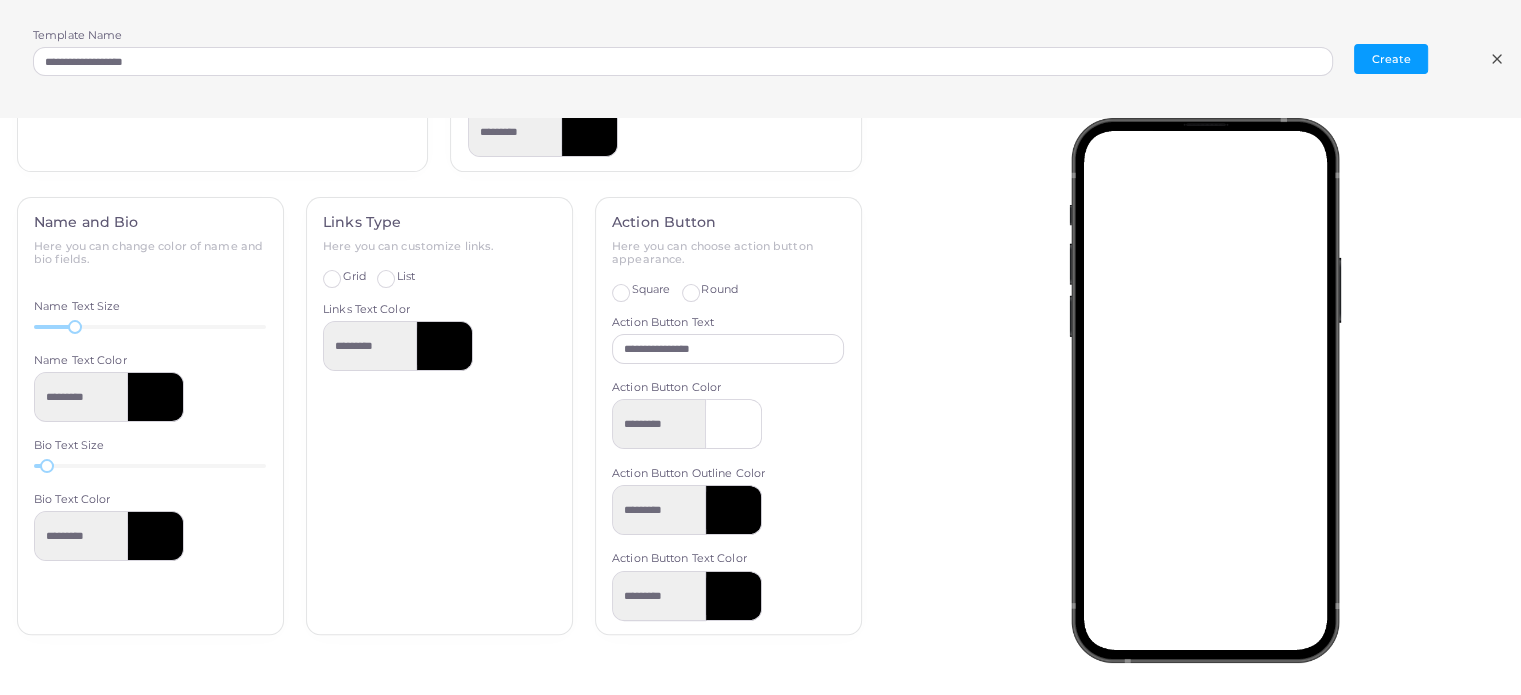 click at bounding box center [156, 397] 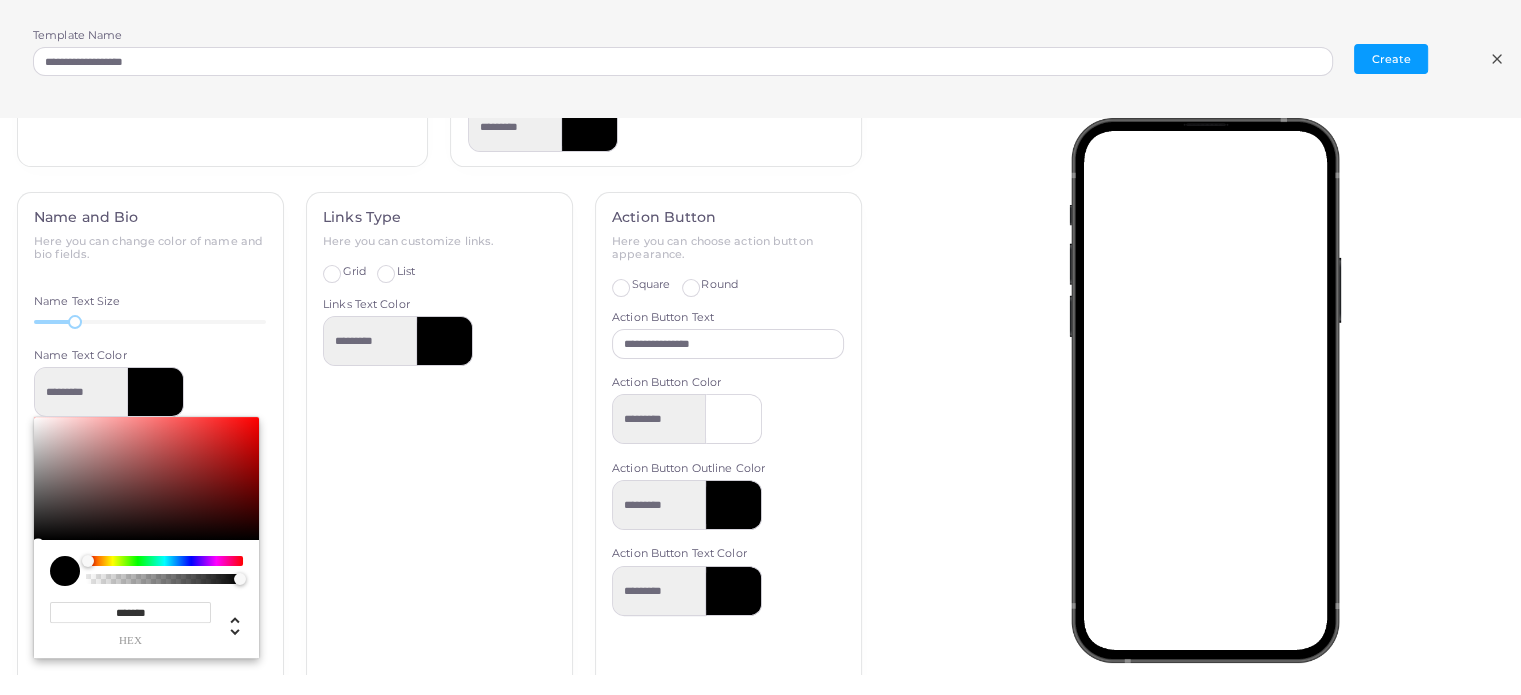 type on "*********" 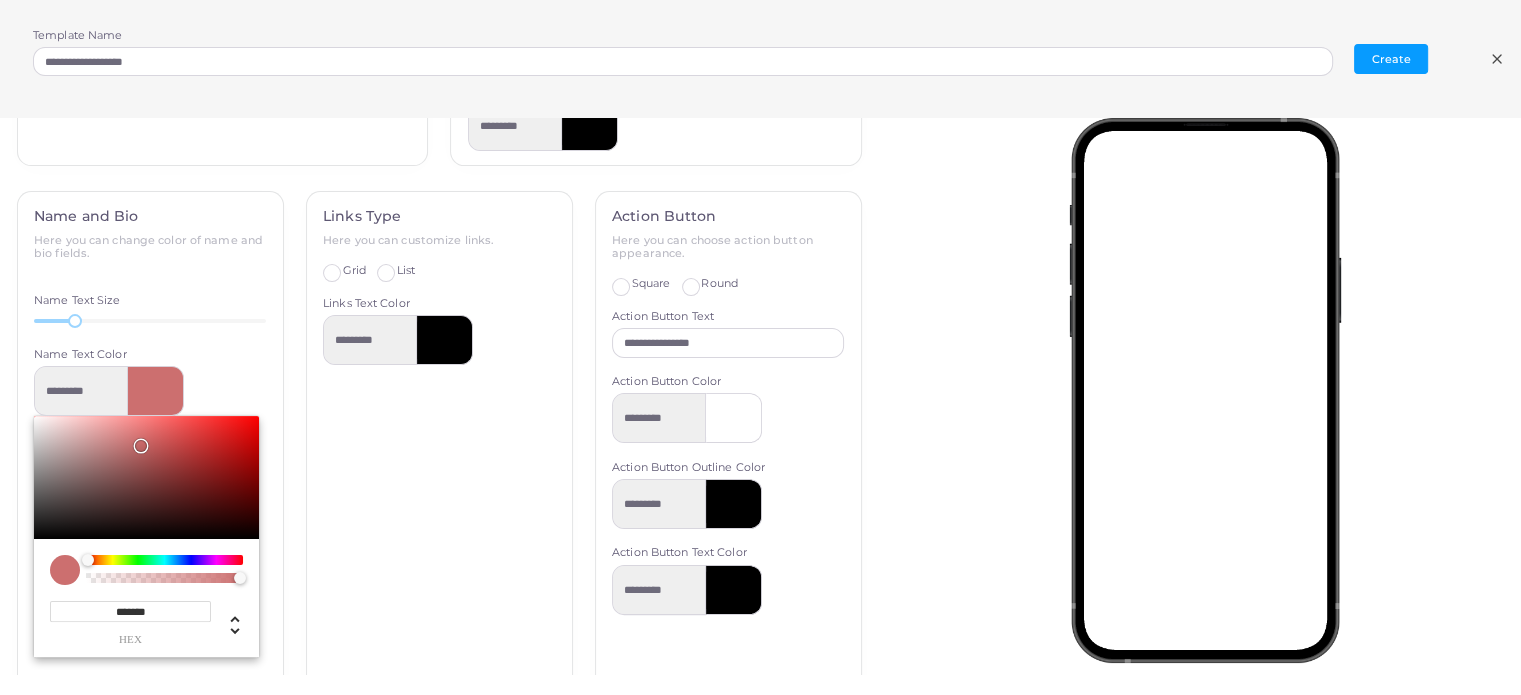type on "*********" 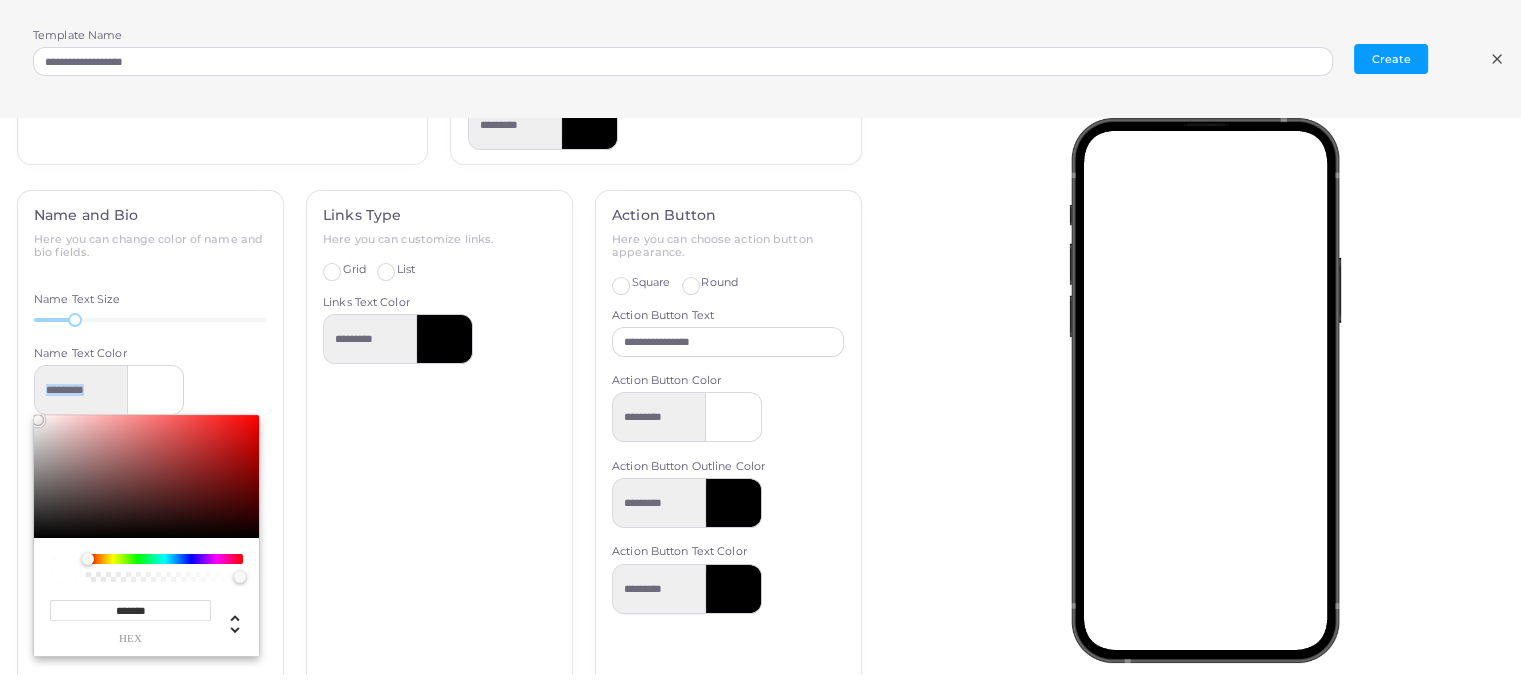 drag, startPoint x: 165, startPoint y: 462, endPoint x: 5, endPoint y: 393, distance: 174.24408 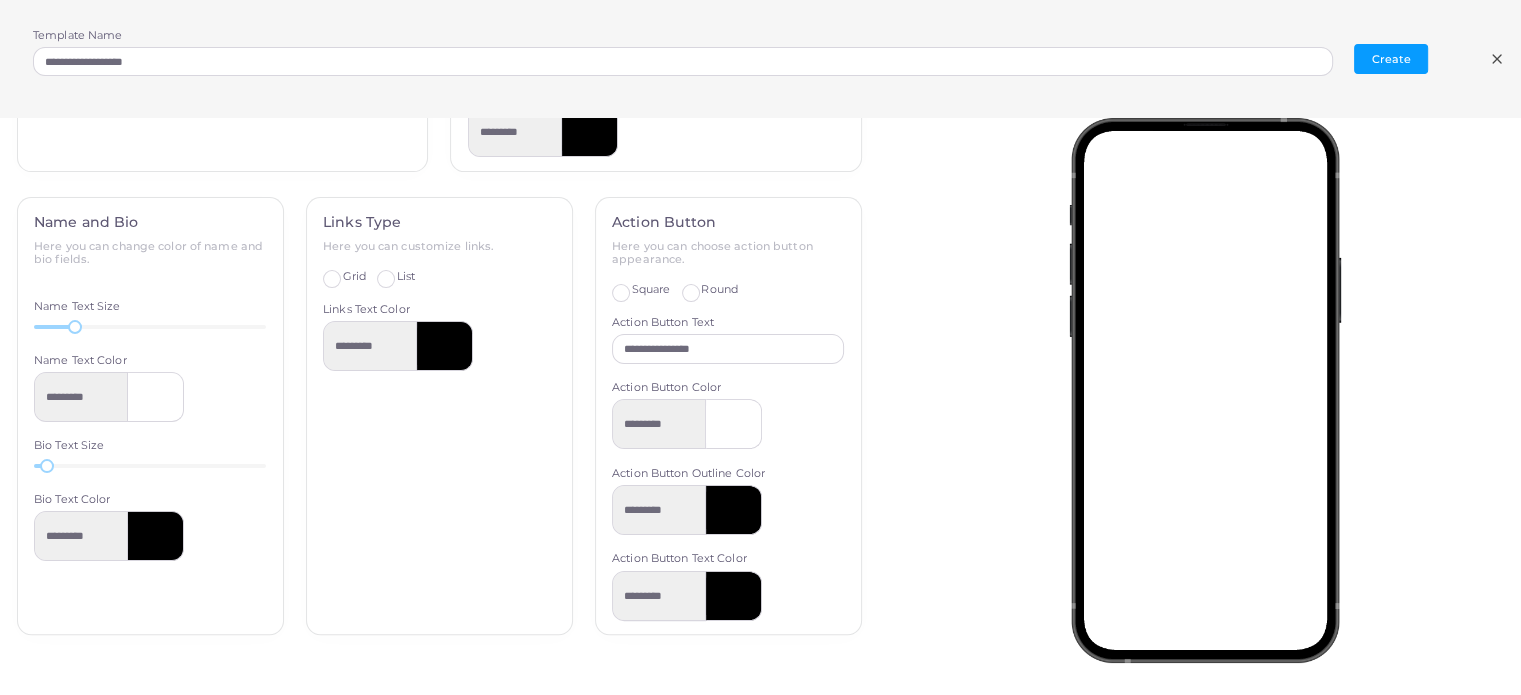 click at bounding box center (156, 536) 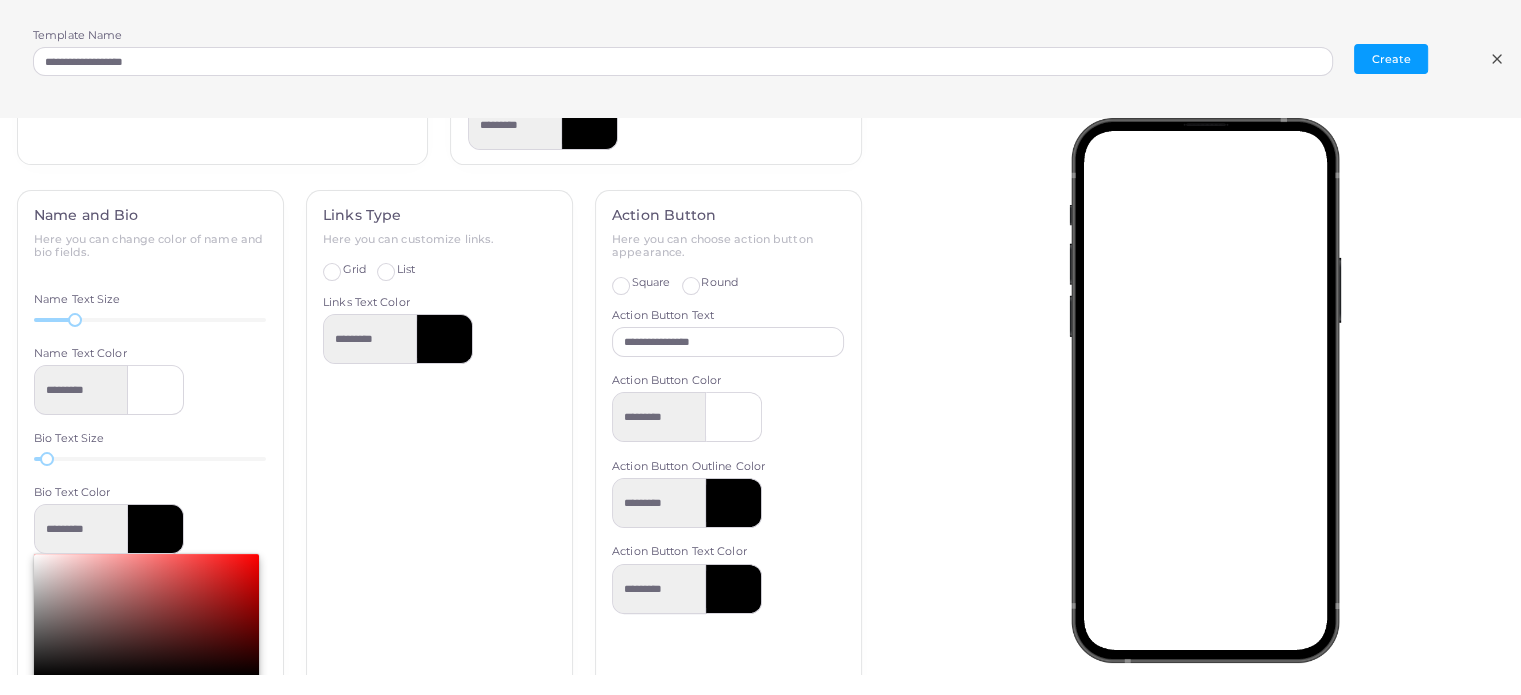 type on "*********" 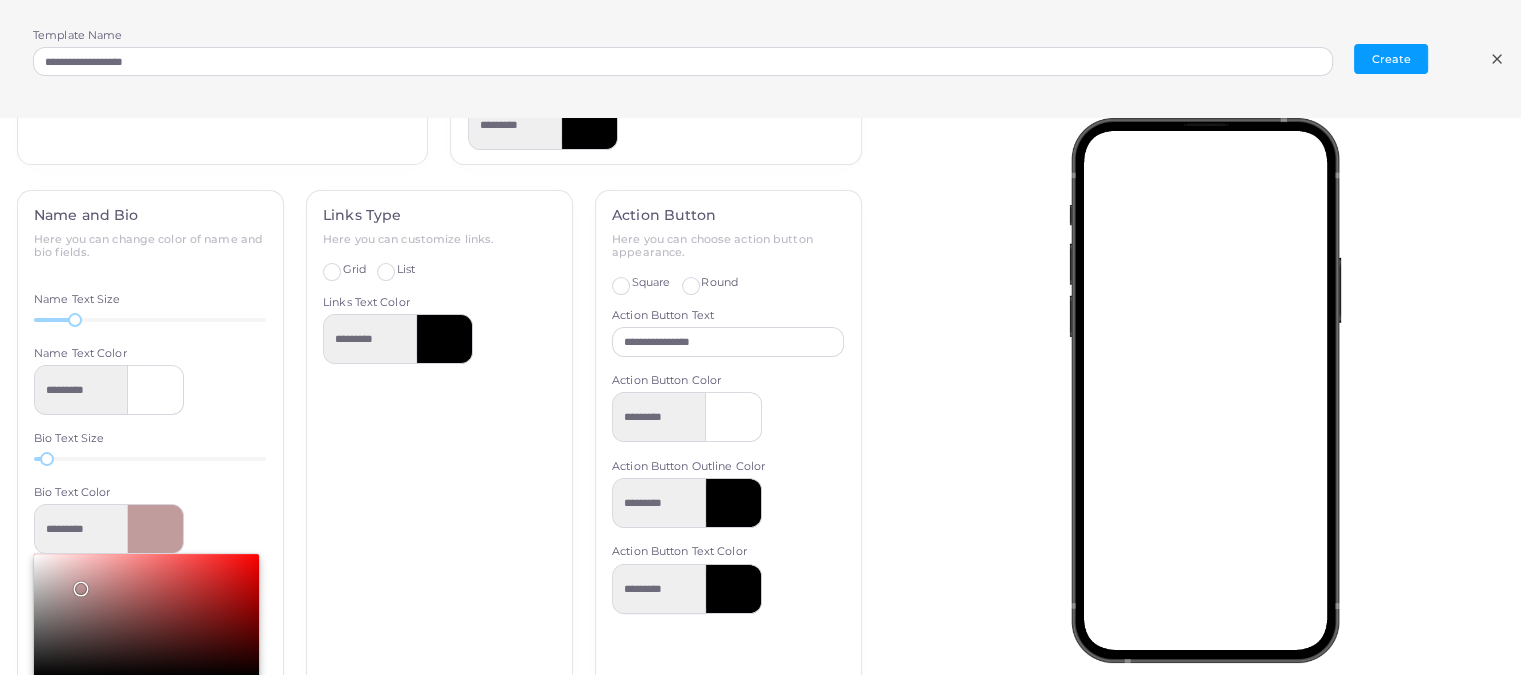 type on "*********" 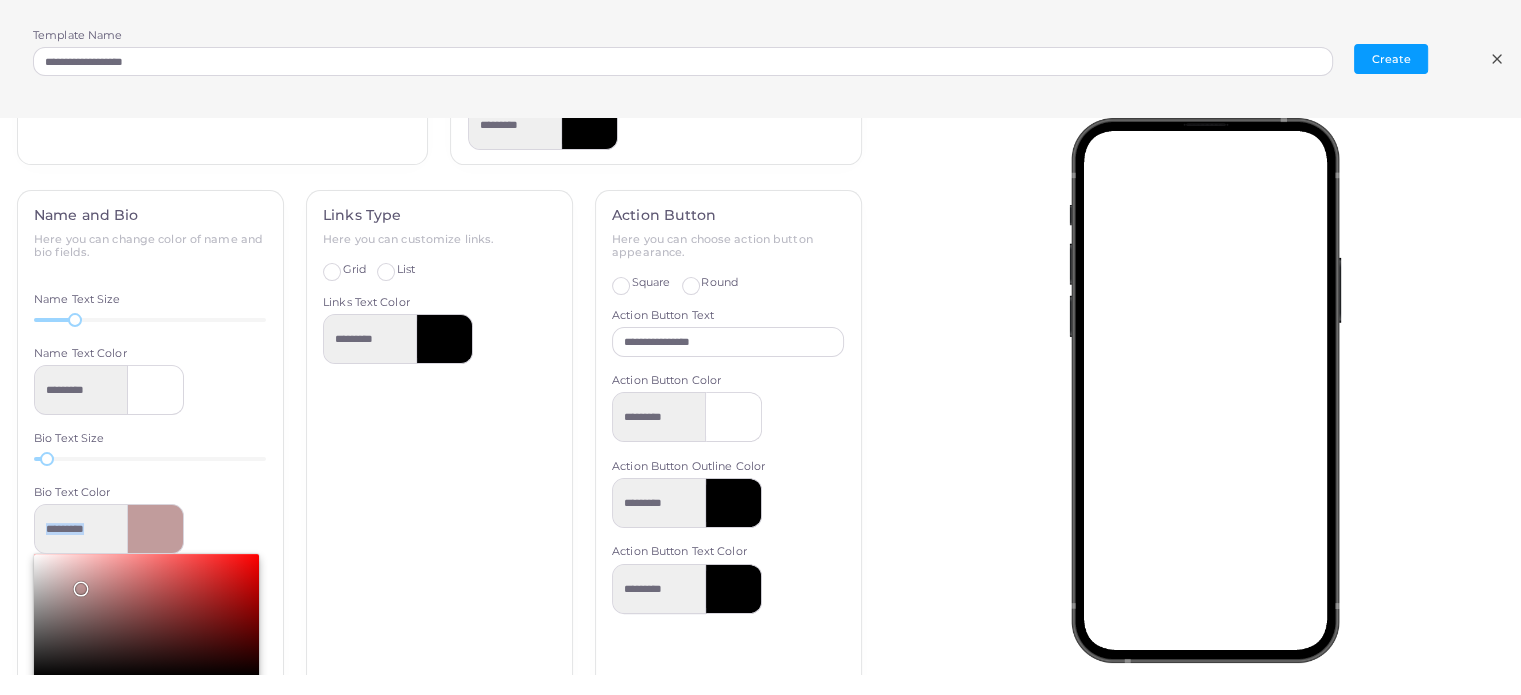 type on "*********" 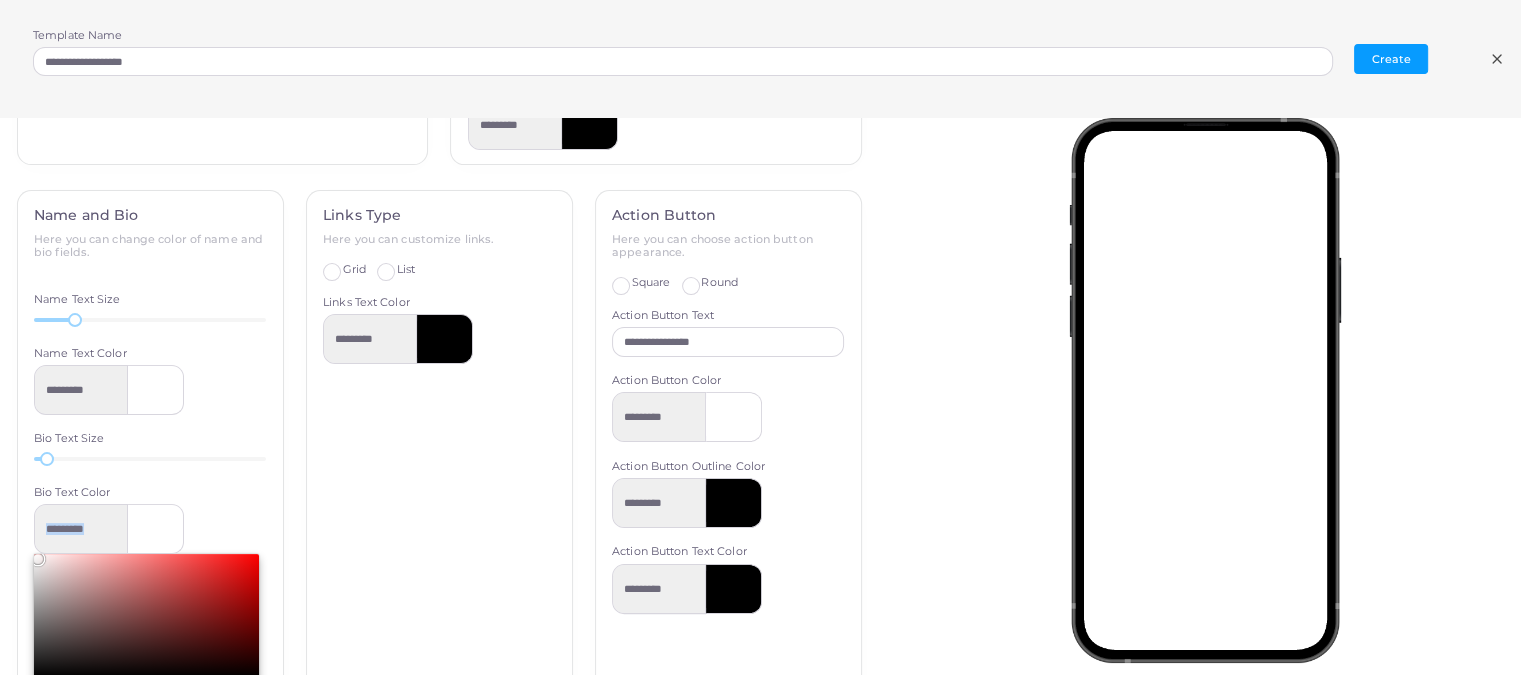 drag, startPoint x: 77, startPoint y: 581, endPoint x: 17, endPoint y: 520, distance: 85.56284 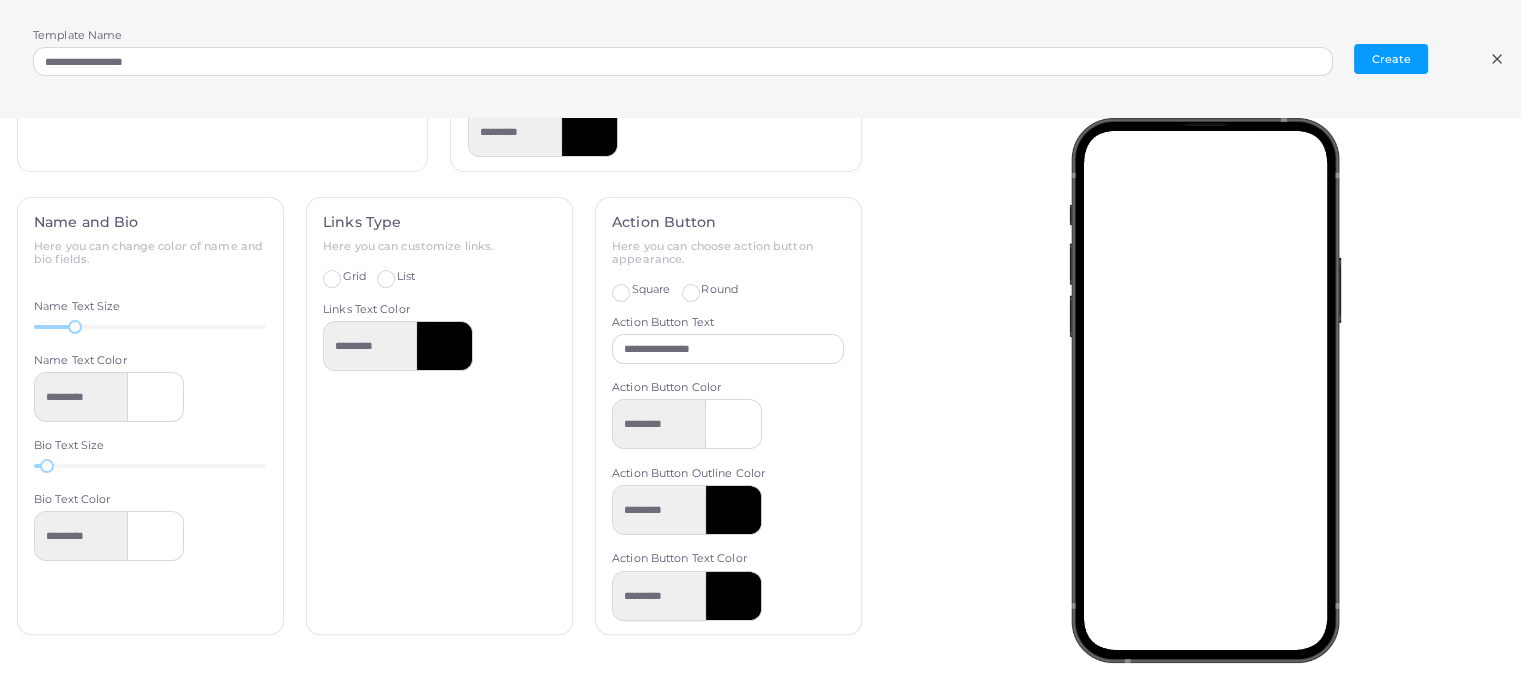 click on "Links Type Here you can customize links. Grid List  Show icons  Links Text Color *********" at bounding box center [439, 416] 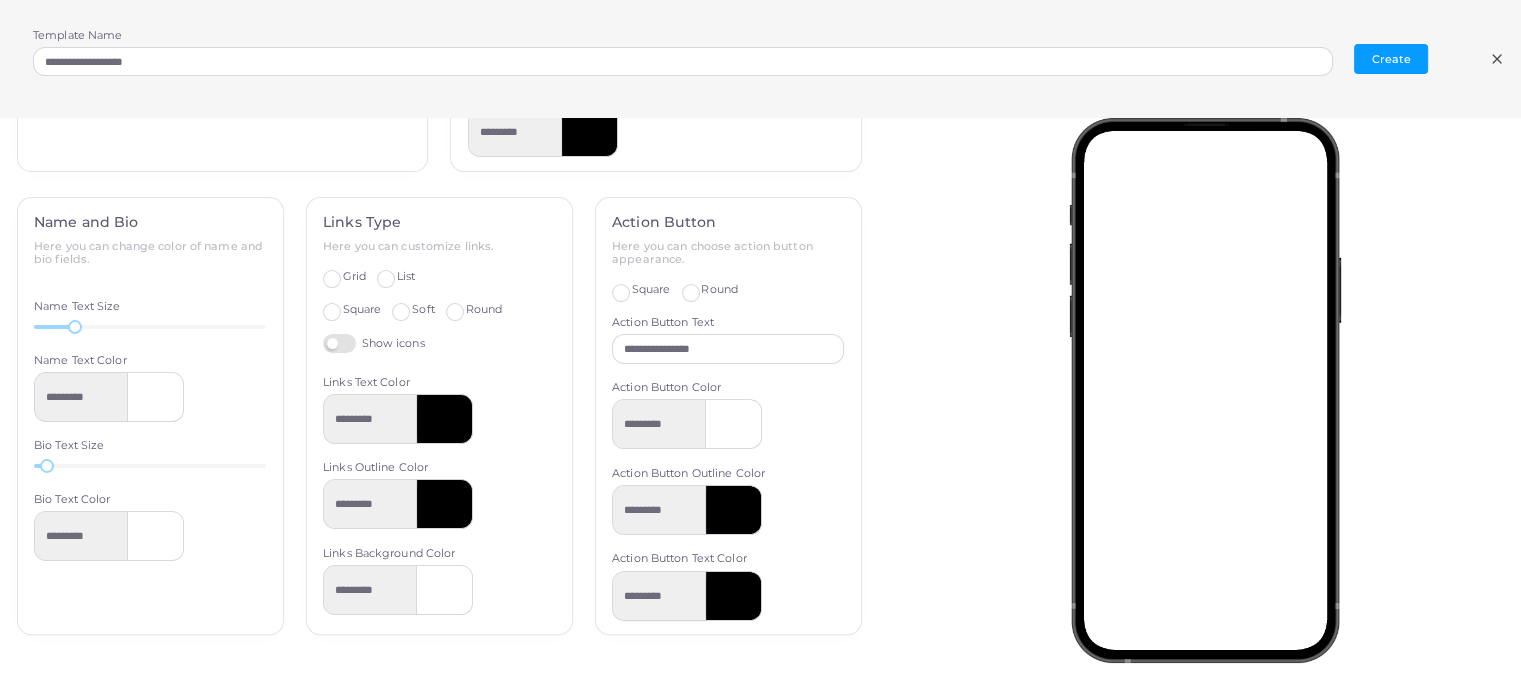 click on "Grid" at bounding box center (354, 277) 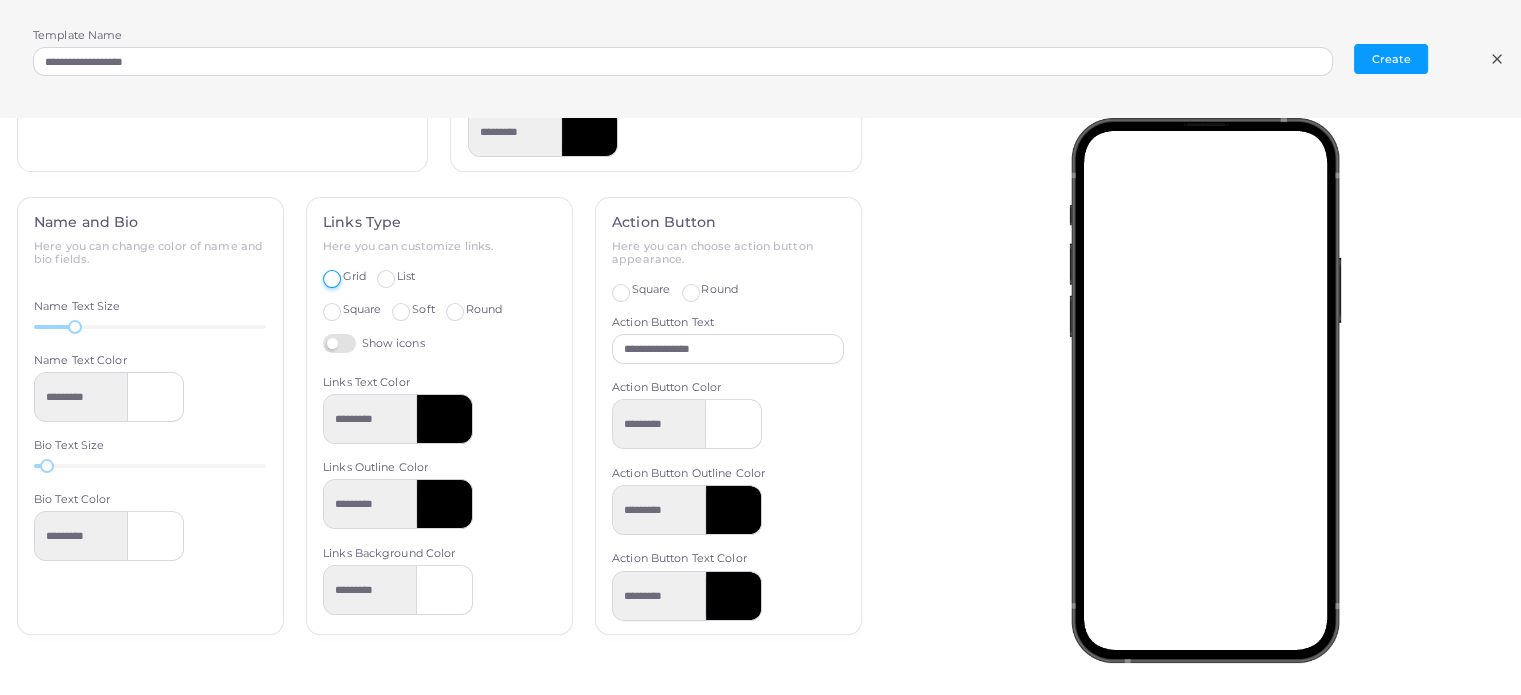 type on "*********" 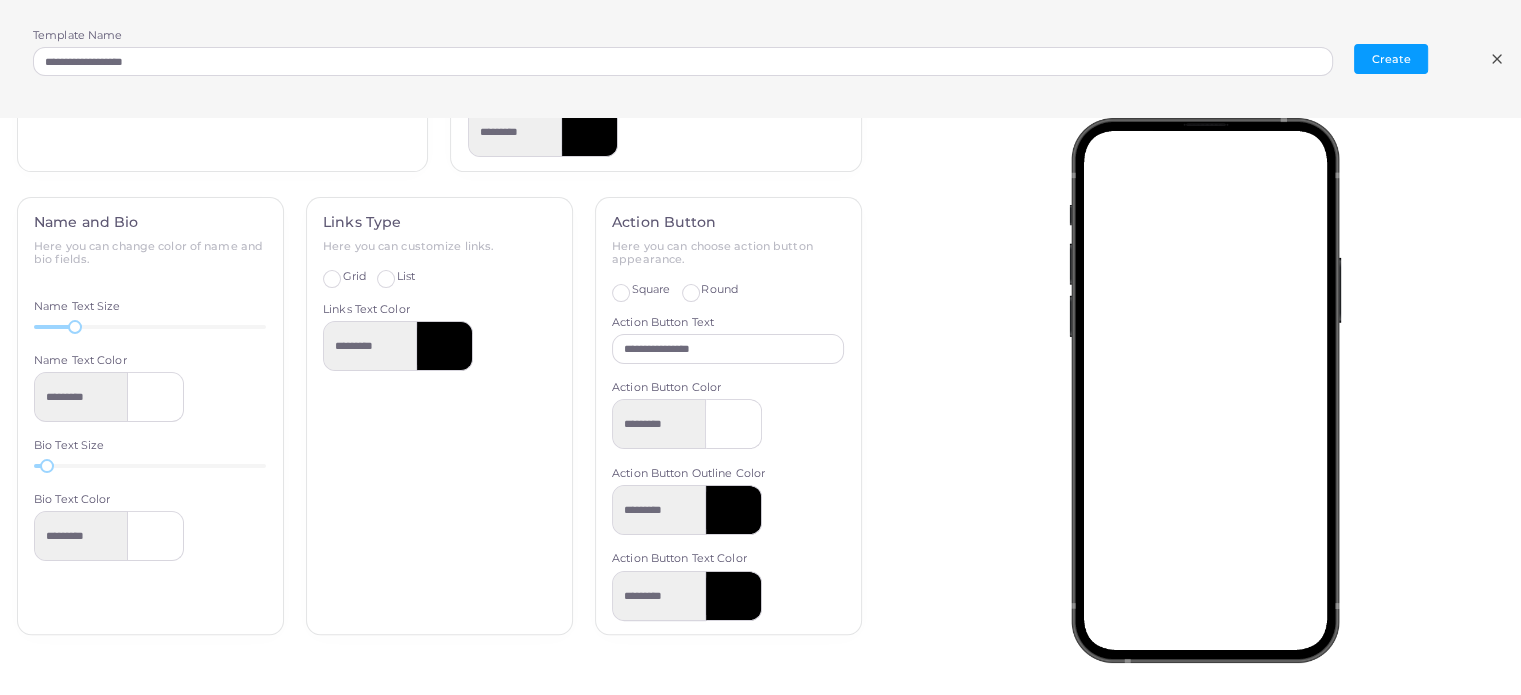 click on "List" at bounding box center (406, 277) 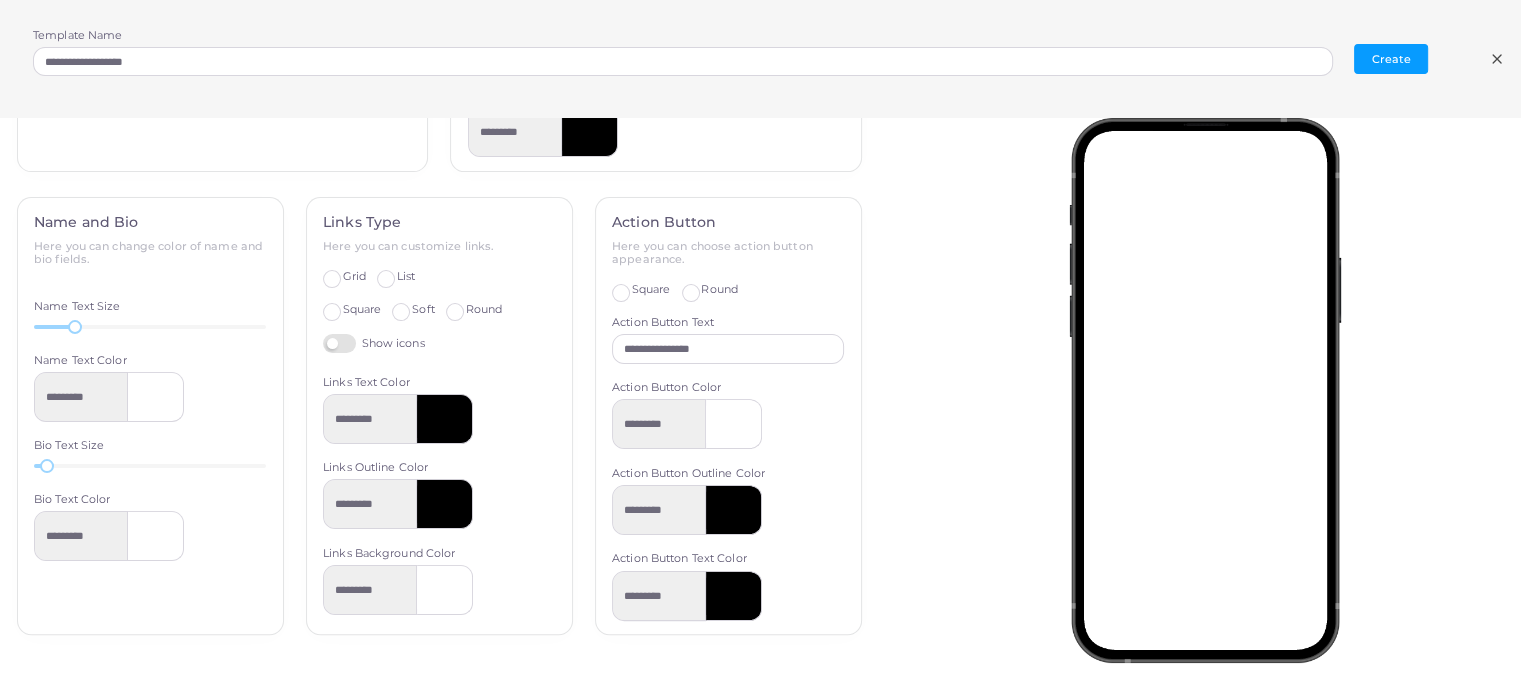 click at bounding box center (445, 419) 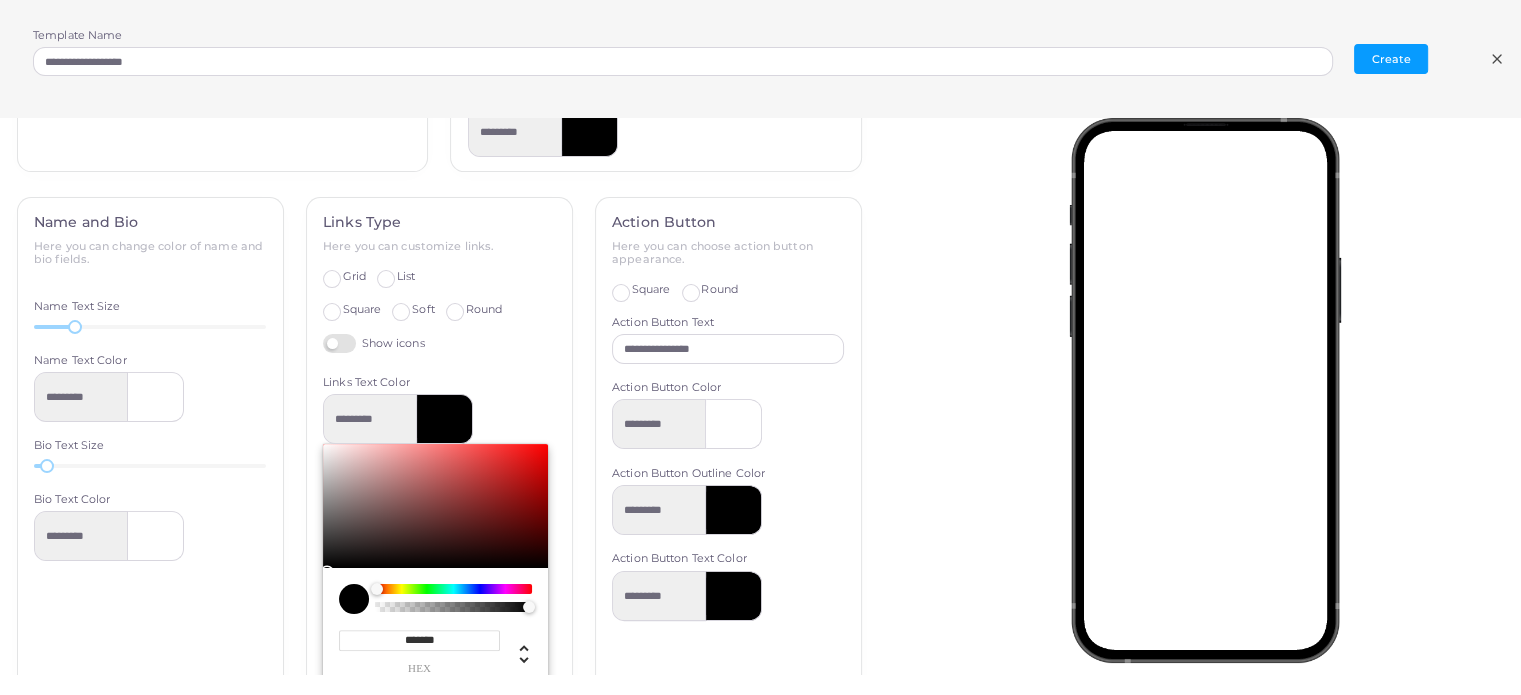 type on "*********" 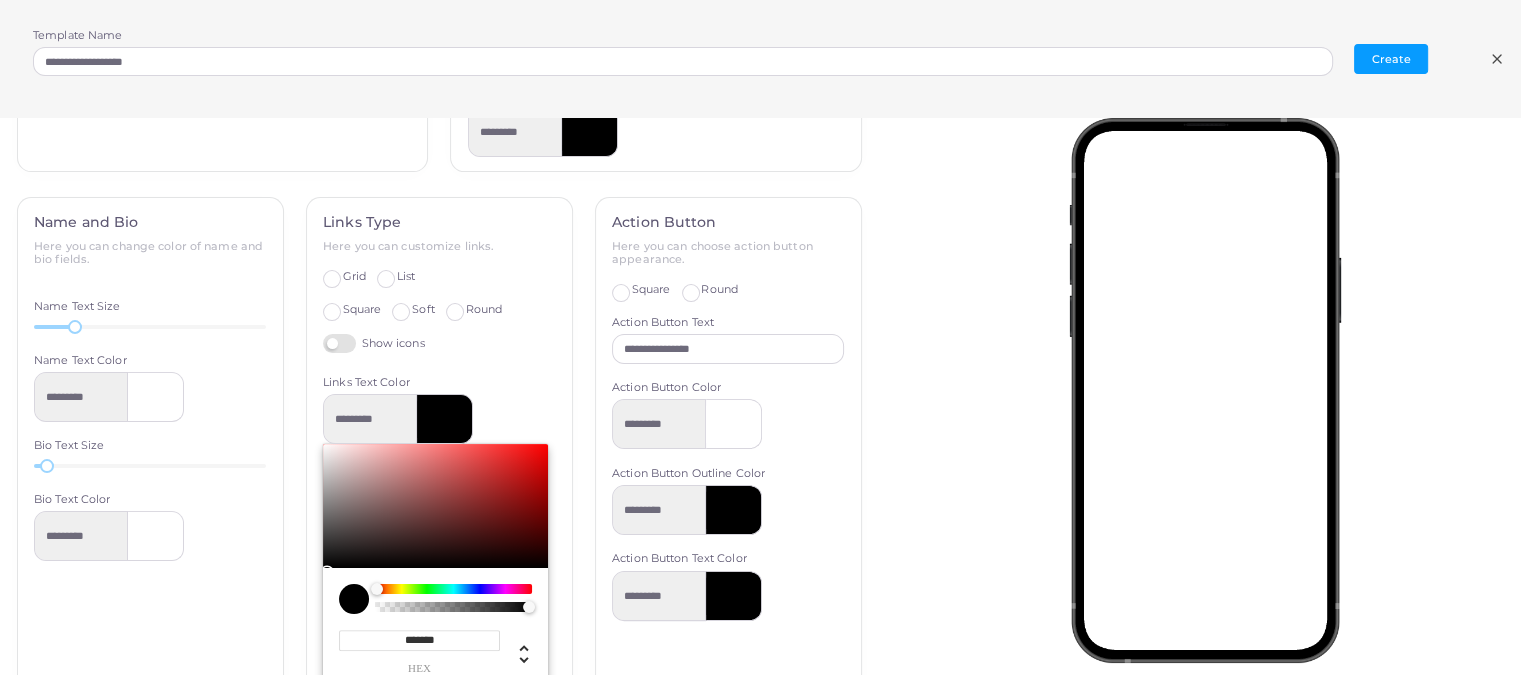 type on "*******" 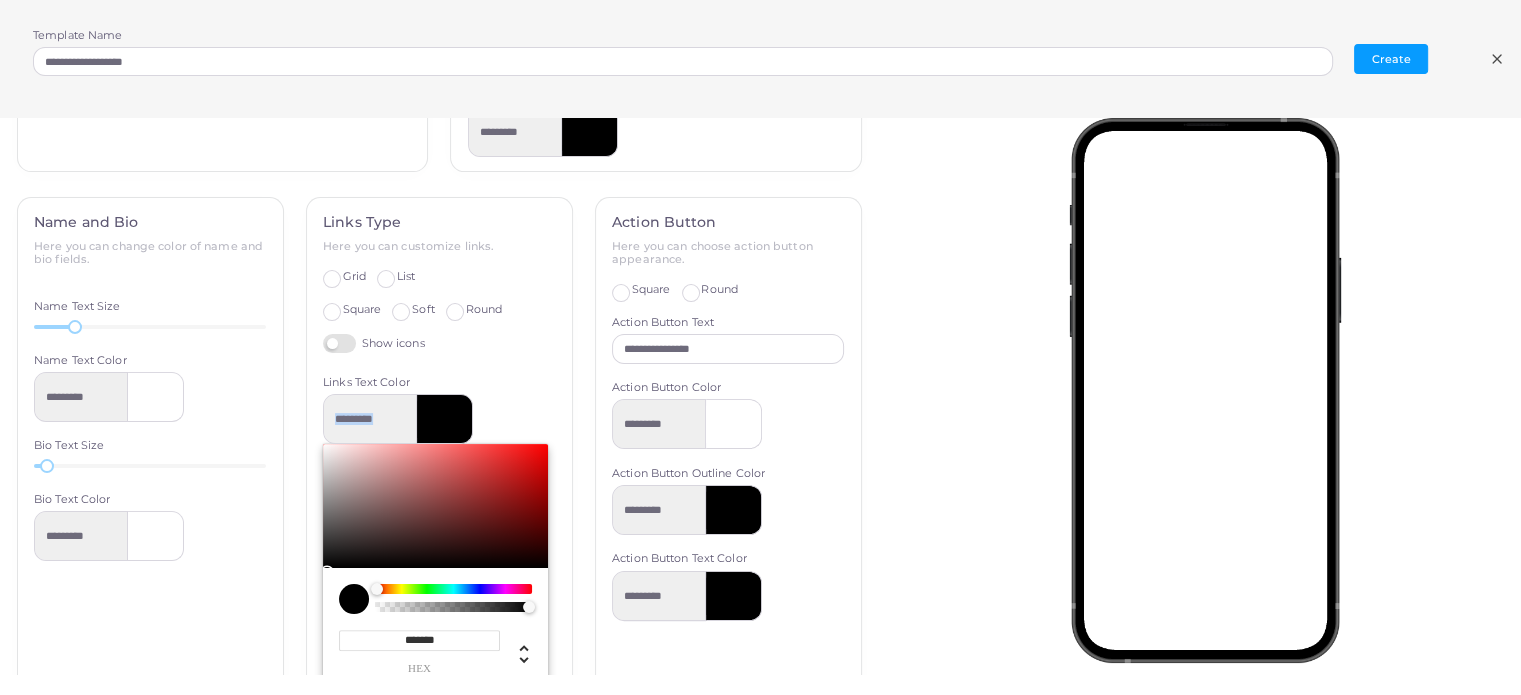 type on "*********" 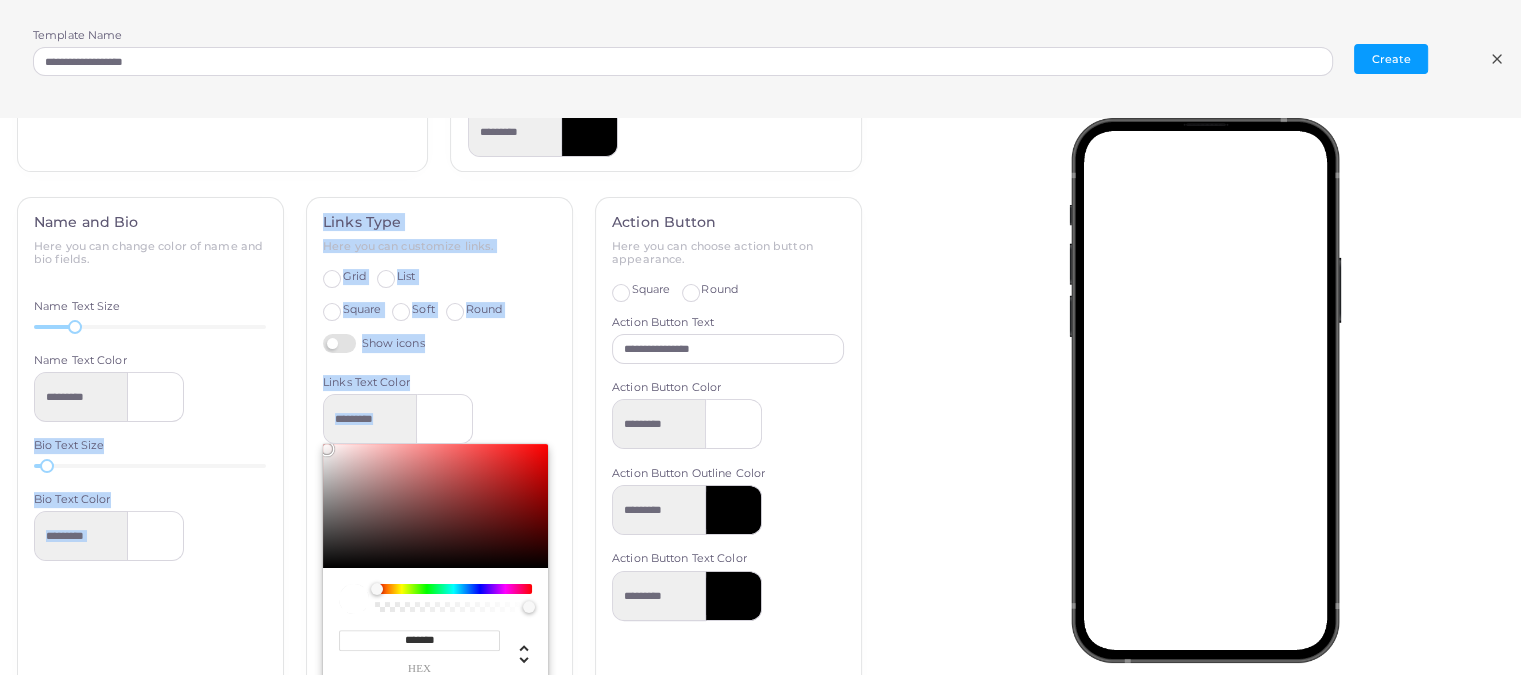 drag, startPoint x: 345, startPoint y: 464, endPoint x: 278, endPoint y: 399, distance: 93.34881 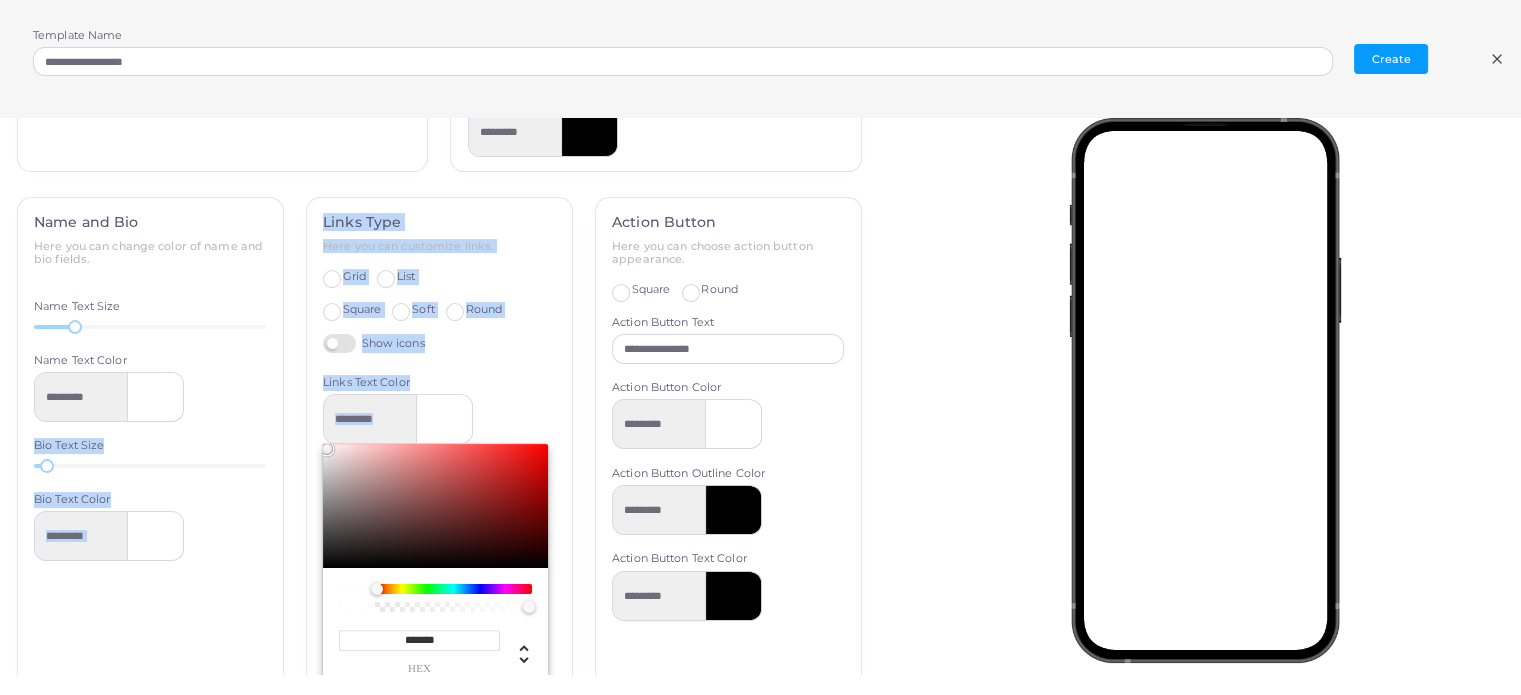 click on "**********" at bounding box center [439, 547] 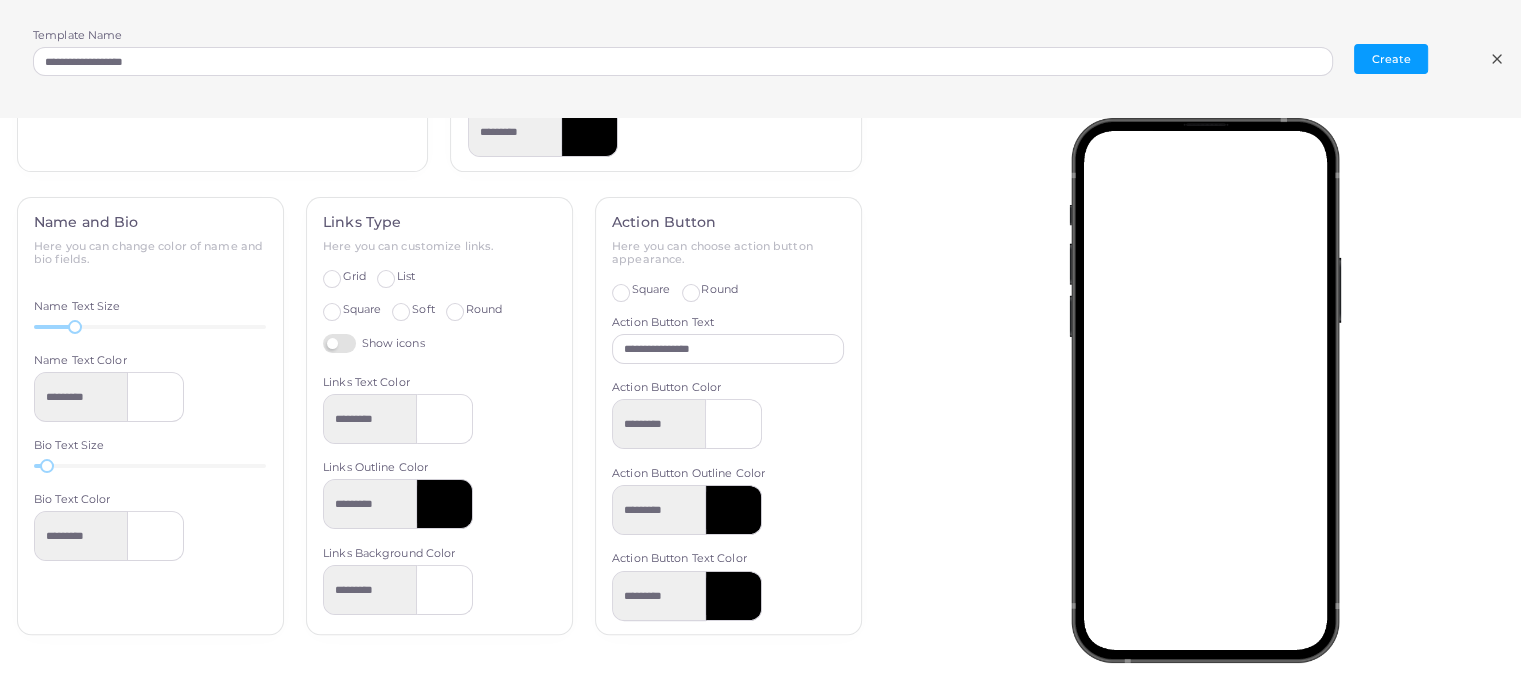 click at bounding box center [445, 504] 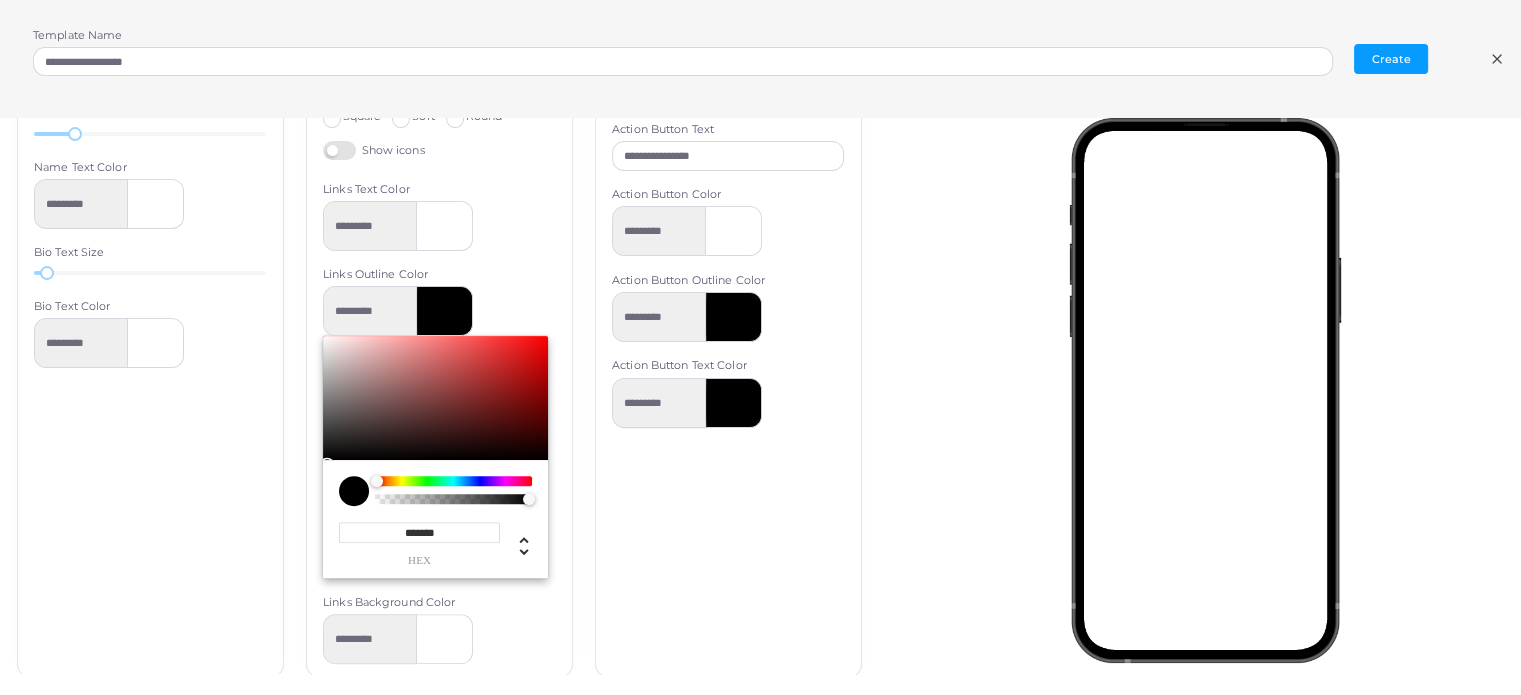 click on "*******   hex" at bounding box center [419, 544] 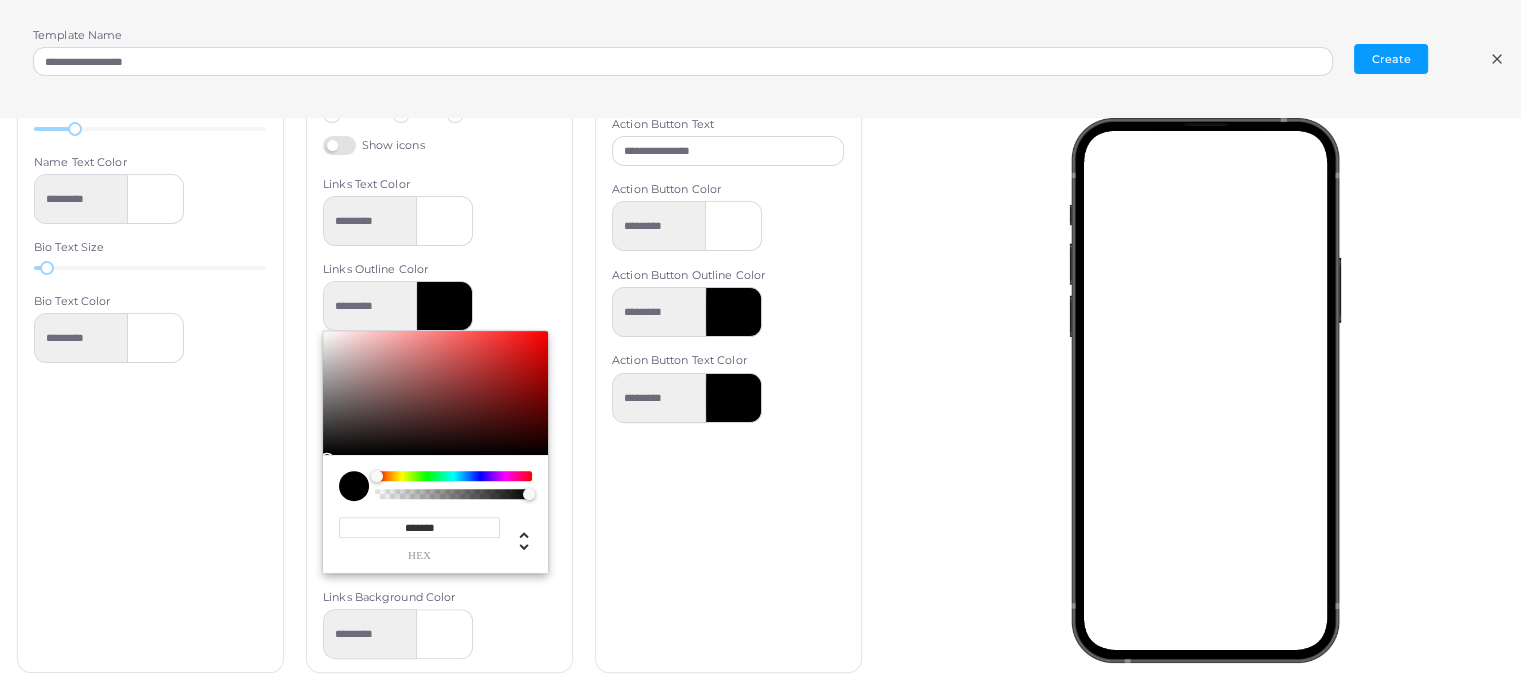 click on "*******   hex" at bounding box center [419, 539] 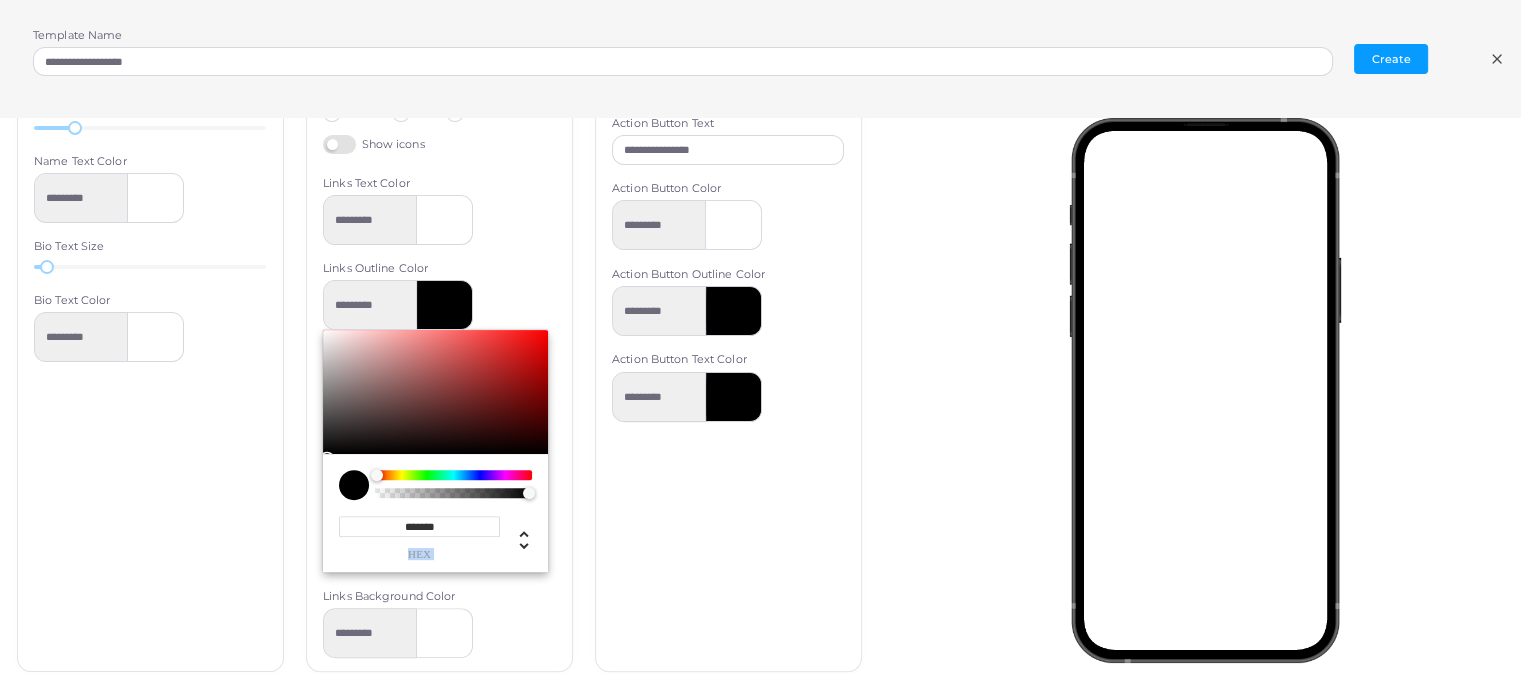 click on "*******   hex" at bounding box center (419, 538) 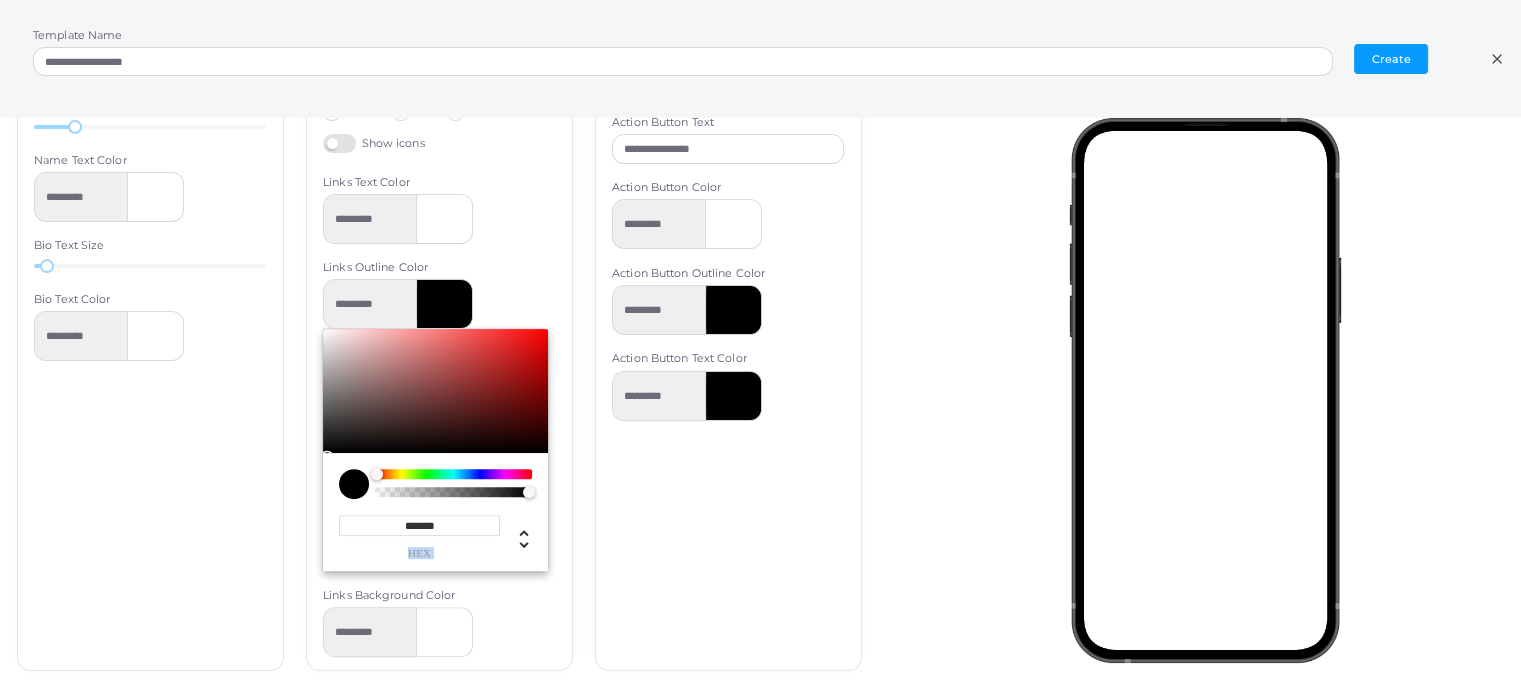 scroll, scrollTop: 648, scrollLeft: 0, axis: vertical 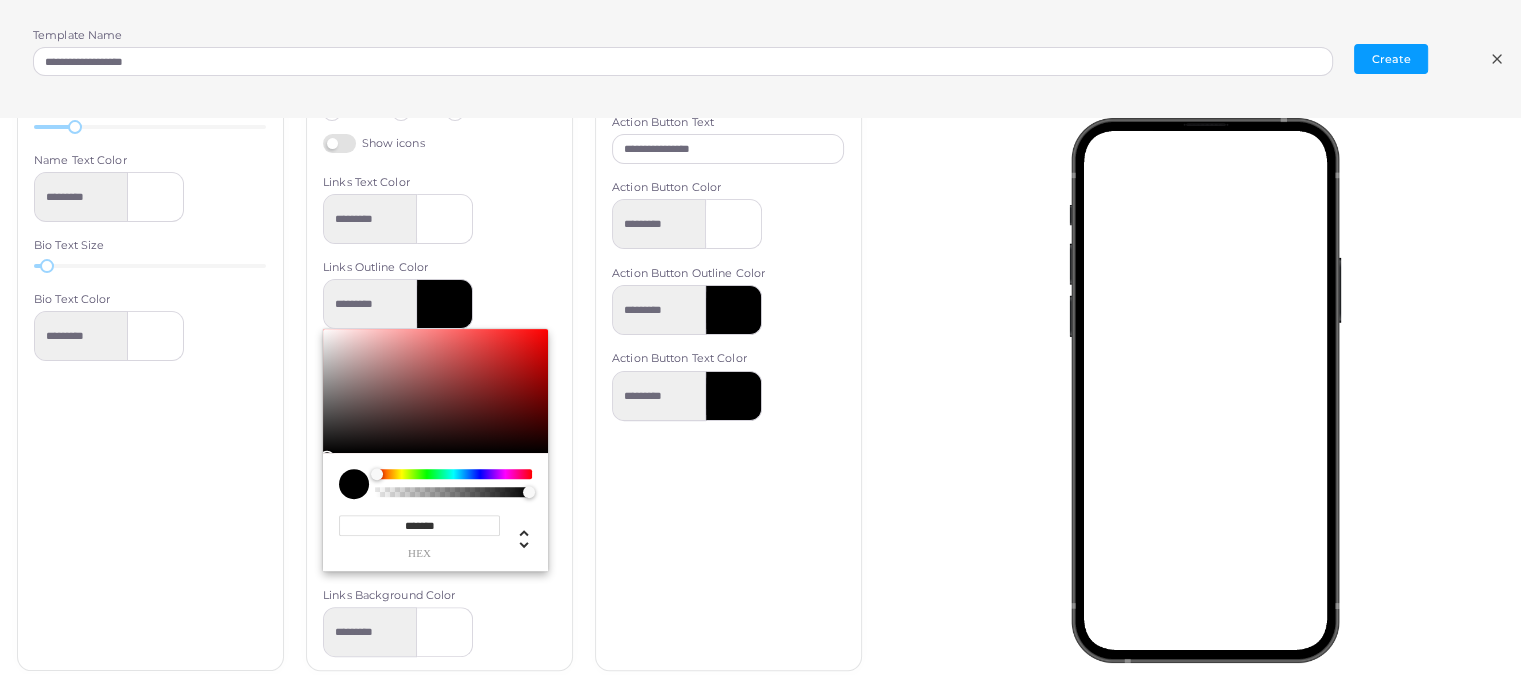 click on "*******" at bounding box center [419, 525] 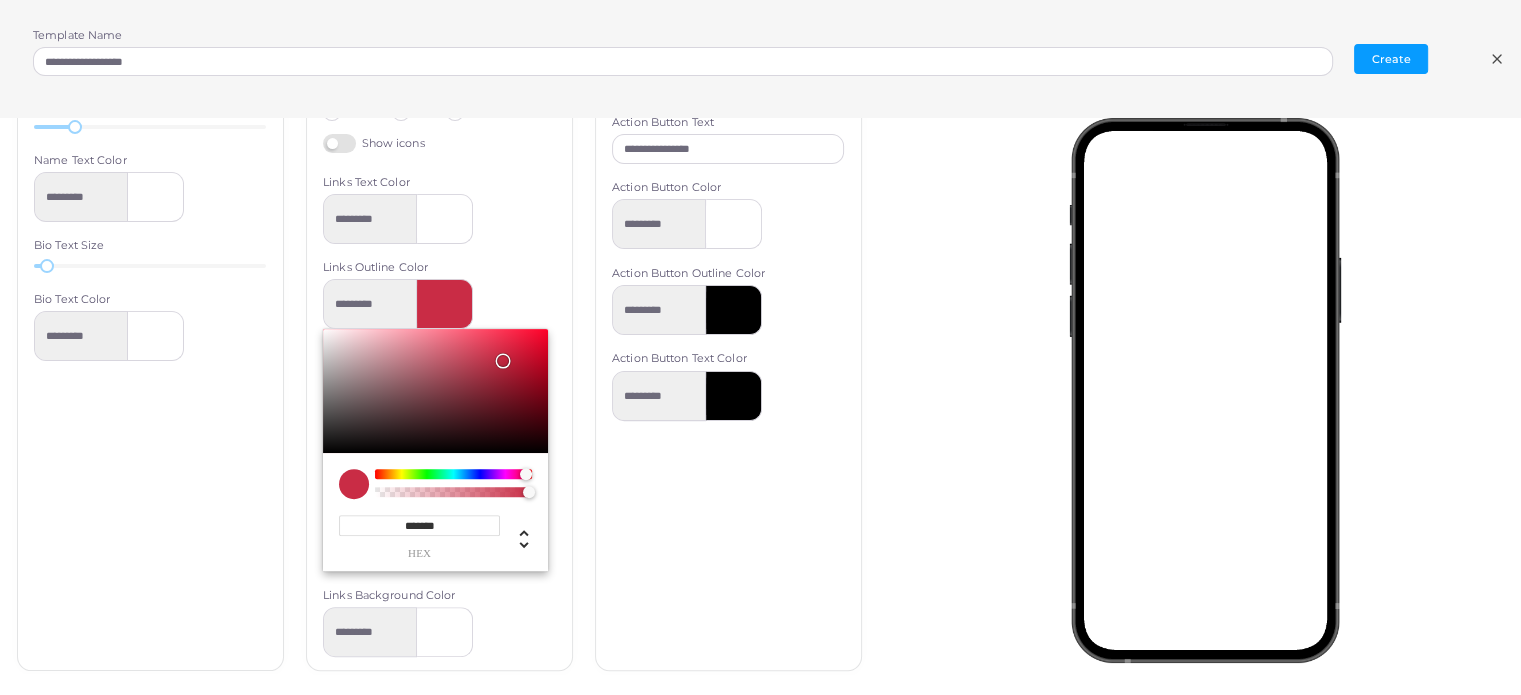 type on "*******" 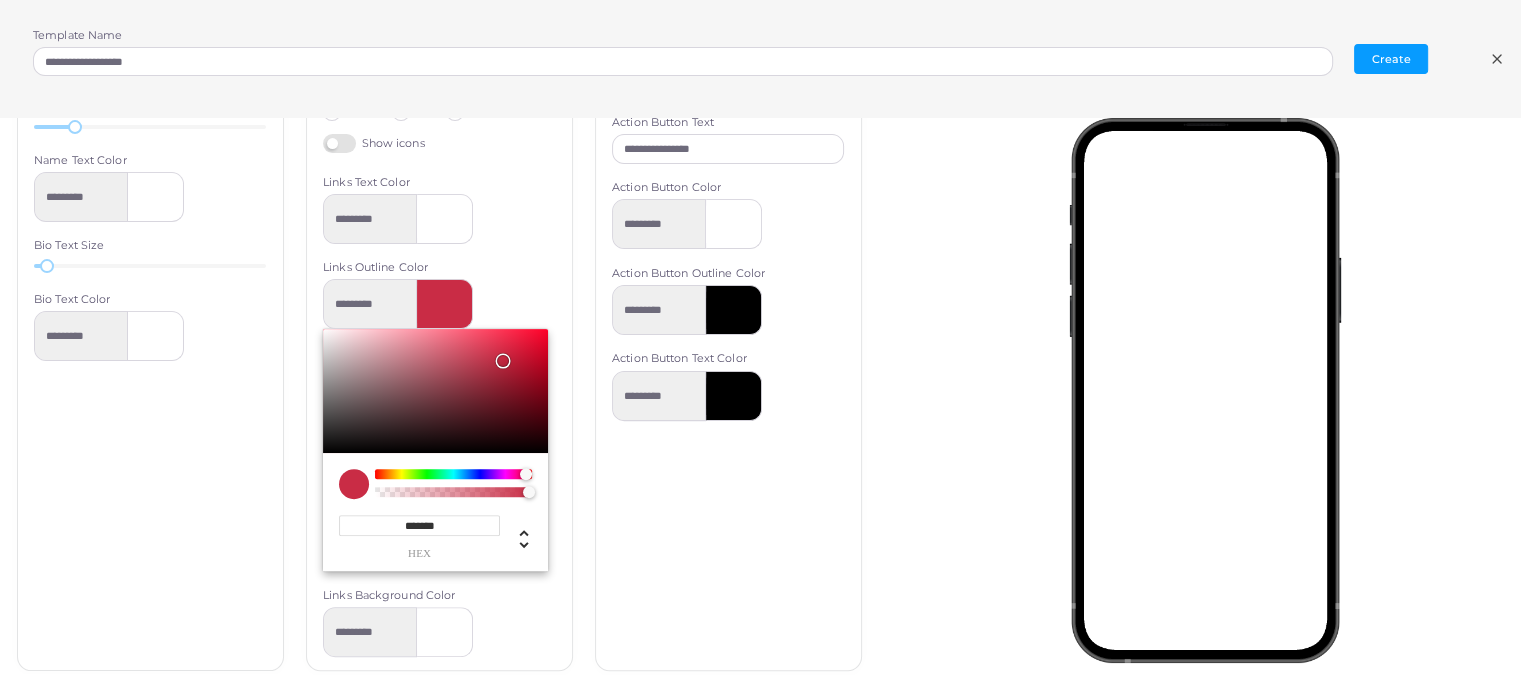click on "Links Type Here you can customize links. Grid List Square Soft Round  Show icons  Links Text Color ********* Links Outline Color *********                   *******   hex       ***   r     **   g     **   b     *   a     ***   h     ***   s     ***   l     *   a       Links Background Color *********" at bounding box center [439, 334] 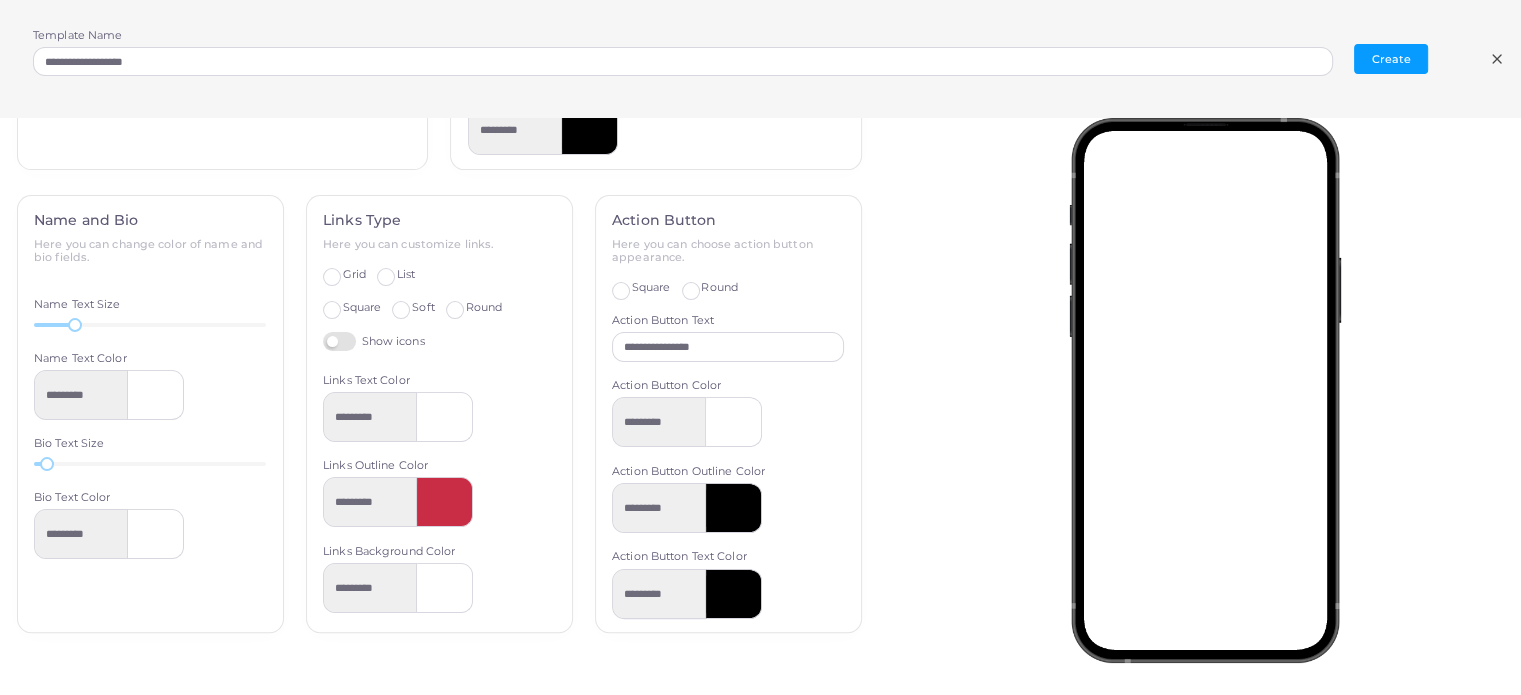 scroll, scrollTop: 448, scrollLeft: 0, axis: vertical 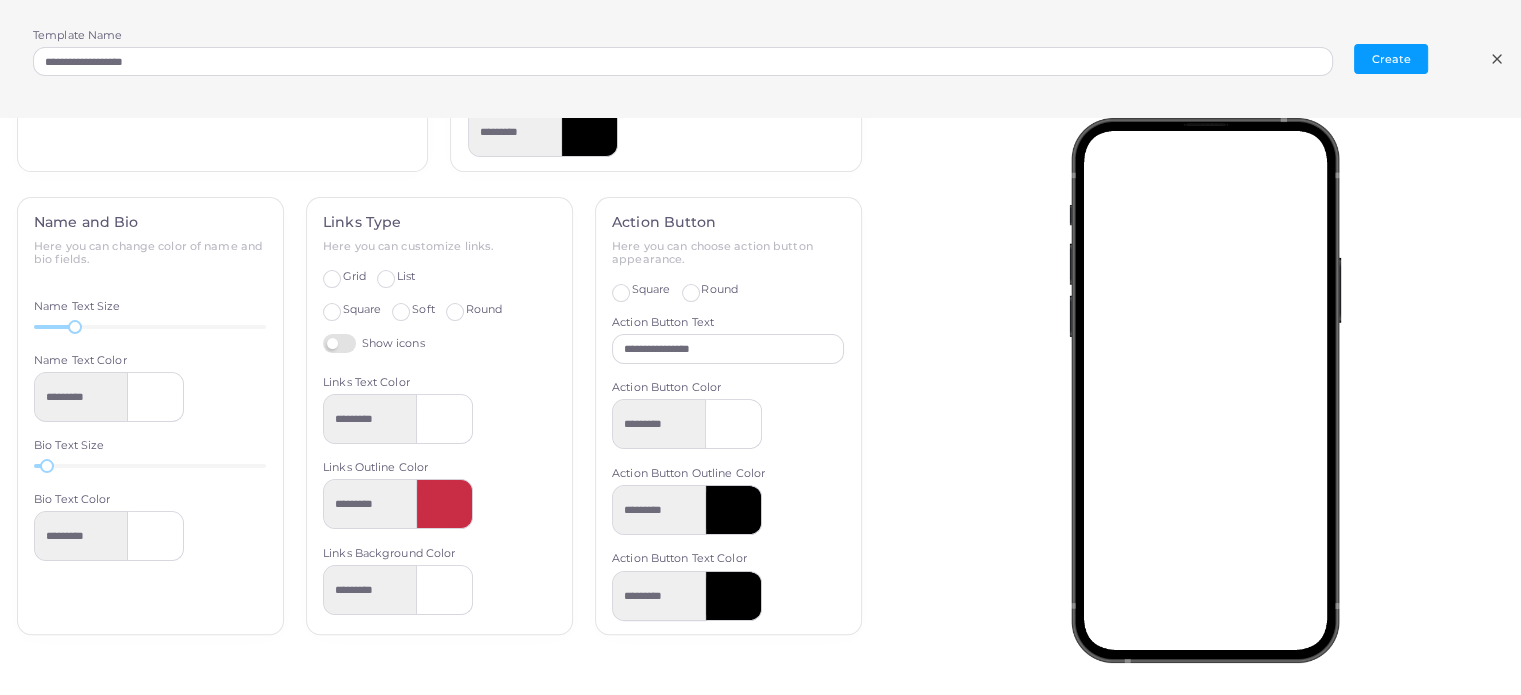 click at bounding box center [445, 504] 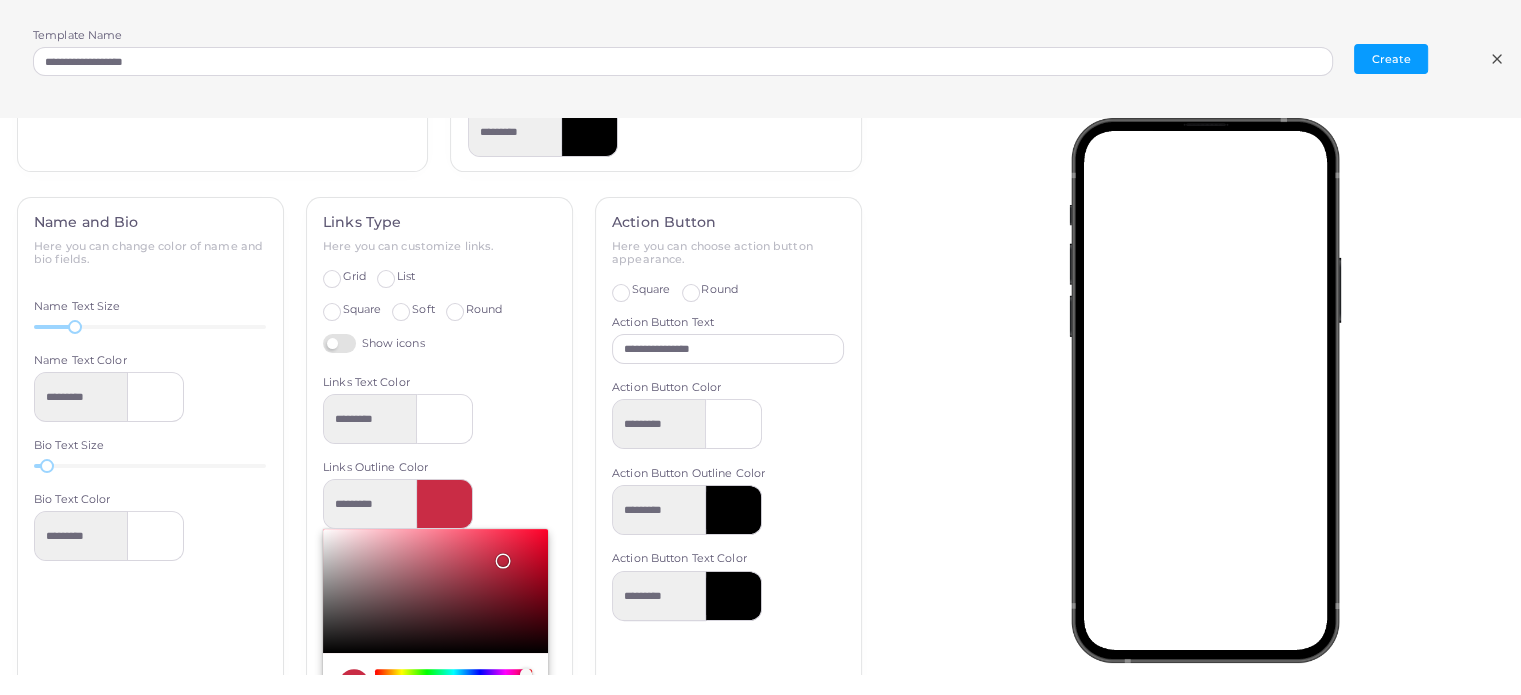 scroll, scrollTop: 648, scrollLeft: 0, axis: vertical 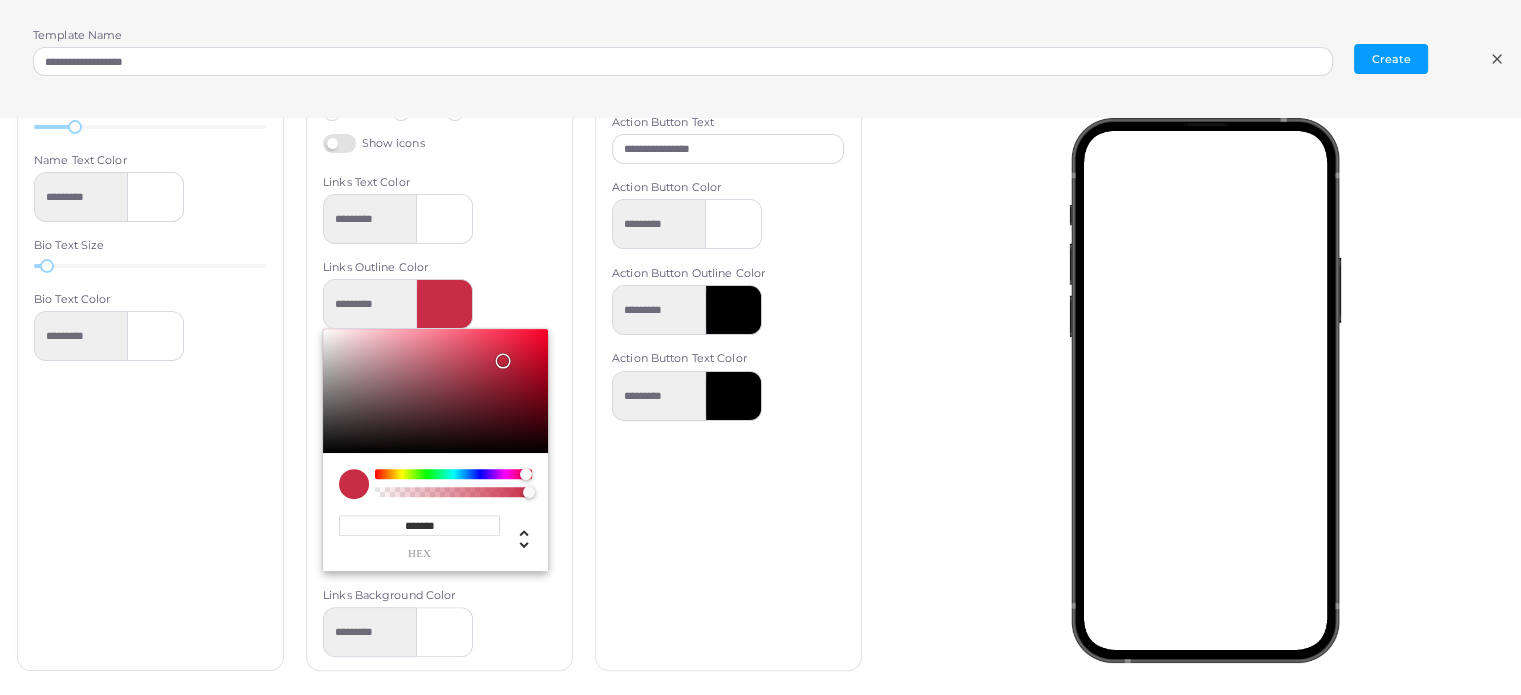 click at bounding box center [445, 632] 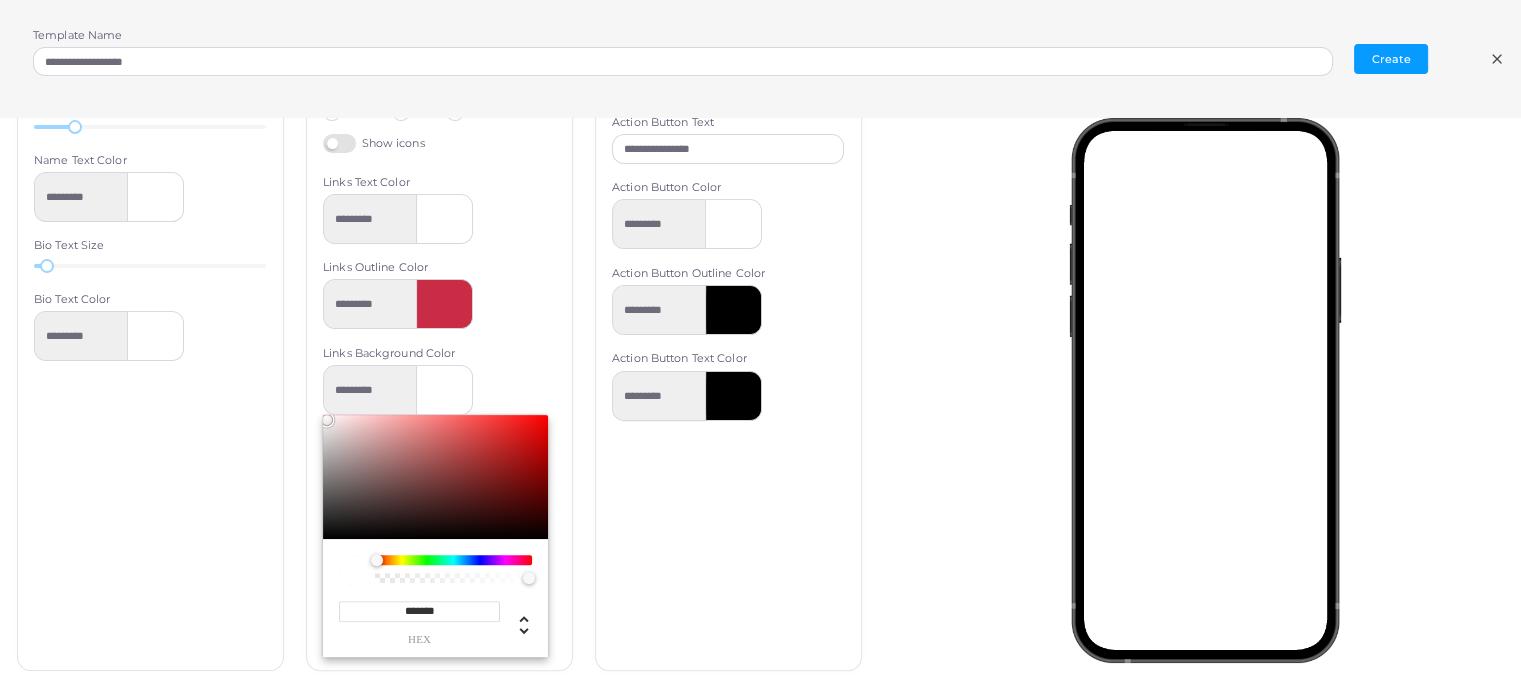 click on "*******" at bounding box center (419, 611) 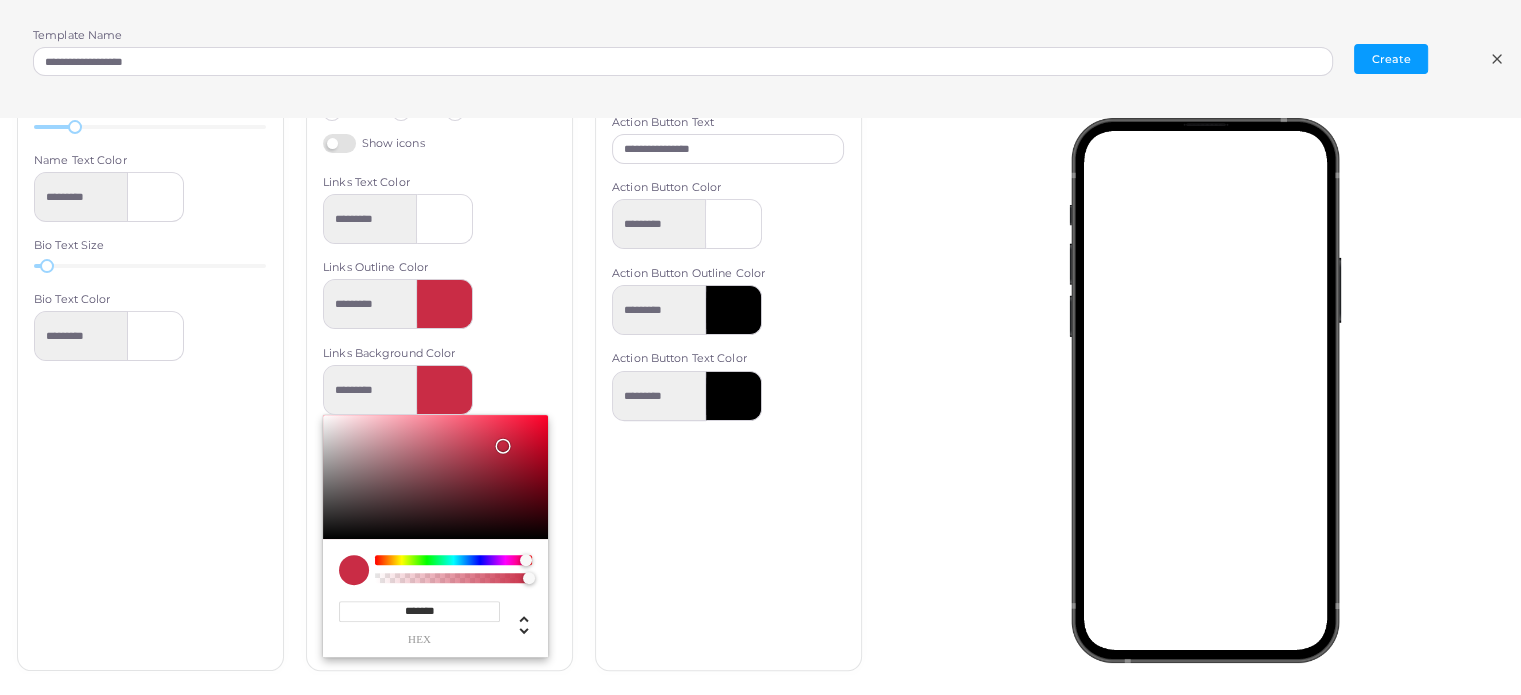 type on "*******" 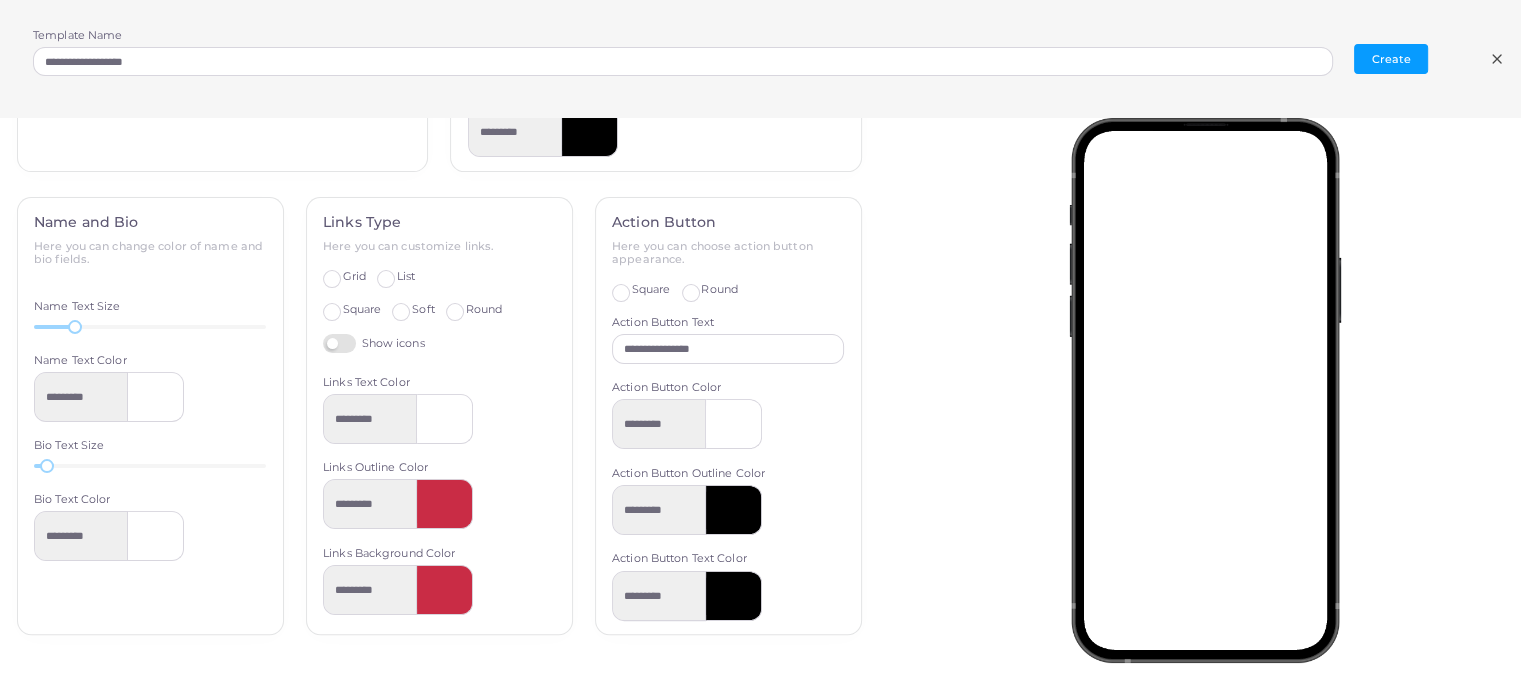 scroll, scrollTop: 0, scrollLeft: 0, axis: both 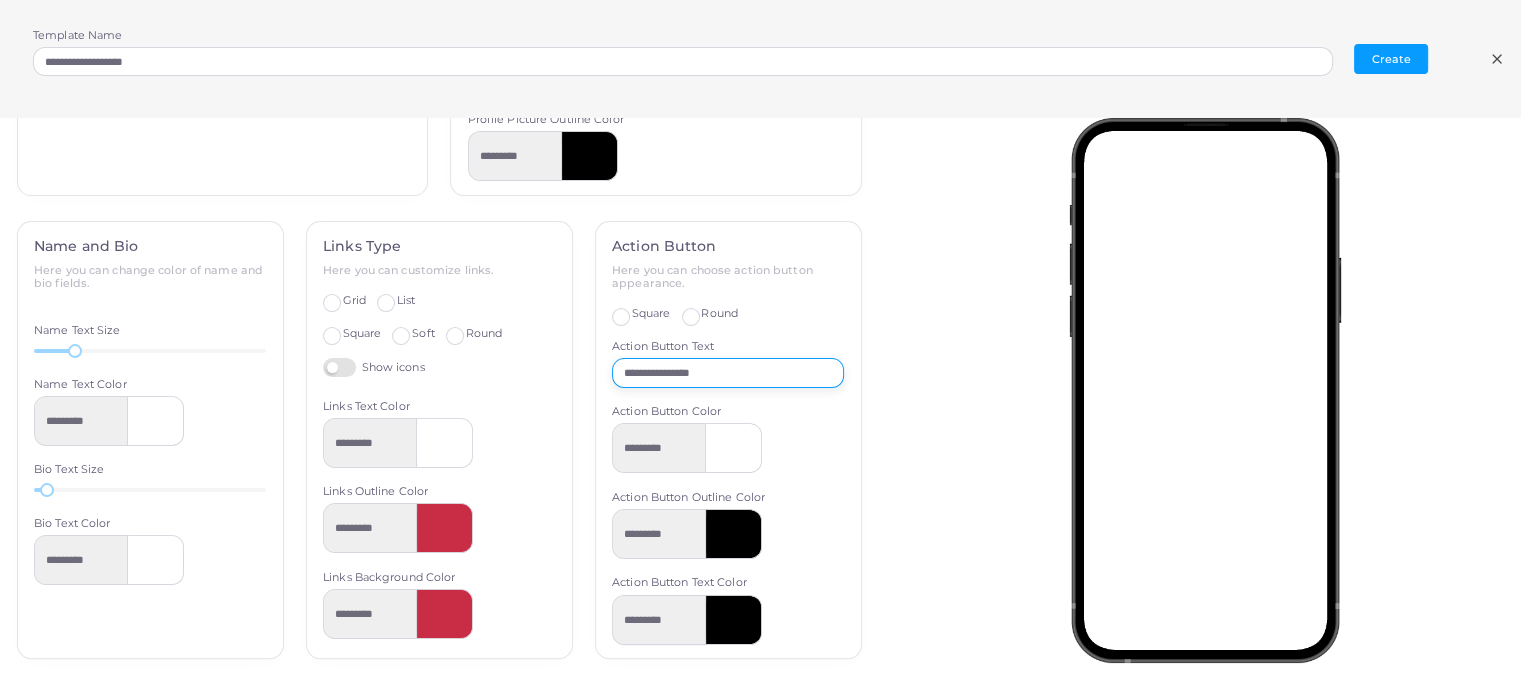 drag, startPoint x: 741, startPoint y: 371, endPoint x: 498, endPoint y: 361, distance: 243.20567 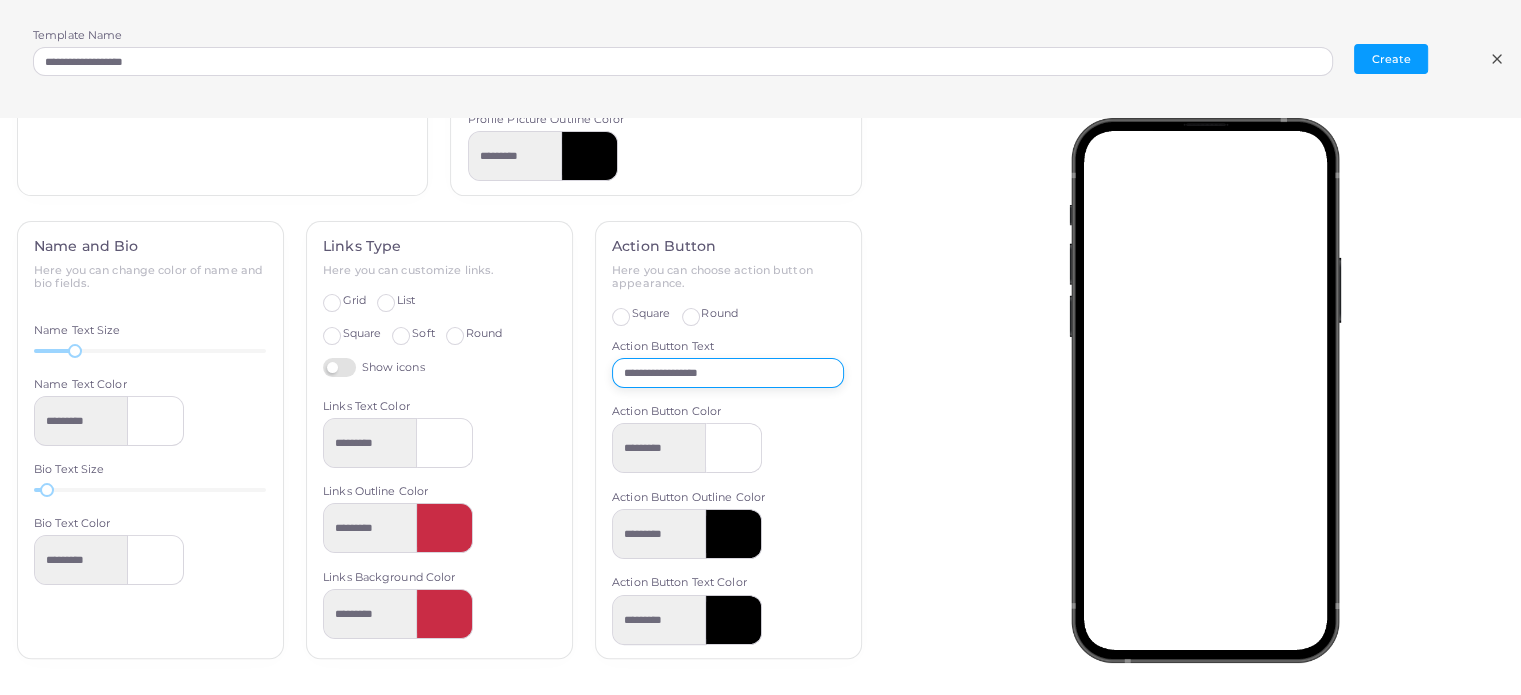 scroll, scrollTop: 0, scrollLeft: 0, axis: both 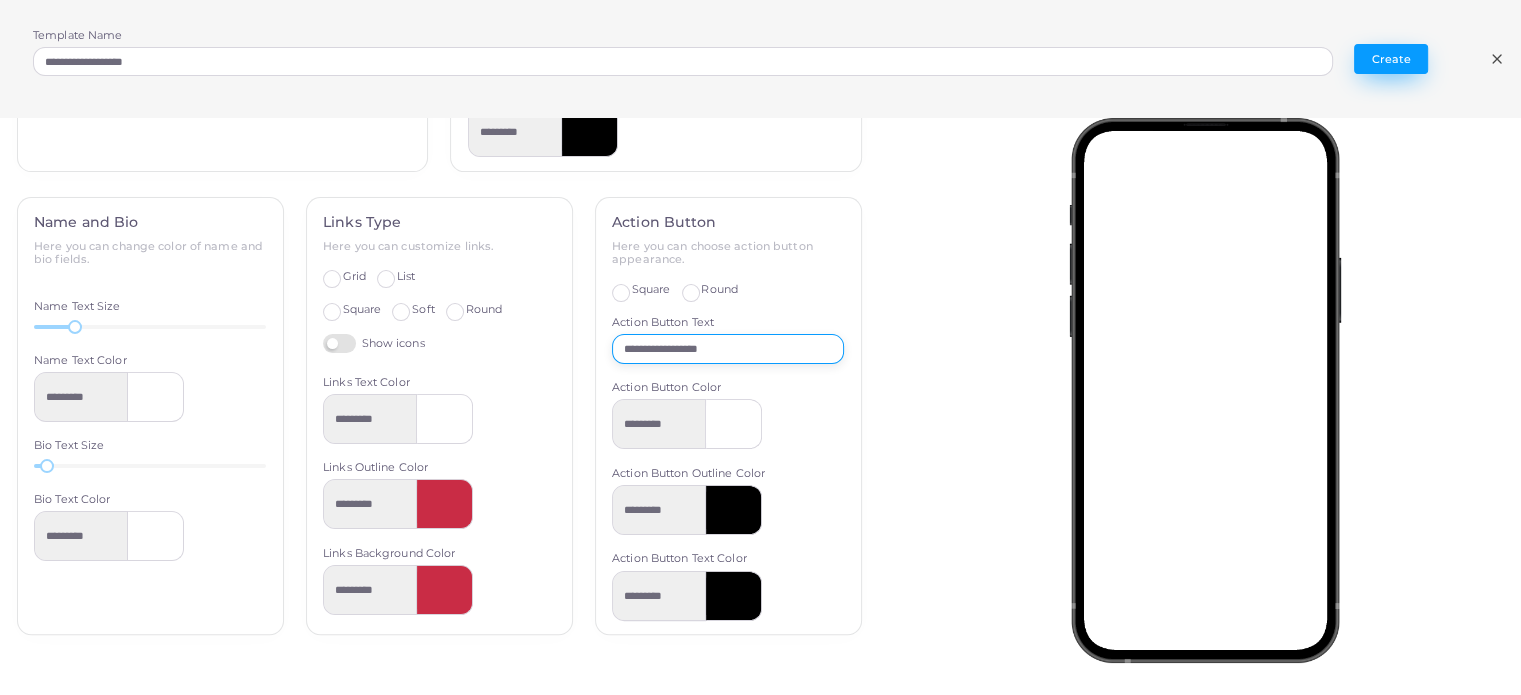 type on "**********" 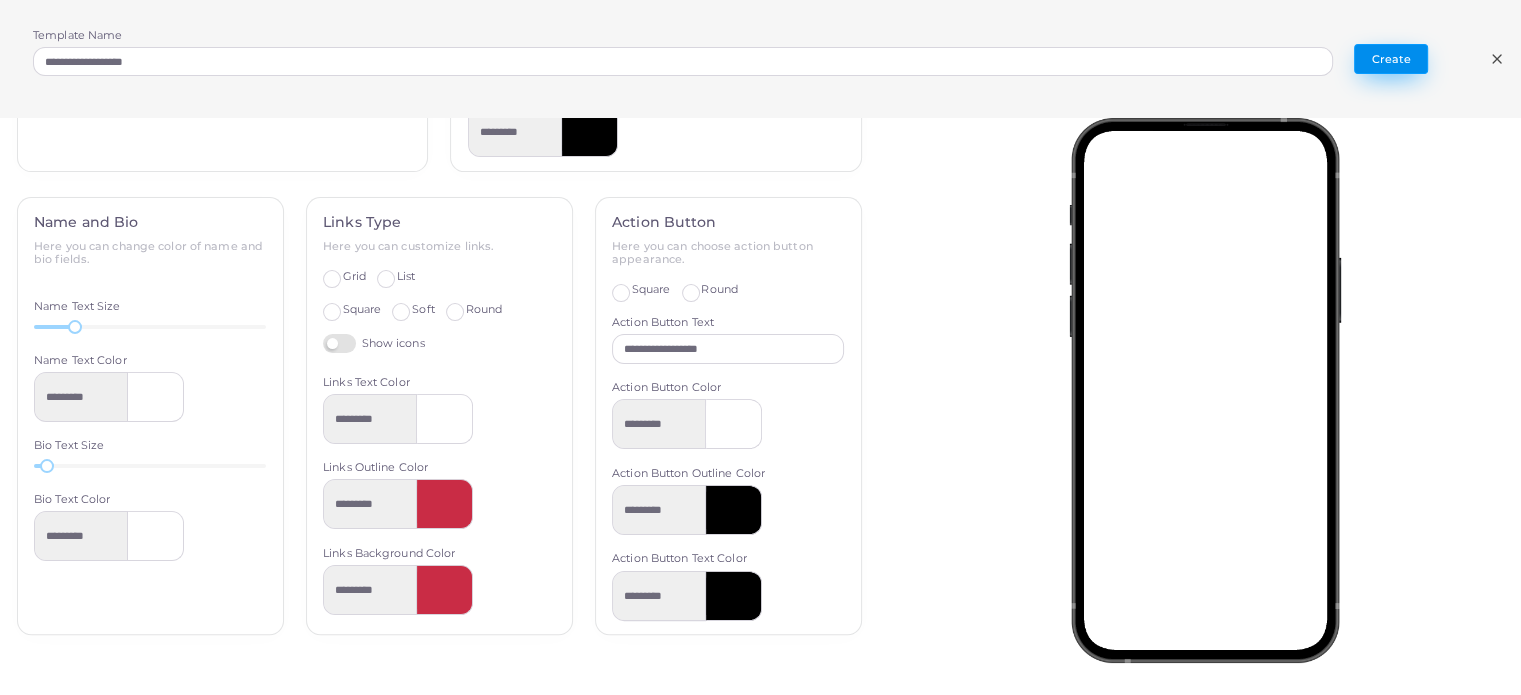 click on "Create" at bounding box center [1391, 59] 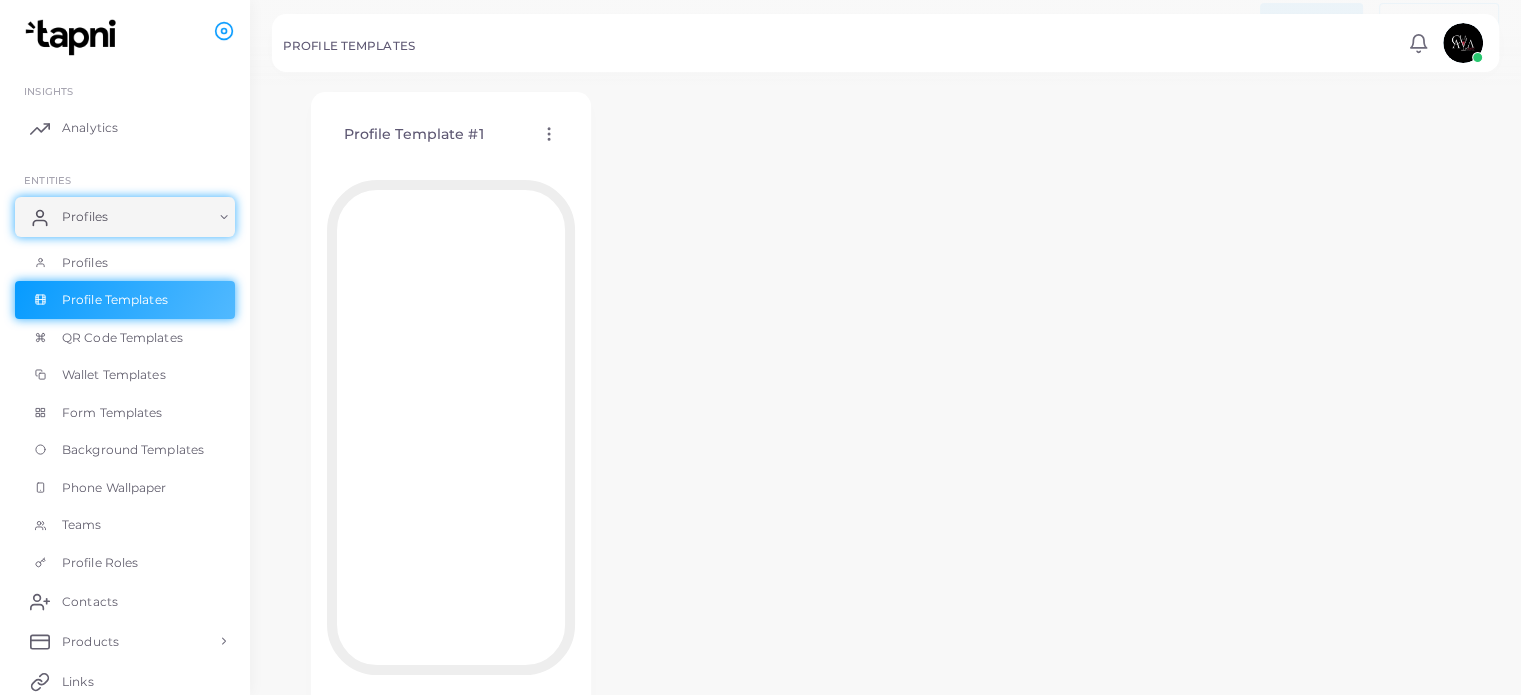 scroll, scrollTop: 0, scrollLeft: 0, axis: both 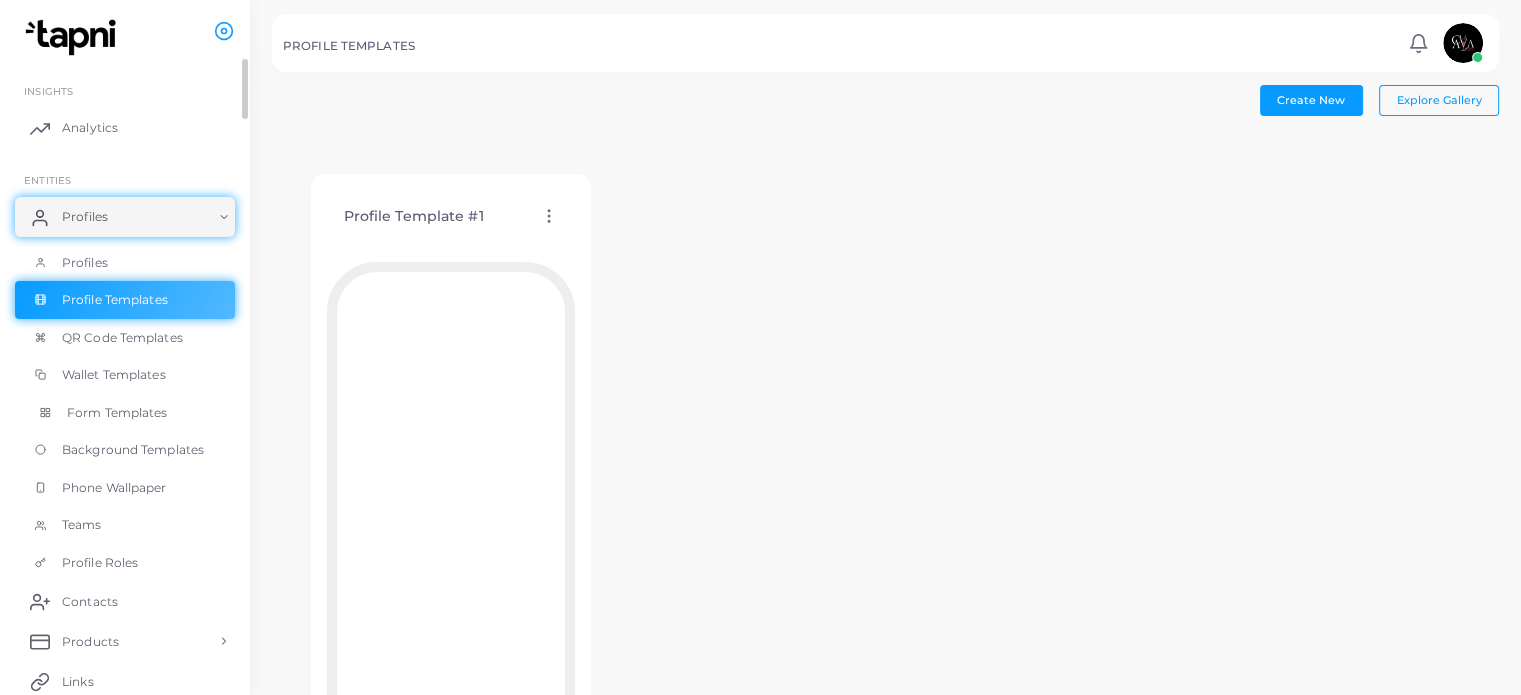 click on "Form Templates" at bounding box center [117, 413] 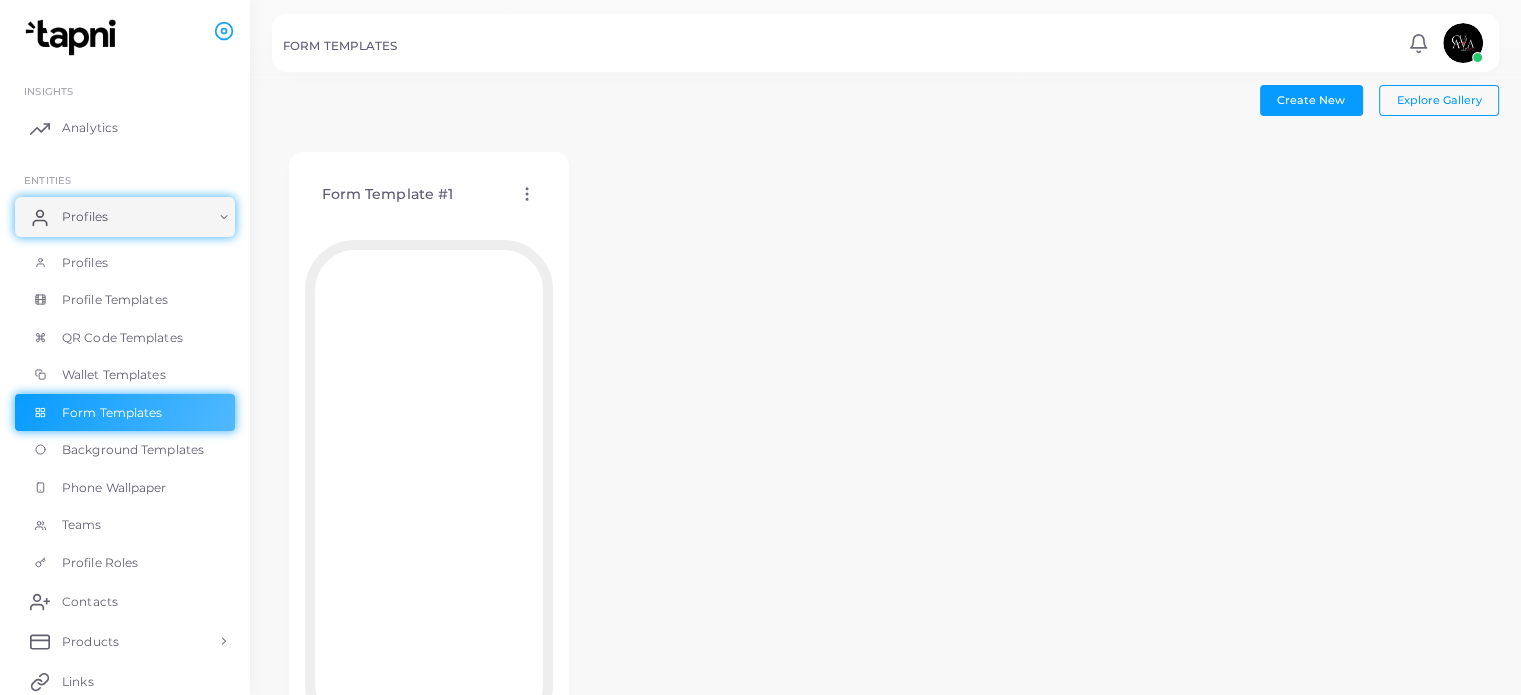 click 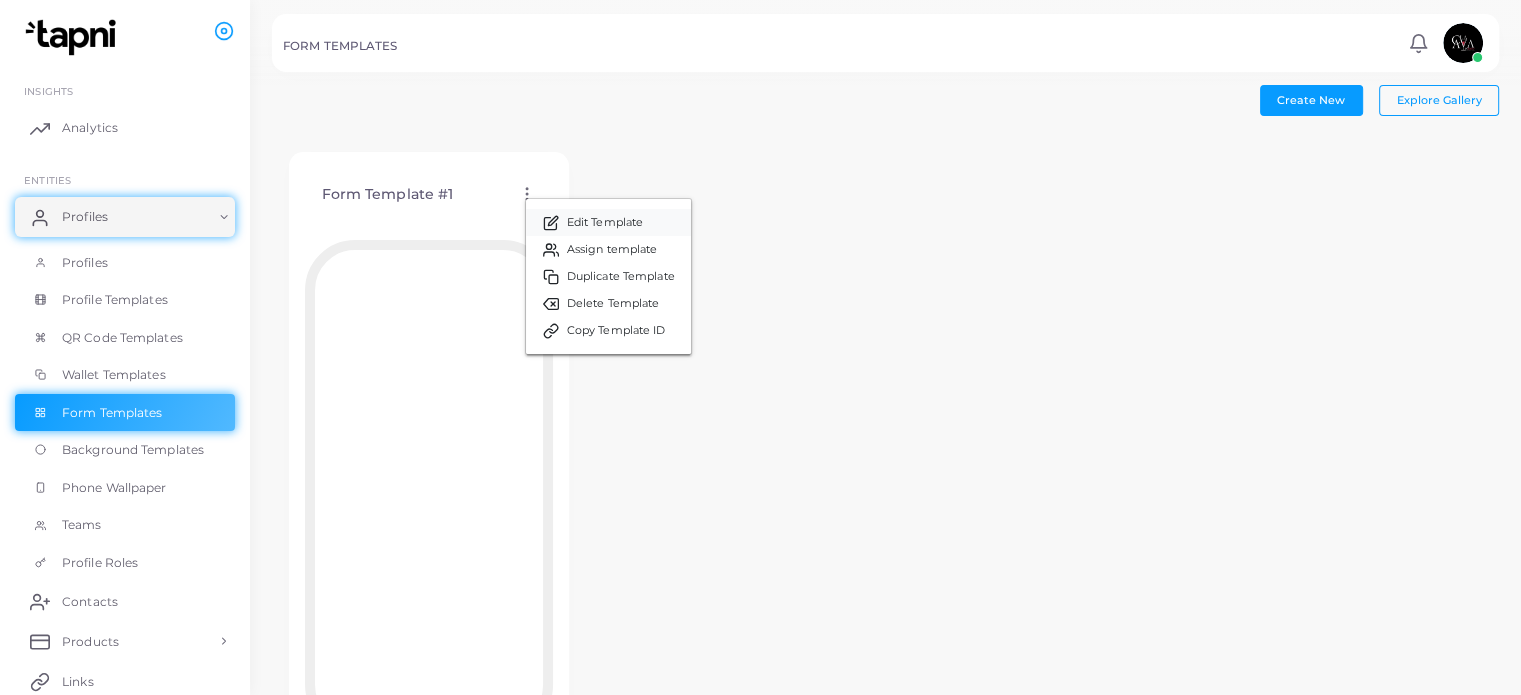 click on "Edit Template" at bounding box center [605, 223] 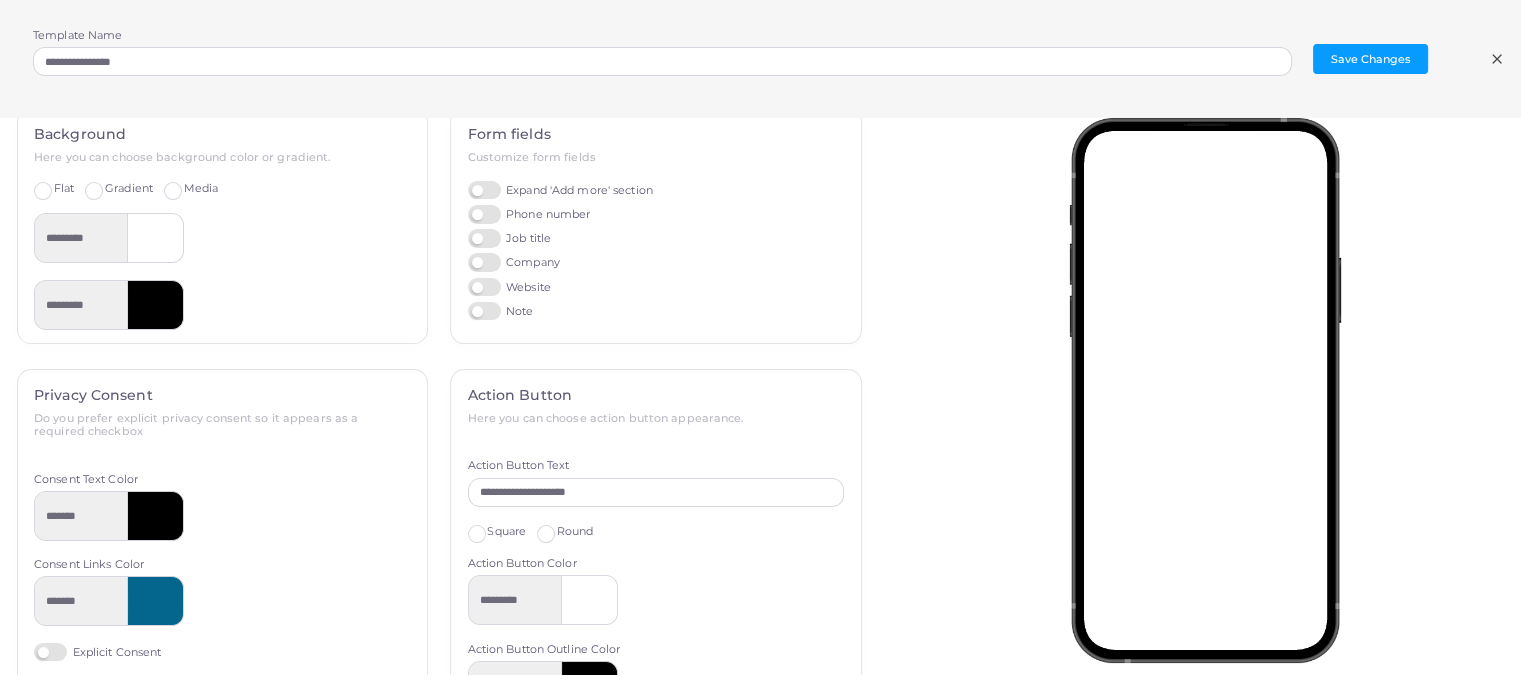 drag, startPoint x: 155, startPoint y: 237, endPoint x: 192, endPoint y: 243, distance: 37.48333 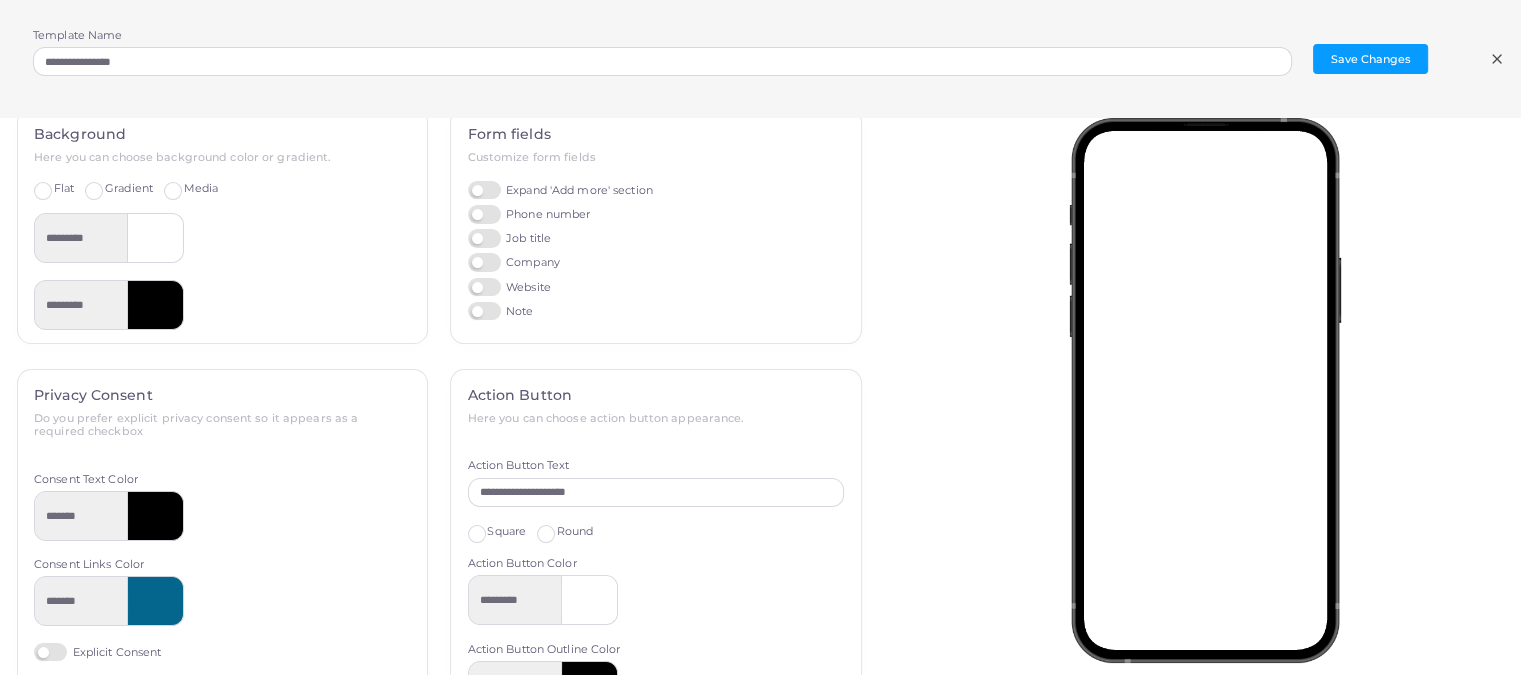 click at bounding box center [156, 238] 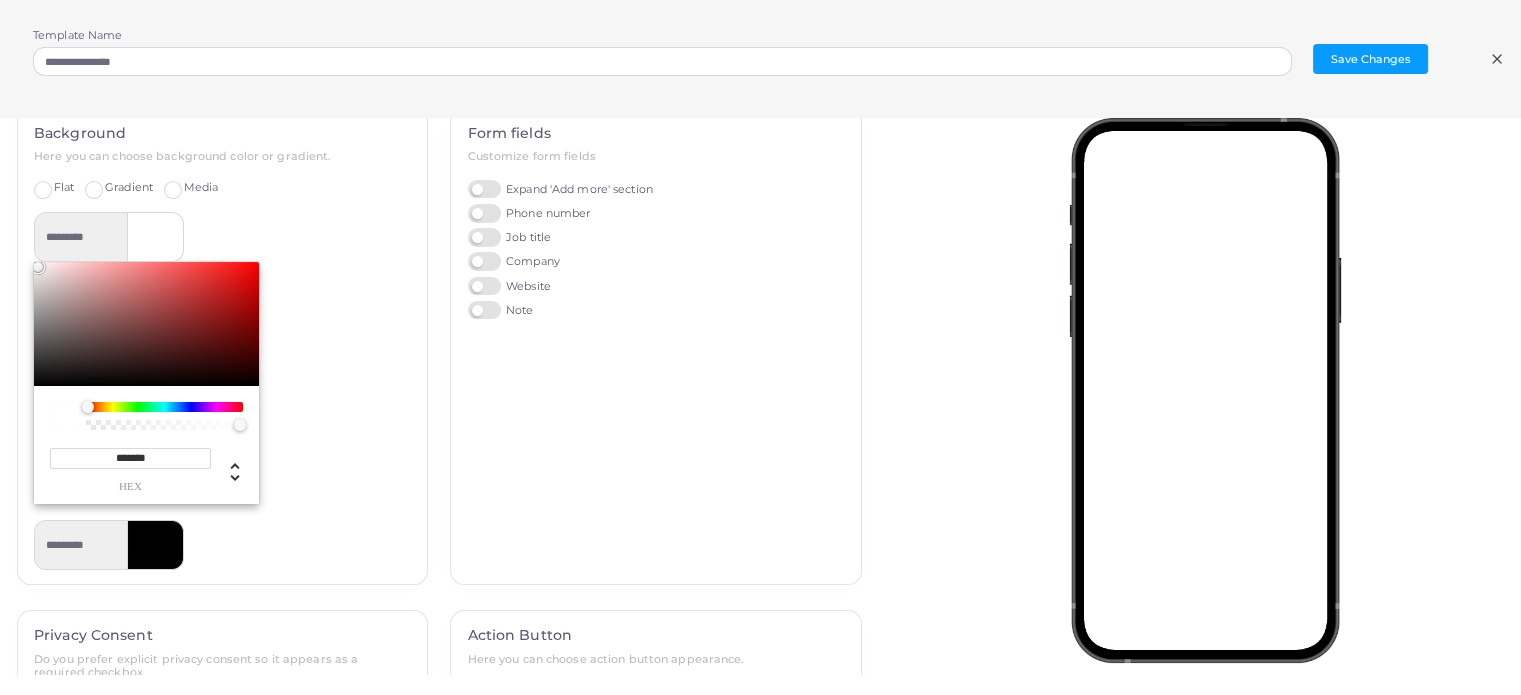 type on "*********" 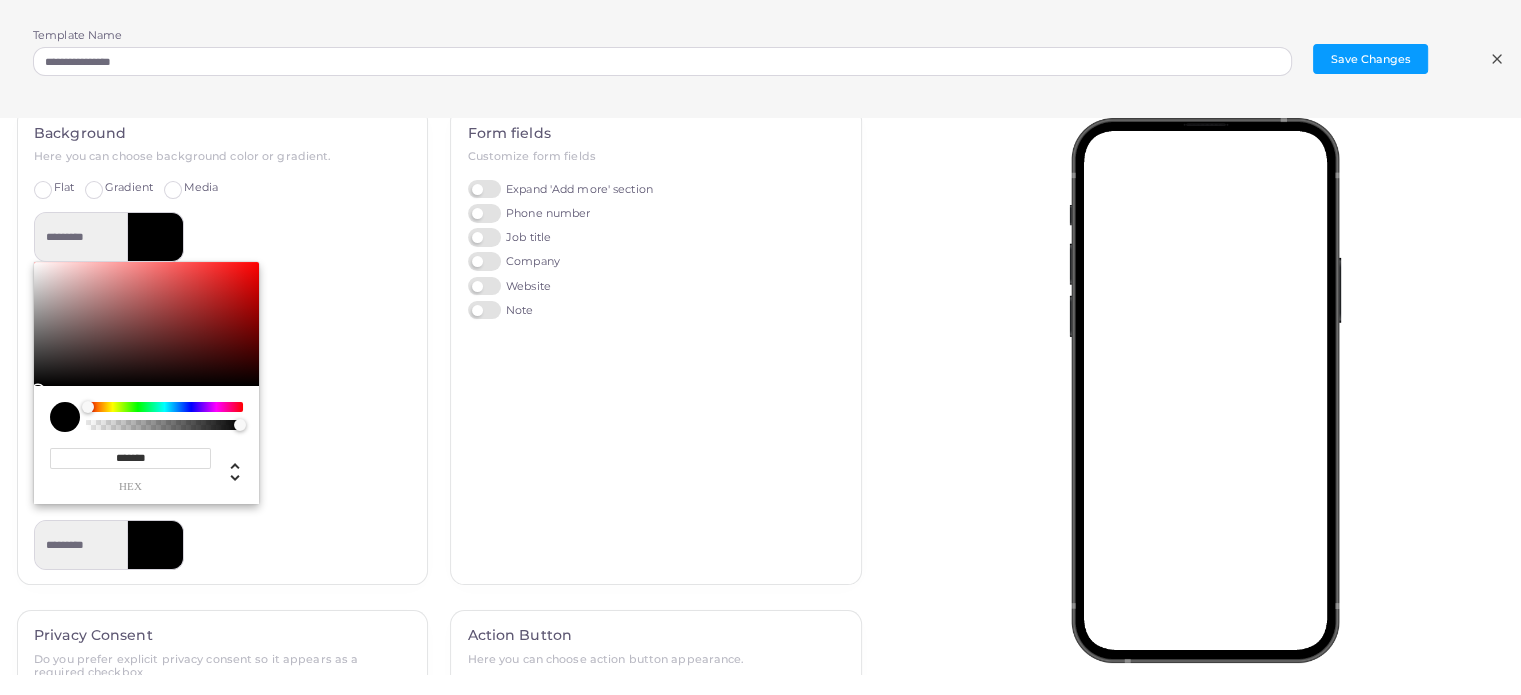 drag, startPoint x: 264, startPoint y: 403, endPoint x: 280, endPoint y: 427, distance: 28.84441 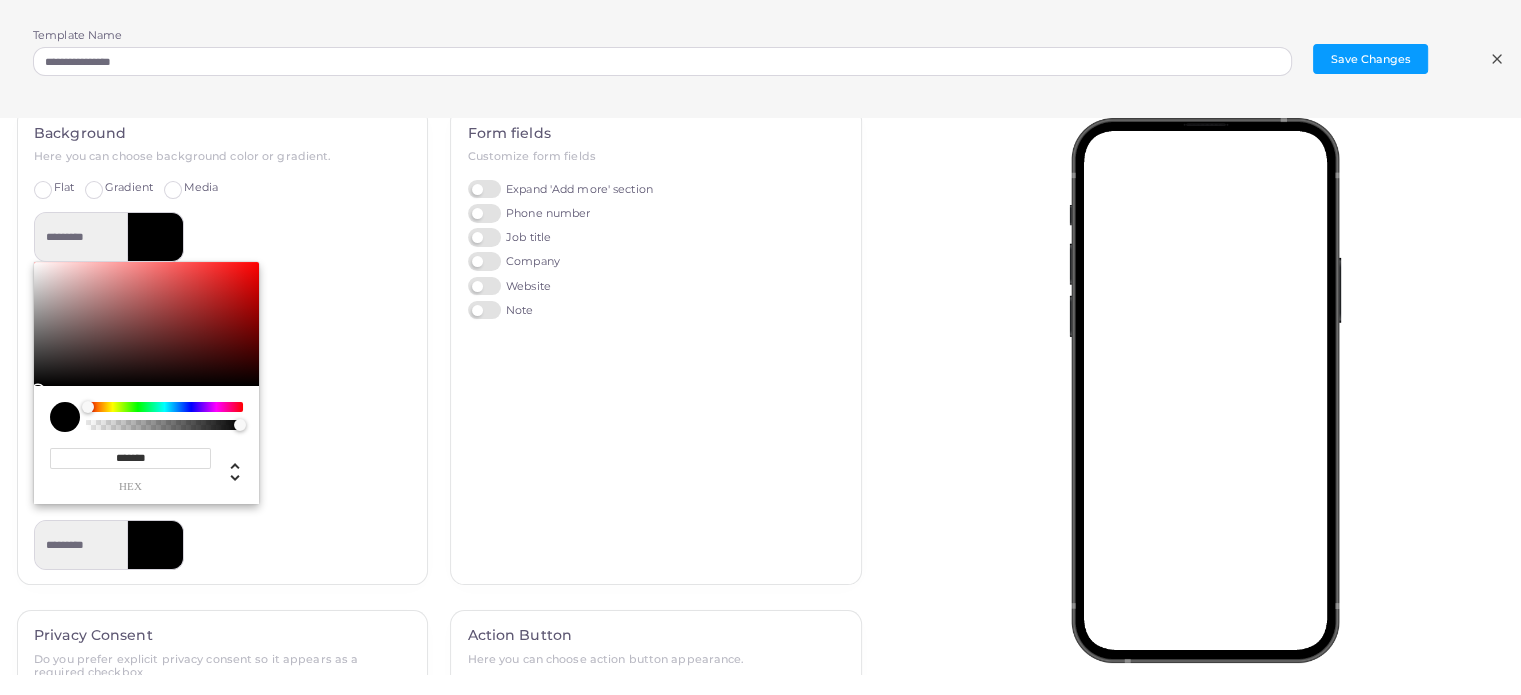 click on "*********                   *******   hex       *   r     *   g     *   b     *   a     *   h     **   s     **   l     *   a" at bounding box center (222, 358) 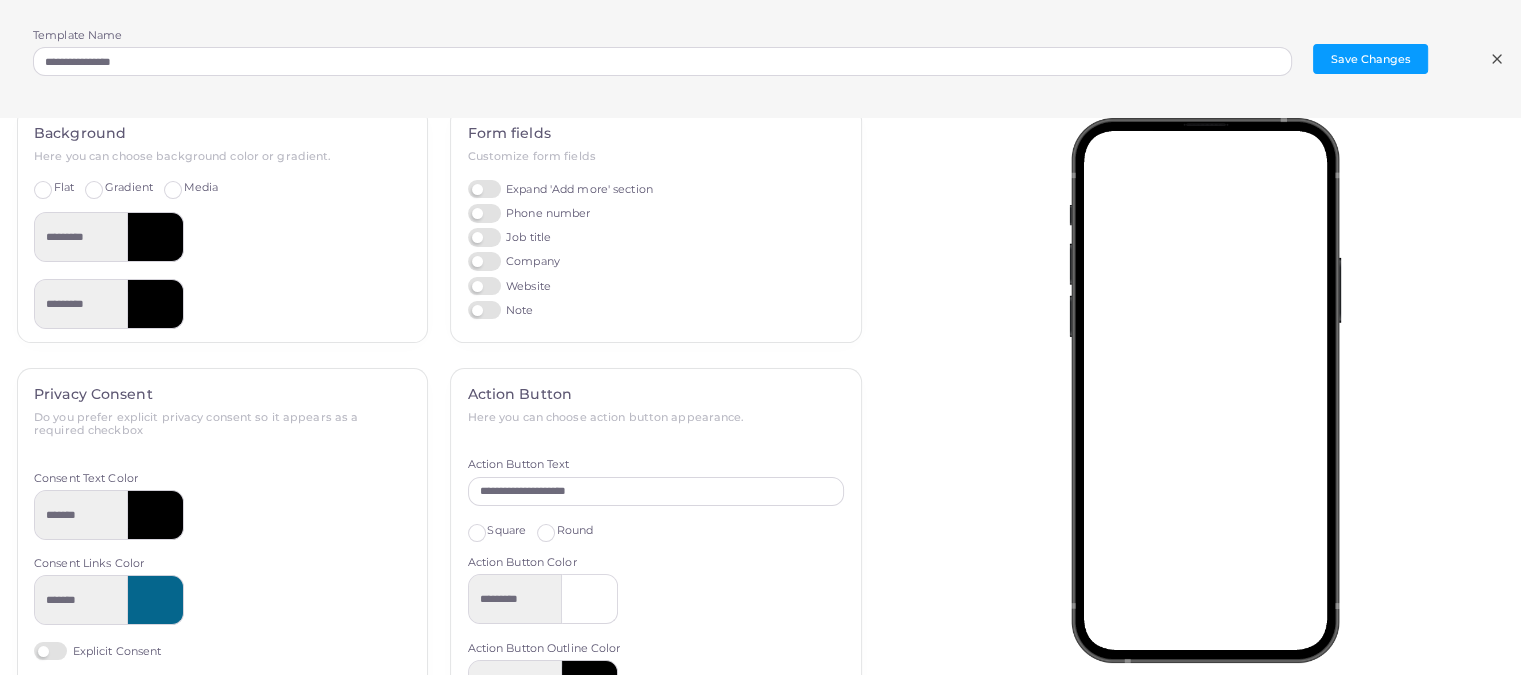 click at bounding box center [156, 304] 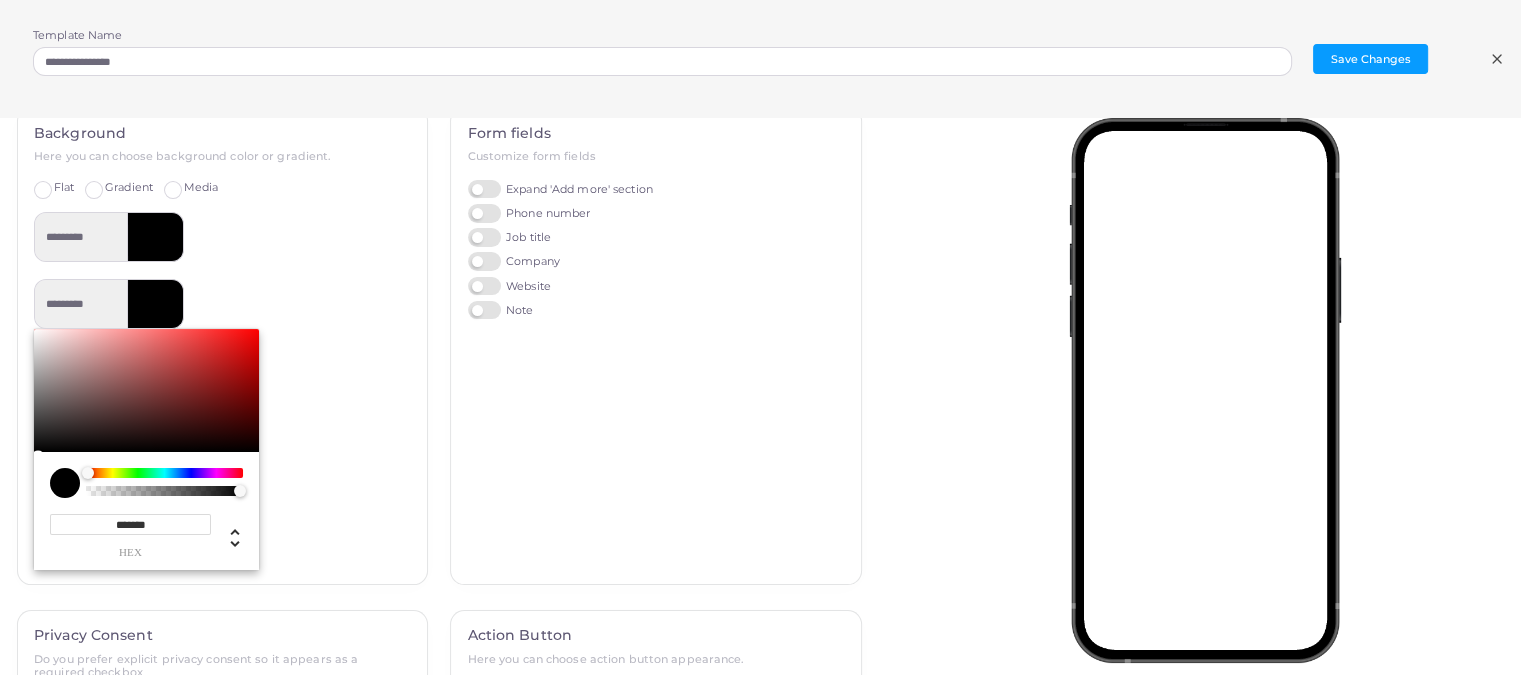 click on "*******" at bounding box center (130, 524) 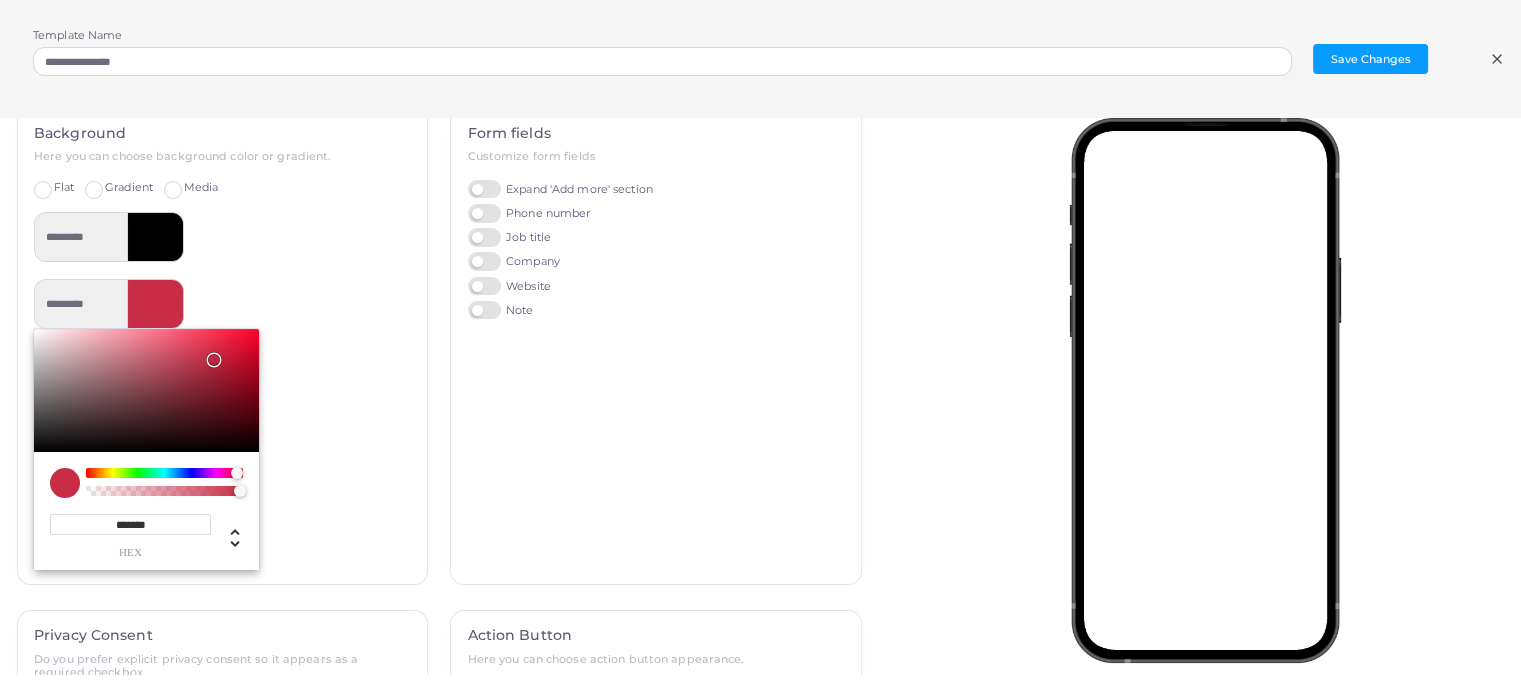 type on "*******" 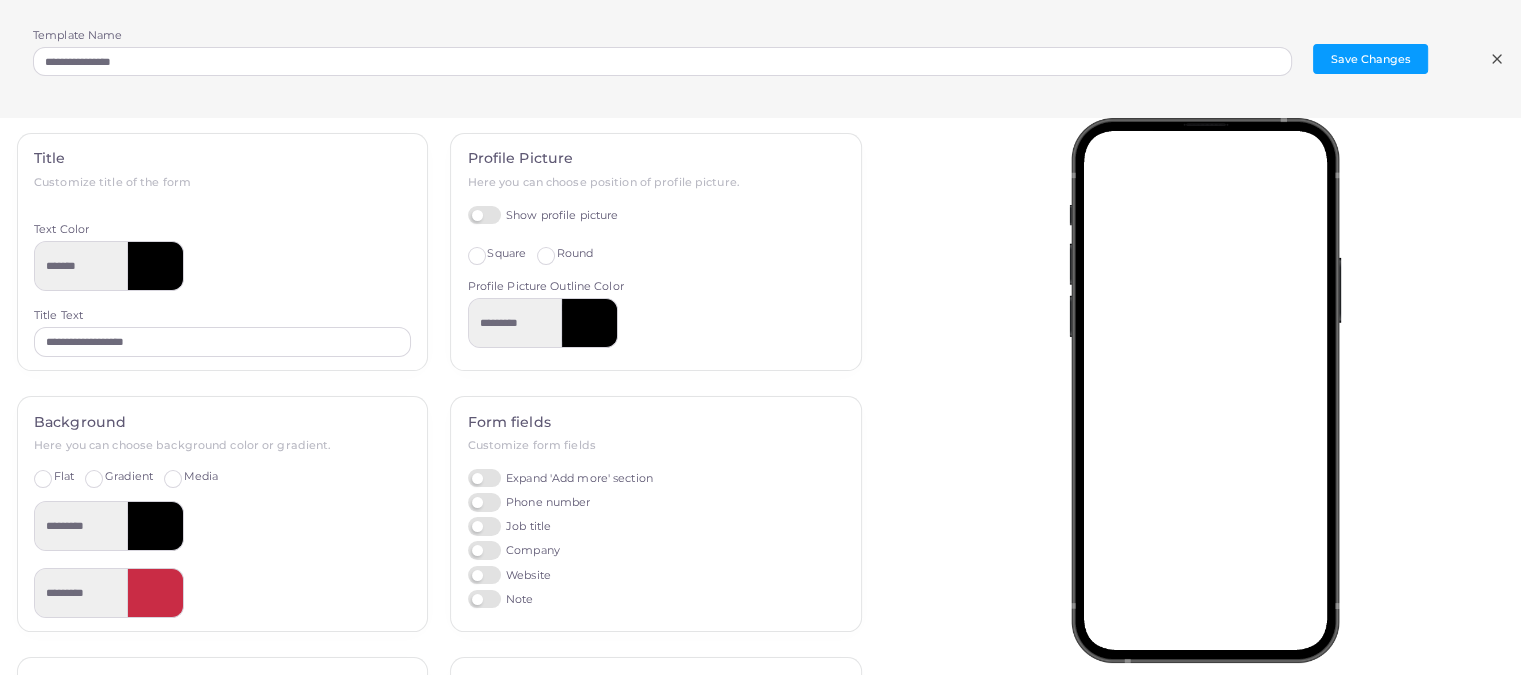 scroll, scrollTop: 0, scrollLeft: 0, axis: both 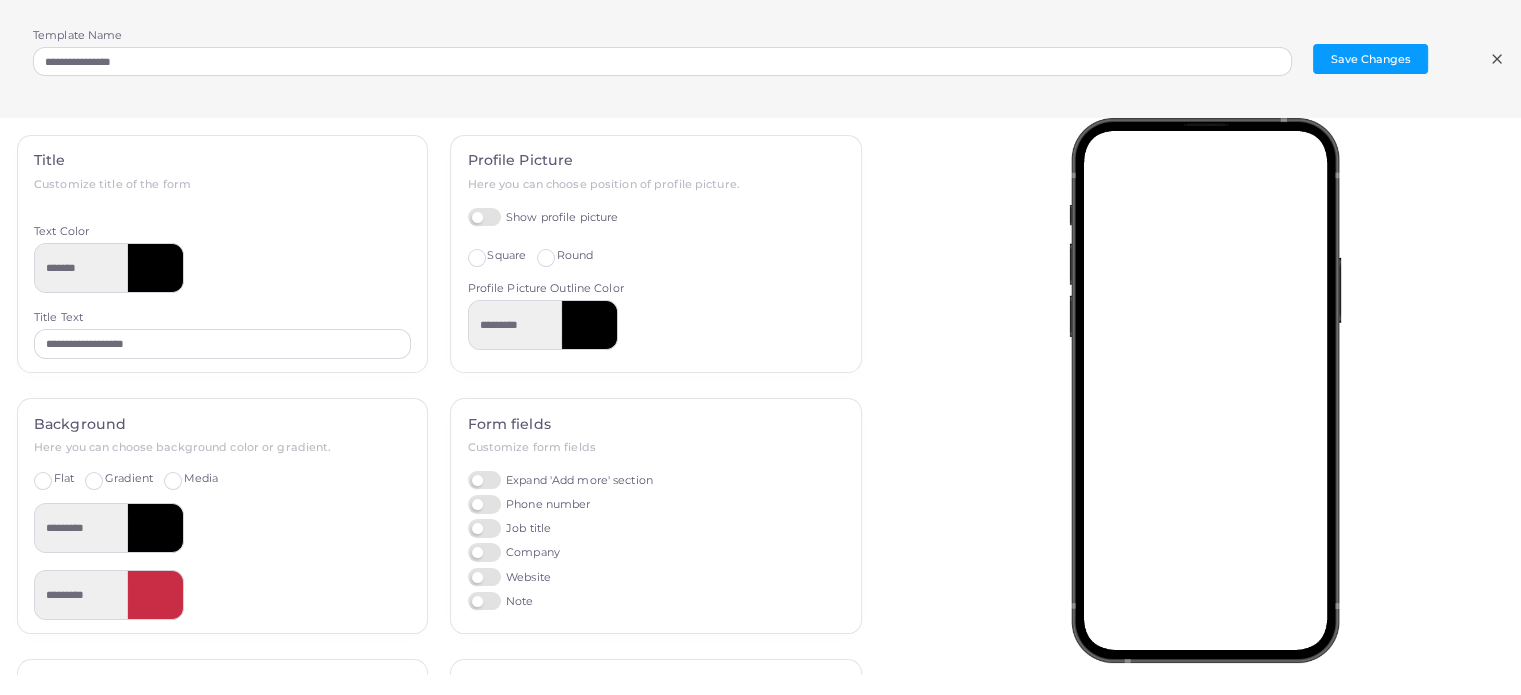 click at bounding box center [156, 268] 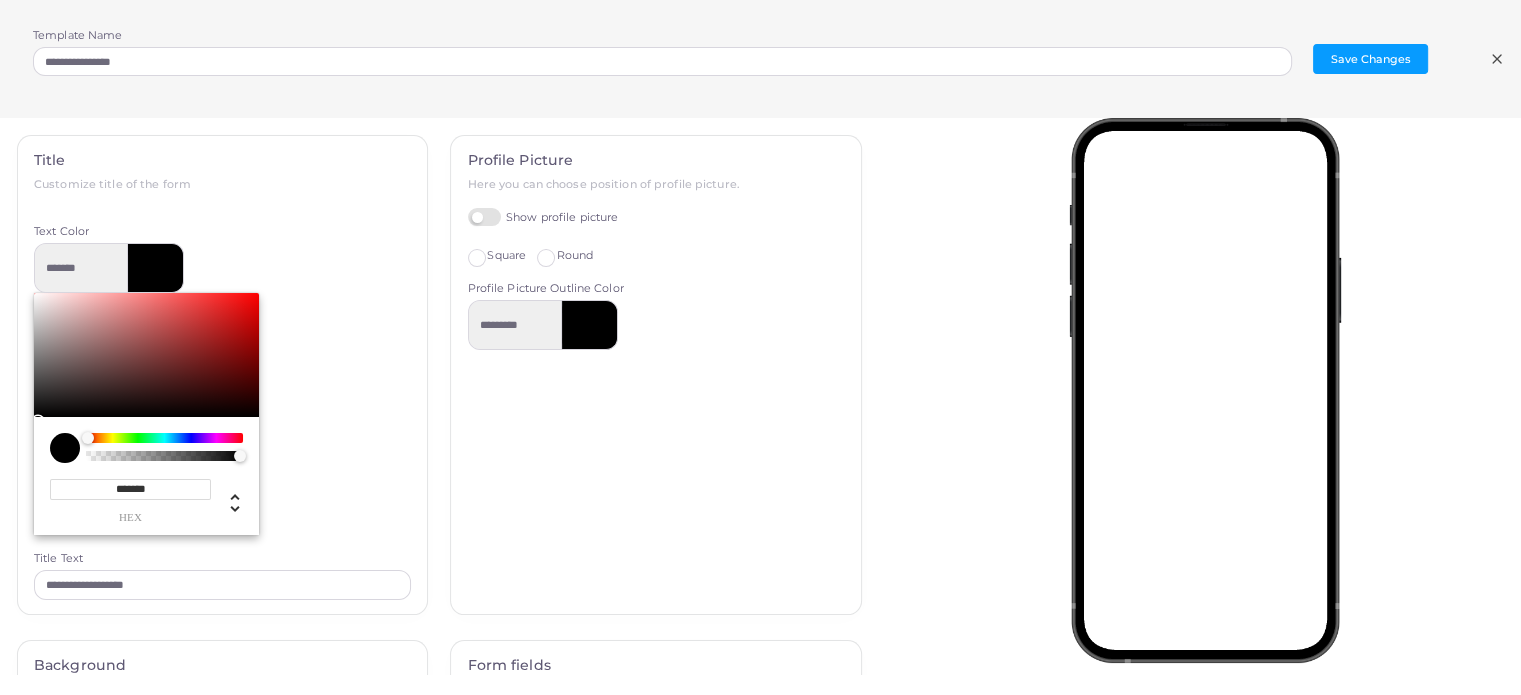 type on "*********" 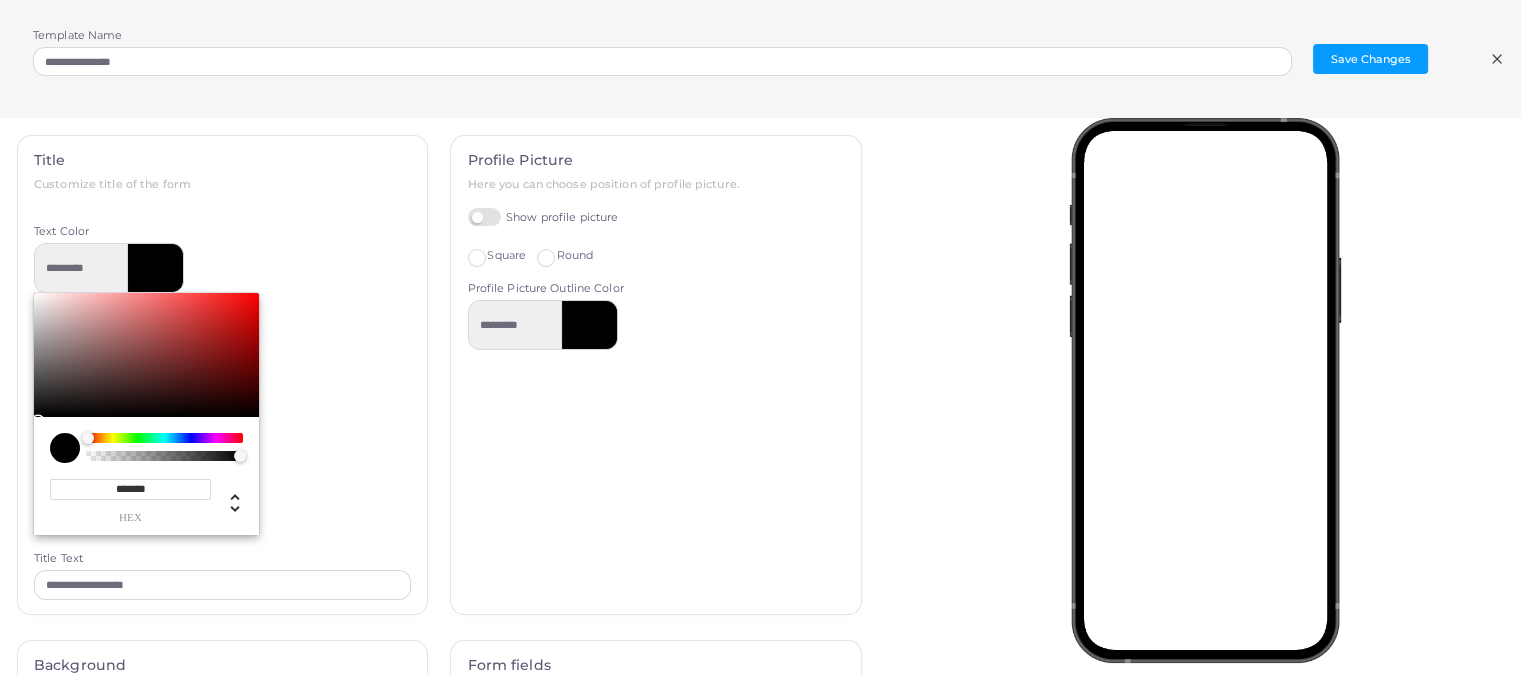 type on "*********" 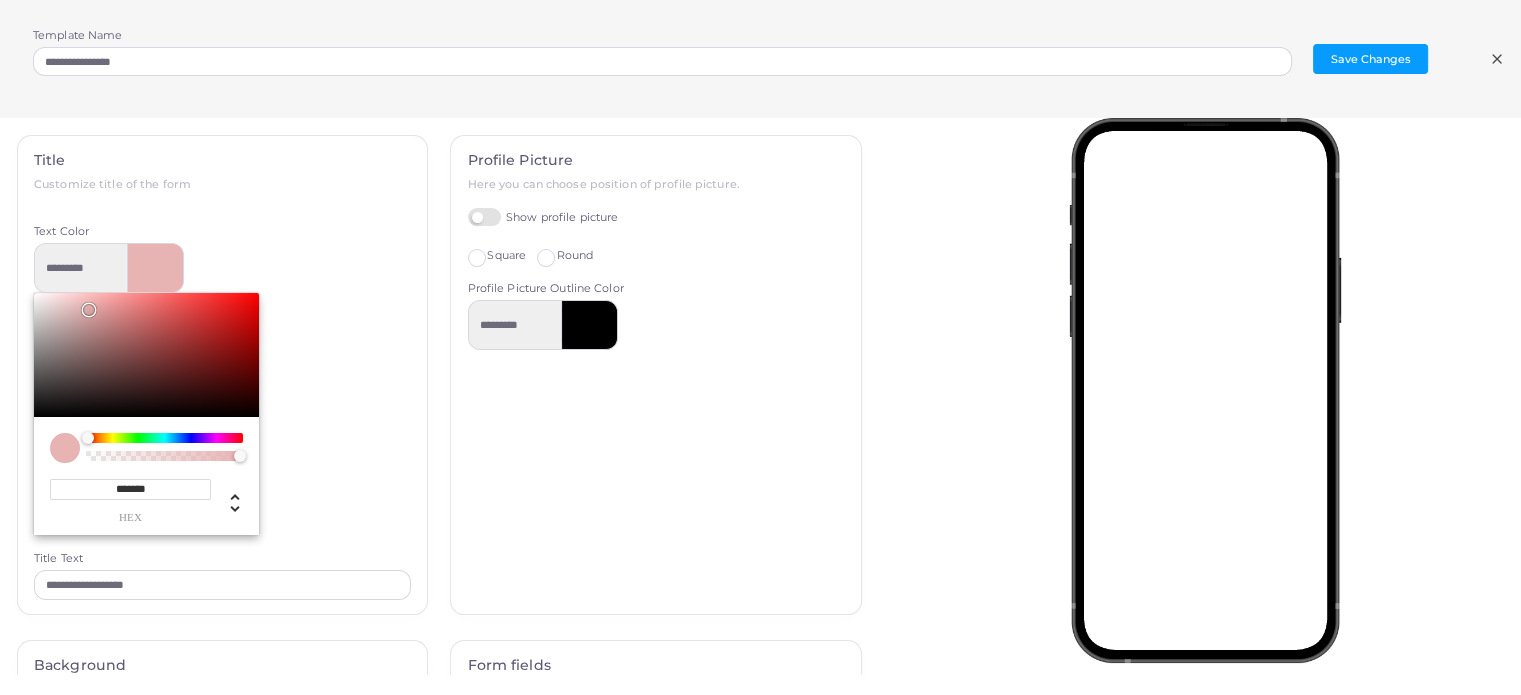 type on "*********" 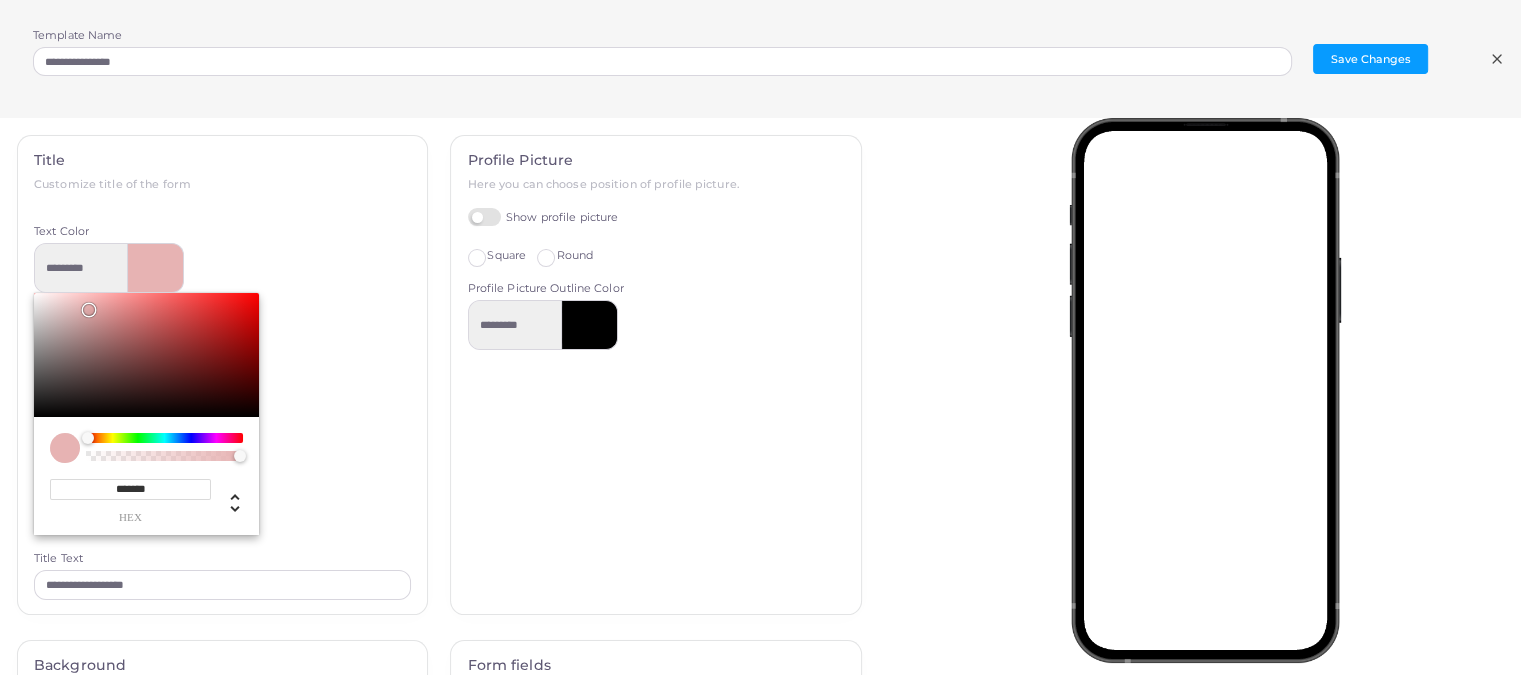 type on "*******" 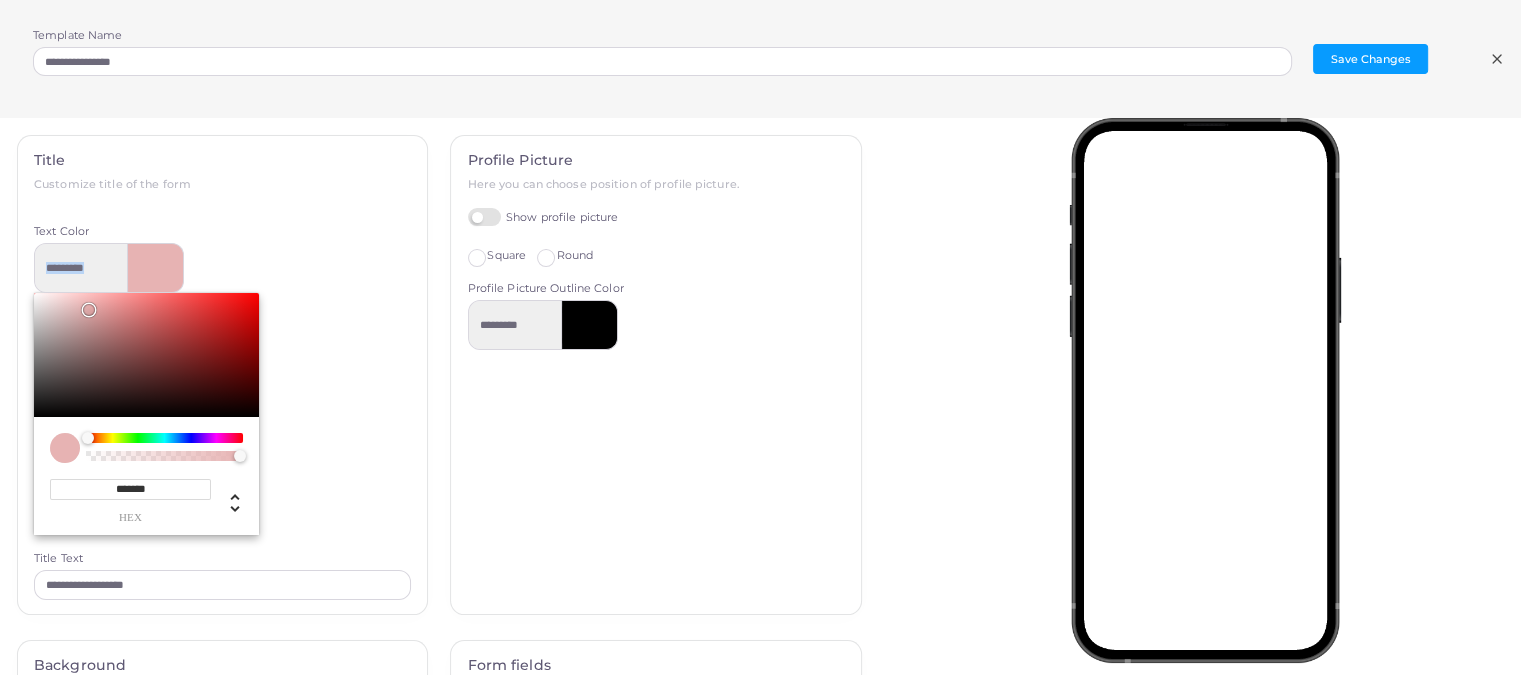 type on "*********" 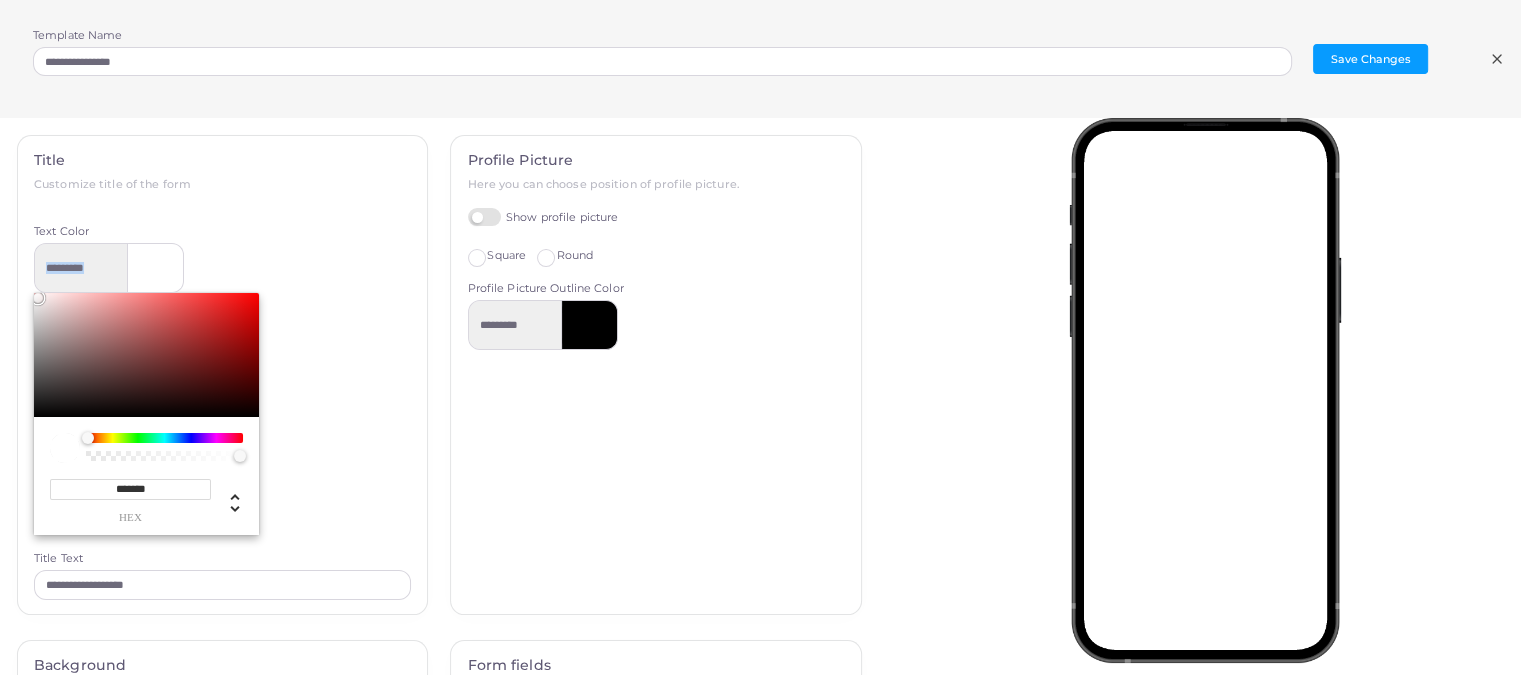 drag, startPoint x: 203, startPoint y: 337, endPoint x: 4, endPoint y: 269, distance: 210.29741 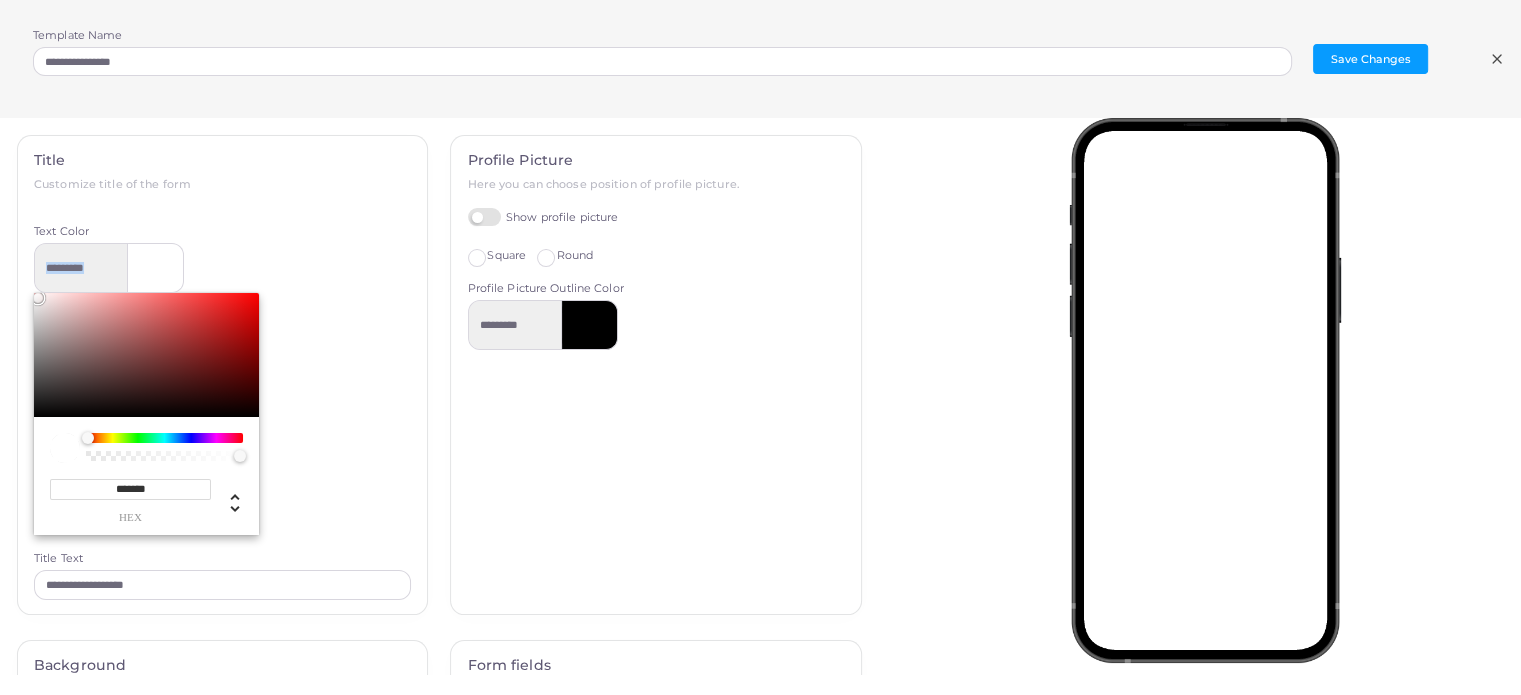 click on "**********" at bounding box center (439, 396) 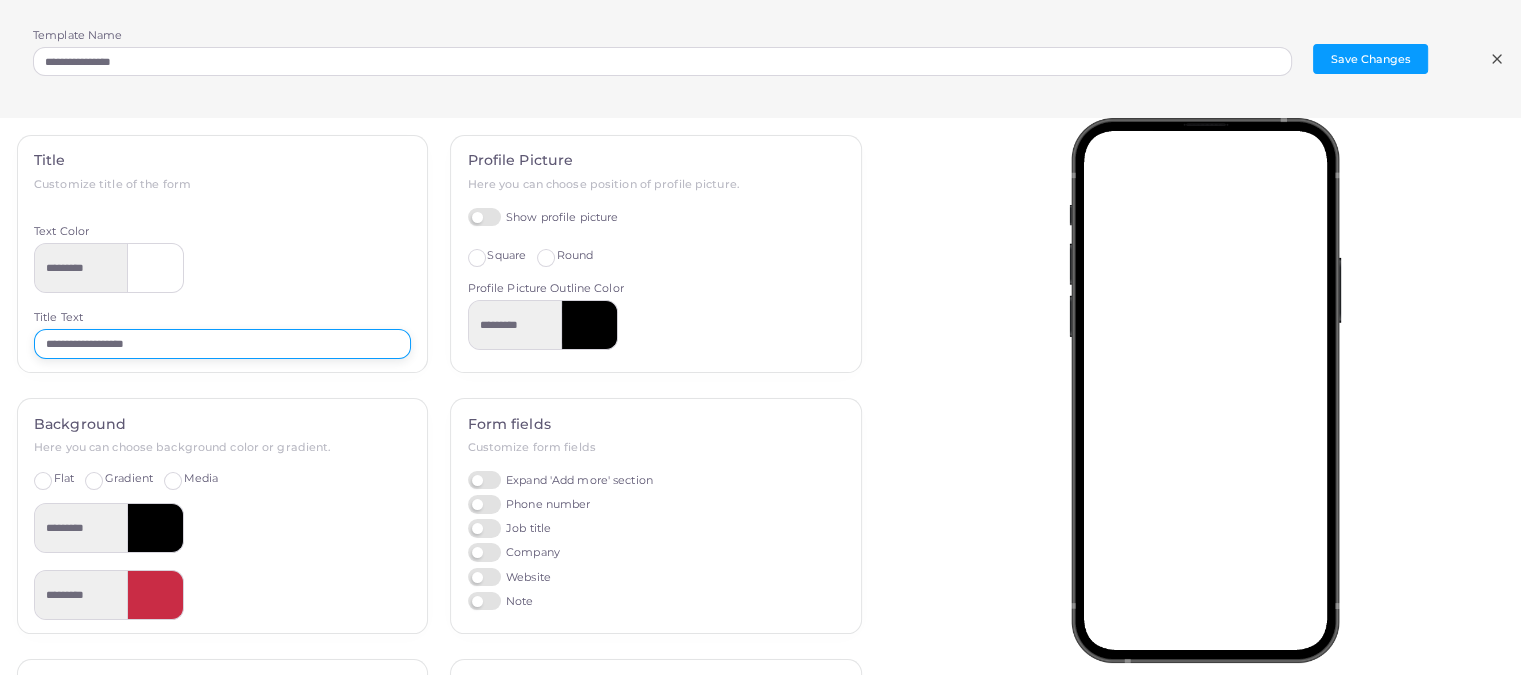 drag, startPoint x: 118, startPoint y: 339, endPoint x: 9, endPoint y: 325, distance: 109.89541 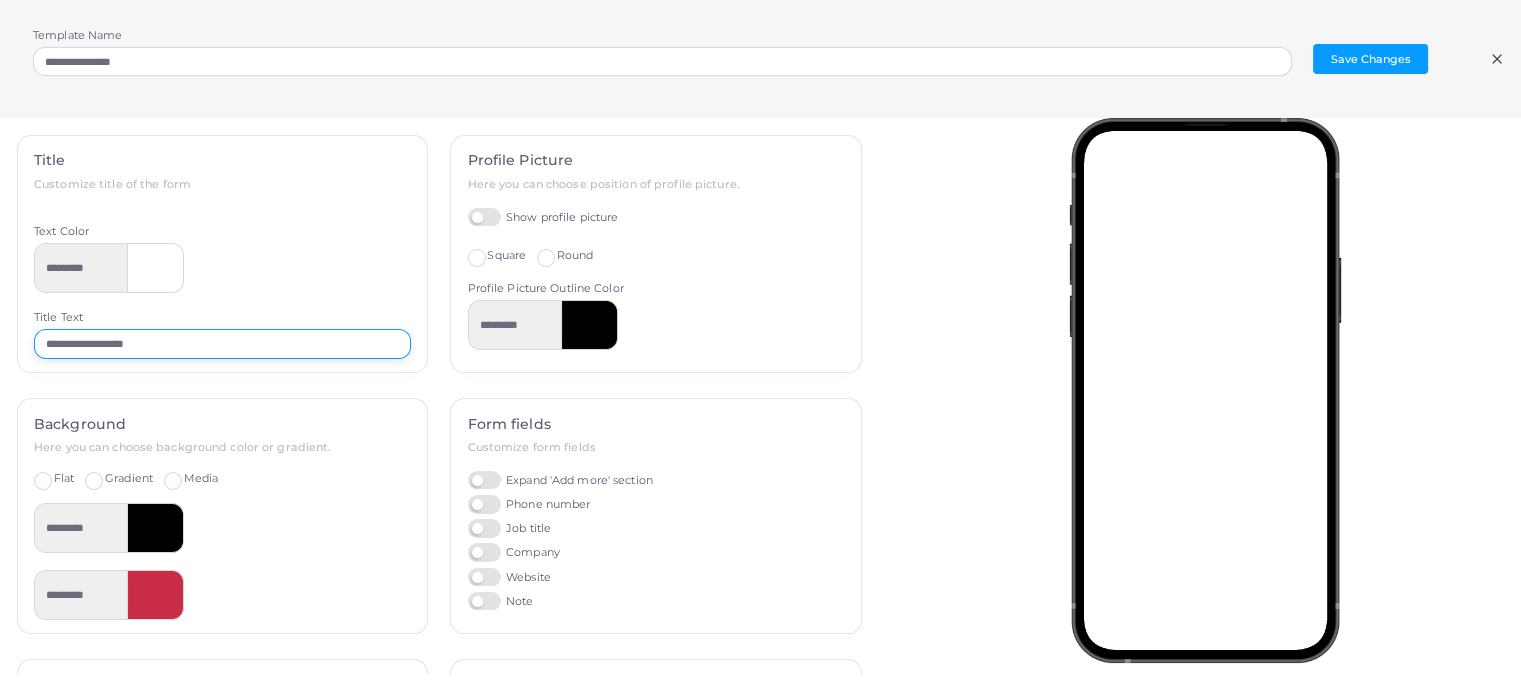click on "**********" at bounding box center [222, 344] 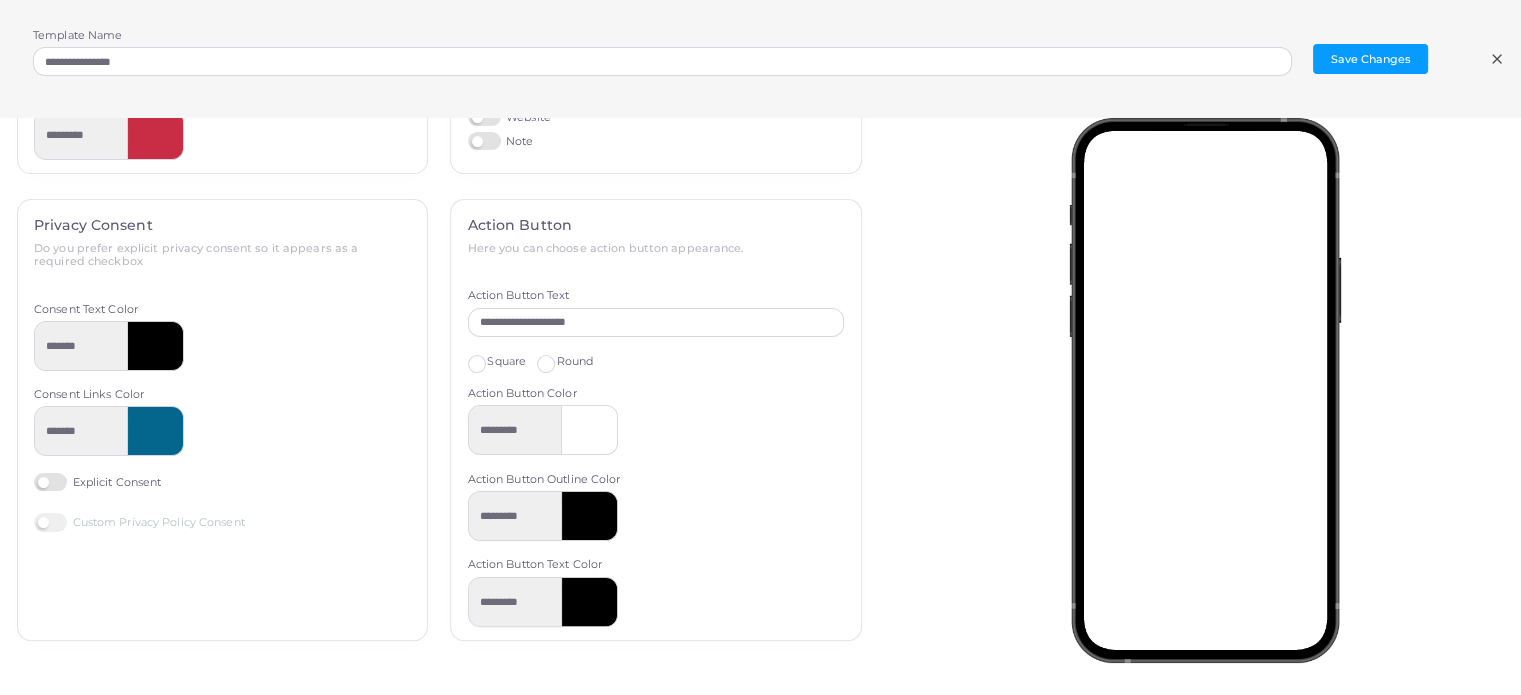 scroll, scrollTop: 466, scrollLeft: 0, axis: vertical 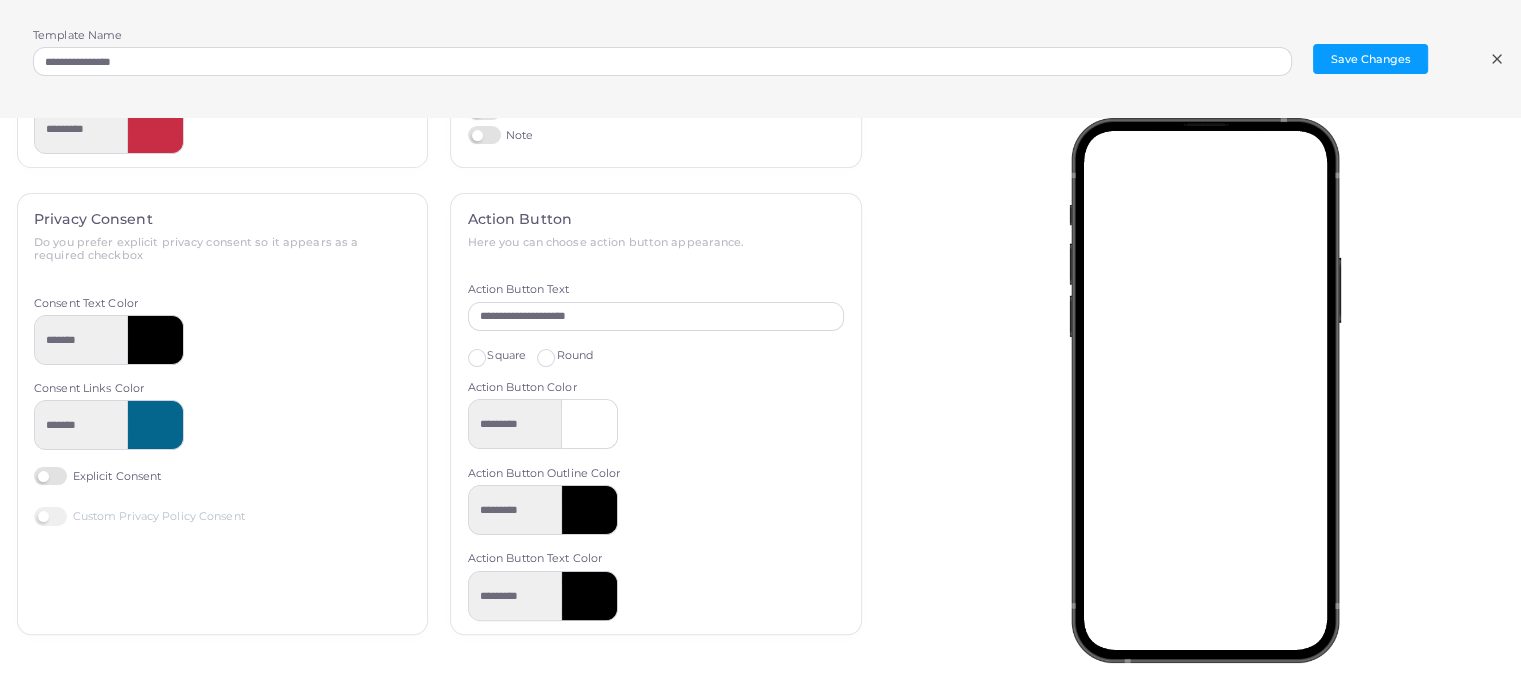 type on "**********" 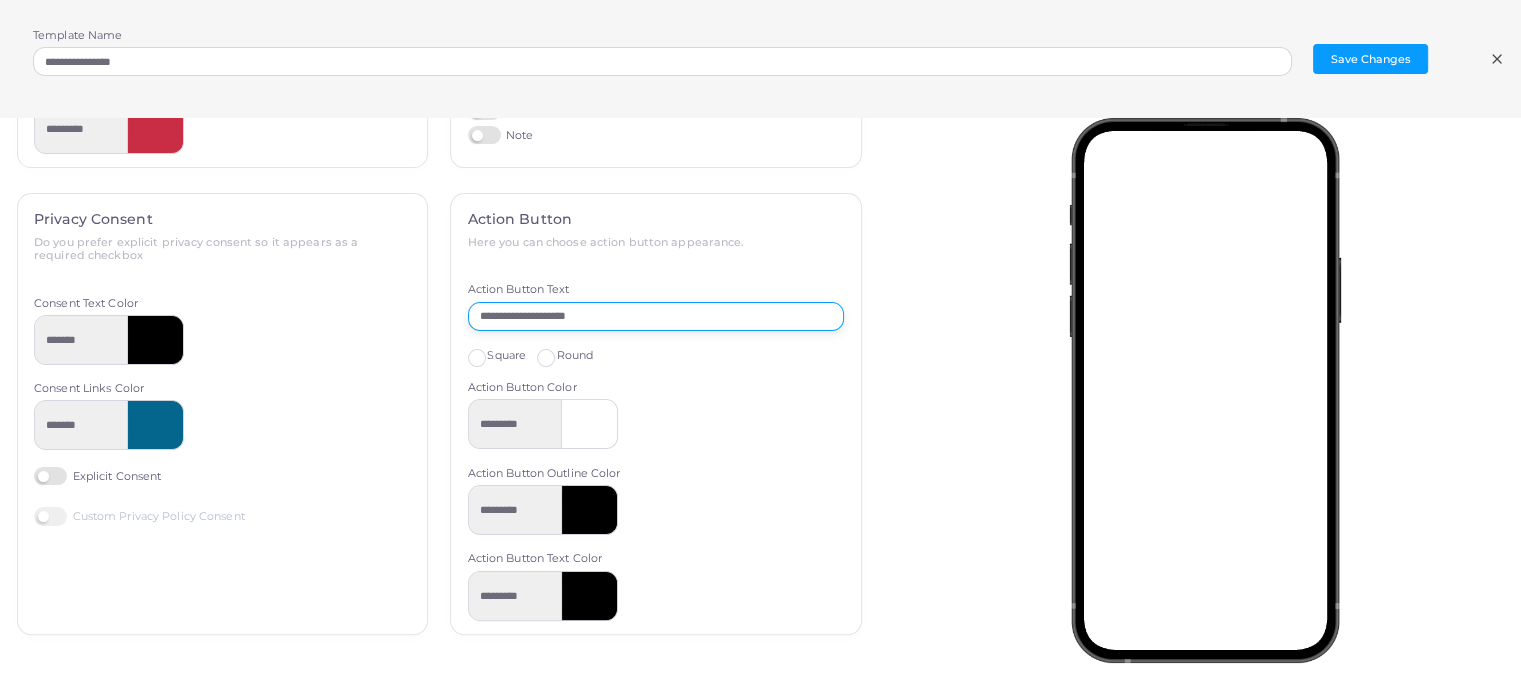drag, startPoint x: 613, startPoint y: 307, endPoint x: 512, endPoint y: 305, distance: 101.0198 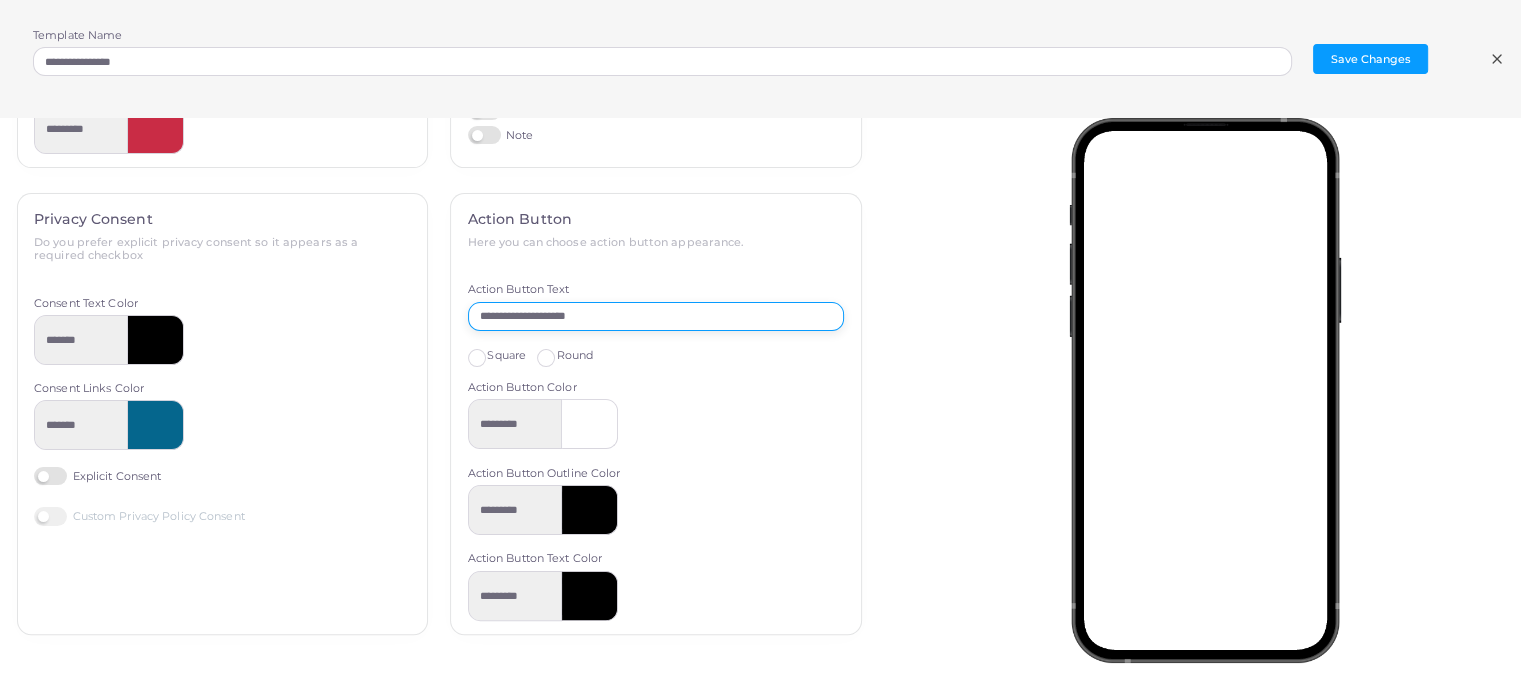 click on "**********" at bounding box center [656, 317] 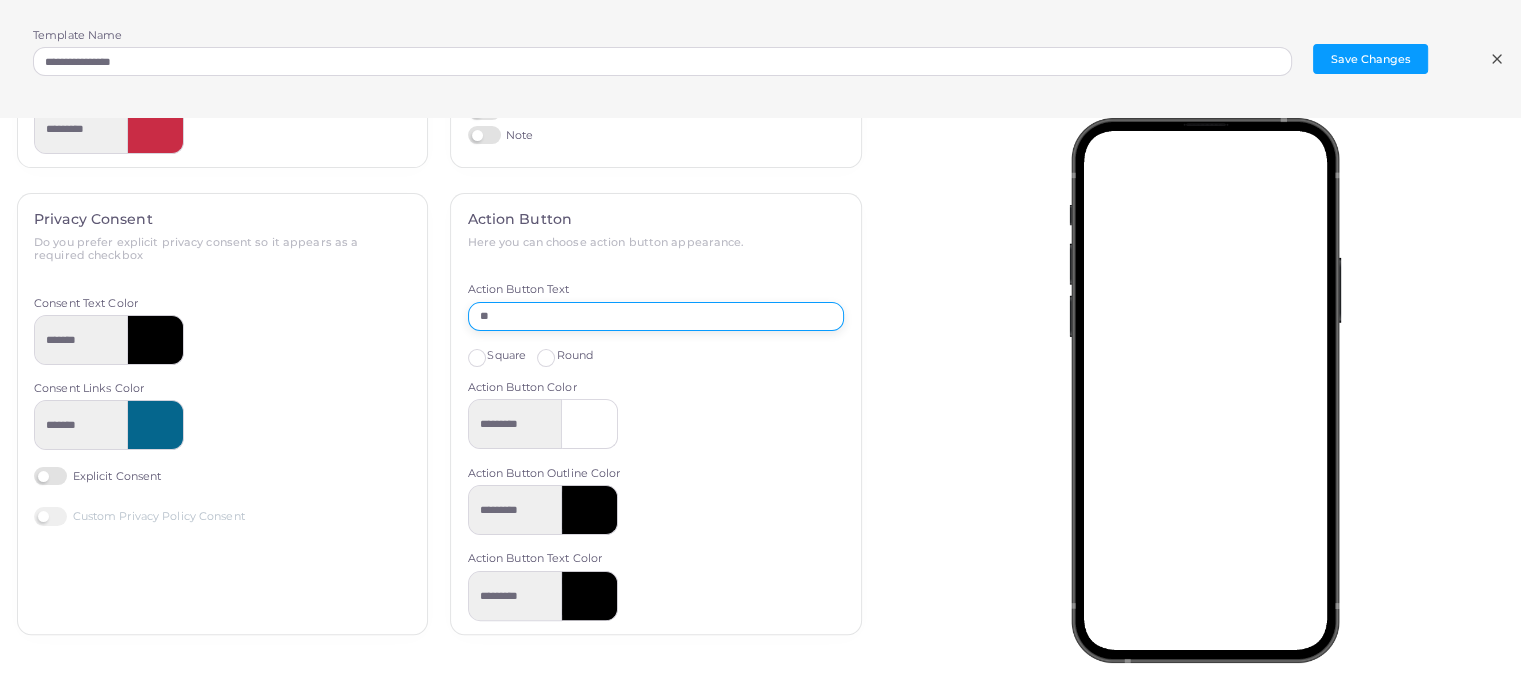 type on "*" 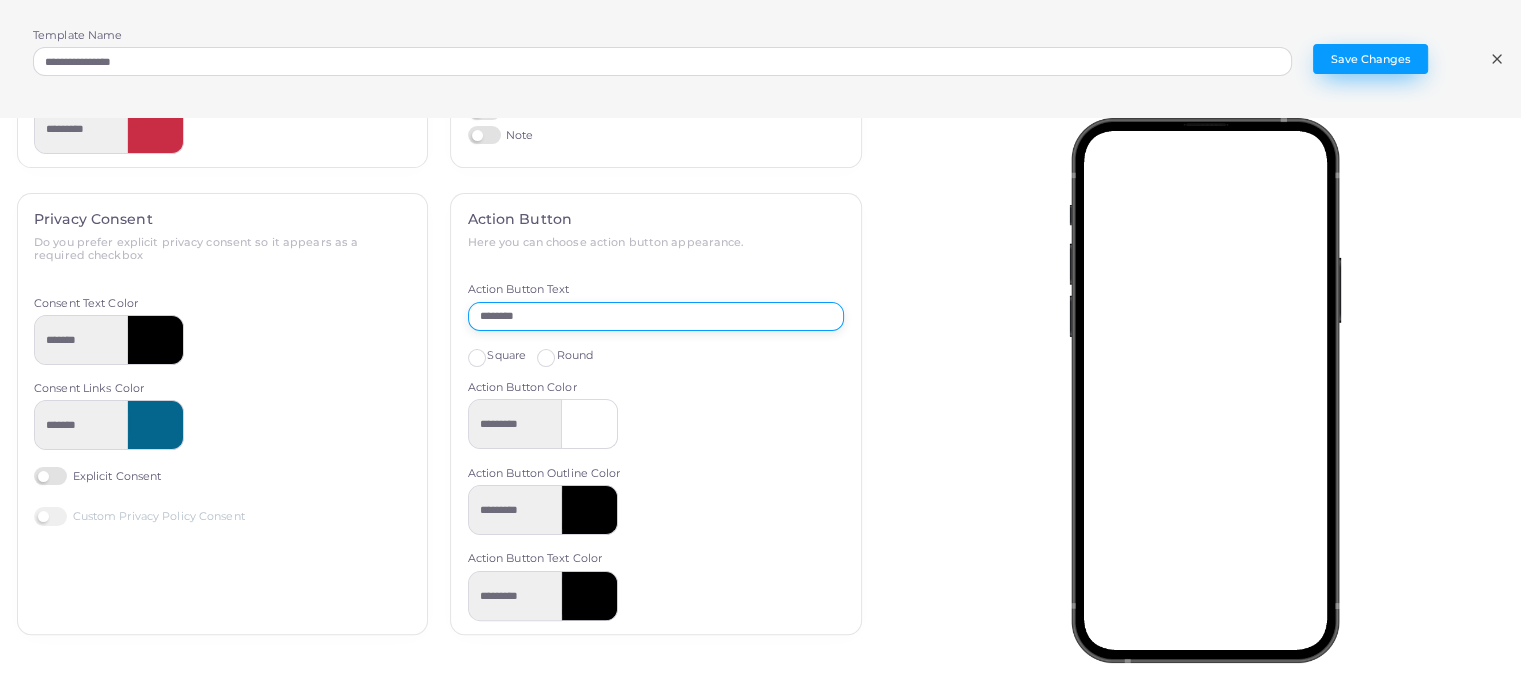 type on "********" 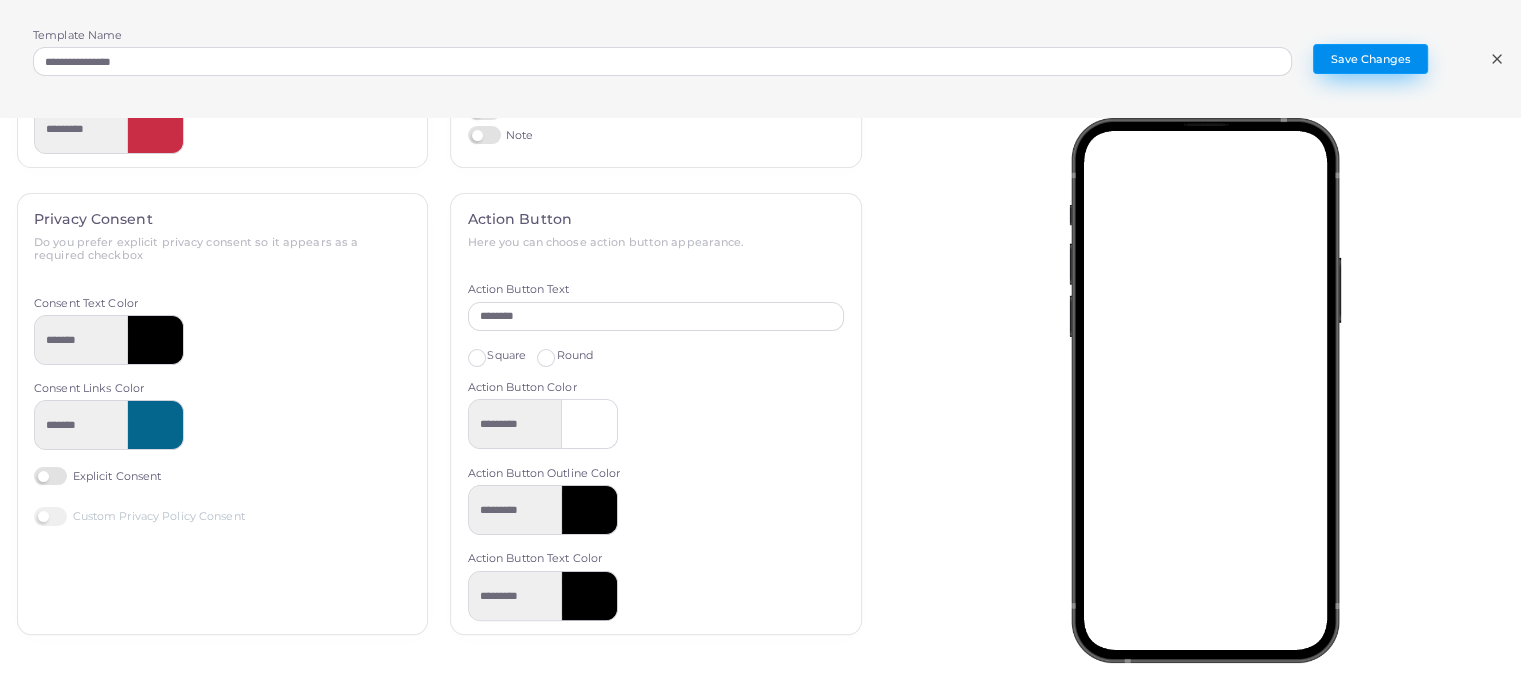 click on "Save Changes" at bounding box center (1370, 59) 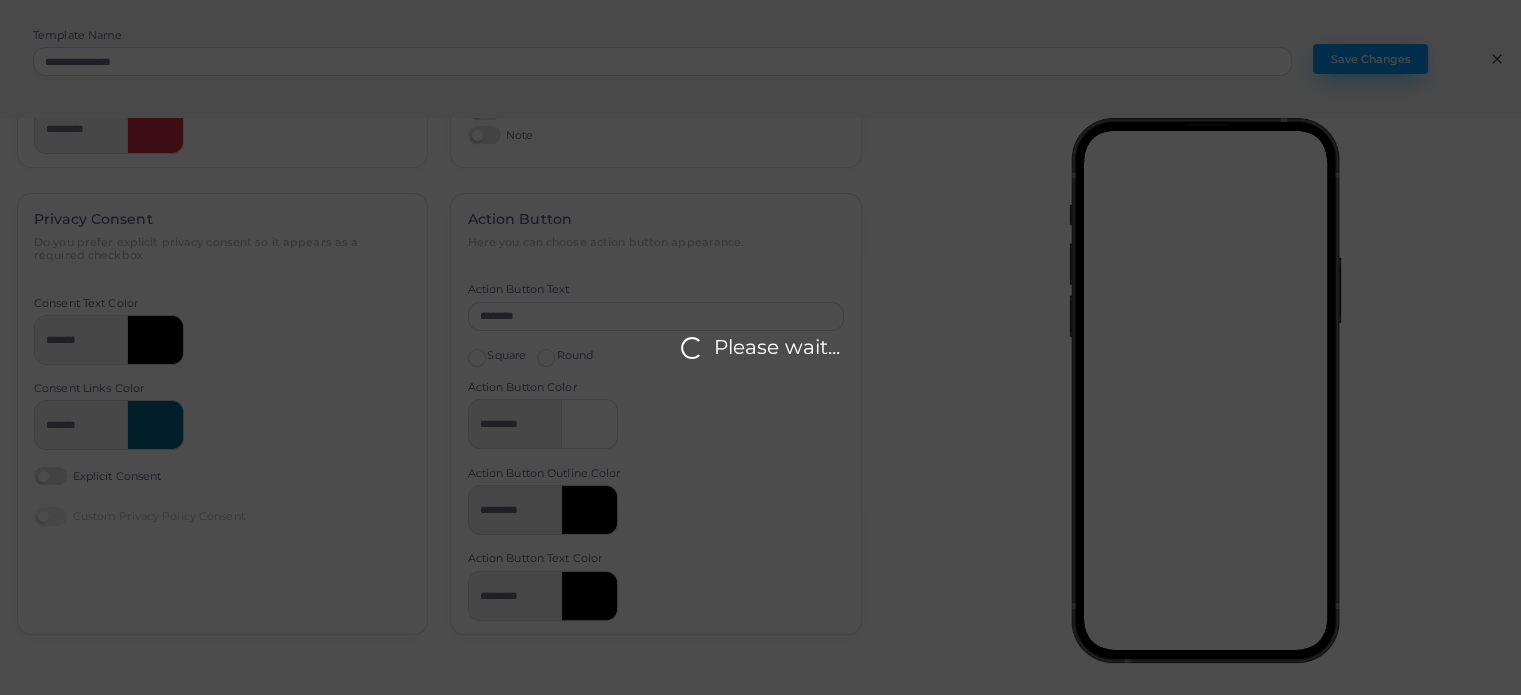 scroll, scrollTop: 0, scrollLeft: 0, axis: both 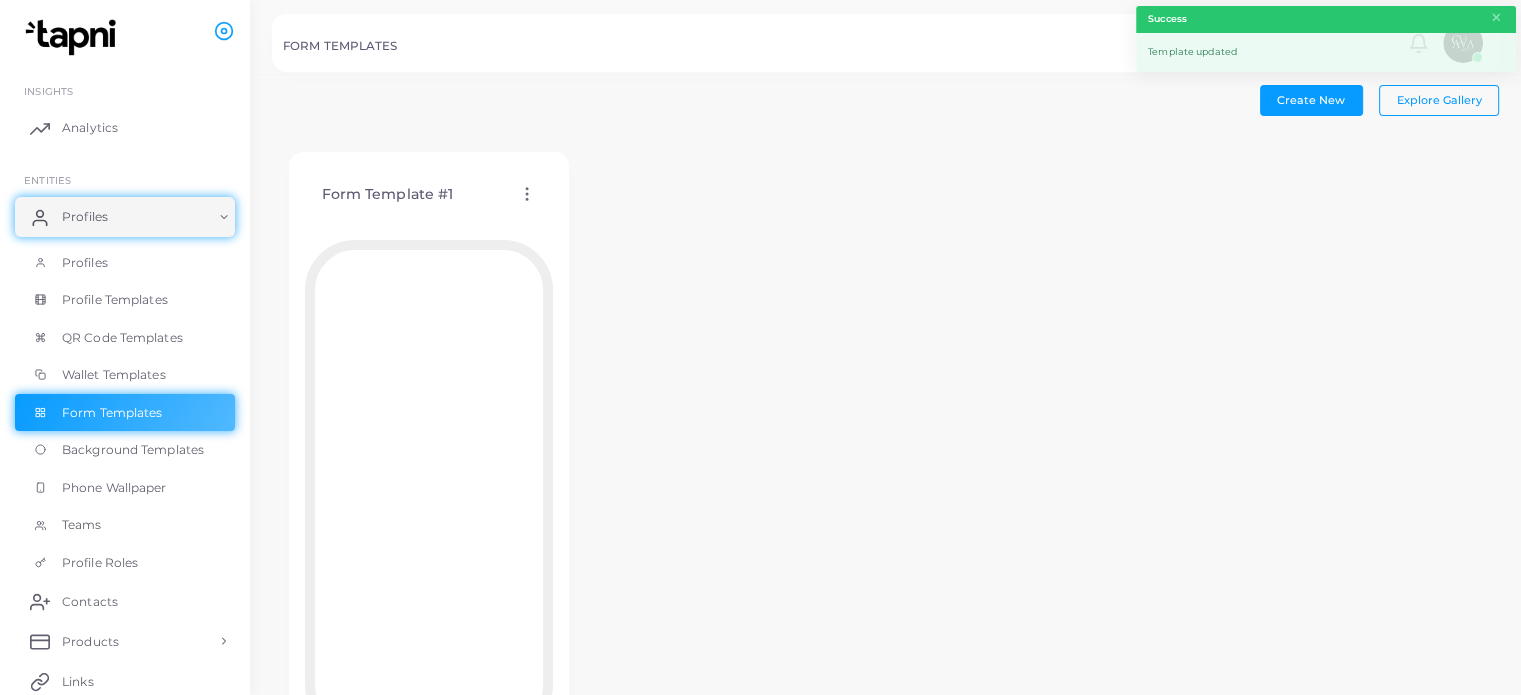 click 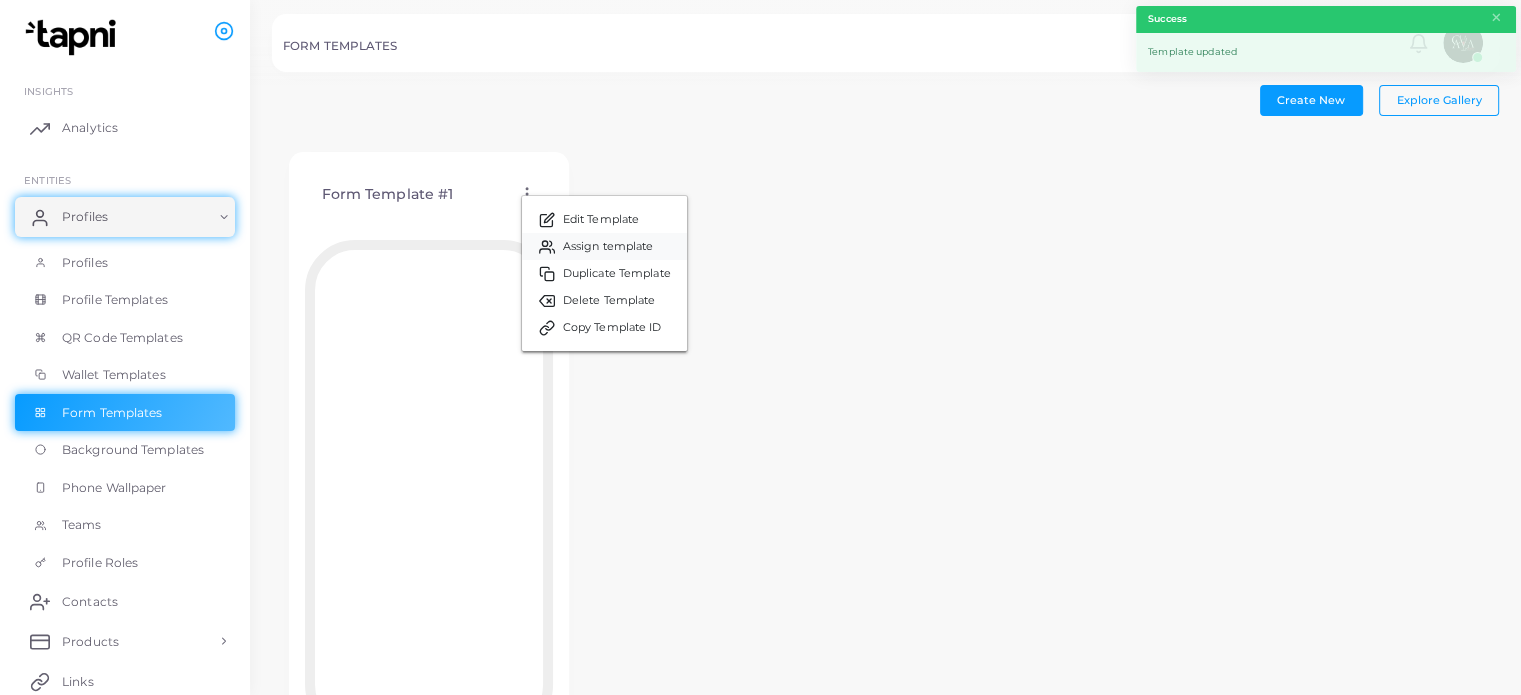 click on "Assign template" at bounding box center [608, 247] 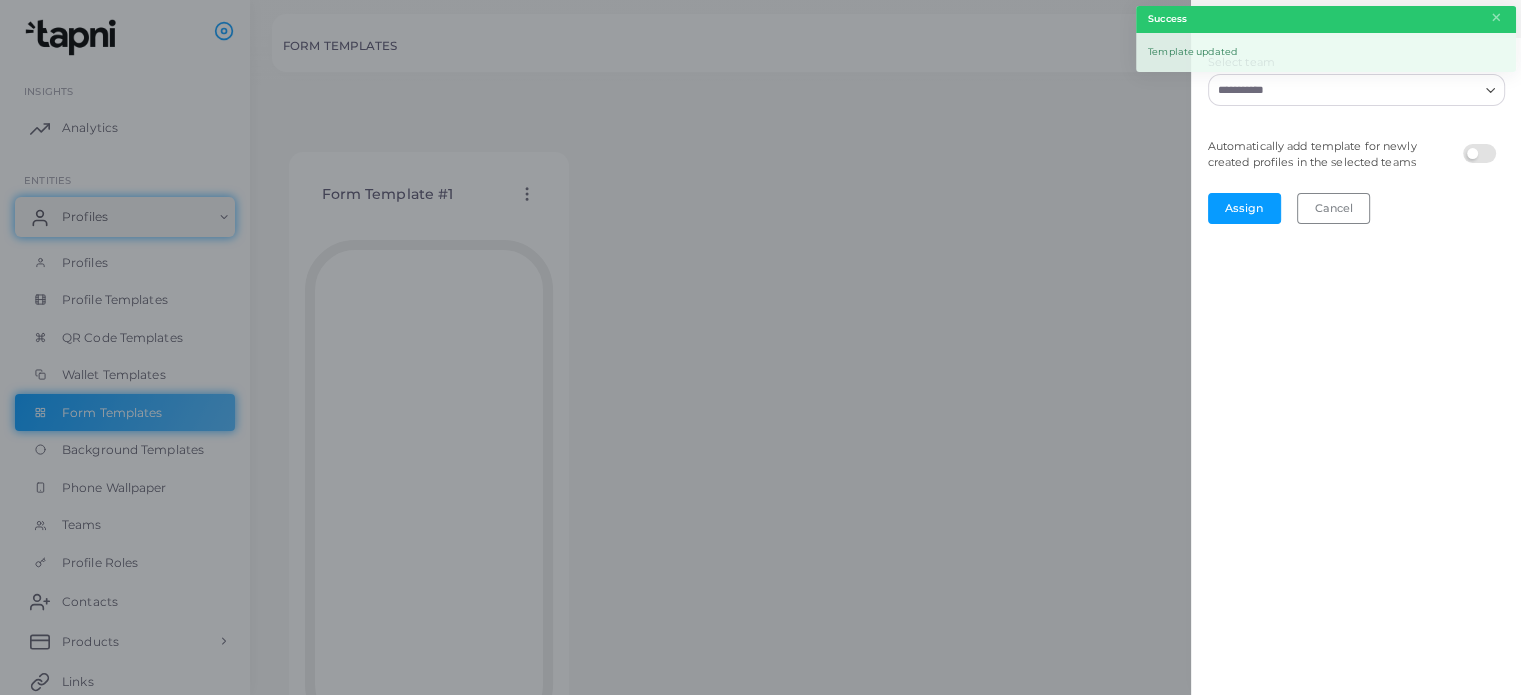 click on "Select team" at bounding box center [1344, 90] 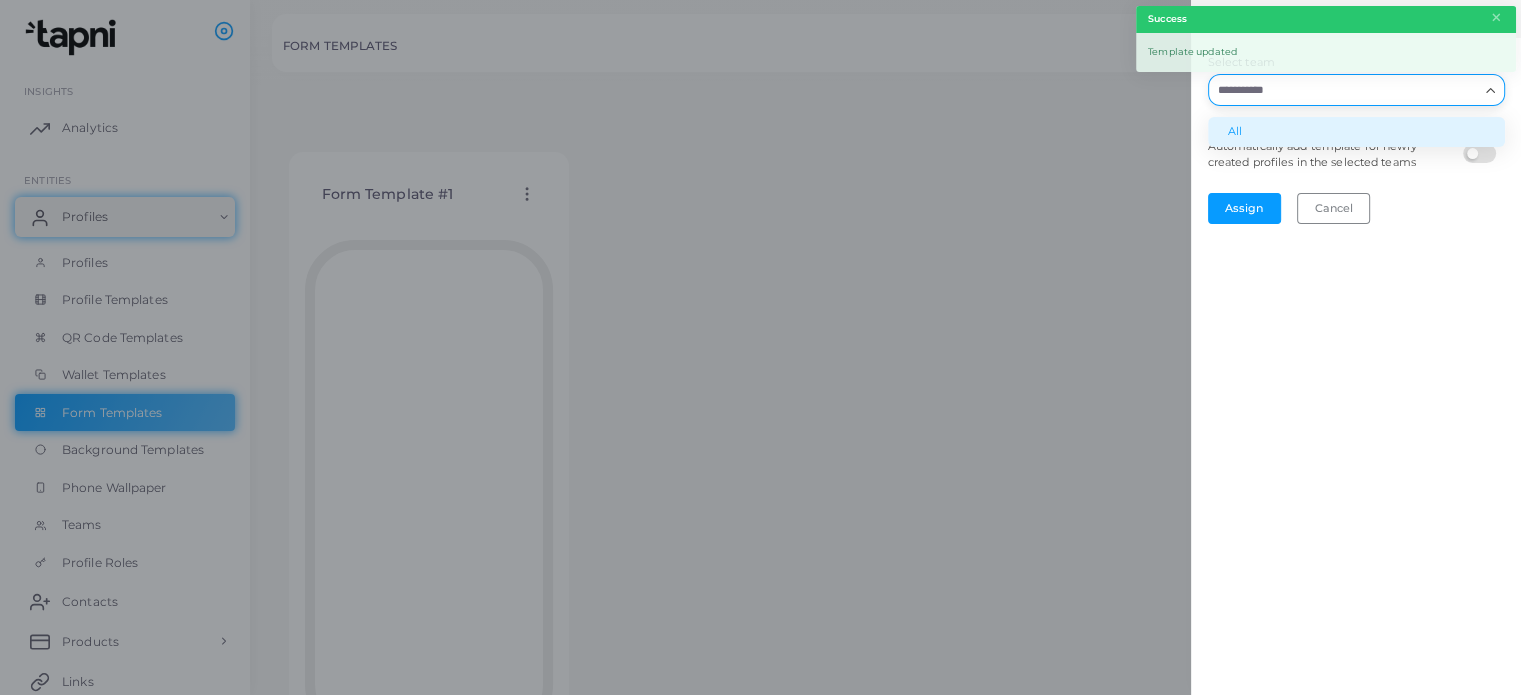 click on "All" at bounding box center (1356, 132) 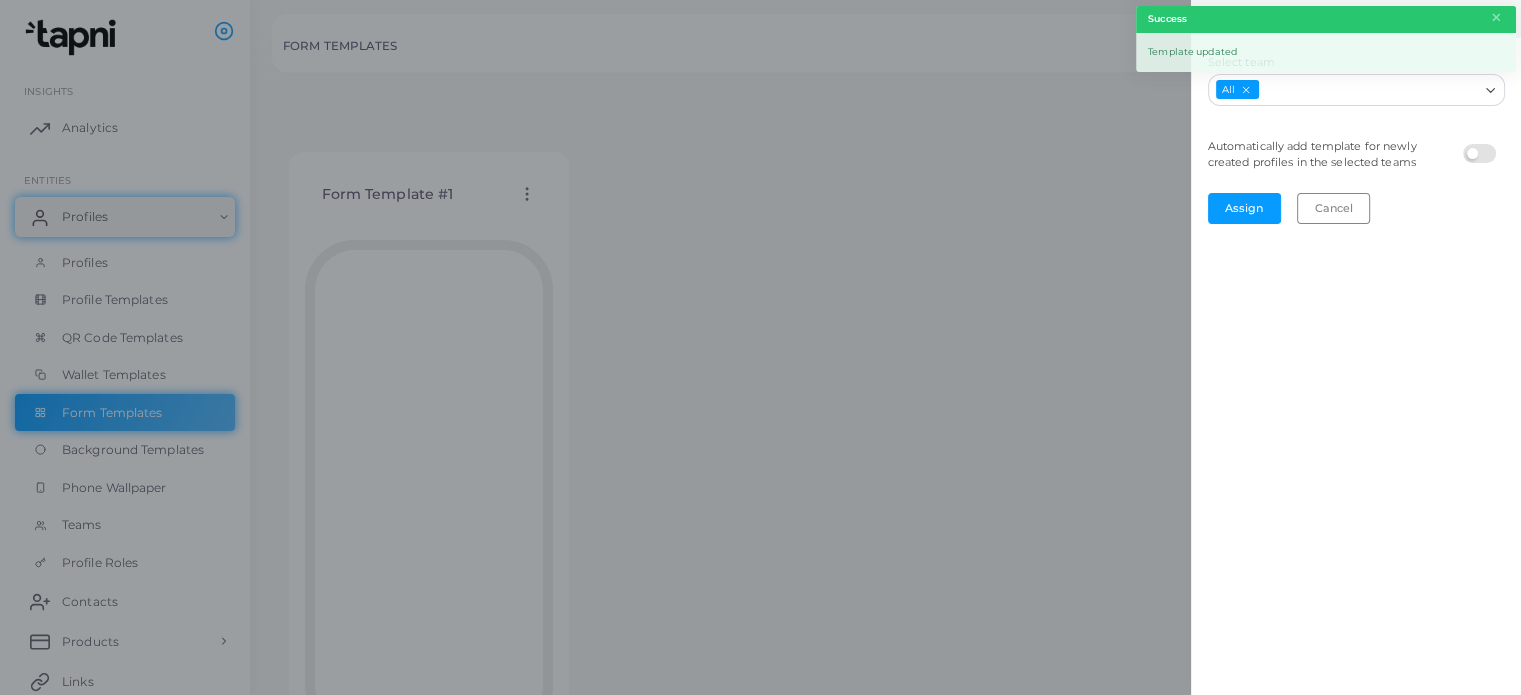 click at bounding box center [1482, 144] 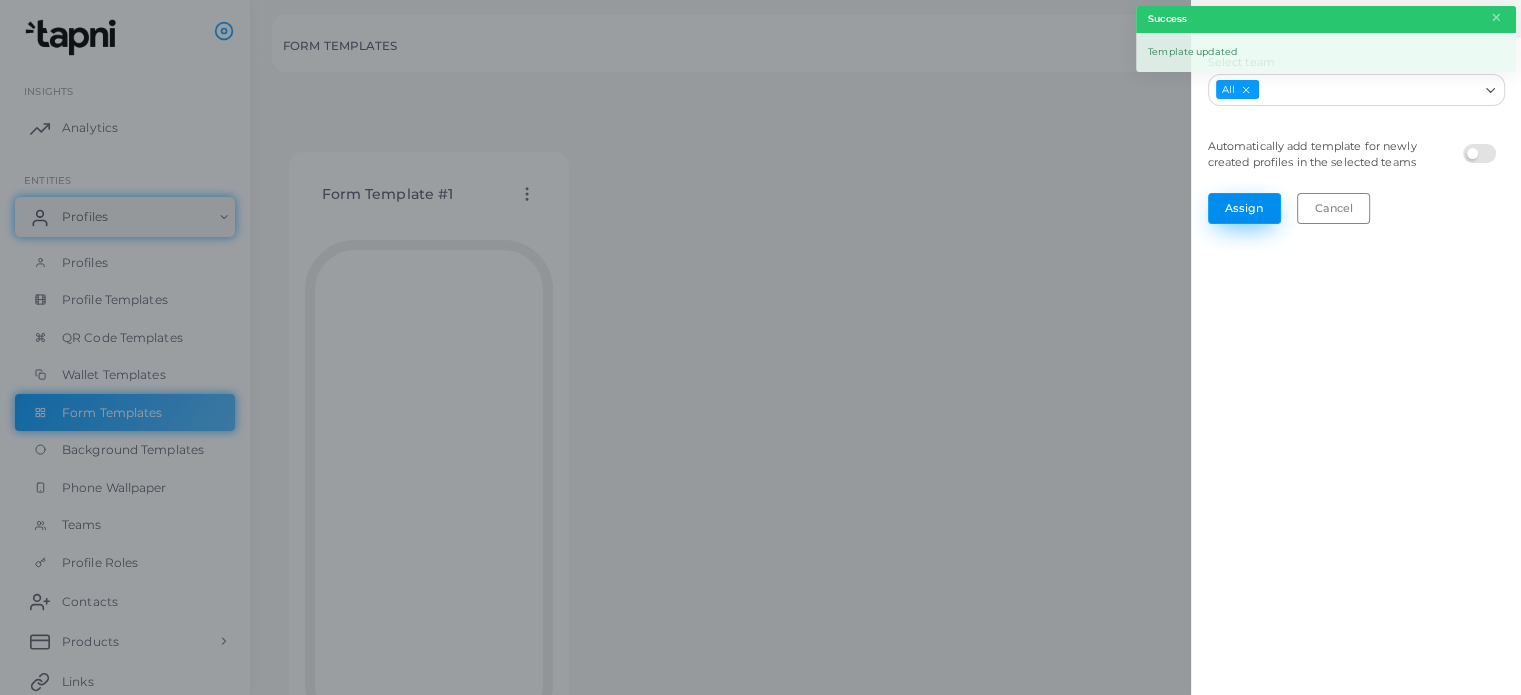 click on "Assign" at bounding box center (1244, 208) 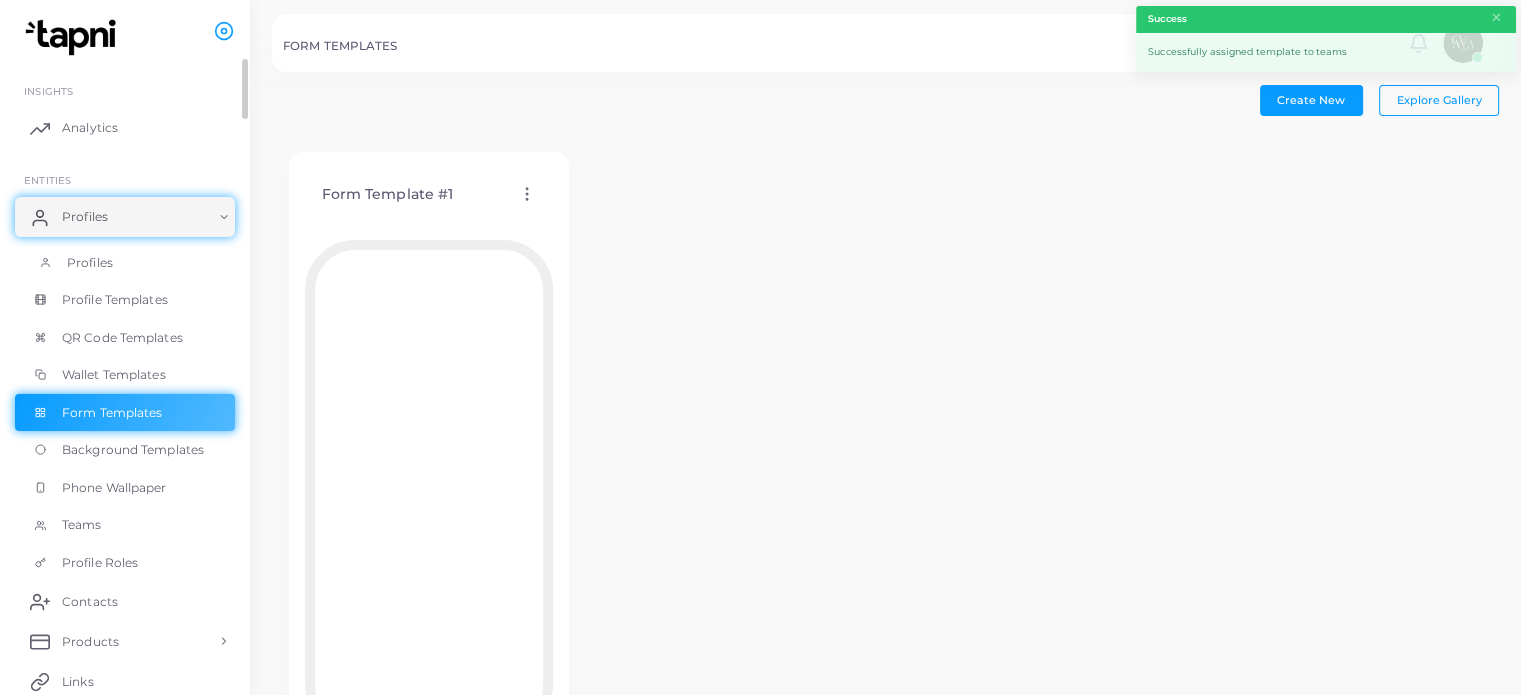 click on "Profiles" at bounding box center (125, 263) 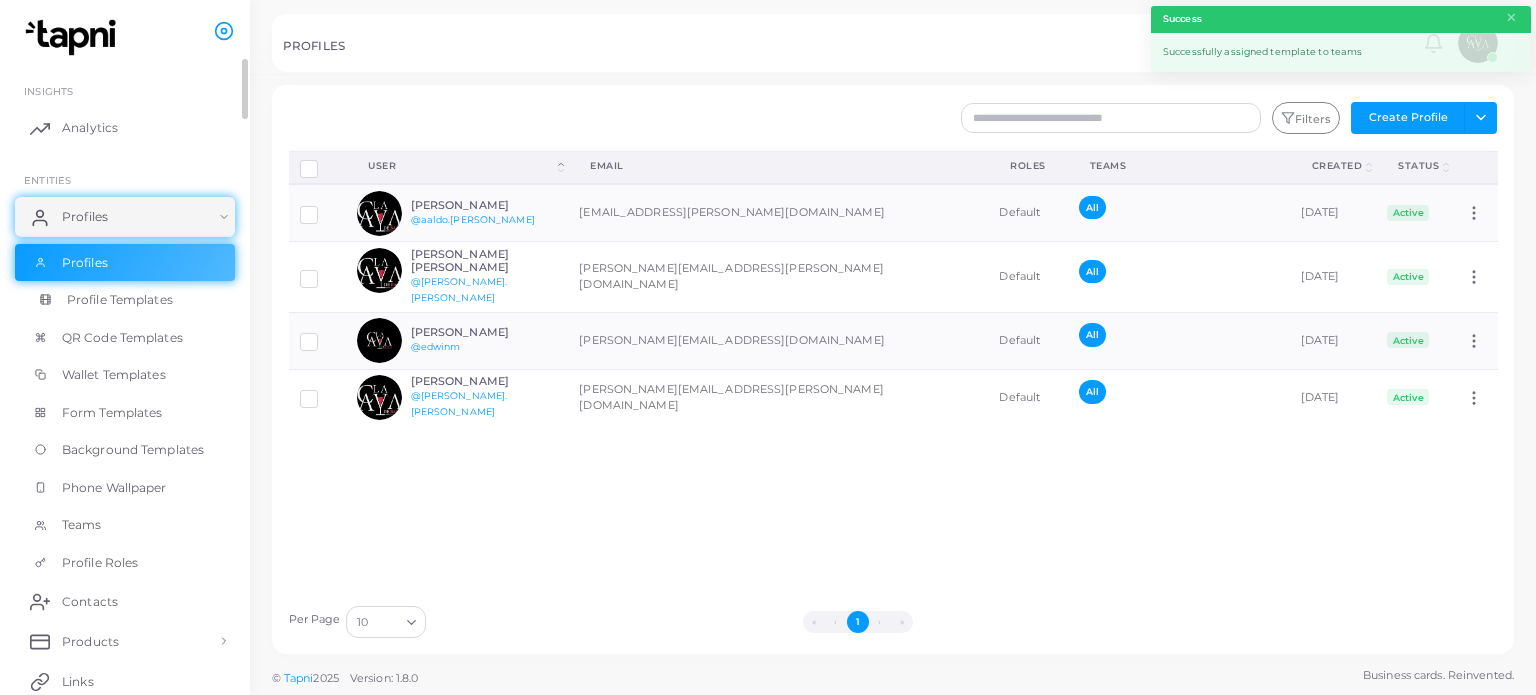 drag, startPoint x: 136, startPoint y: 299, endPoint x: 337, endPoint y: 304, distance: 201.06218 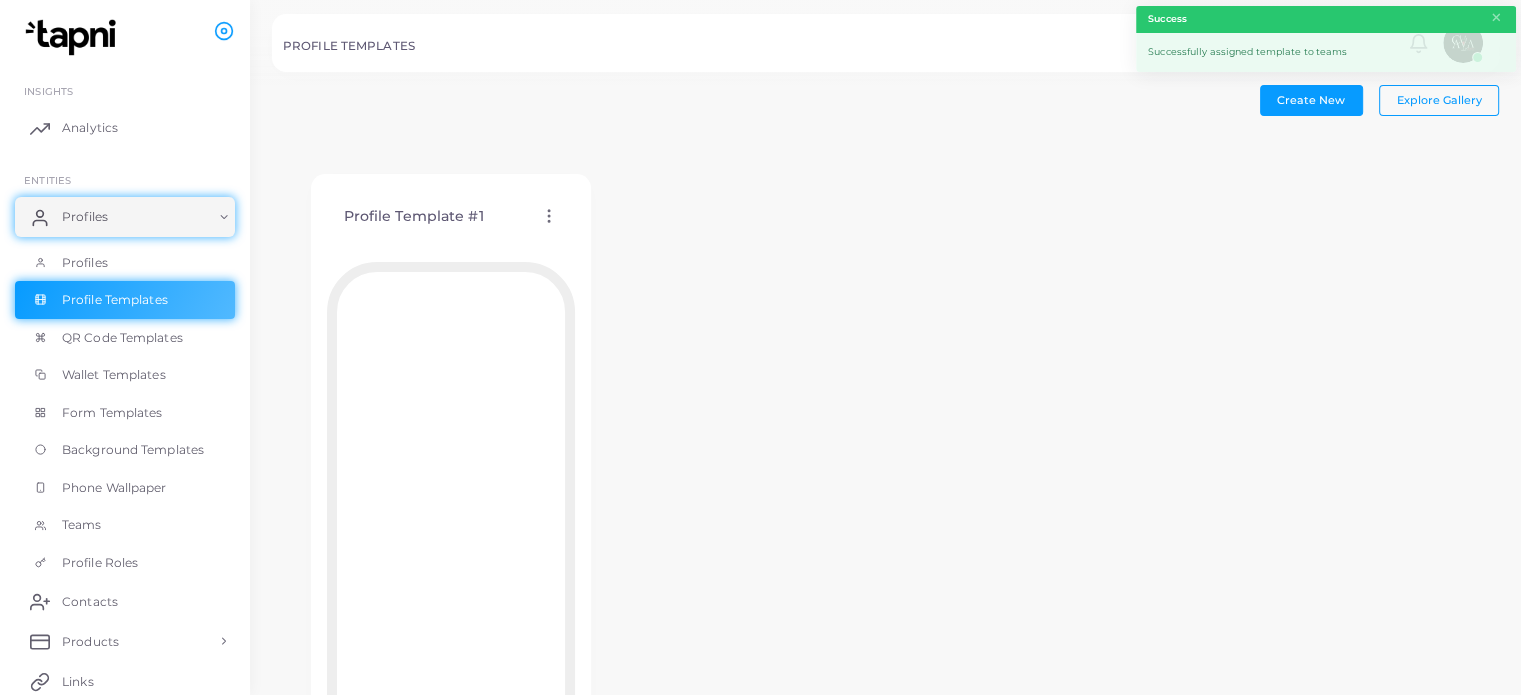 click 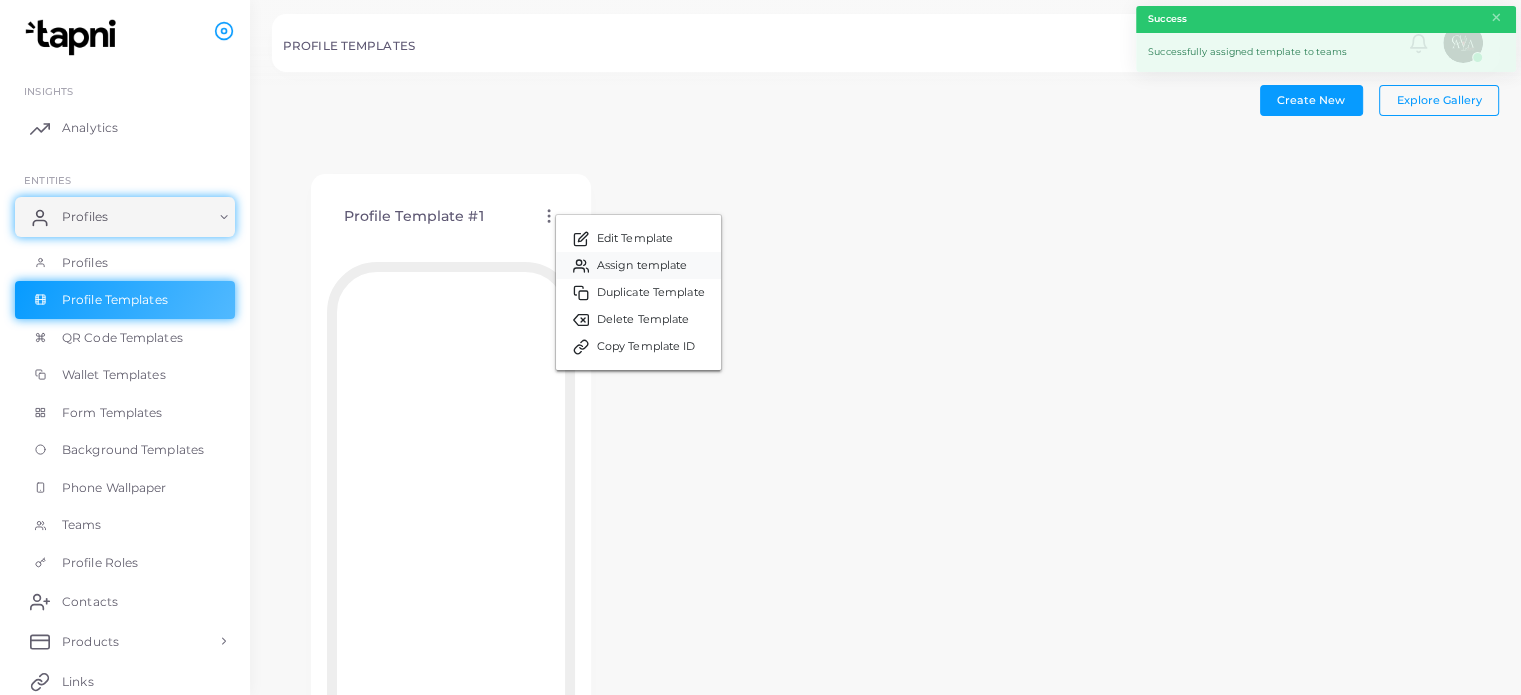 click on "Assign template" at bounding box center [642, 266] 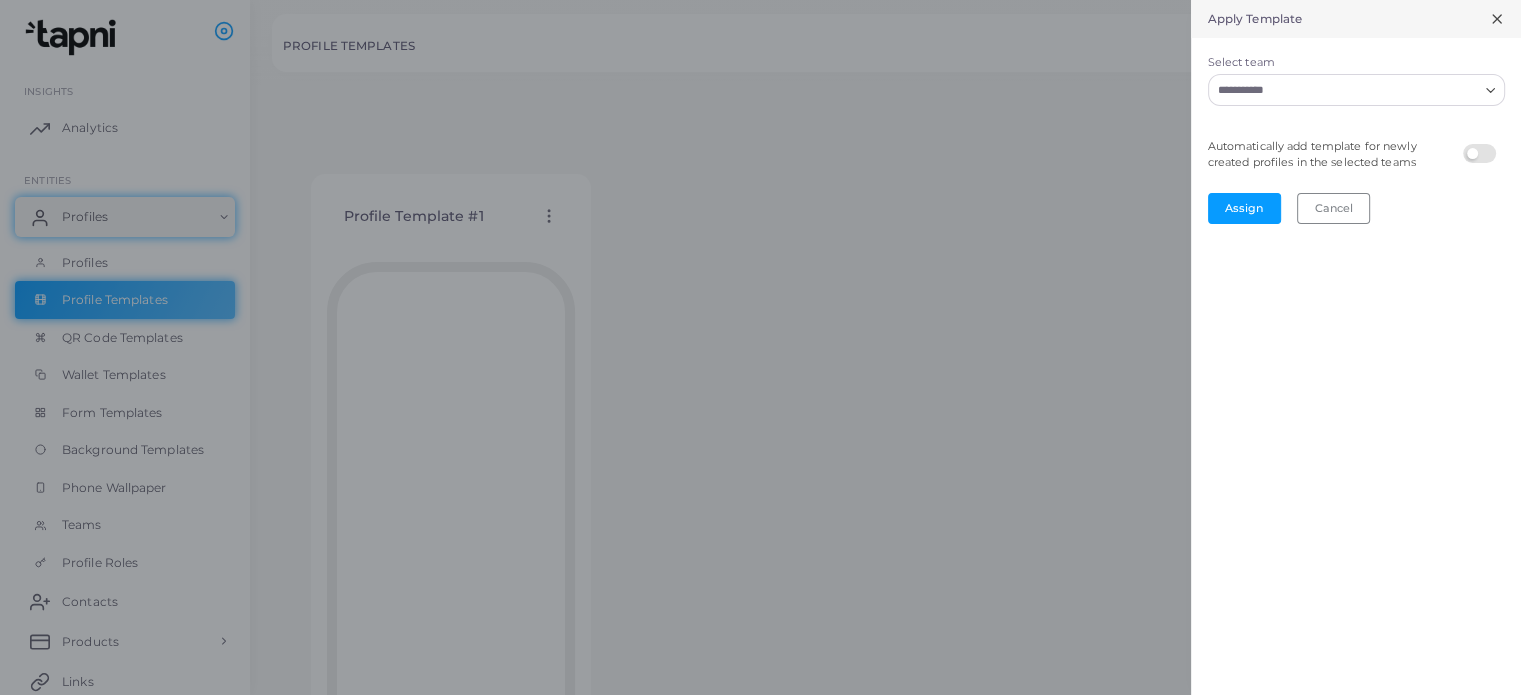 click on "Select team" at bounding box center (1344, 90) 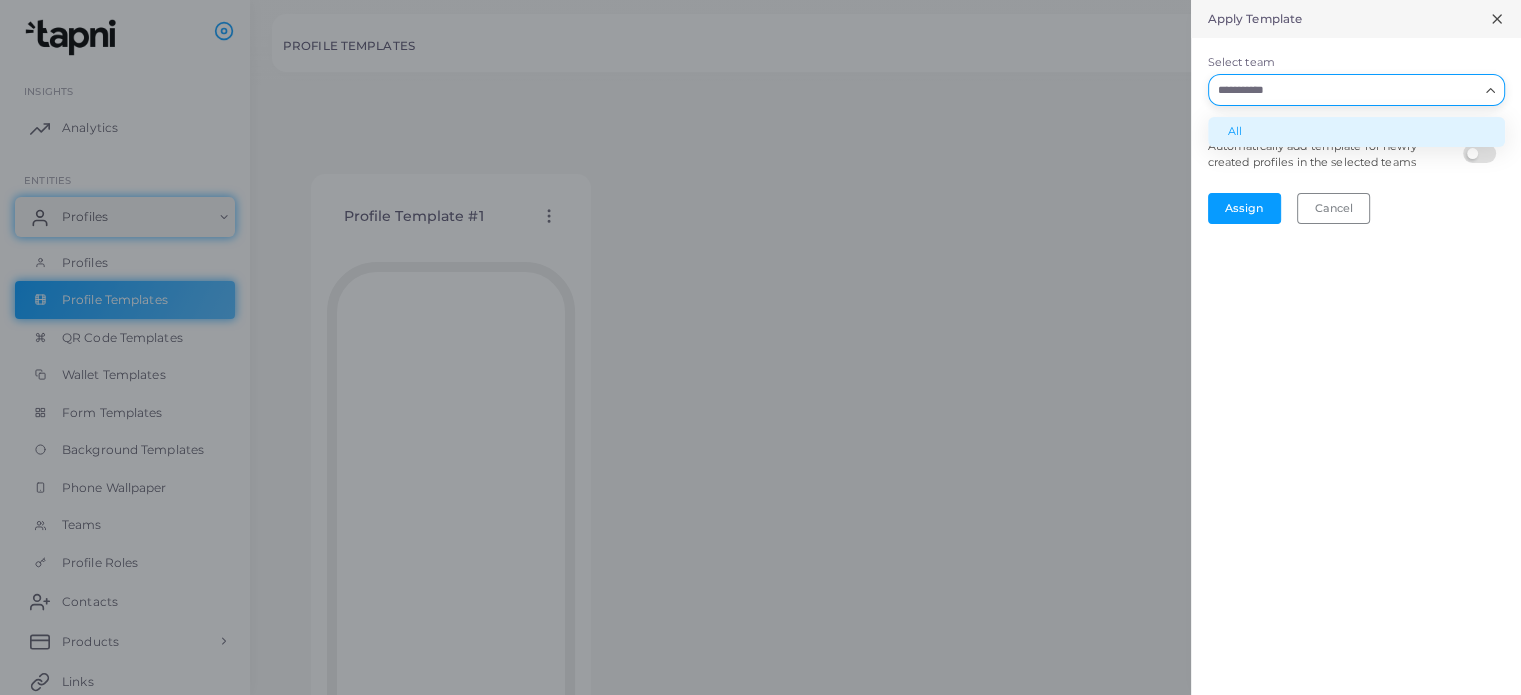 click on "All" at bounding box center [1356, 132] 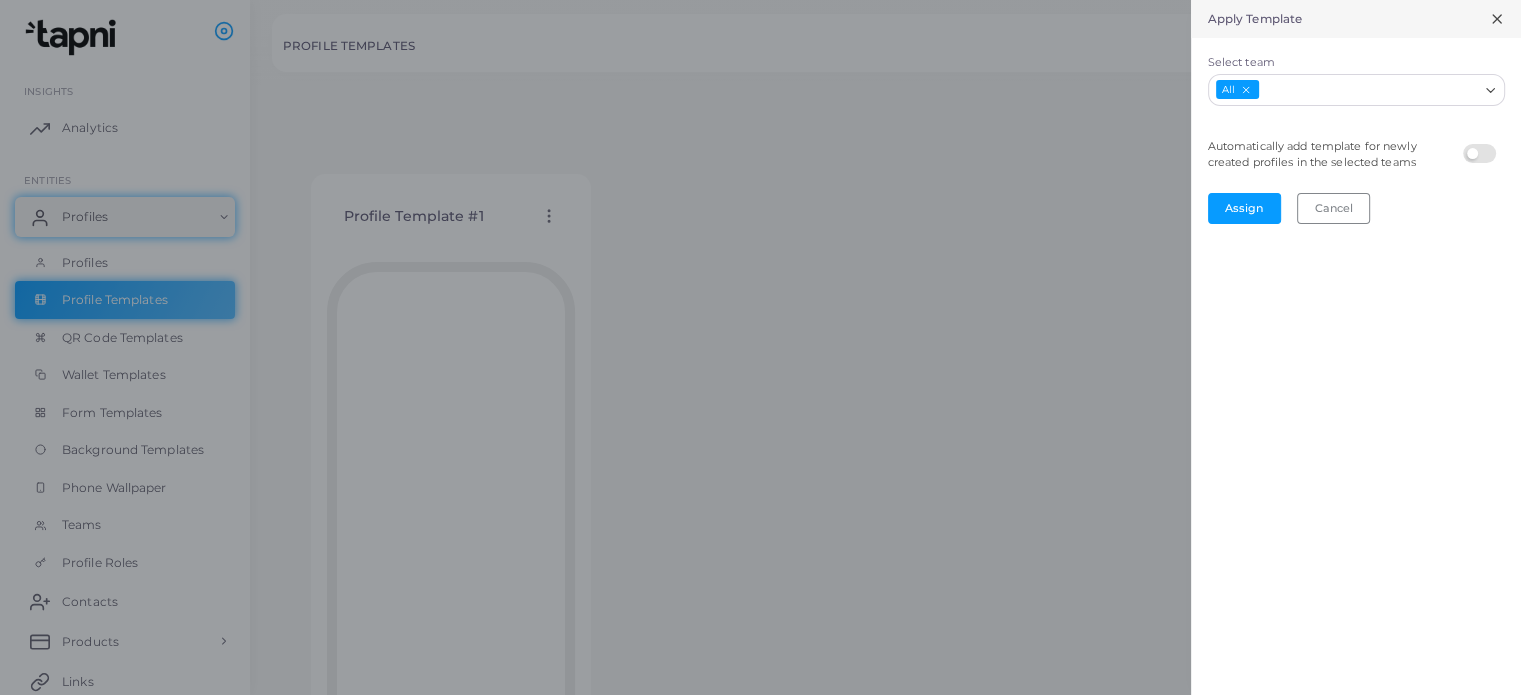 click at bounding box center (1482, 144) 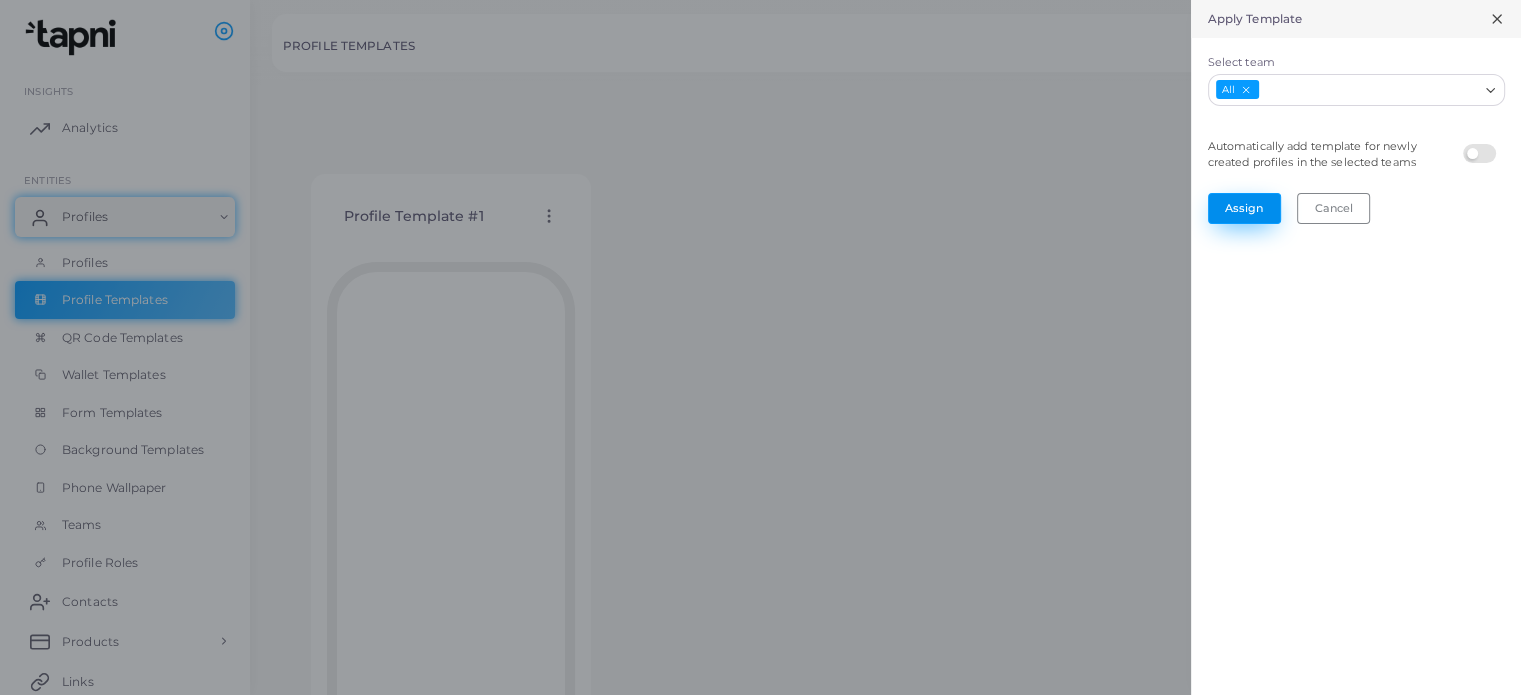 click on "Assign" at bounding box center [1244, 208] 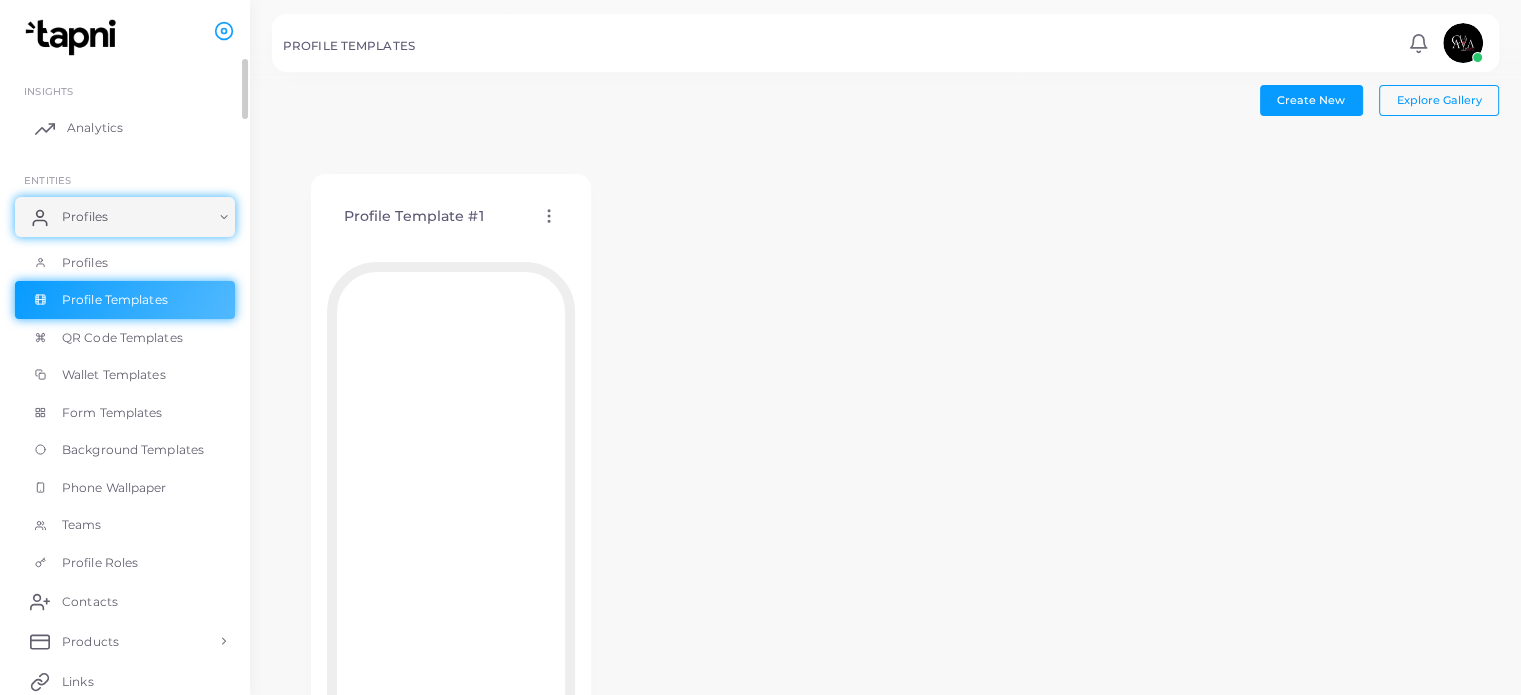 click on "Analytics" at bounding box center (95, 128) 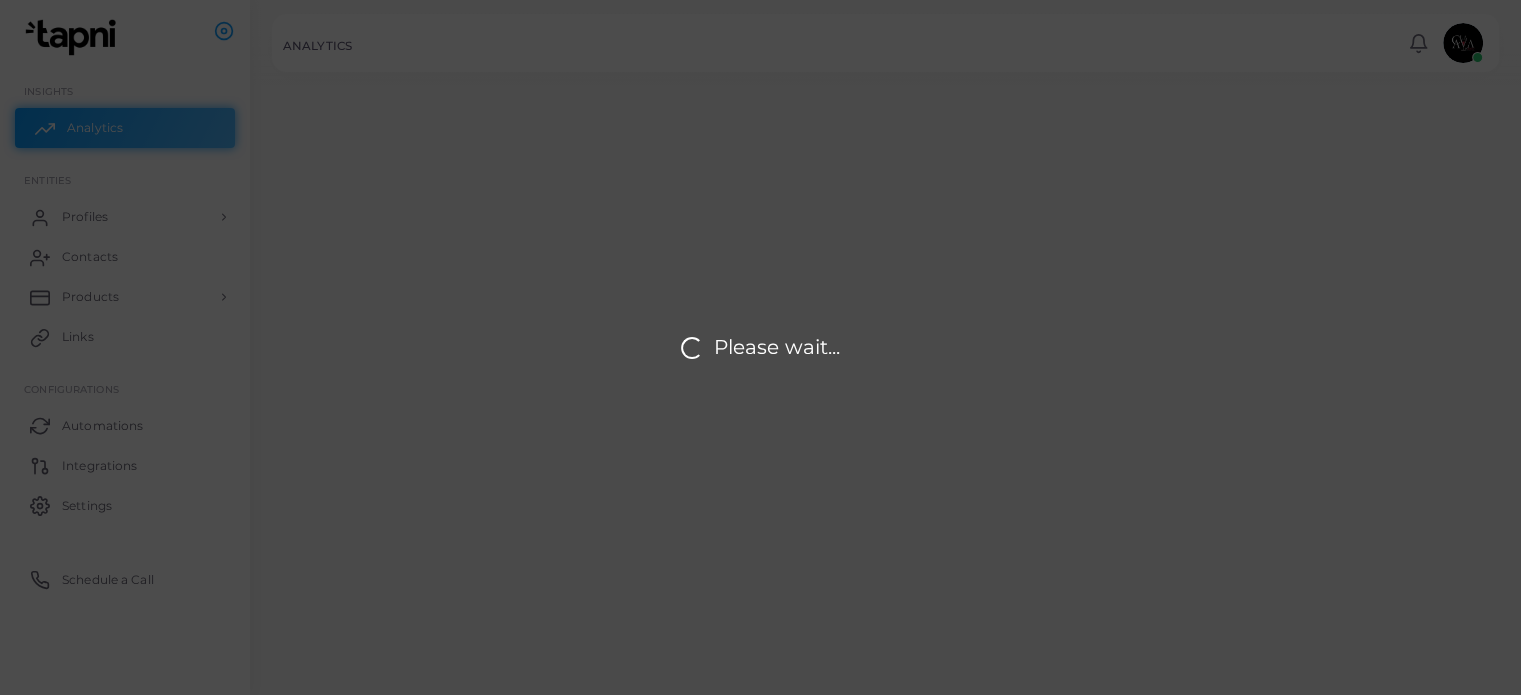 scroll, scrollTop: 16, scrollLeft: 16, axis: both 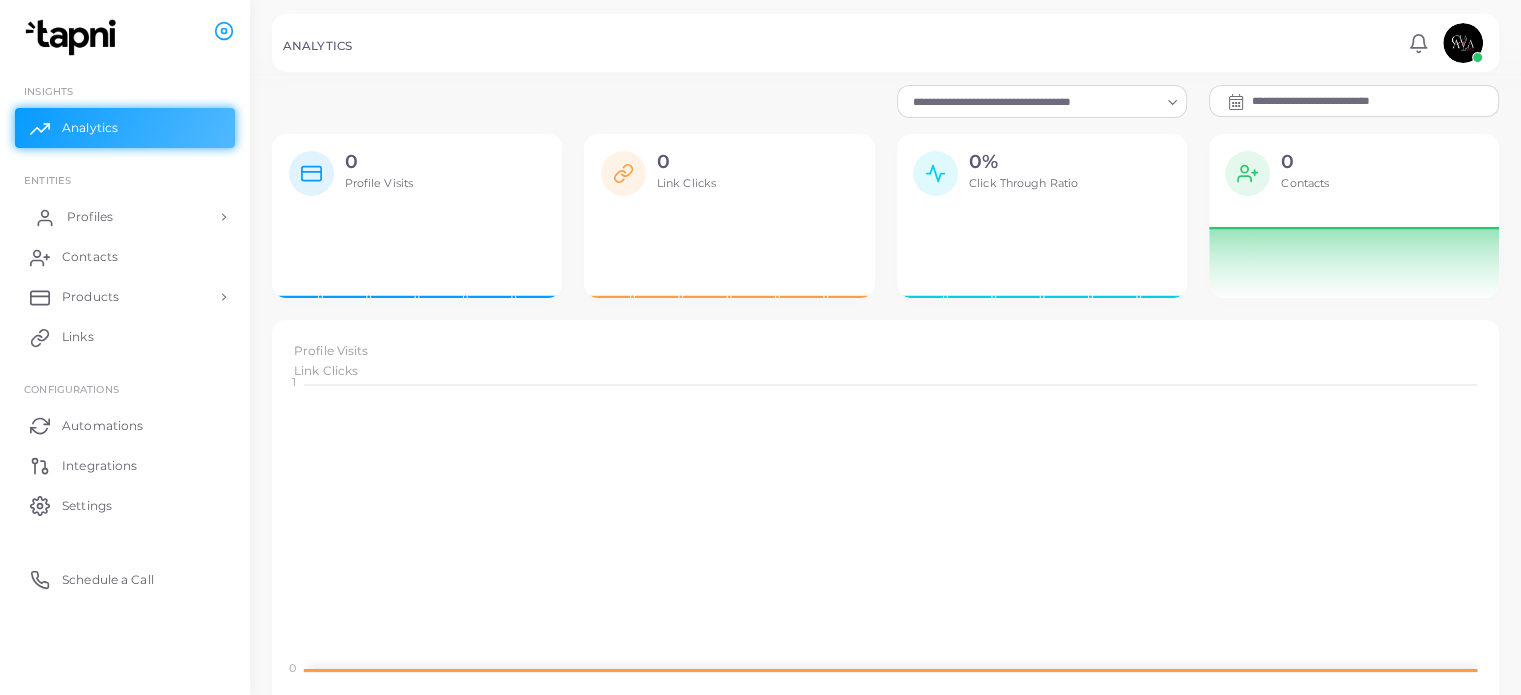 click on "Profiles" at bounding box center [125, 217] 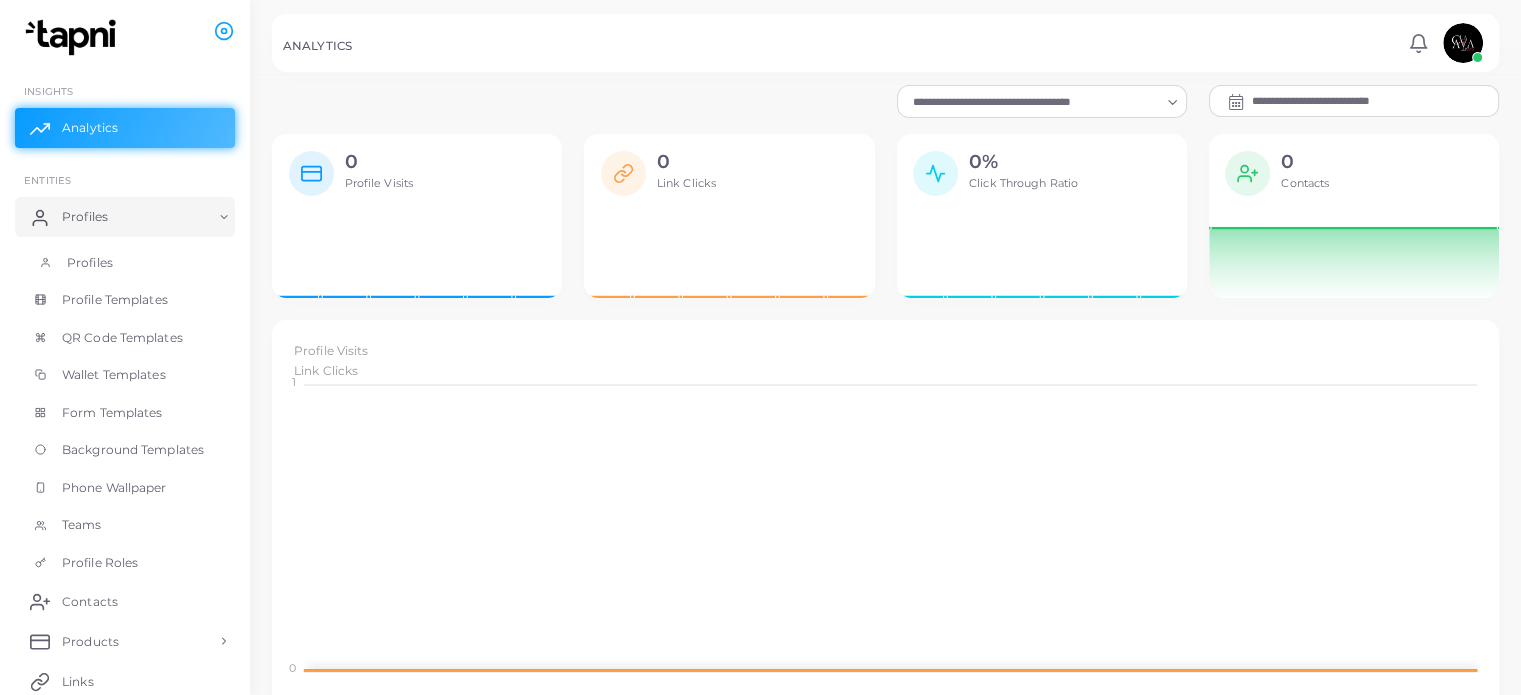 click on "Profiles" at bounding box center (125, 263) 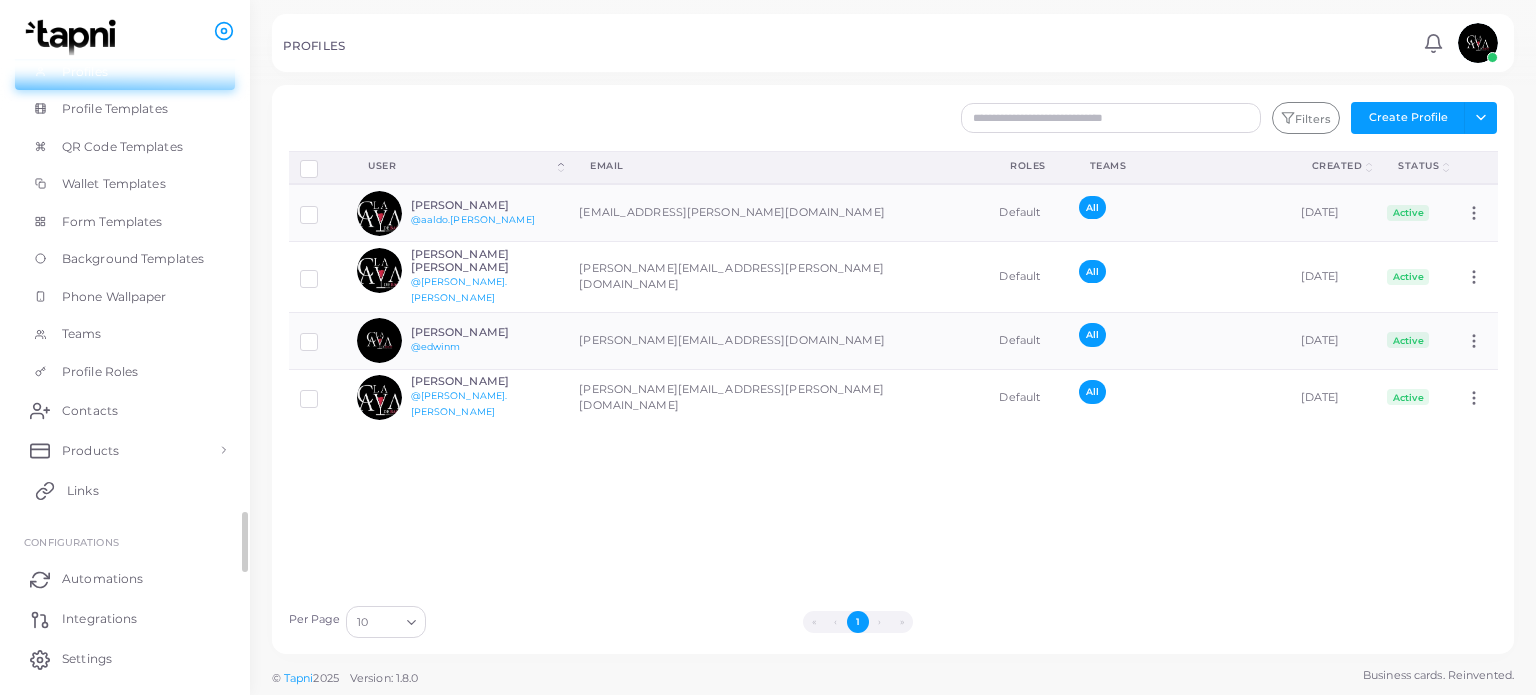 click on "Links" at bounding box center (125, 490) 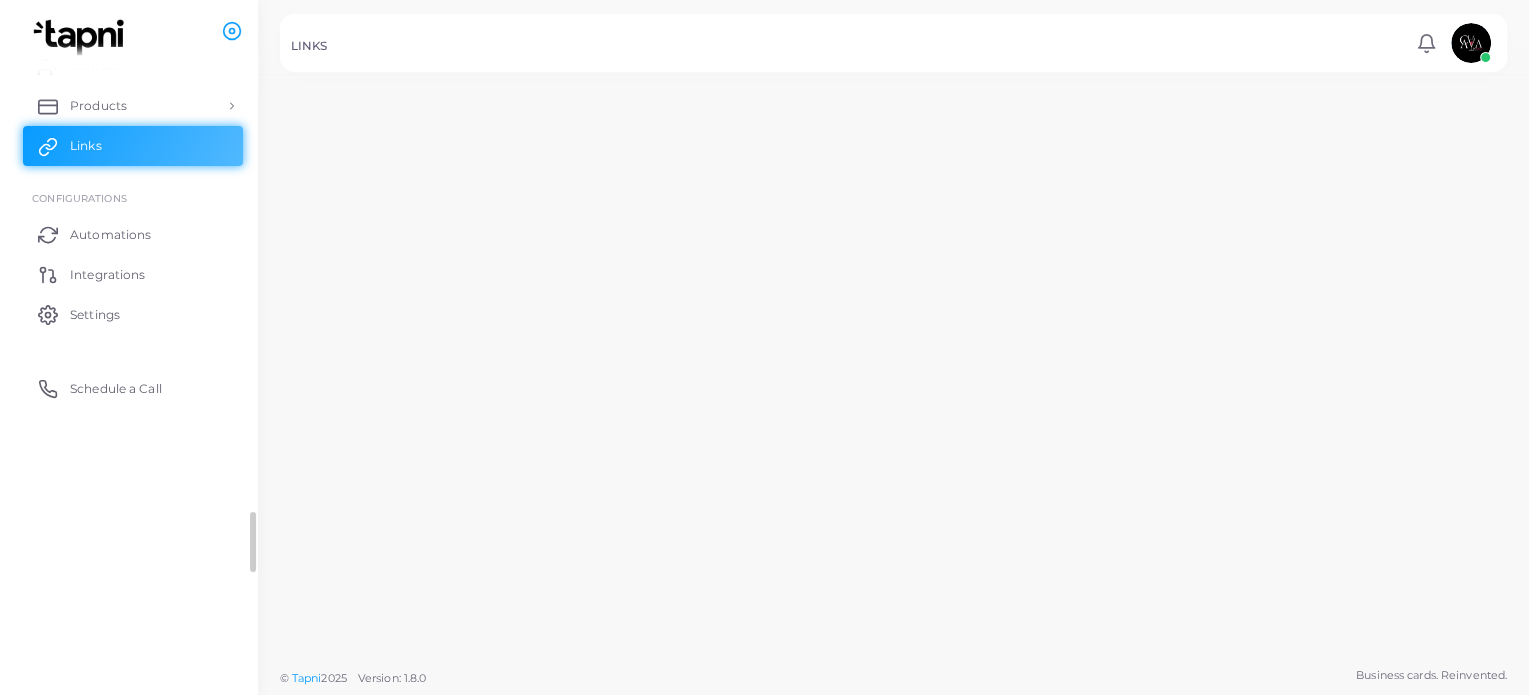 scroll, scrollTop: 188, scrollLeft: 0, axis: vertical 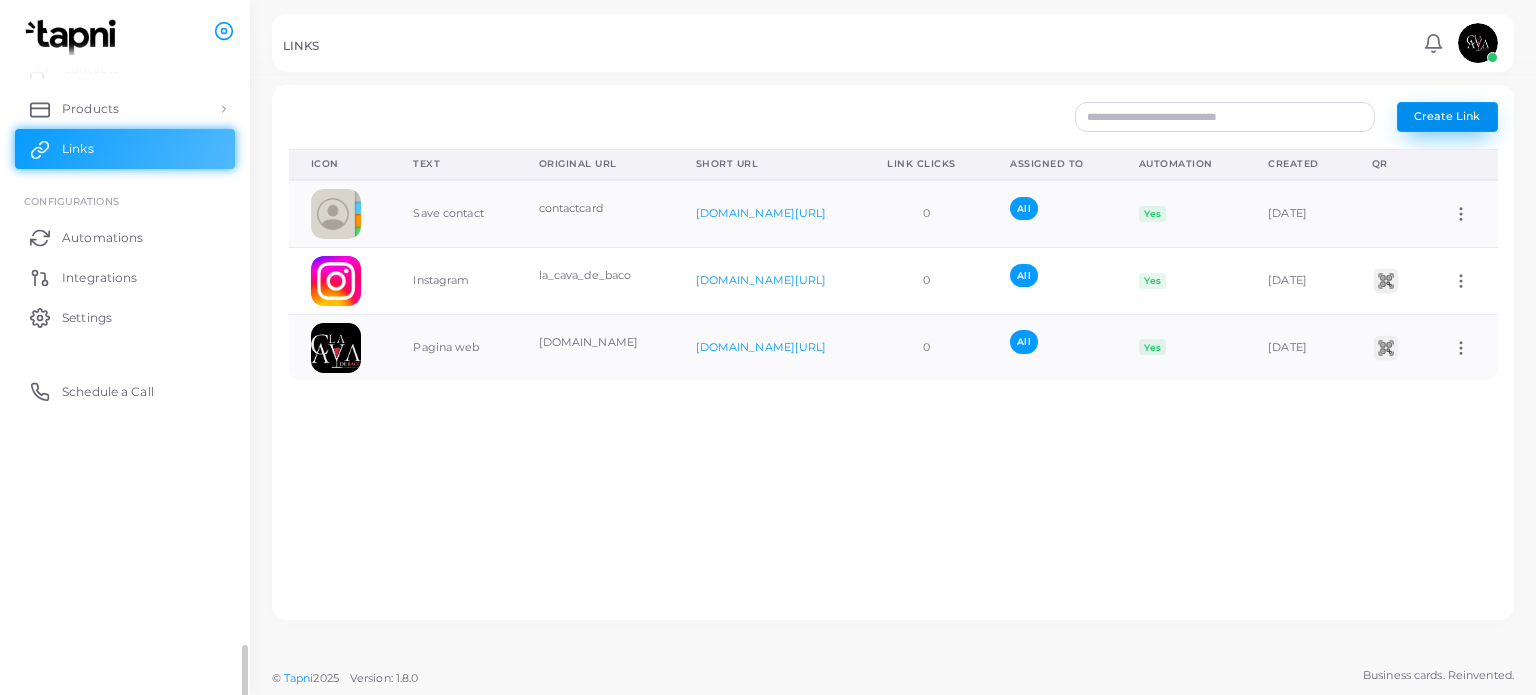 click on "Create Link" at bounding box center [1447, 117] 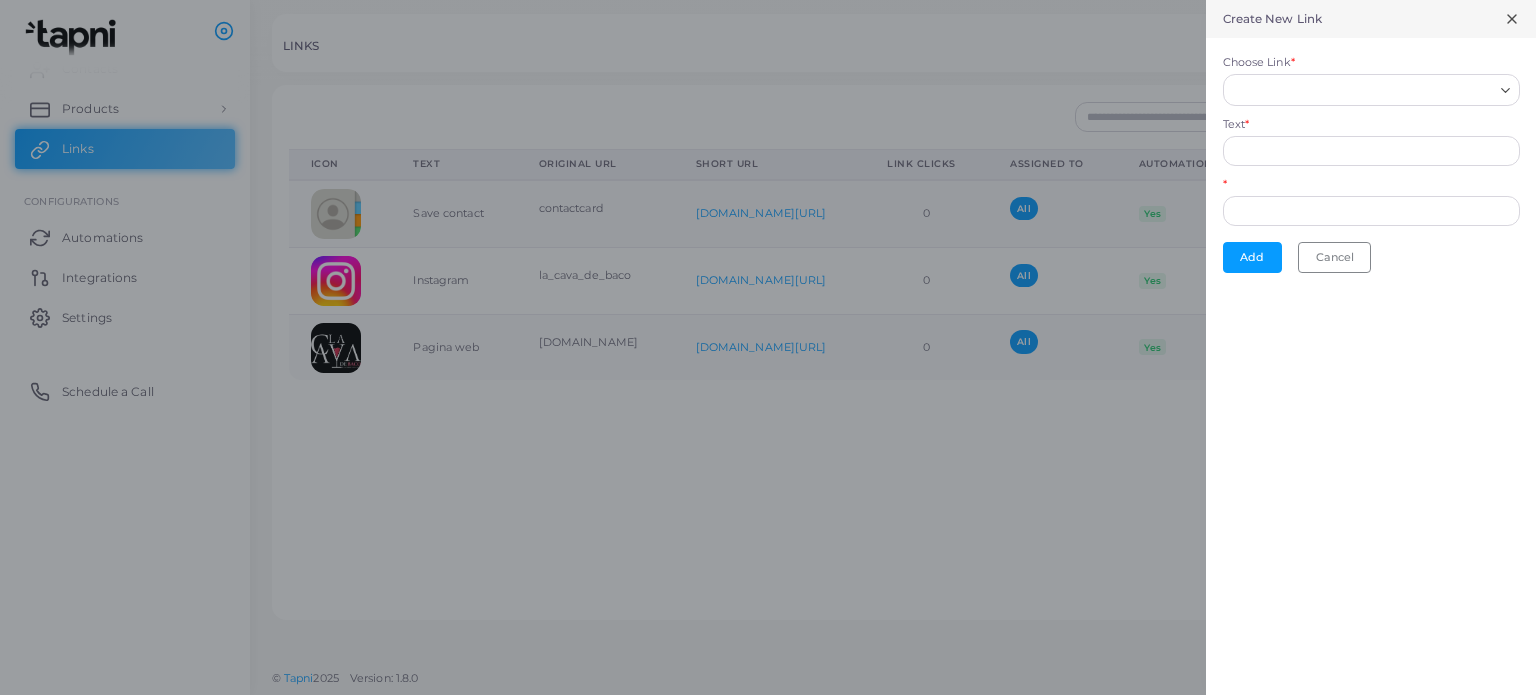 click on "Choose Link  *" at bounding box center [1362, 90] 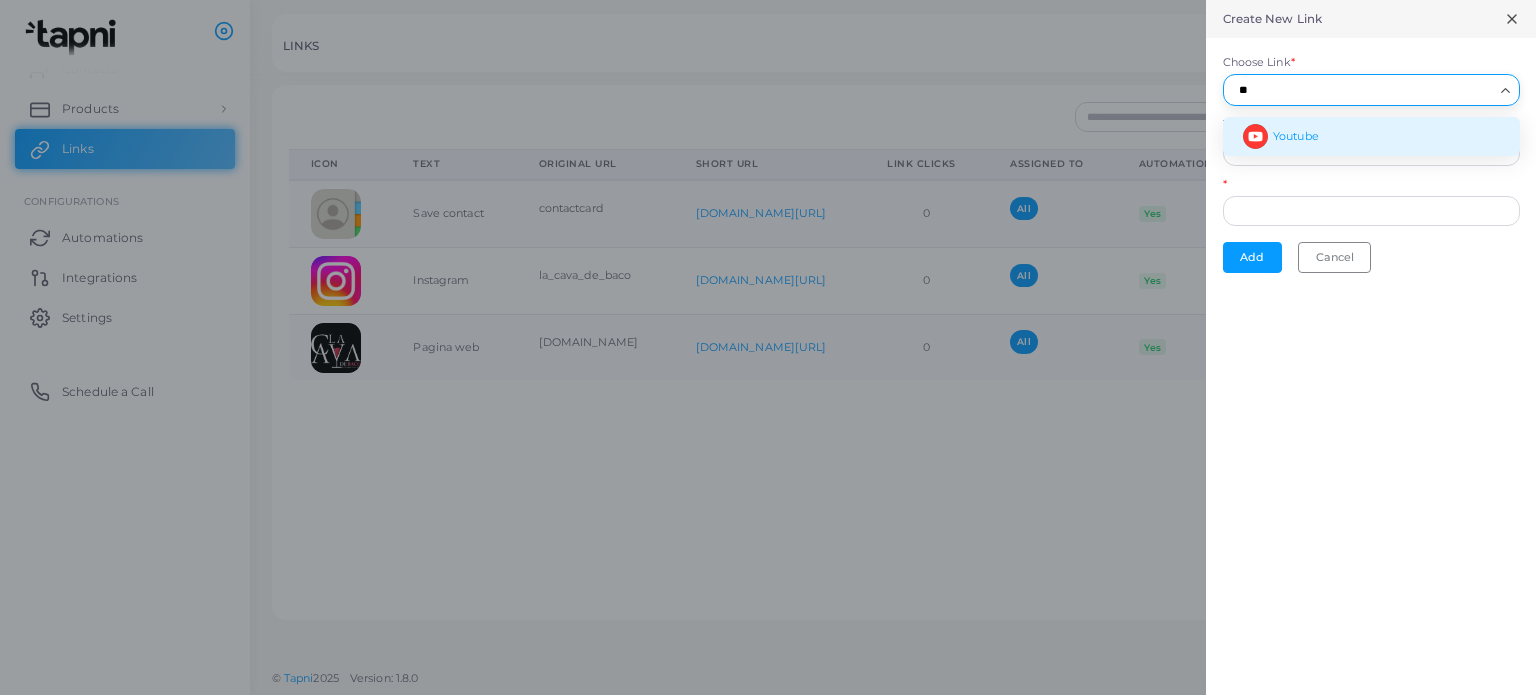 click on "Youtube" at bounding box center (1296, 136) 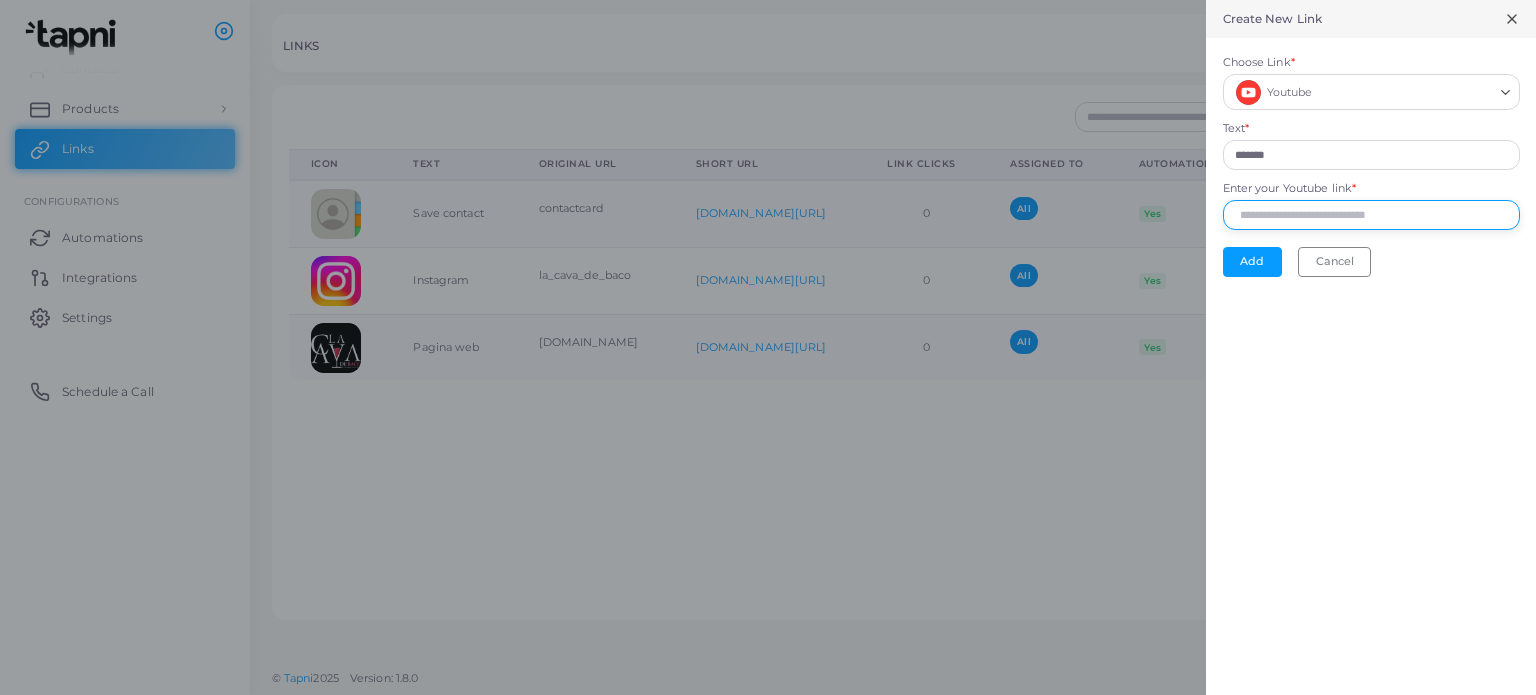 click on "Enter your Youtube link  *" at bounding box center [1371, 215] 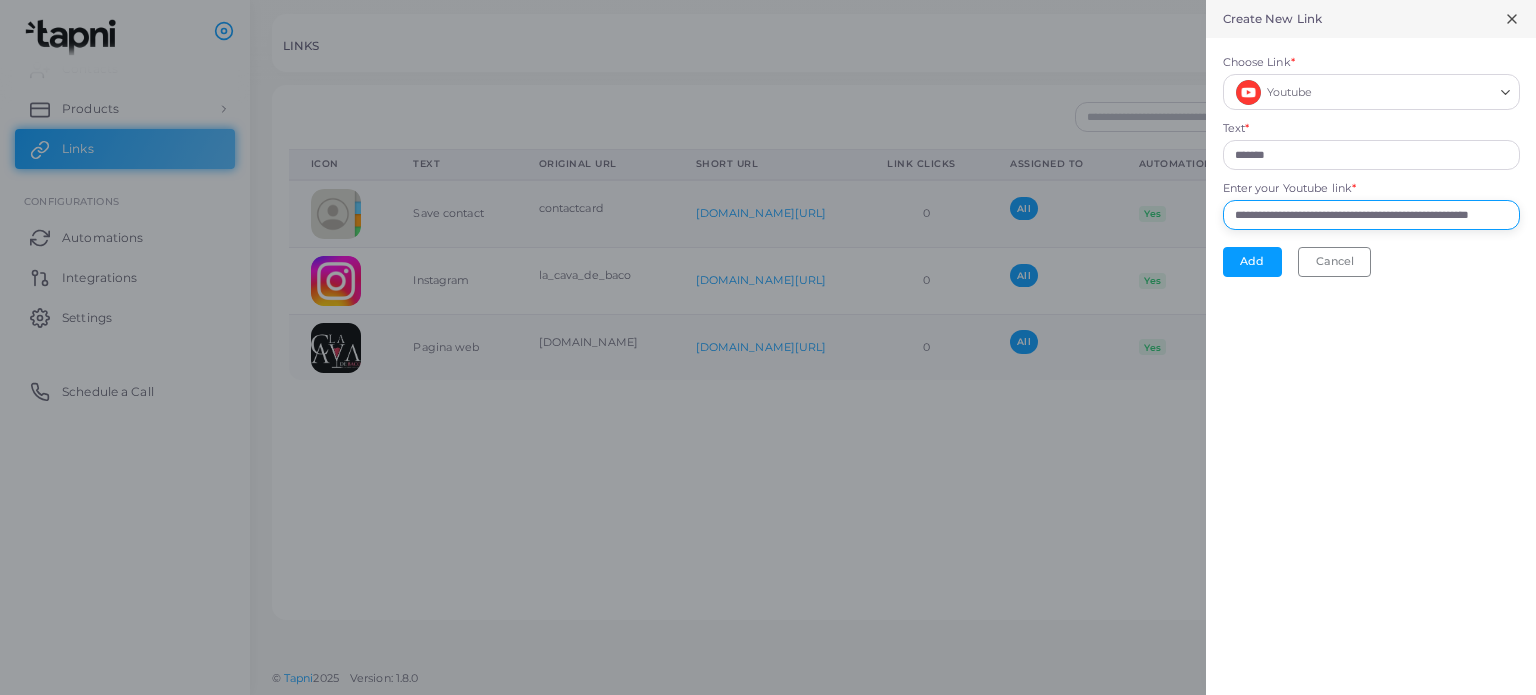 scroll, scrollTop: 0, scrollLeft: 95, axis: horizontal 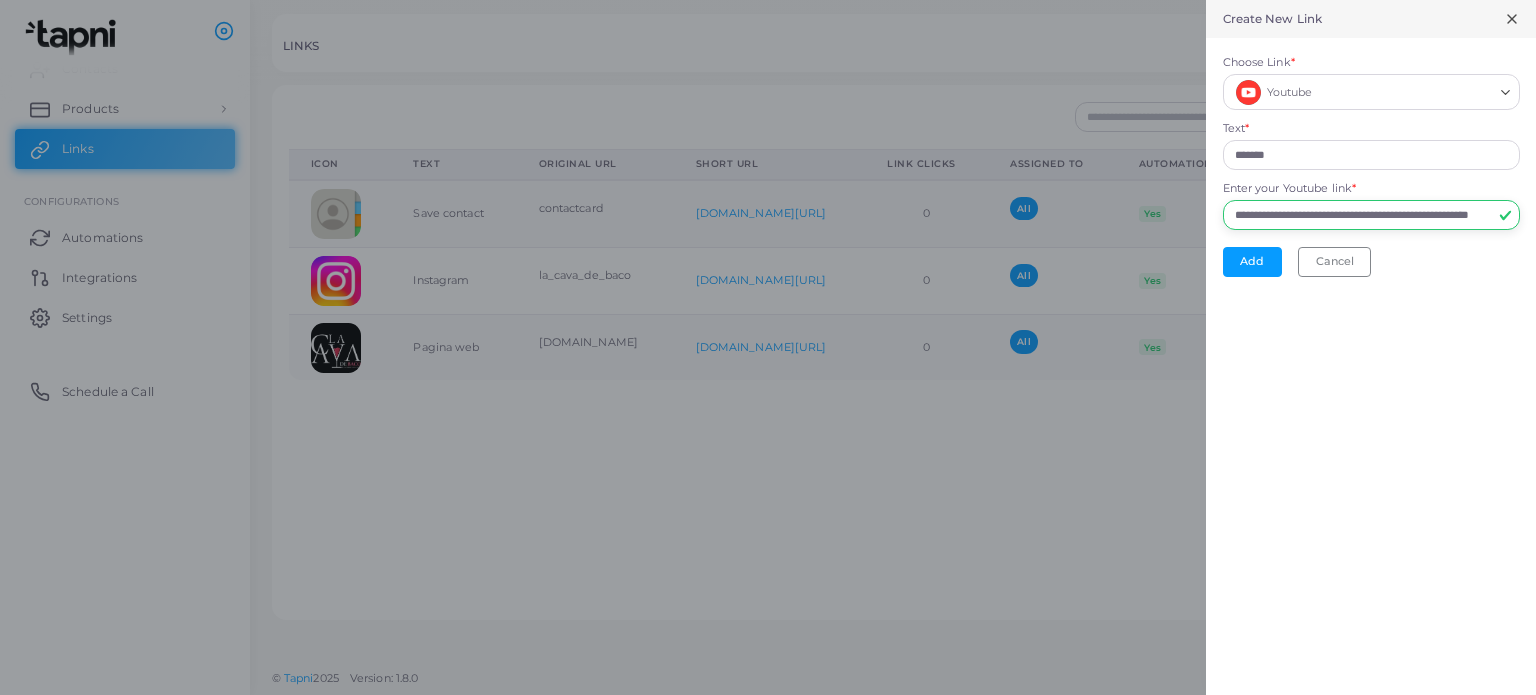 click on "**********" at bounding box center [1371, 215] 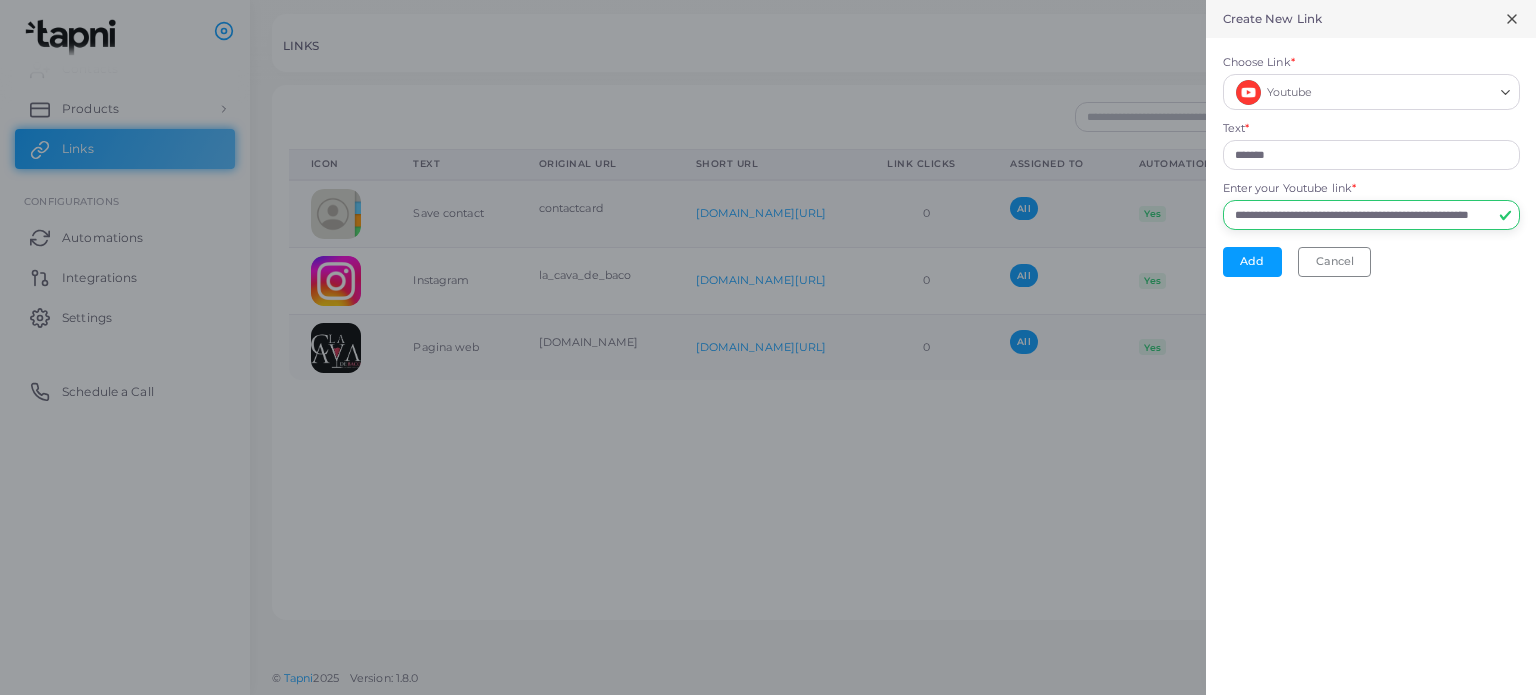 click on "**********" at bounding box center (1371, 215) 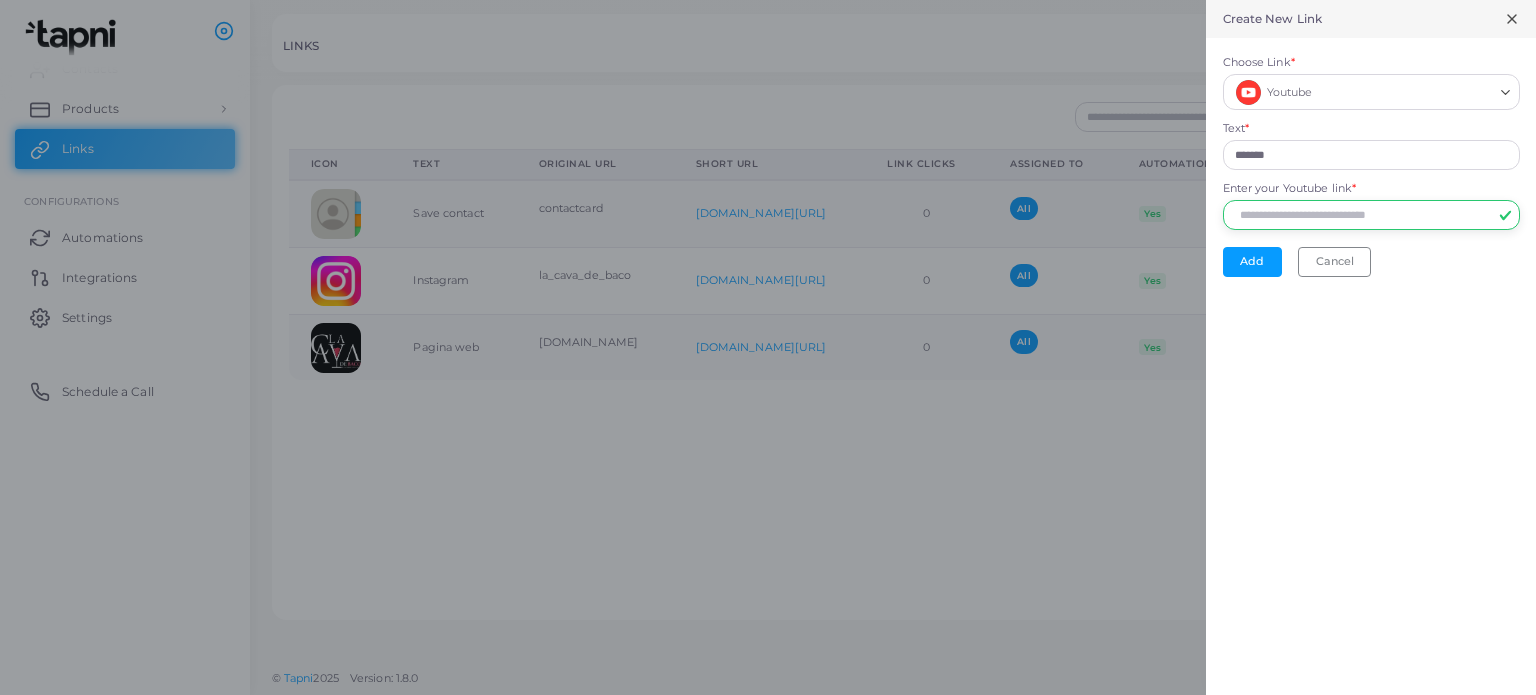 scroll, scrollTop: 0, scrollLeft: 0, axis: both 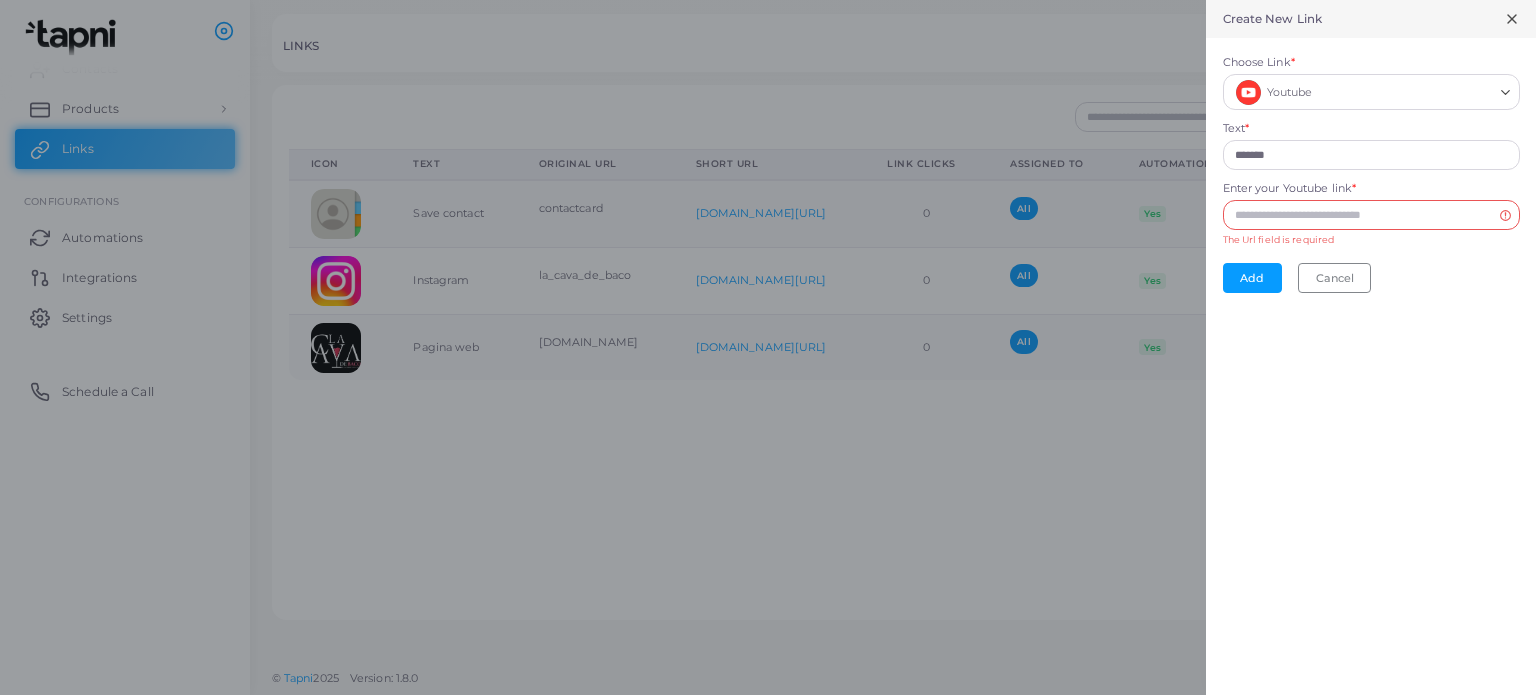 click on "Choose Link  *" at bounding box center (1404, 92) 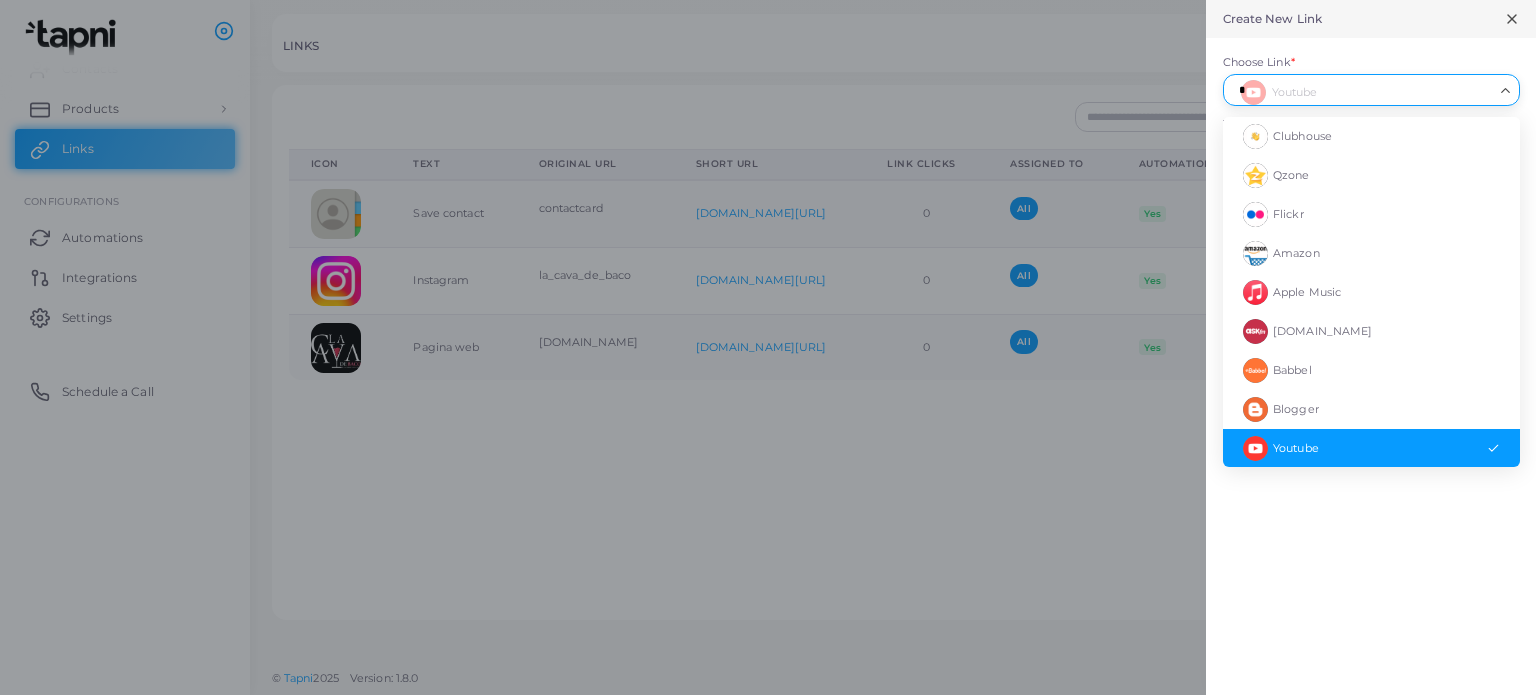 scroll, scrollTop: 0, scrollLeft: 0, axis: both 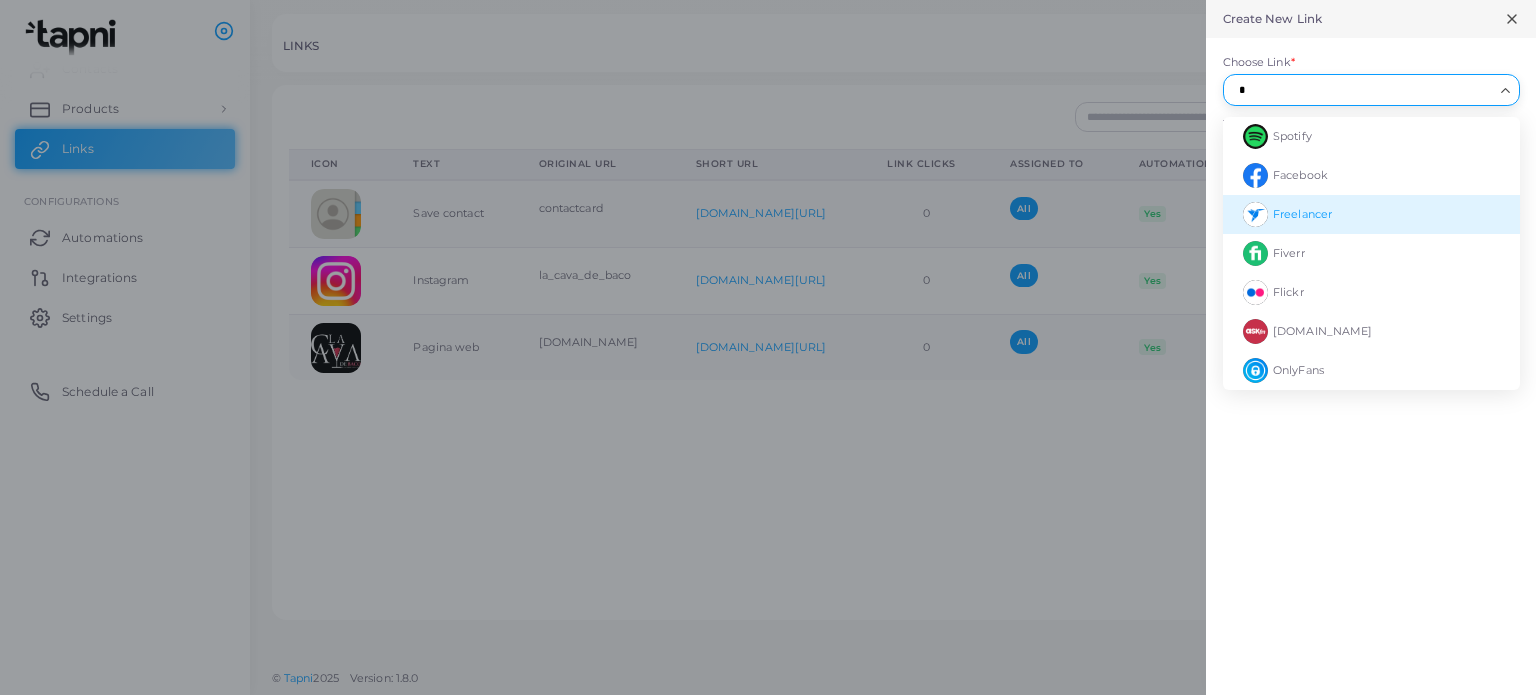 click on "Facebook" at bounding box center (1371, 175) 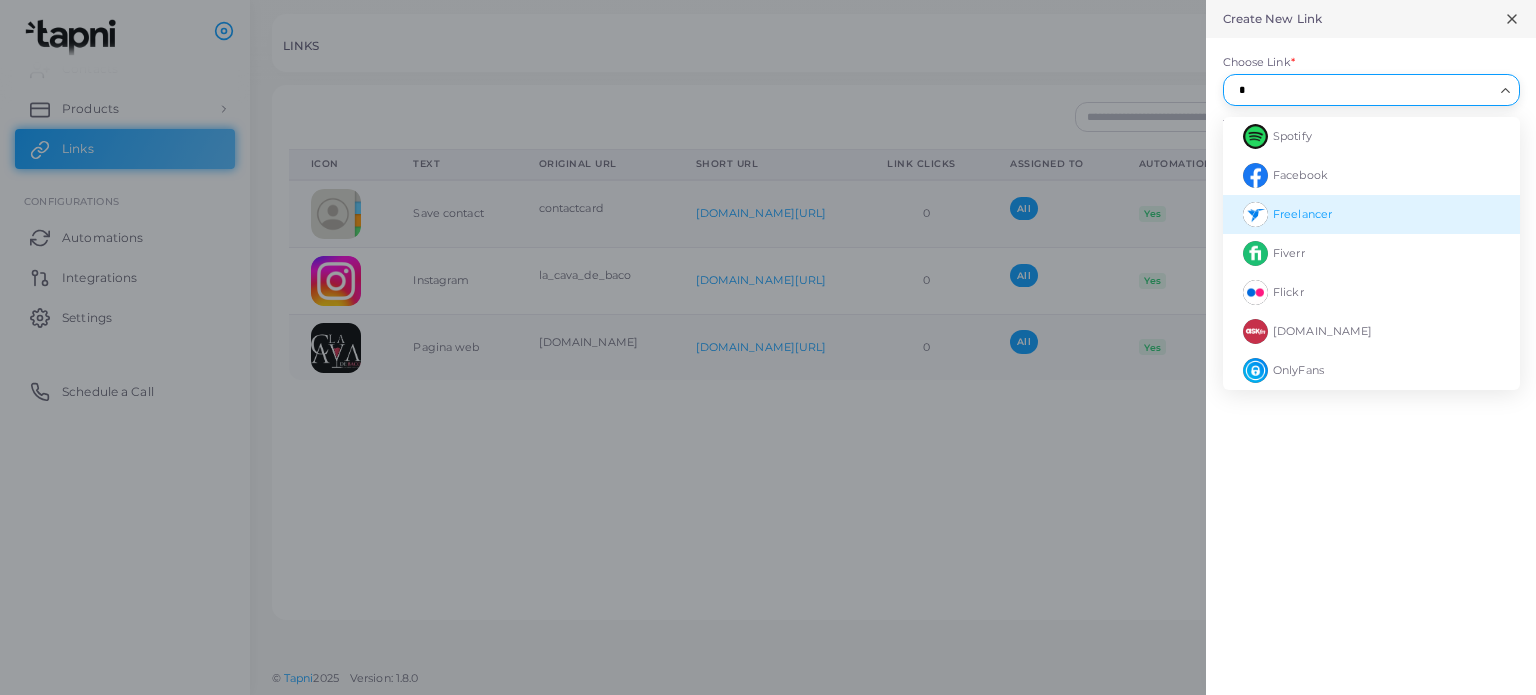 type on "*" 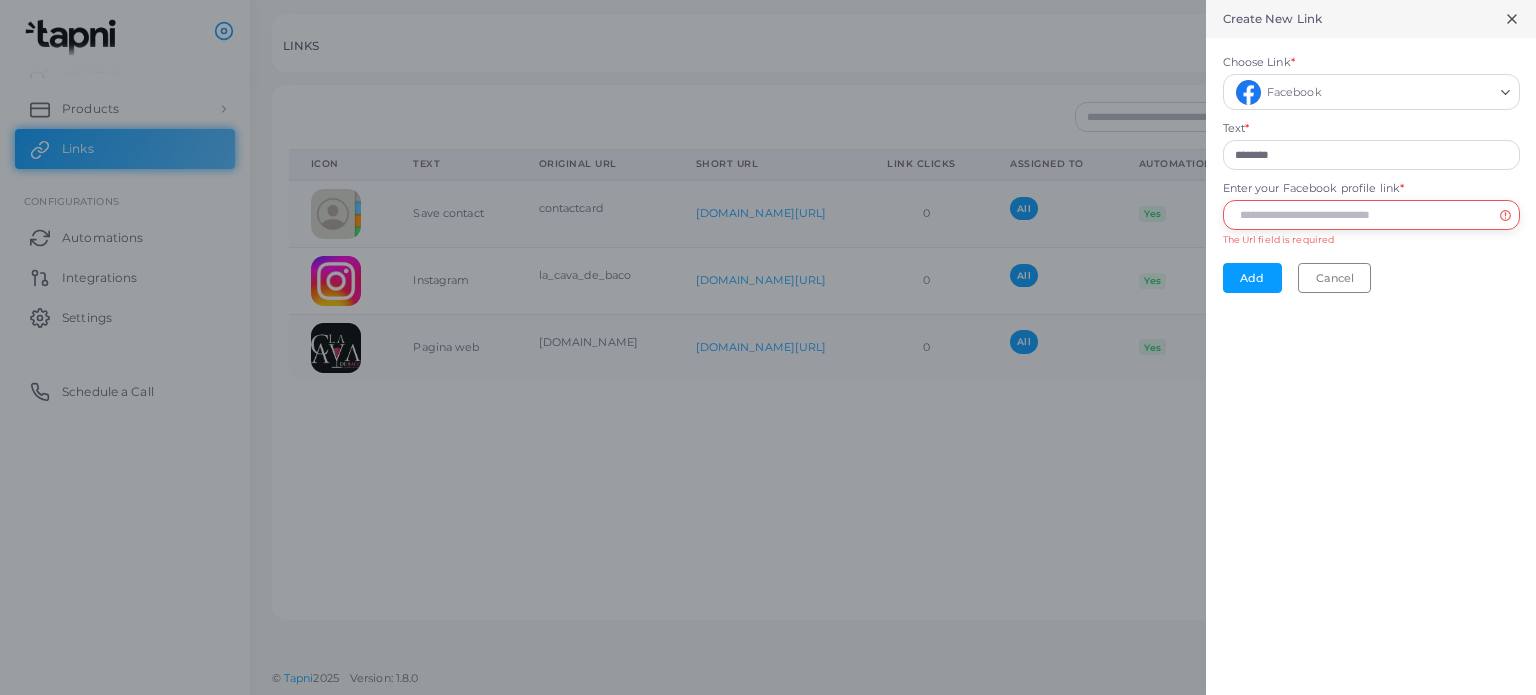 click on "Enter your Facebook profile link  *" at bounding box center (1371, 215) 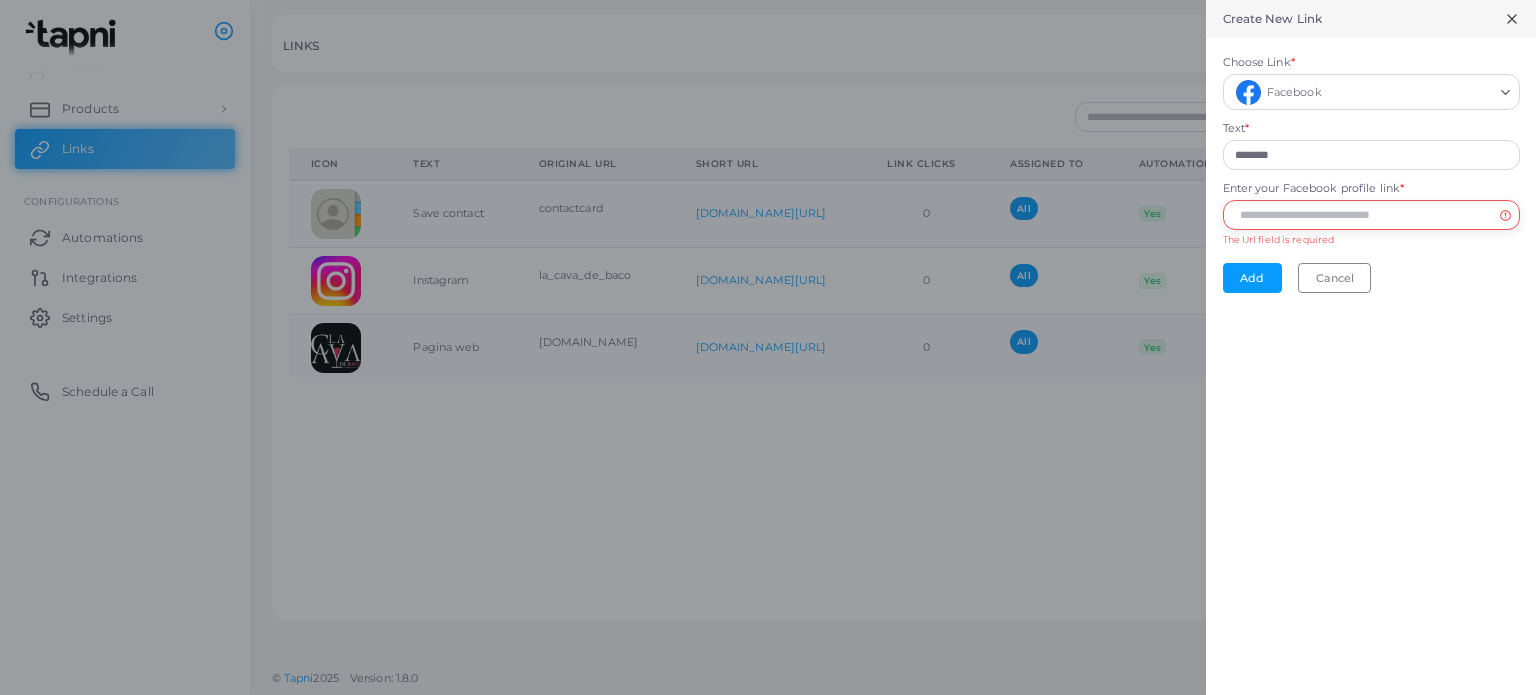 paste on "**********" 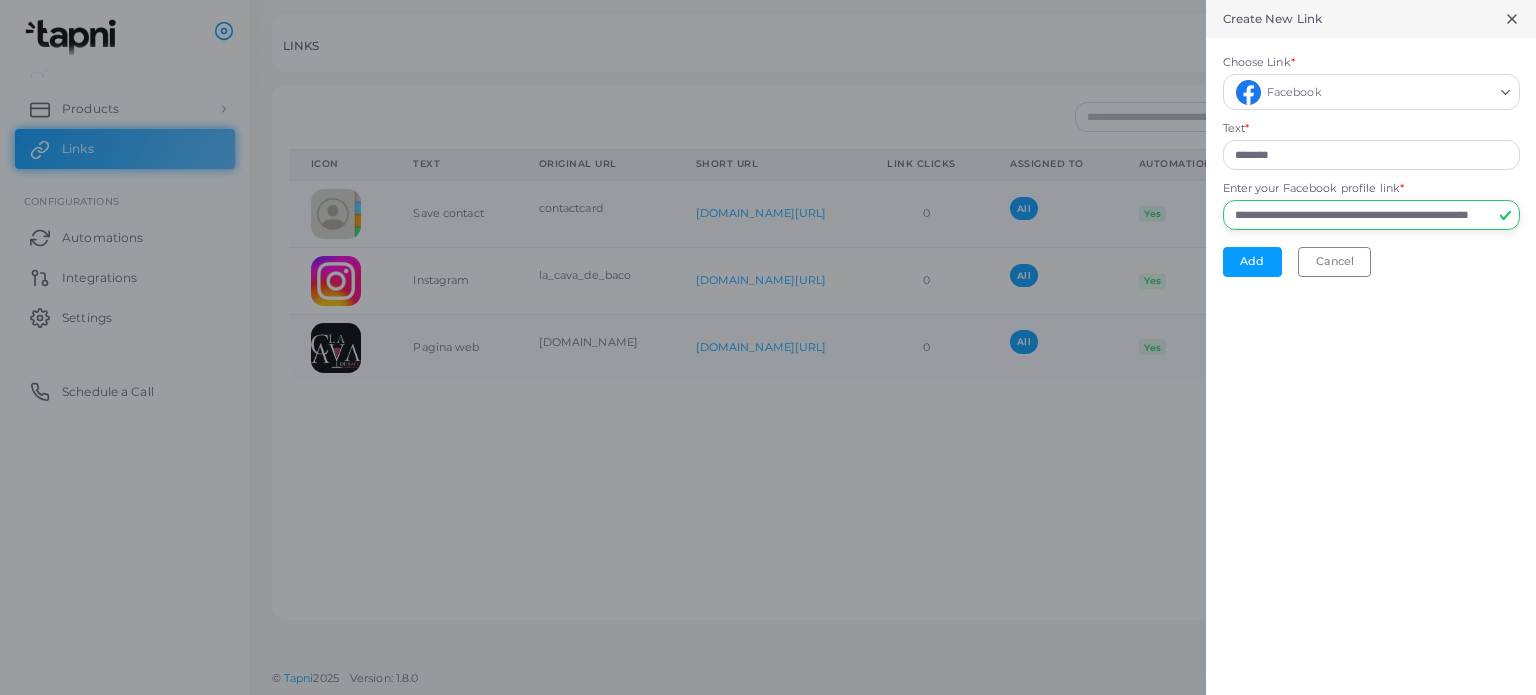 scroll, scrollTop: 0, scrollLeft: 95, axis: horizontal 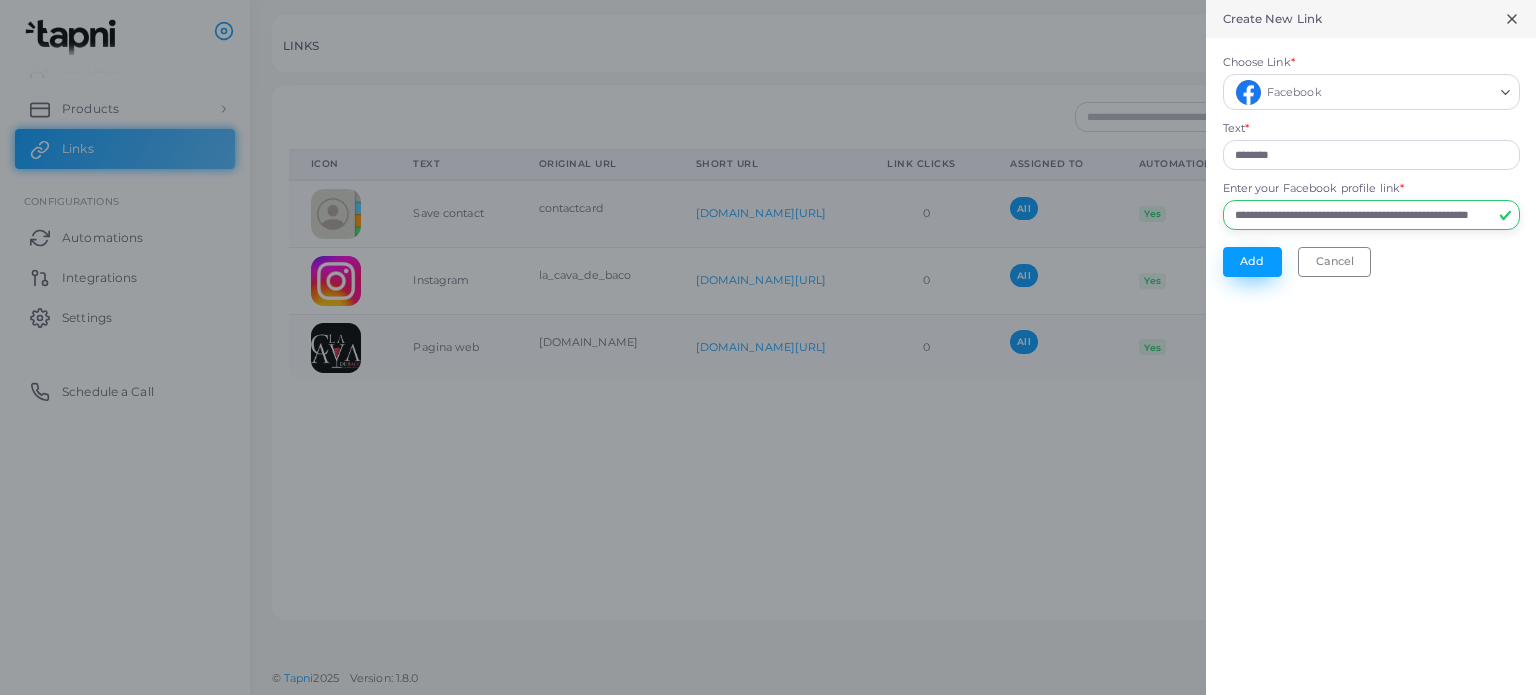 type on "**********" 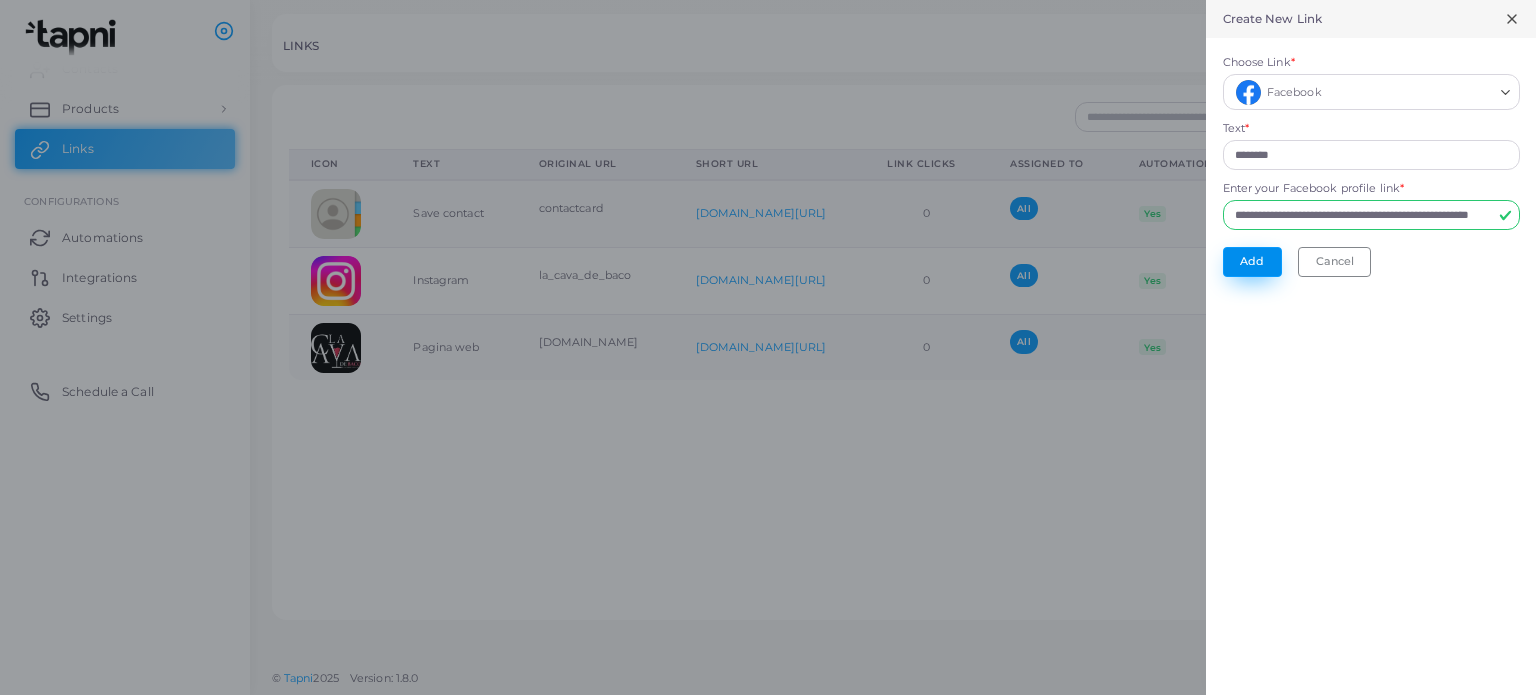 scroll, scrollTop: 0, scrollLeft: 0, axis: both 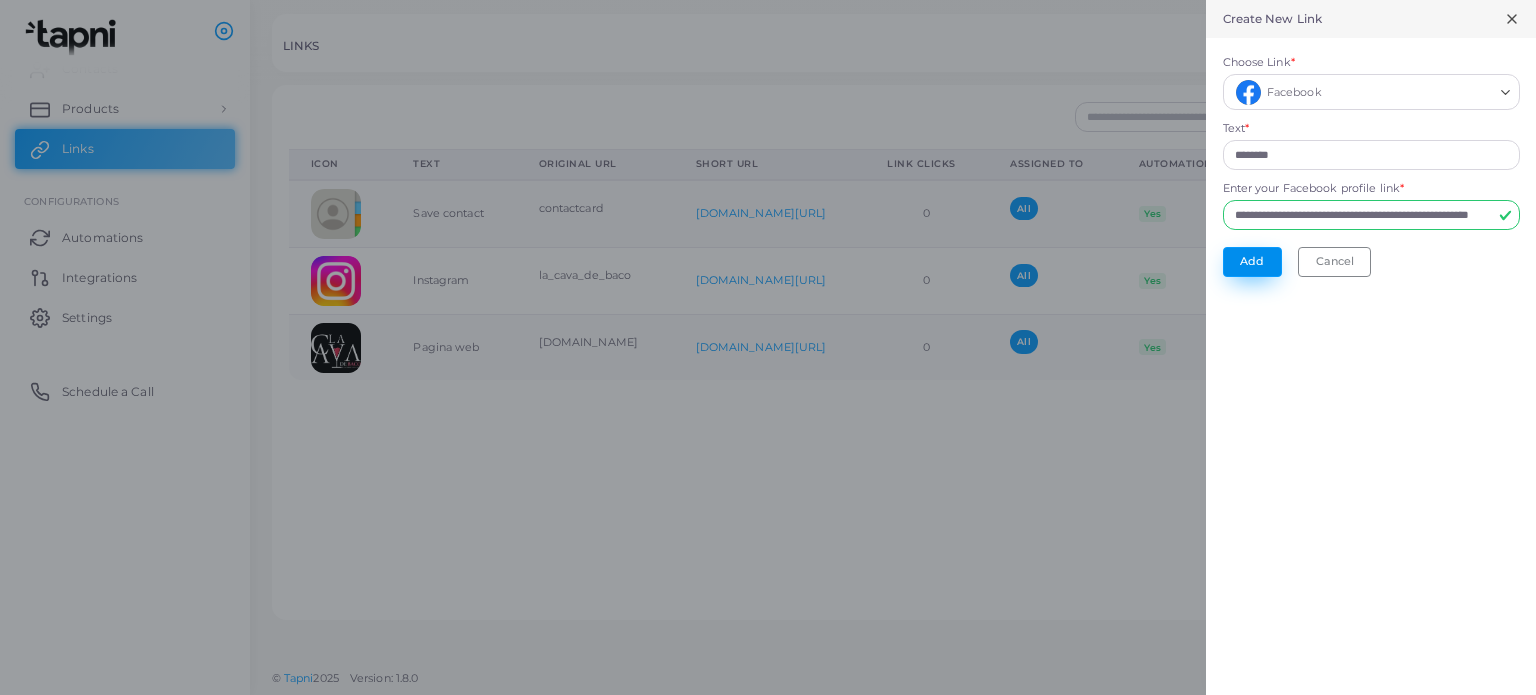 click on "Add" at bounding box center (1252, 262) 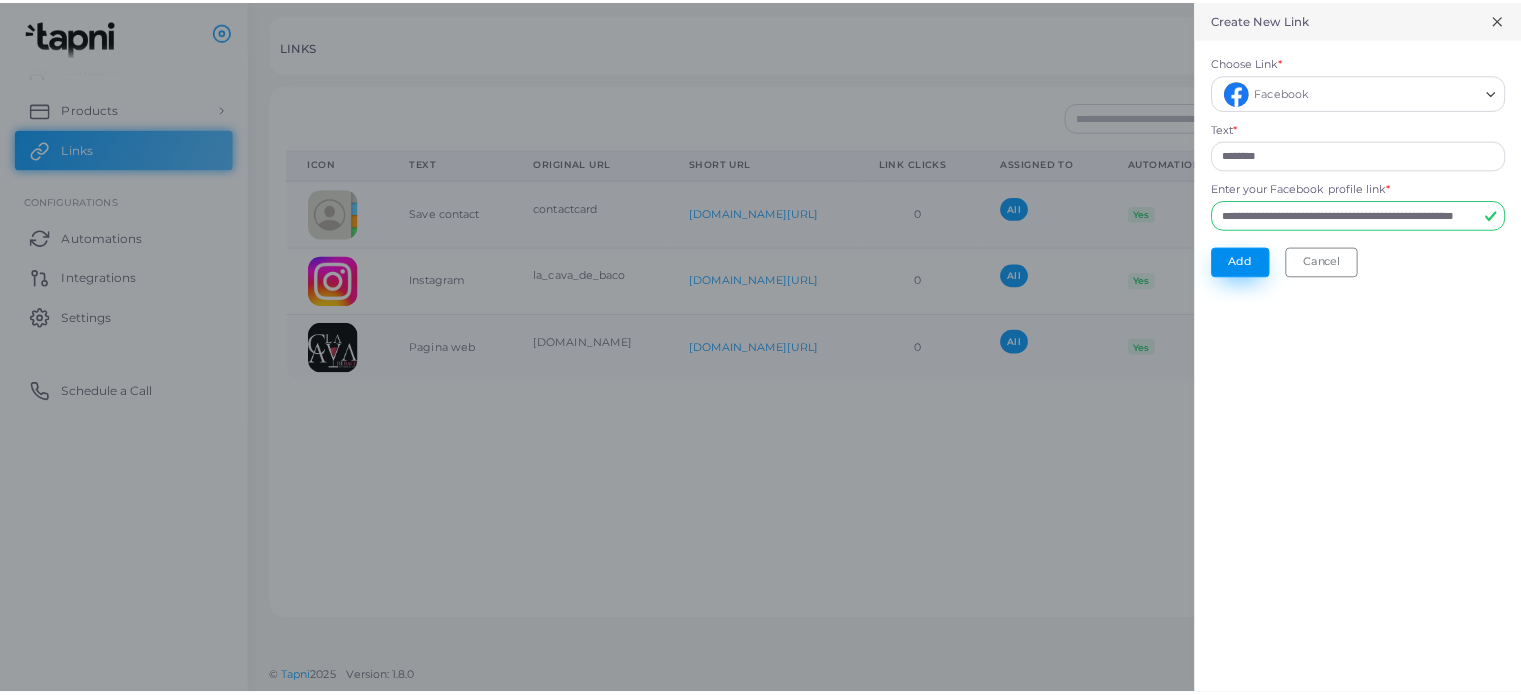 scroll, scrollTop: 0, scrollLeft: 0, axis: both 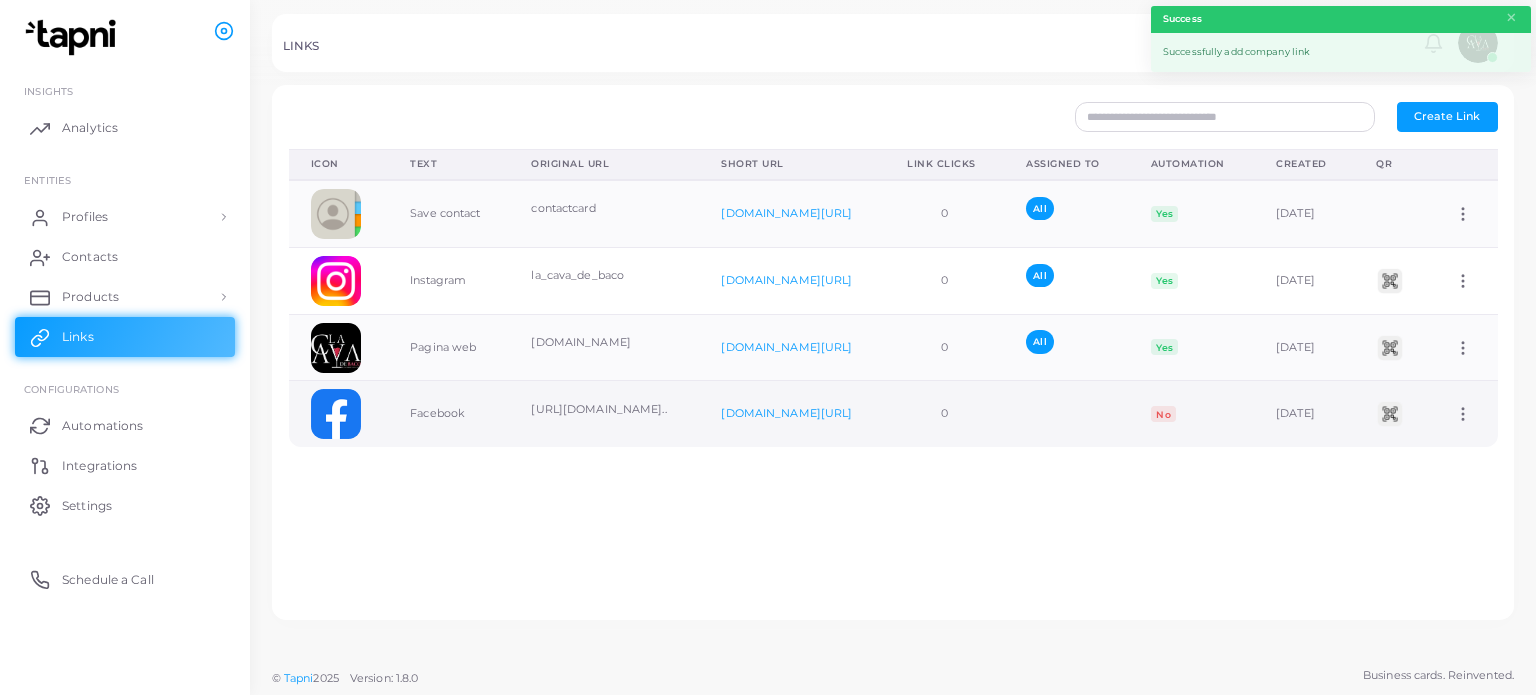 click 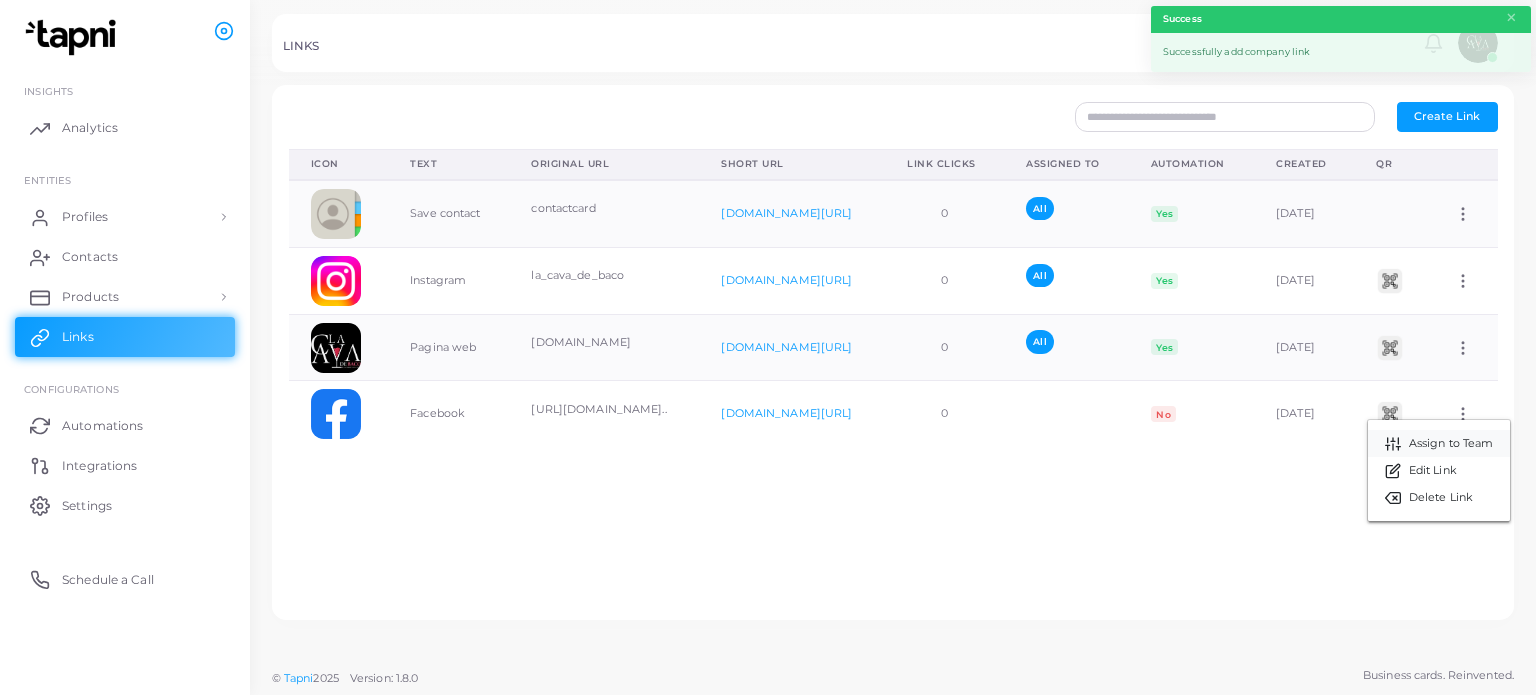 click on "Assign to Team" at bounding box center [1439, 443] 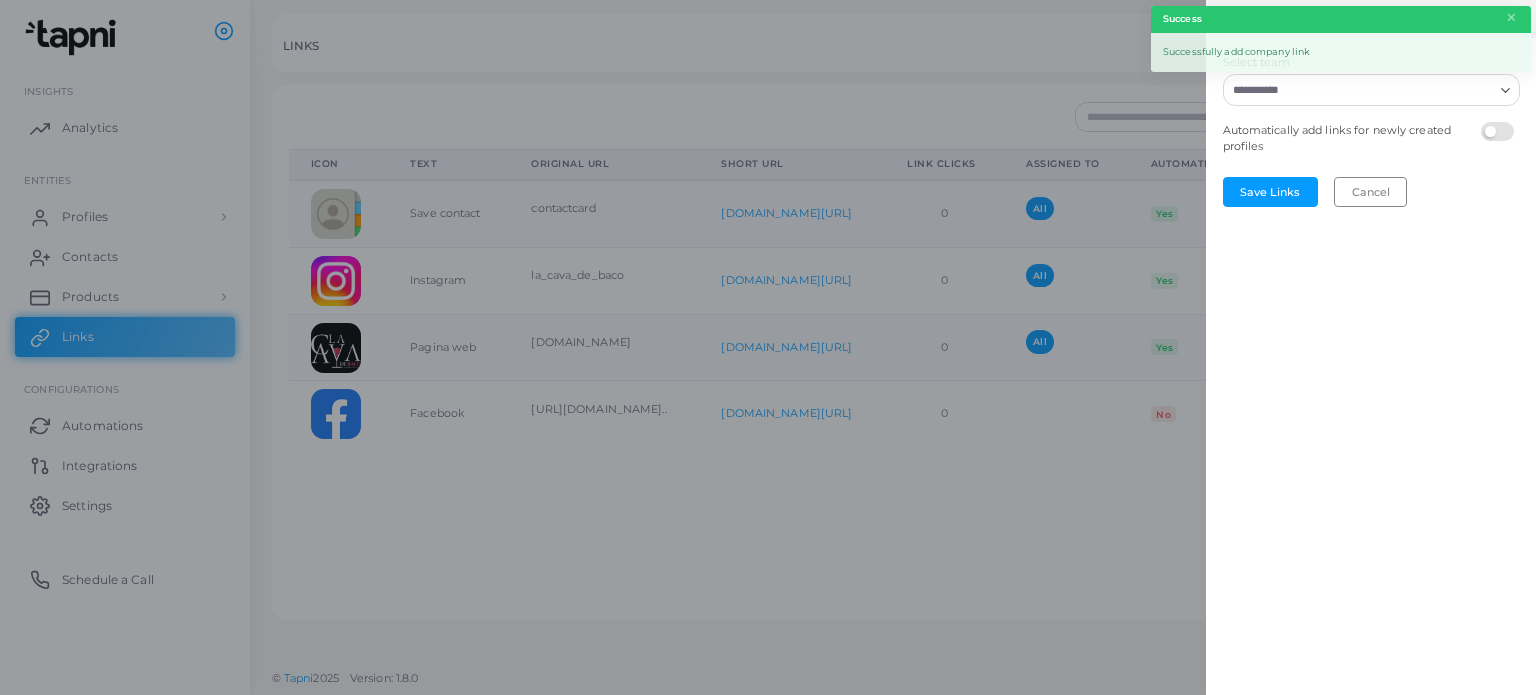 click on "Select team" at bounding box center [1359, 90] 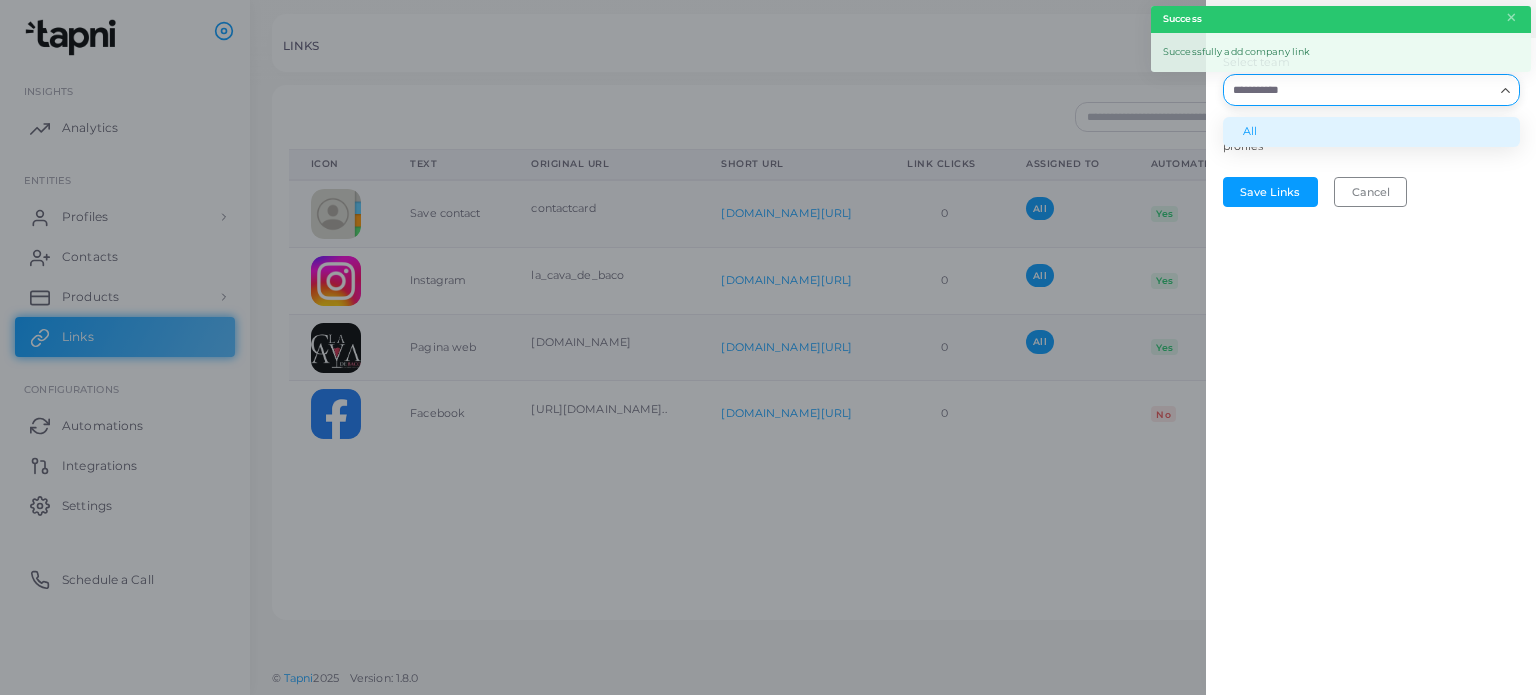 click on "All" at bounding box center [1371, 132] 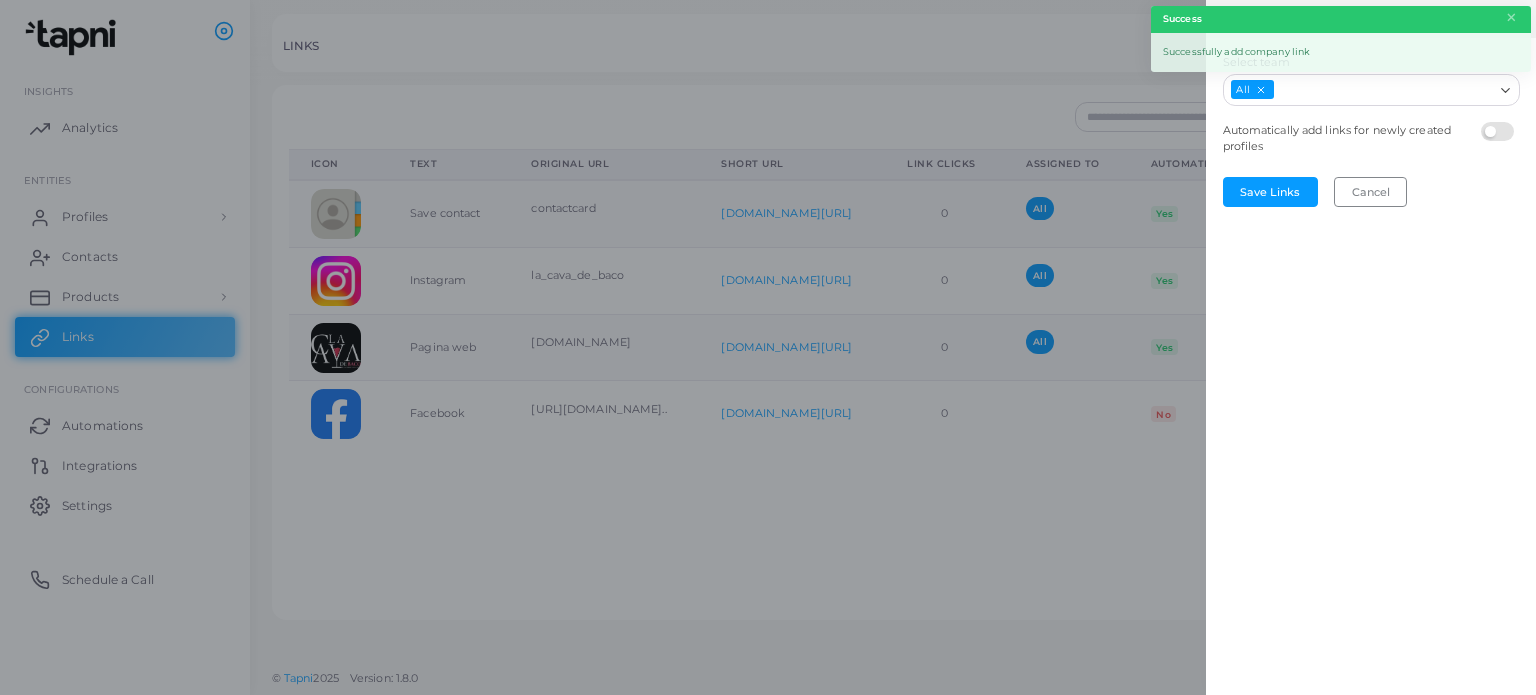 click at bounding box center (1500, 122) 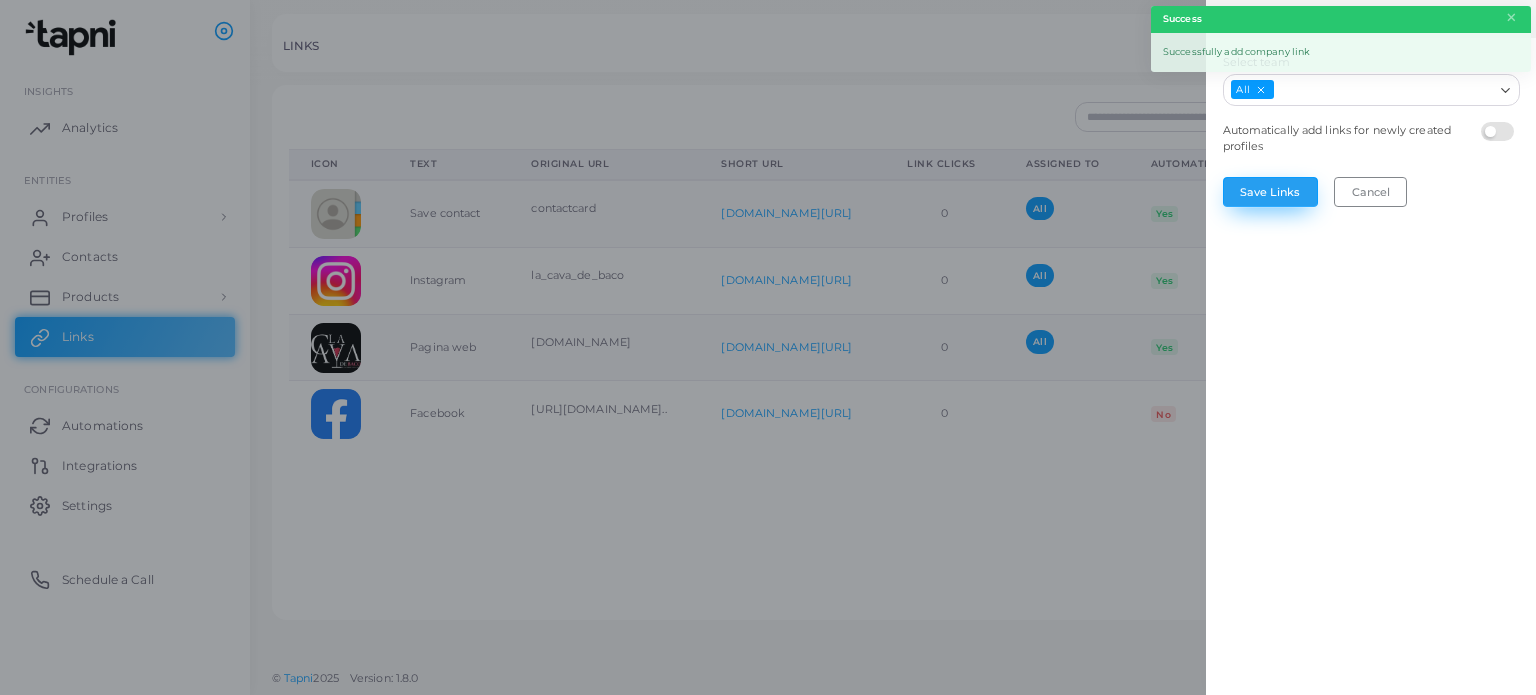 click on "Save Links" at bounding box center (1270, 192) 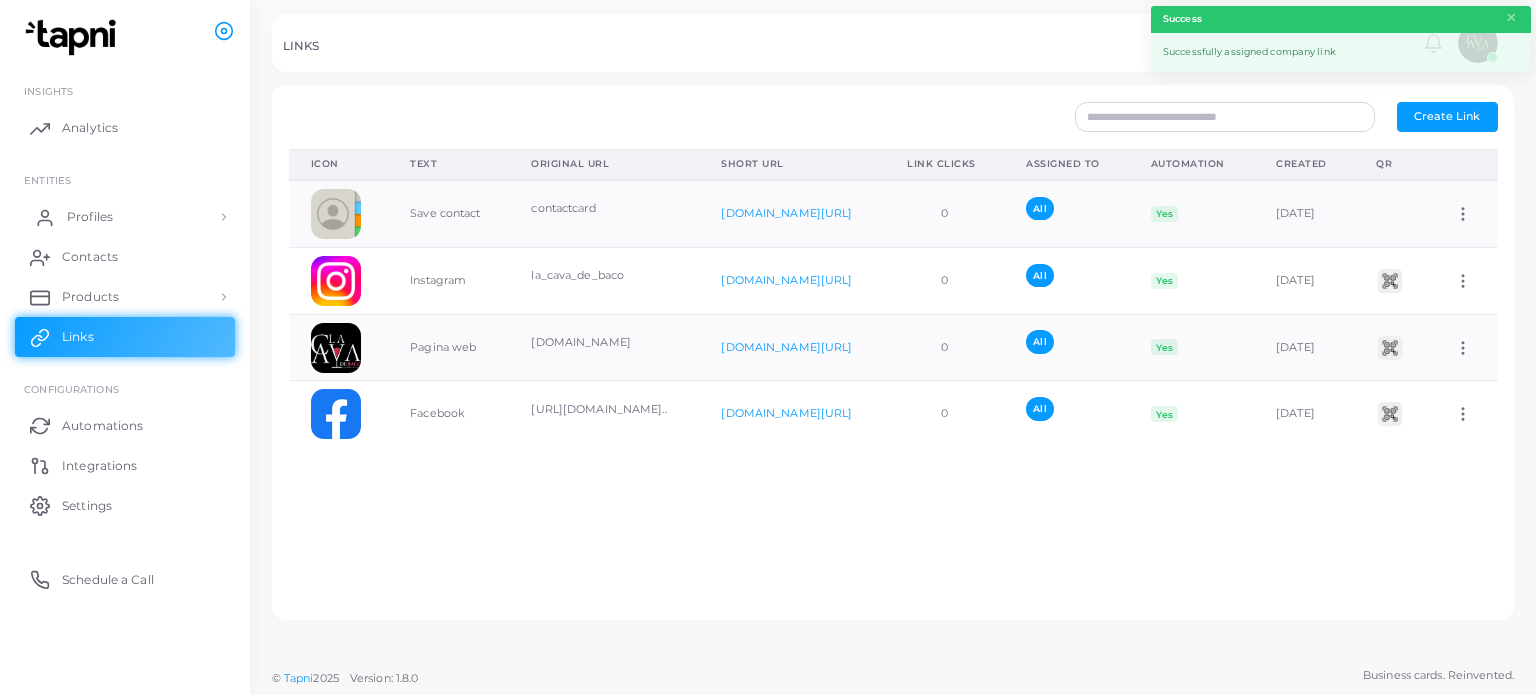 click on "Profiles" at bounding box center (90, 217) 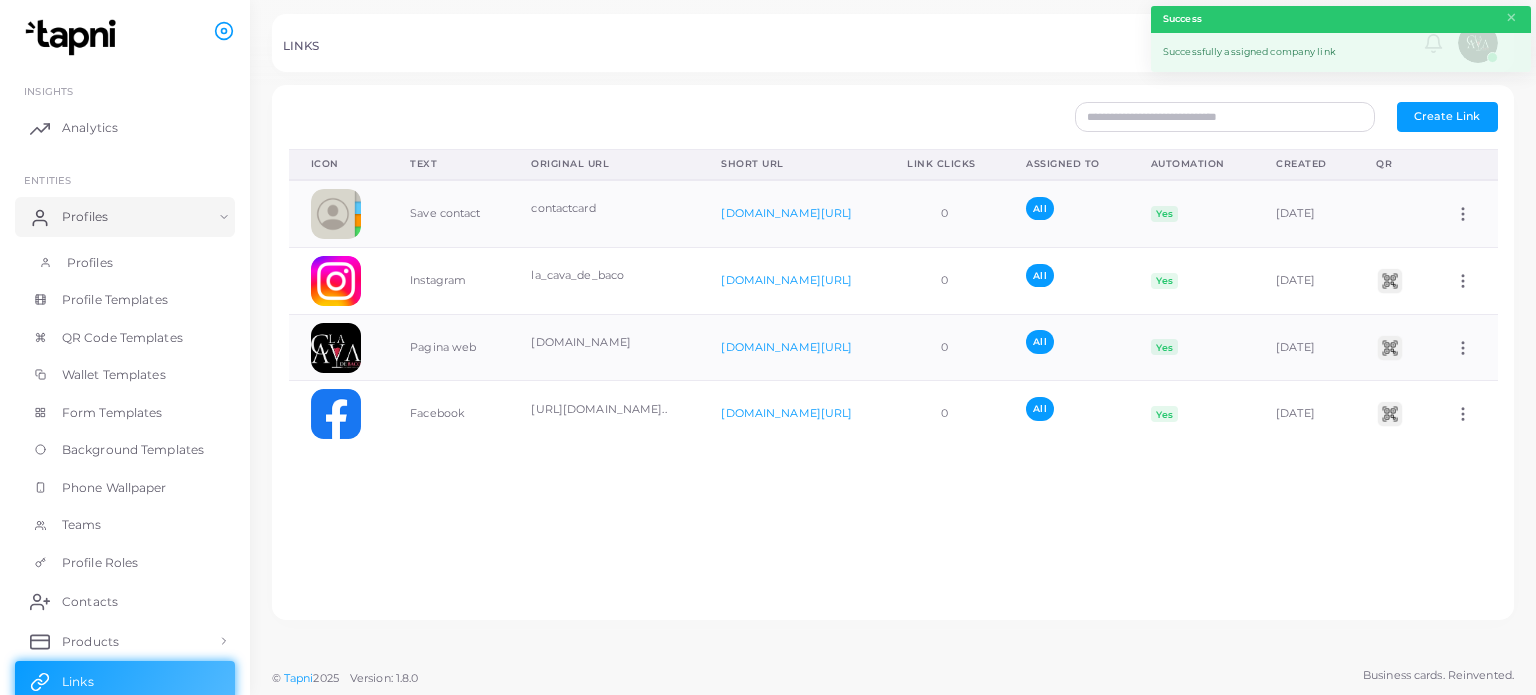 click on "Profiles" at bounding box center (125, 263) 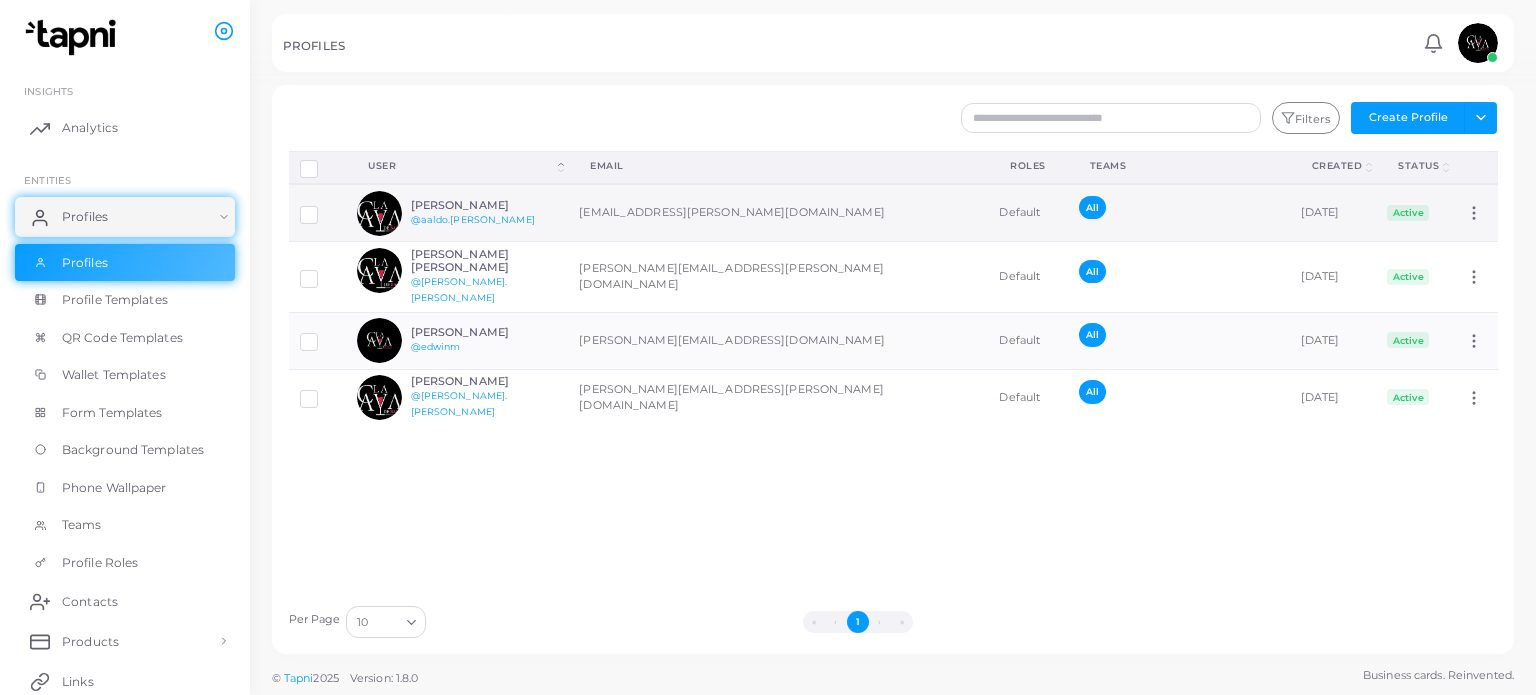 click on "[PERSON_NAME]  @aaldo.[PERSON_NAME]" at bounding box center [457, 213] 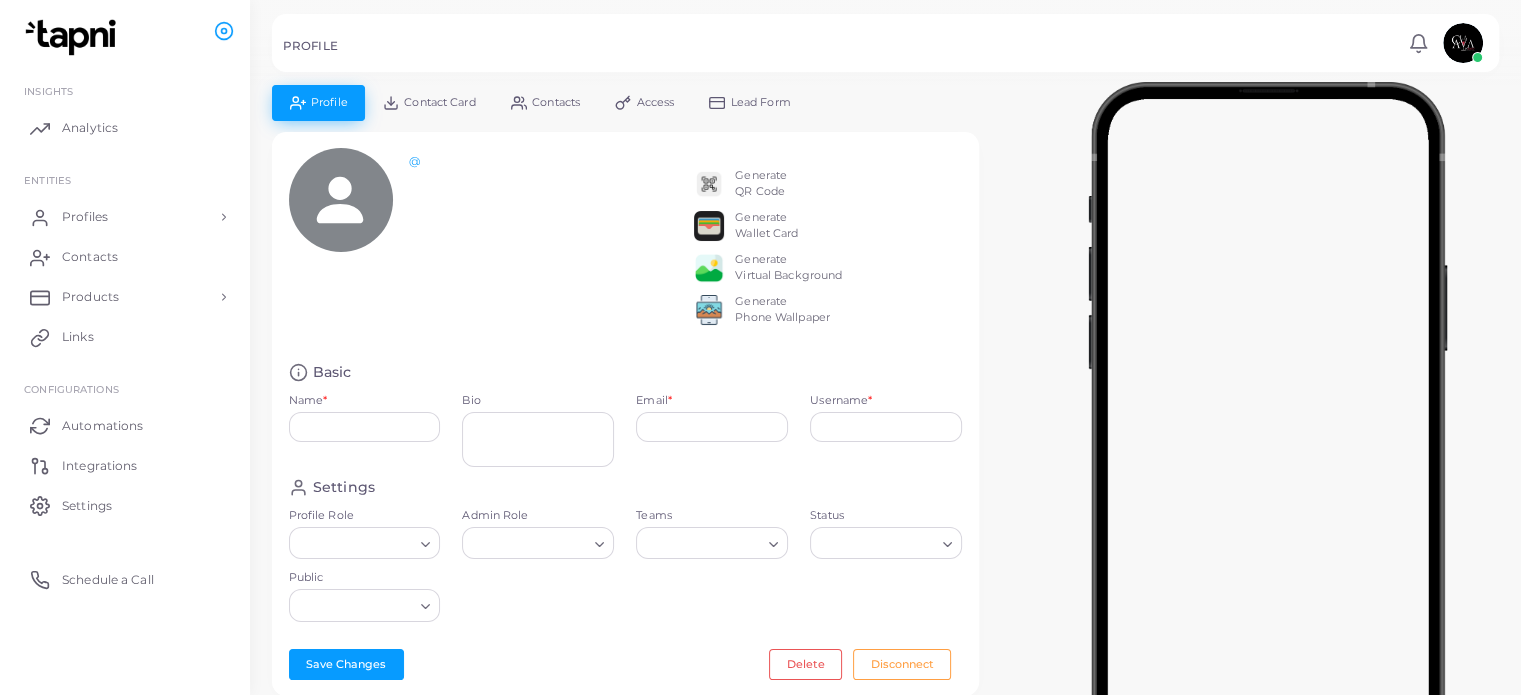 type on "**********" 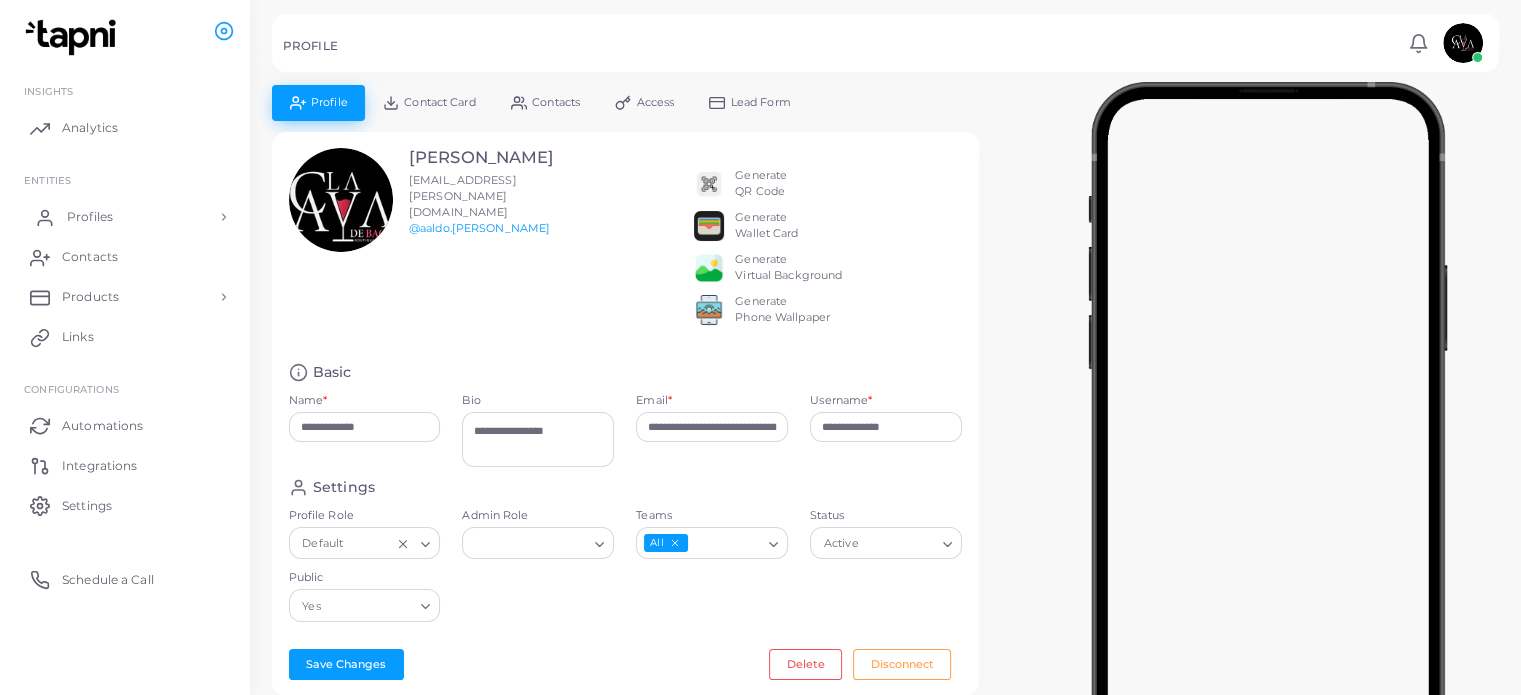 click on "Profiles" at bounding box center (125, 217) 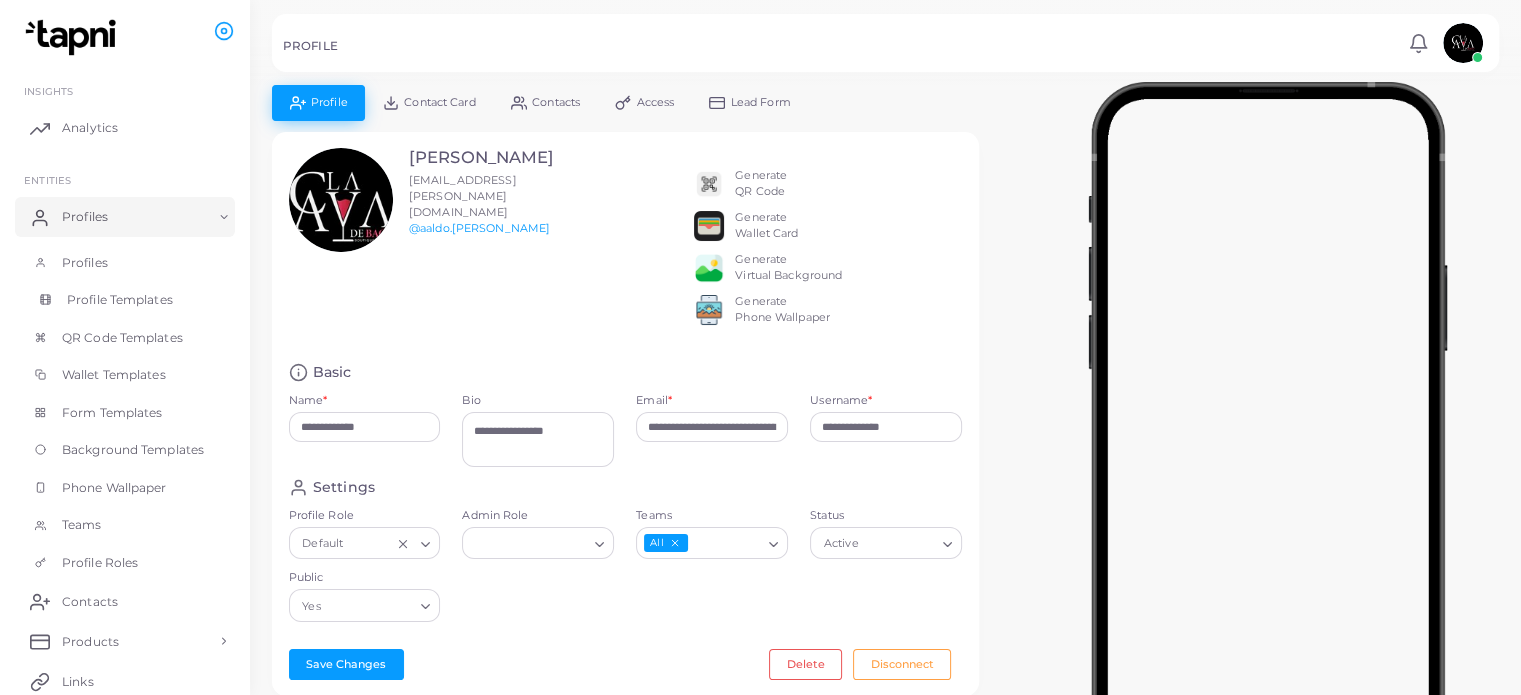 click on "Profile Templates" at bounding box center [120, 300] 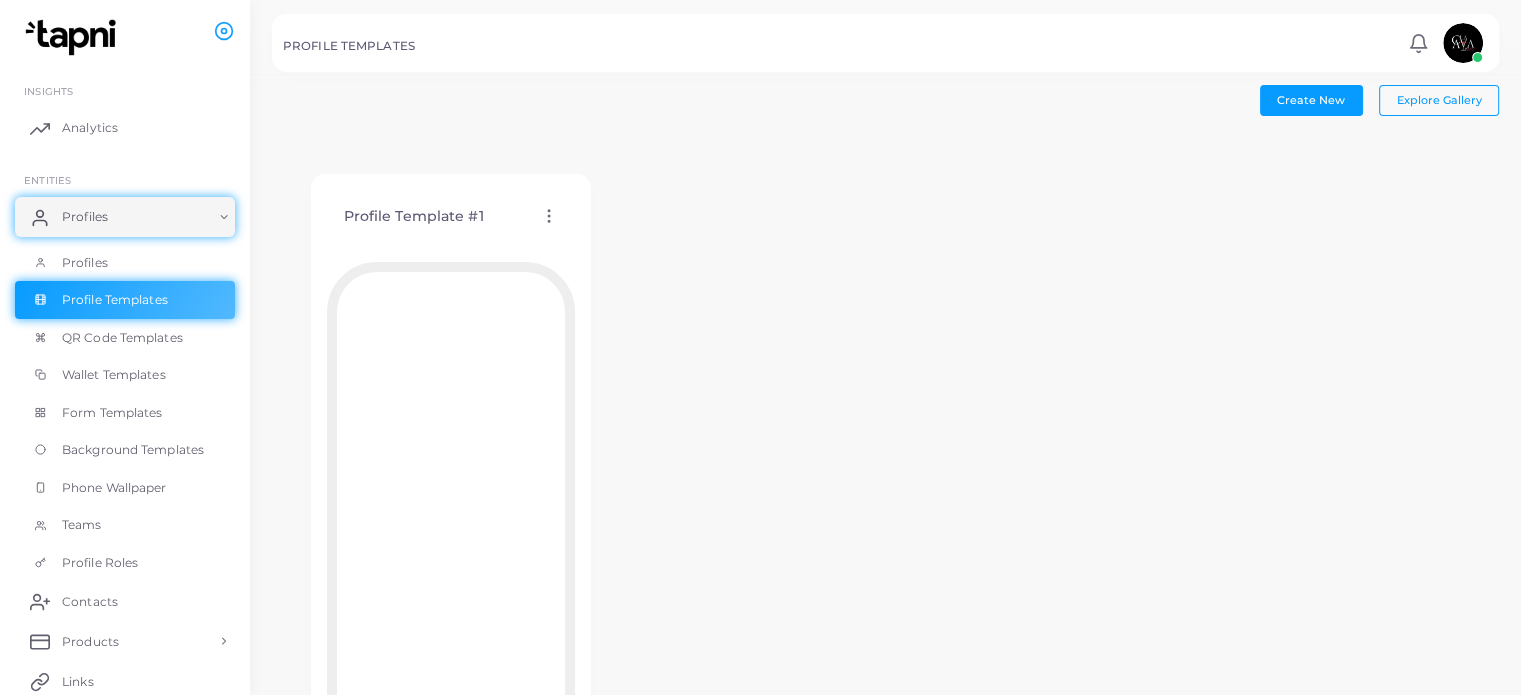 drag, startPoint x: 548, startPoint y: 221, endPoint x: 558, endPoint y: 228, distance: 12.206555 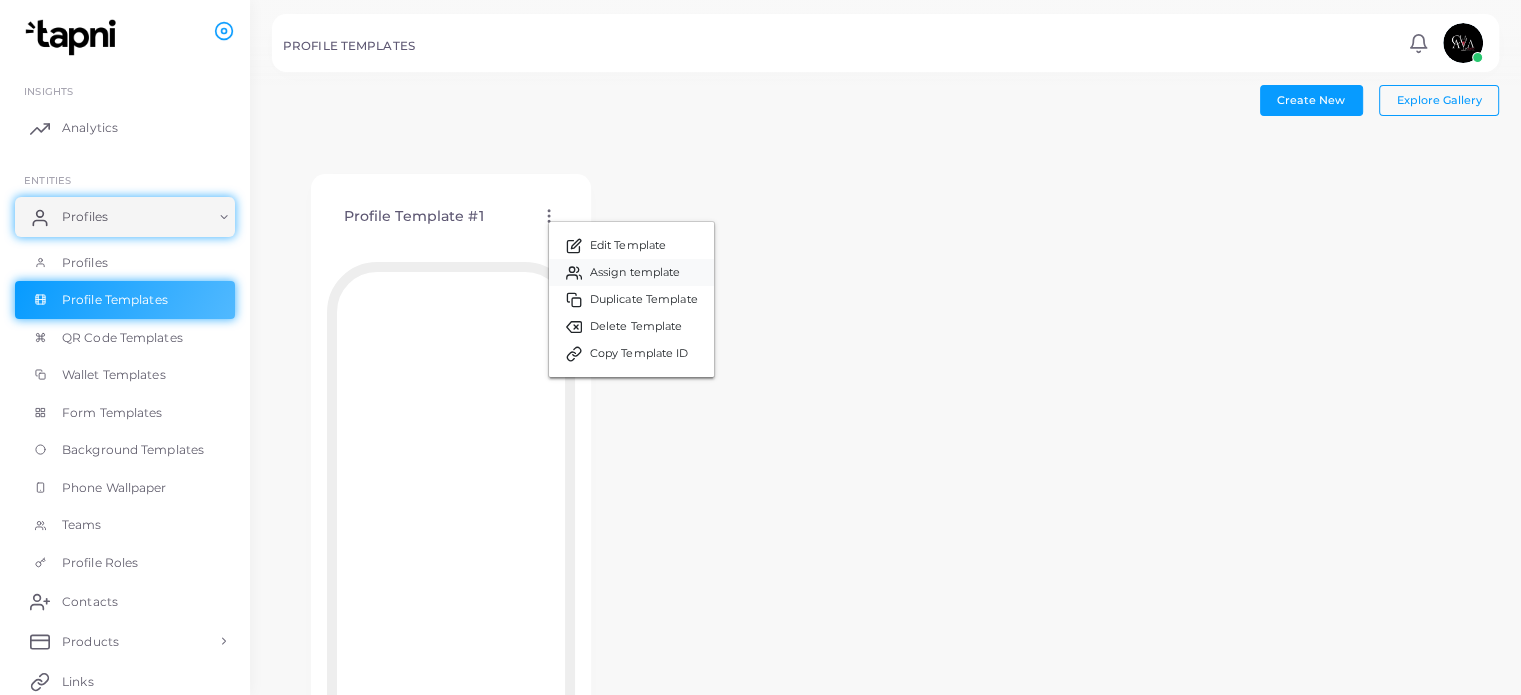 click on "Assign template" at bounding box center [635, 273] 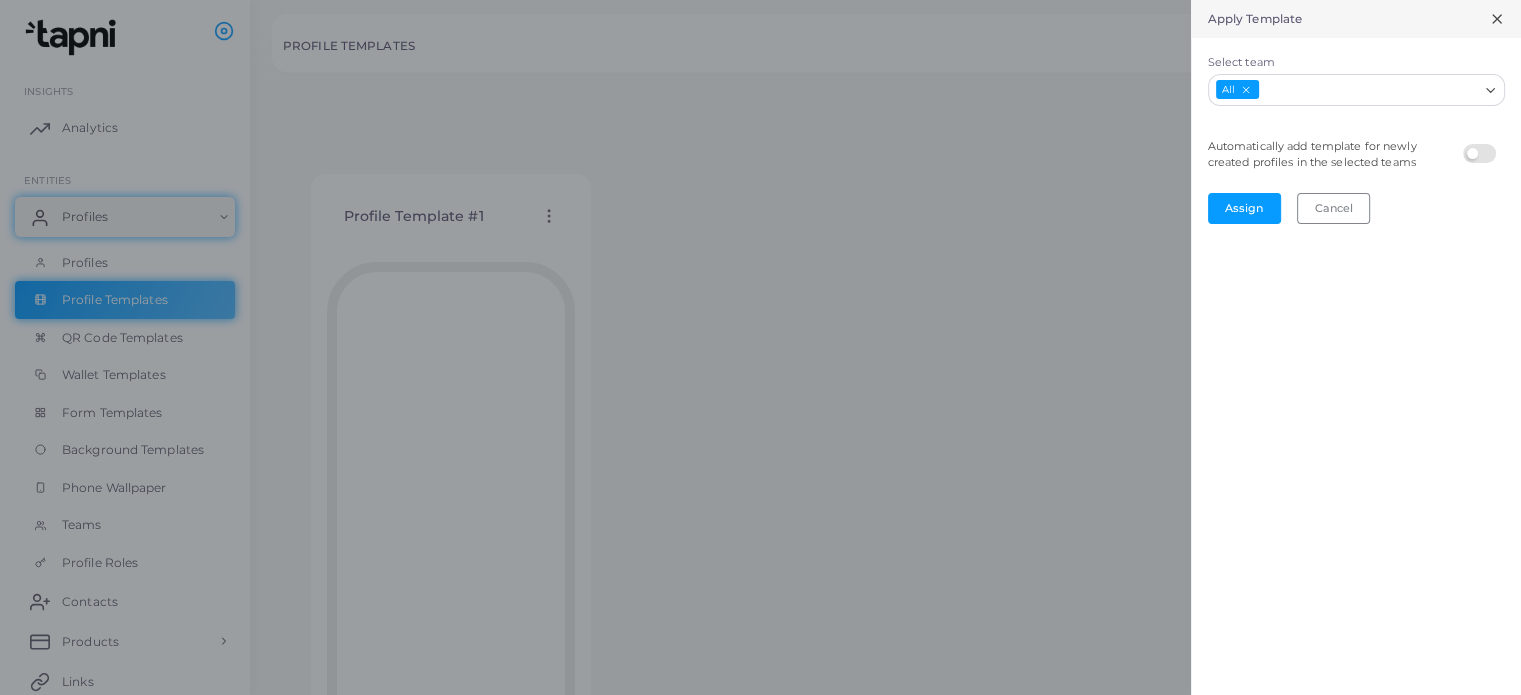 click 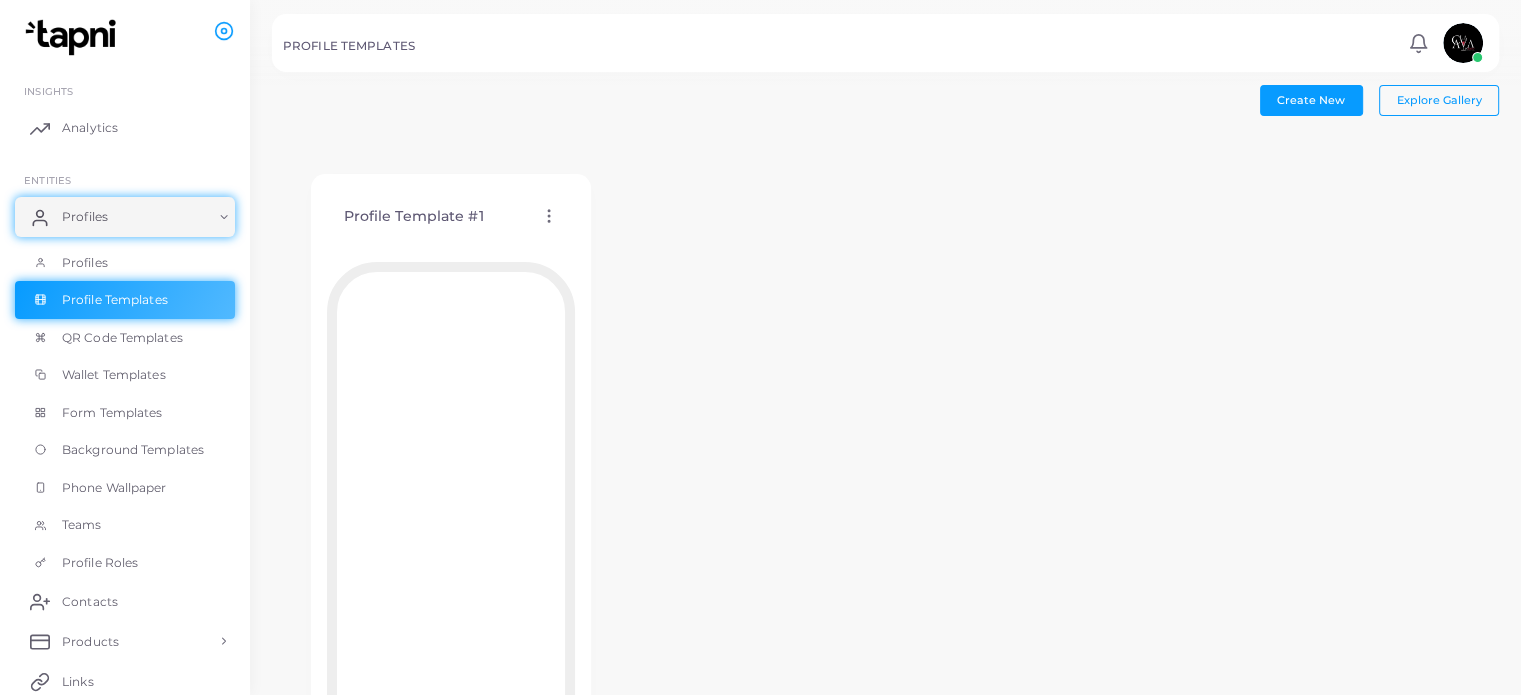 click 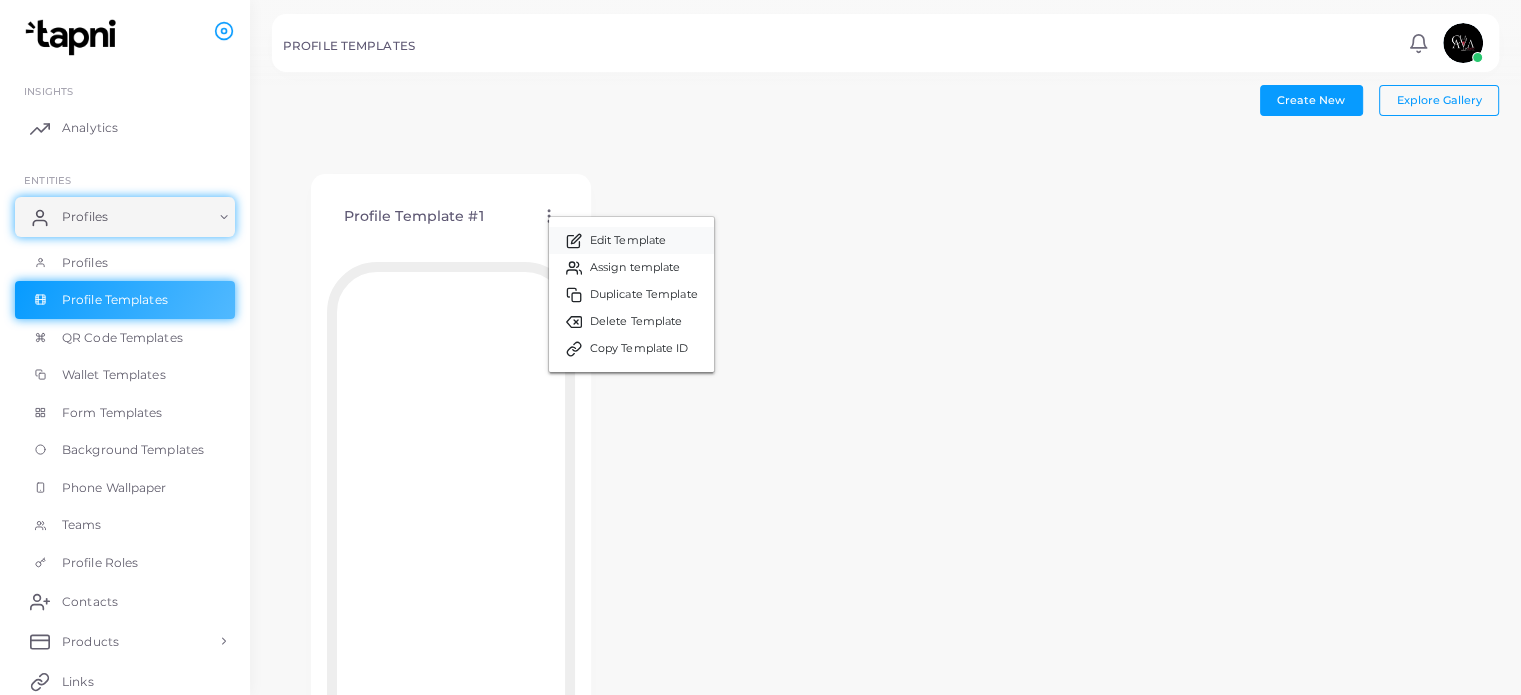 click on "Edit Template" at bounding box center [628, 241] 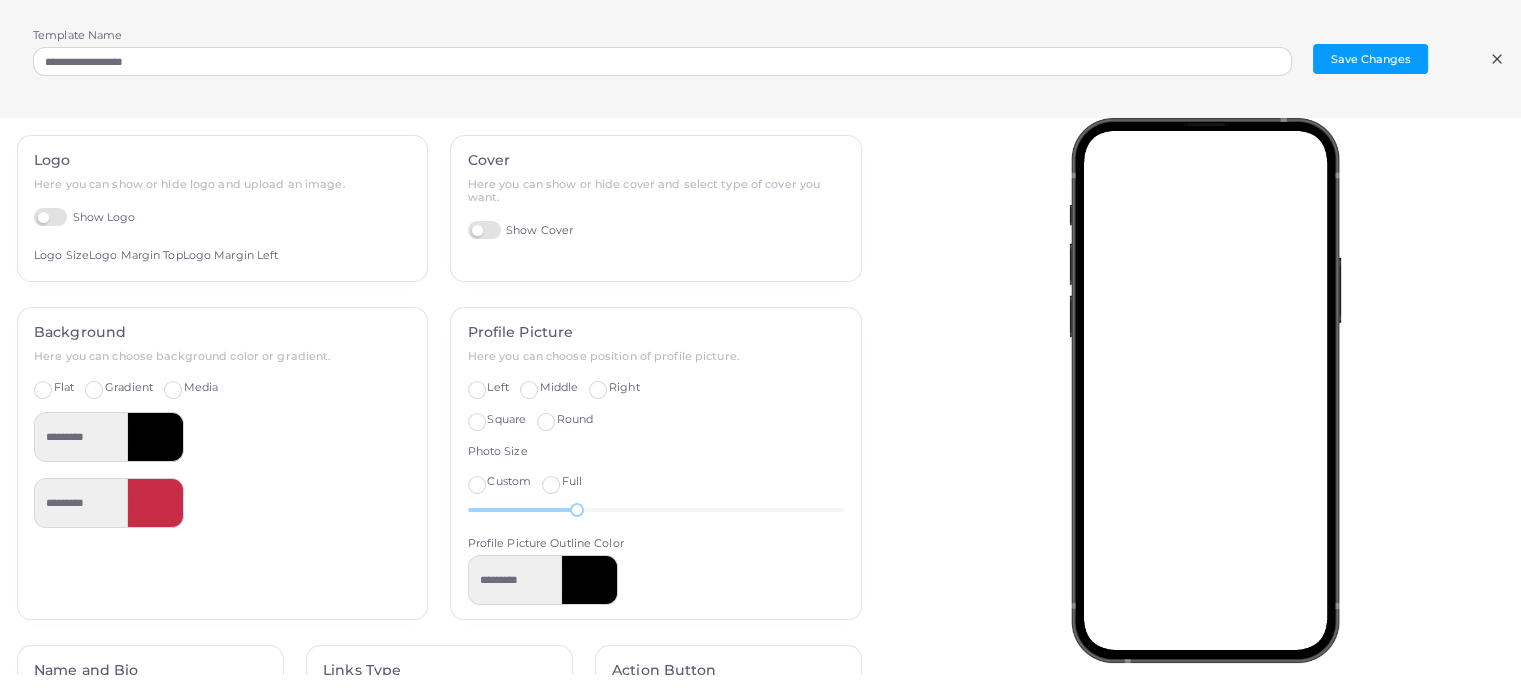 click on "Square" at bounding box center (506, 420) 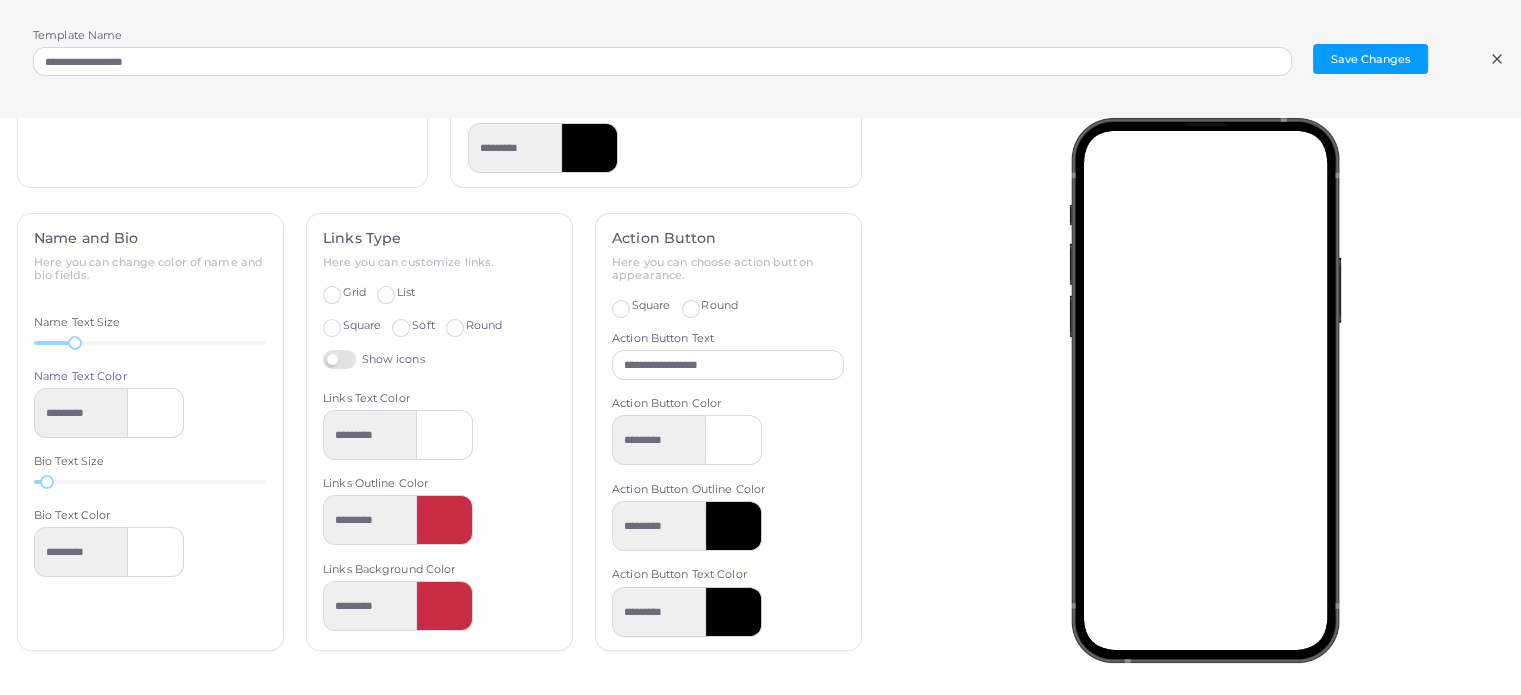 scroll, scrollTop: 448, scrollLeft: 0, axis: vertical 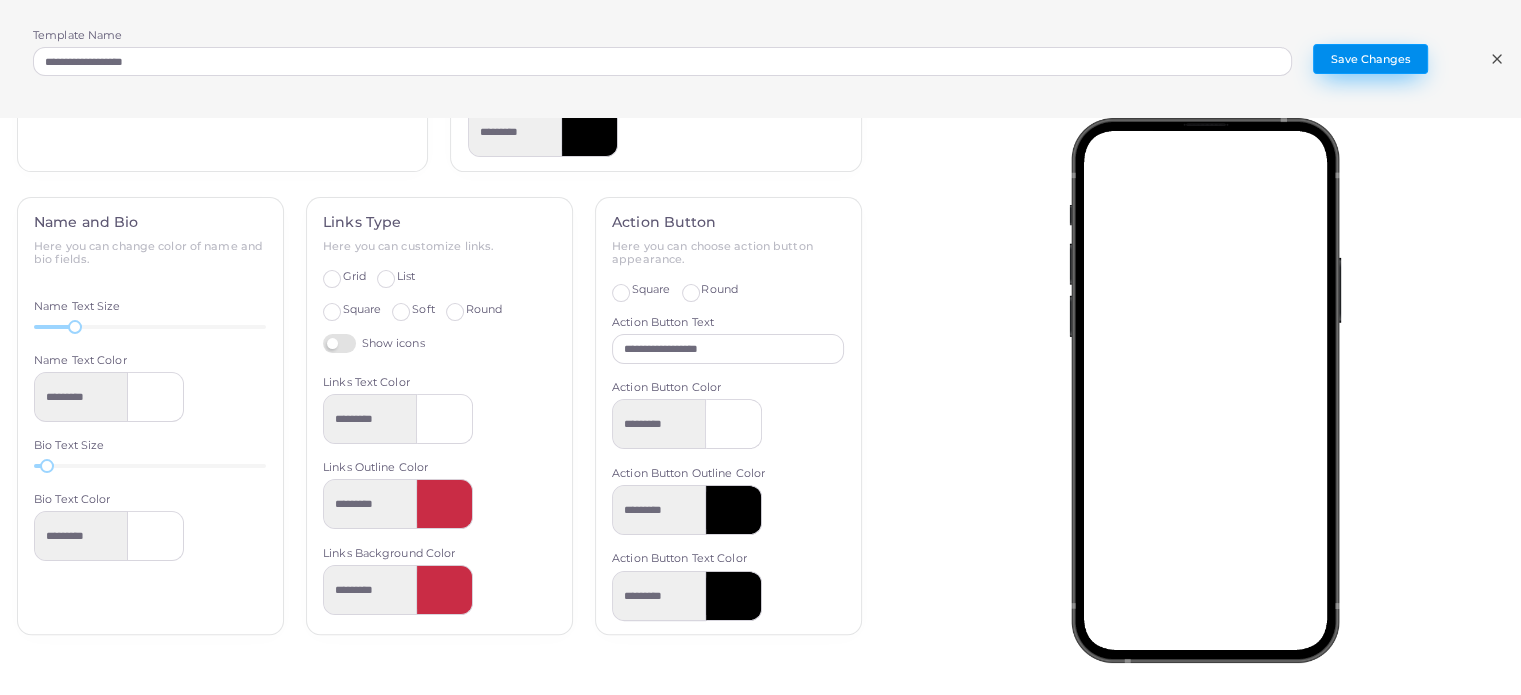 click on "Save Changes" at bounding box center [1370, 59] 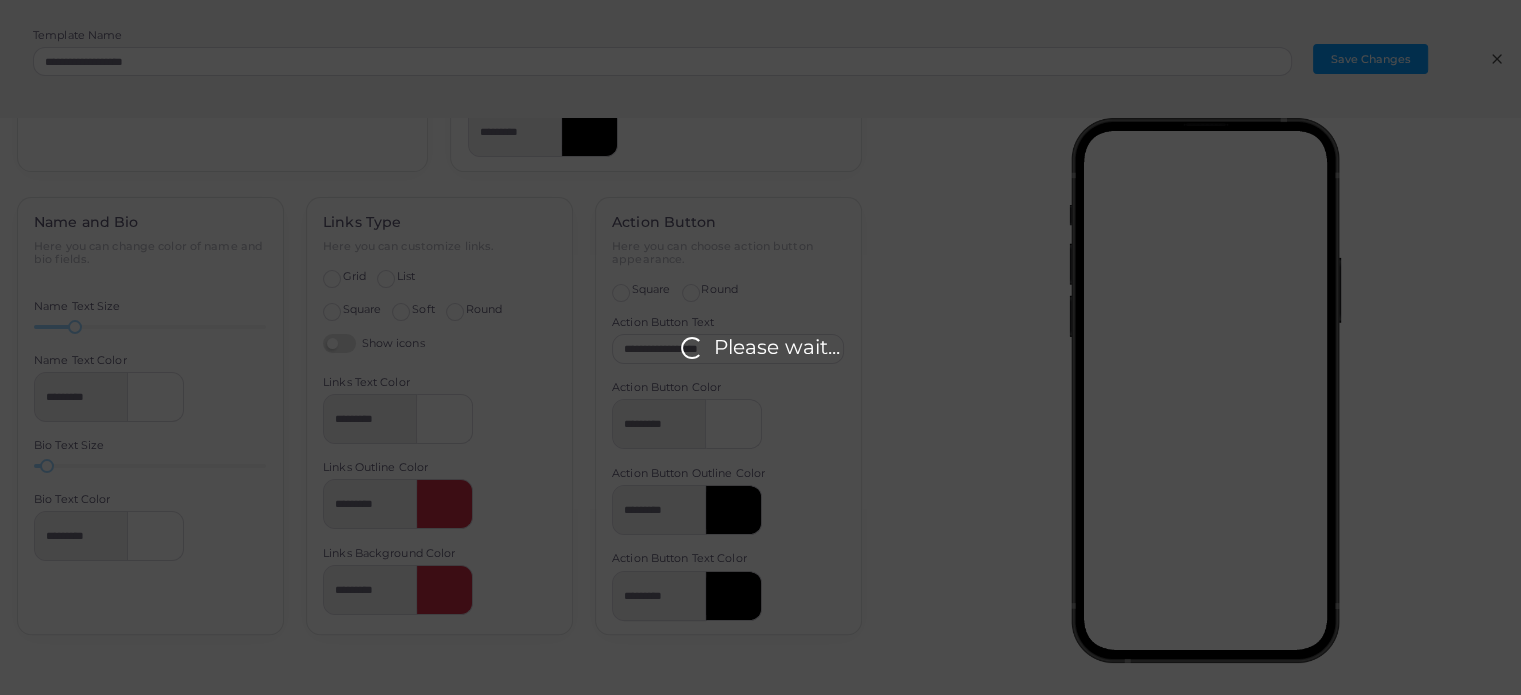 scroll, scrollTop: 0, scrollLeft: 0, axis: both 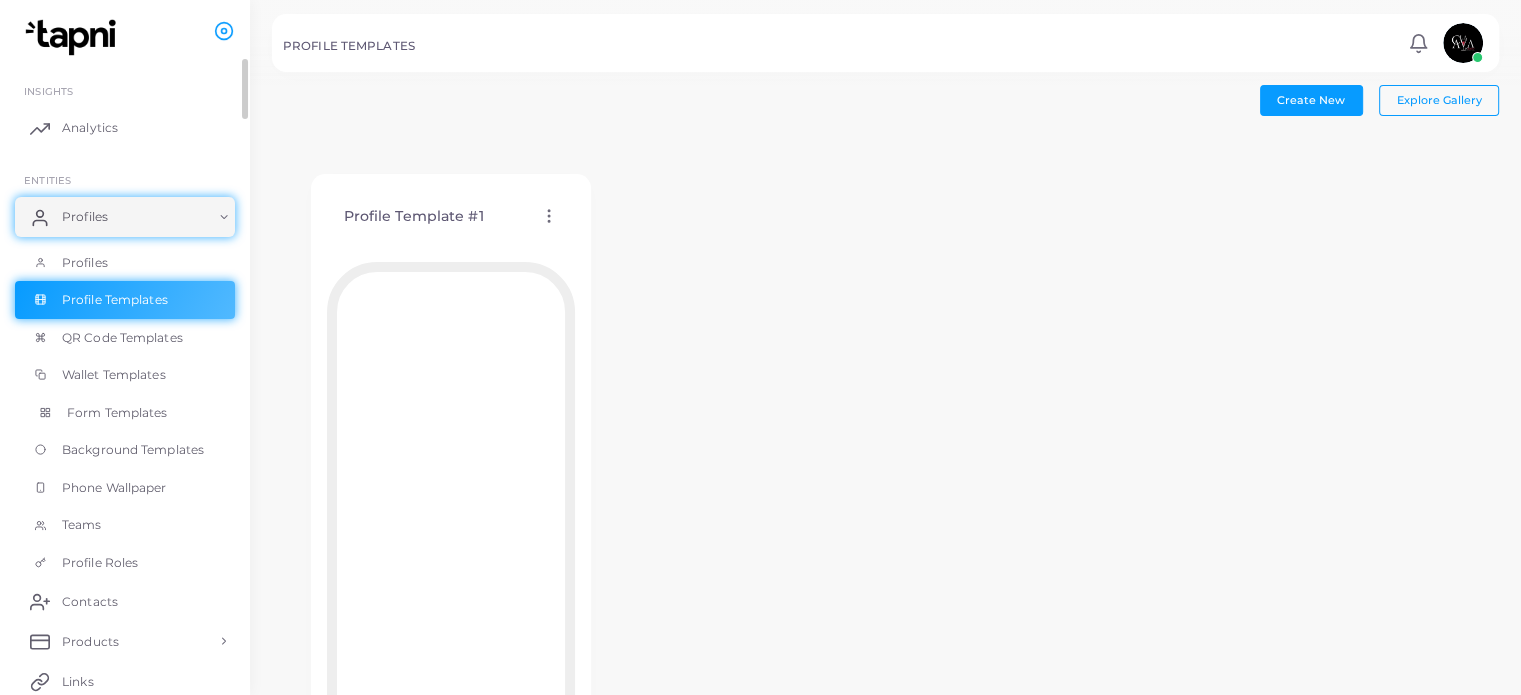 click on "Form Templates" at bounding box center (125, 413) 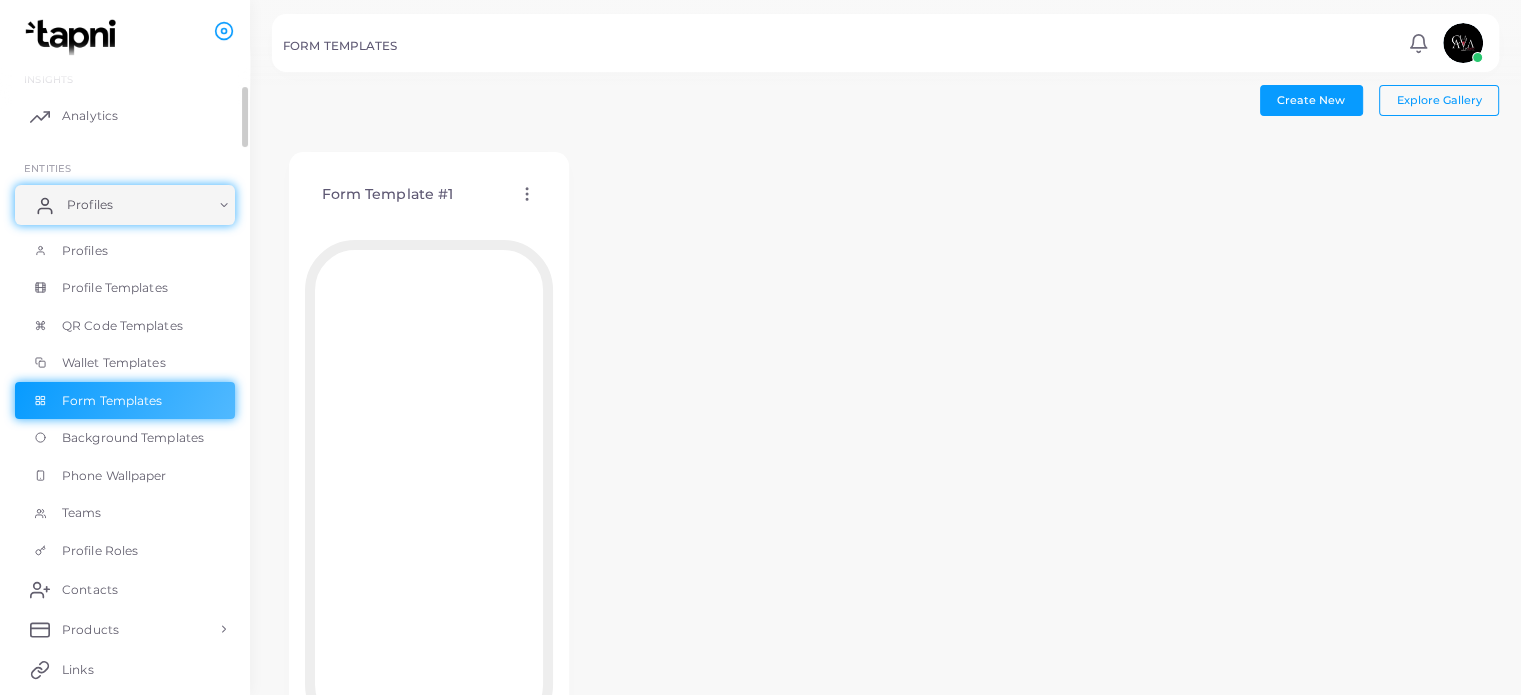 click on "Profiles" at bounding box center [90, 205] 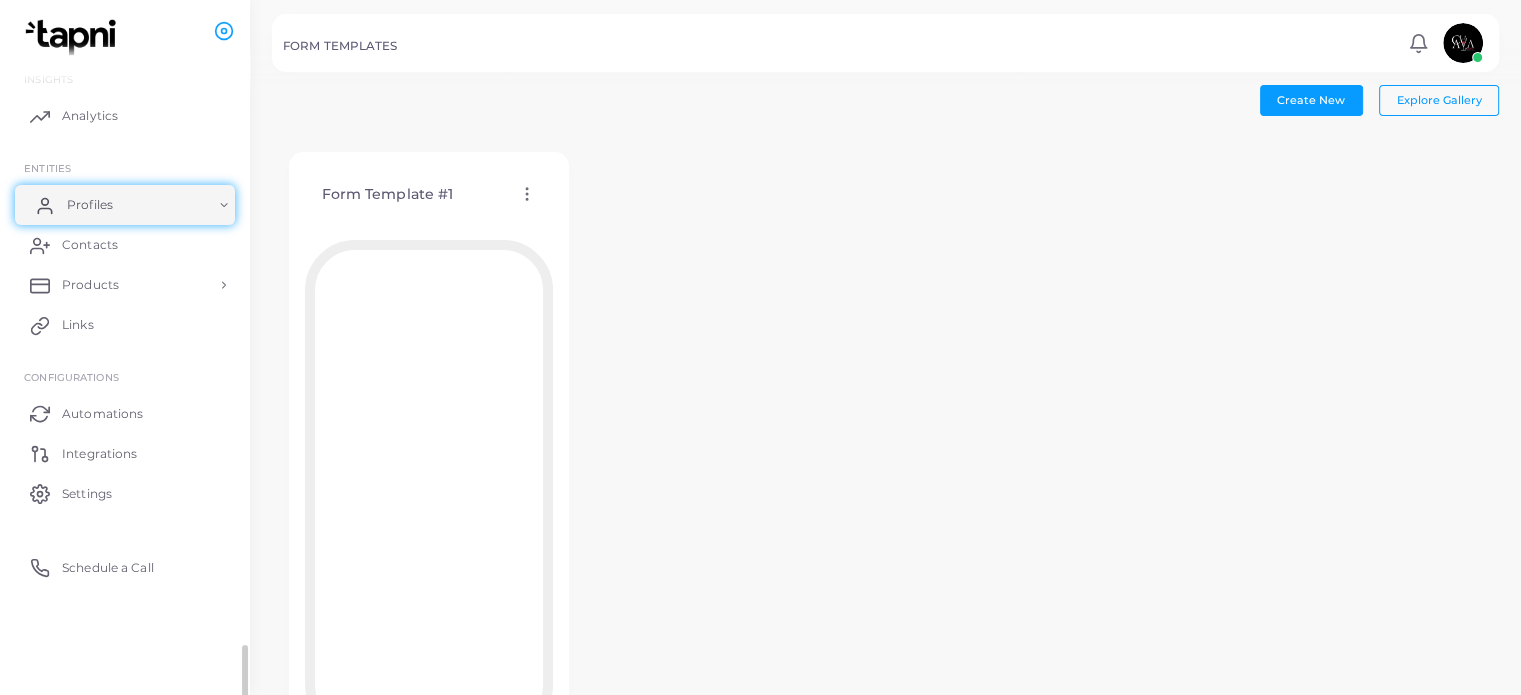 scroll, scrollTop: 12, scrollLeft: 0, axis: vertical 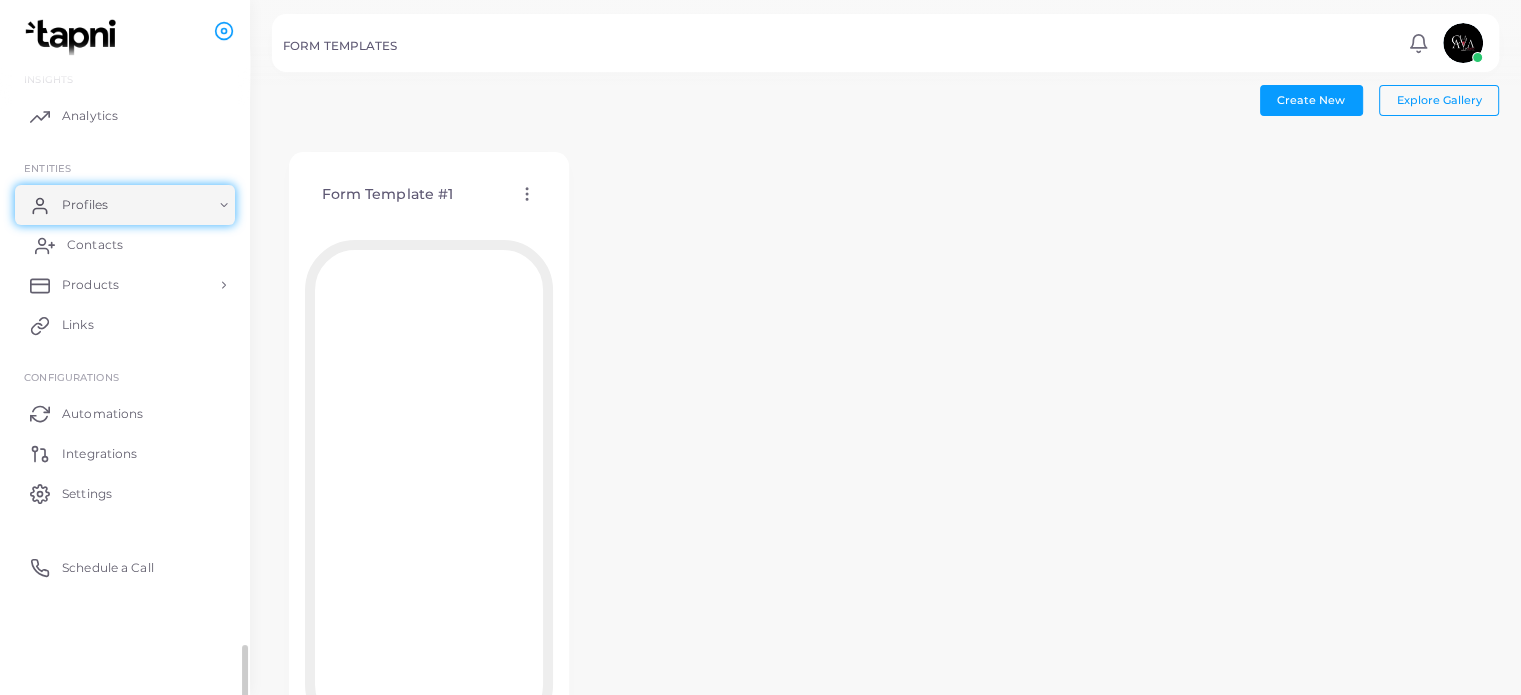 click on "Contacts" at bounding box center (95, 245) 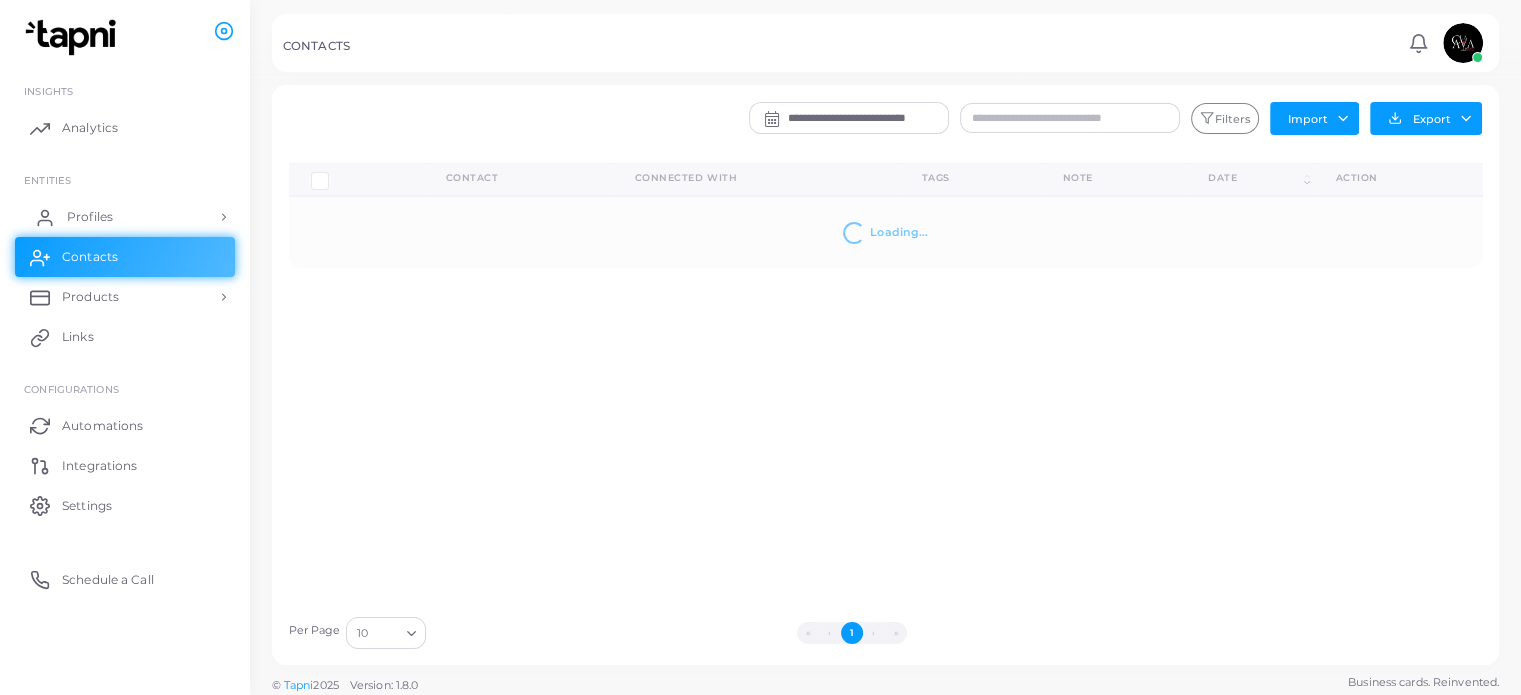 click on "Profiles" at bounding box center (125, 217) 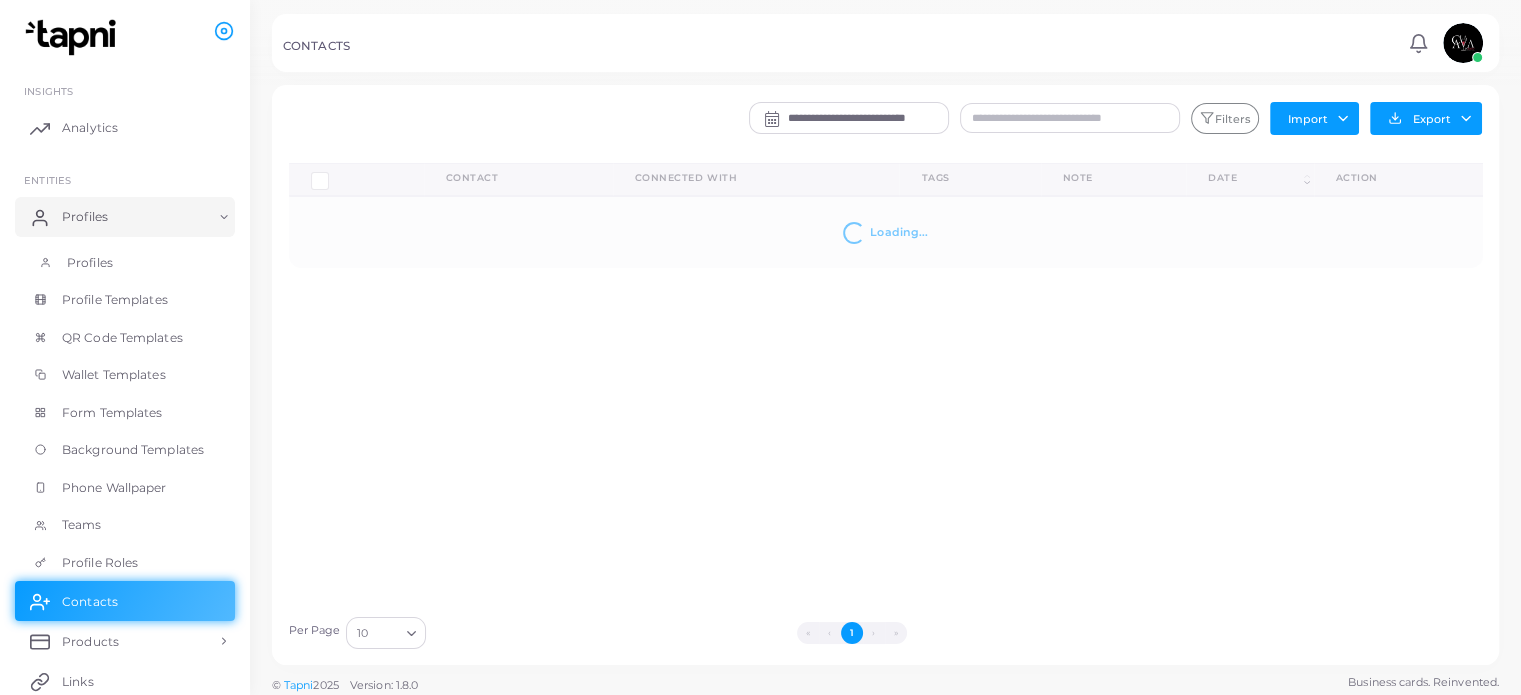 click on "Profiles" at bounding box center [90, 263] 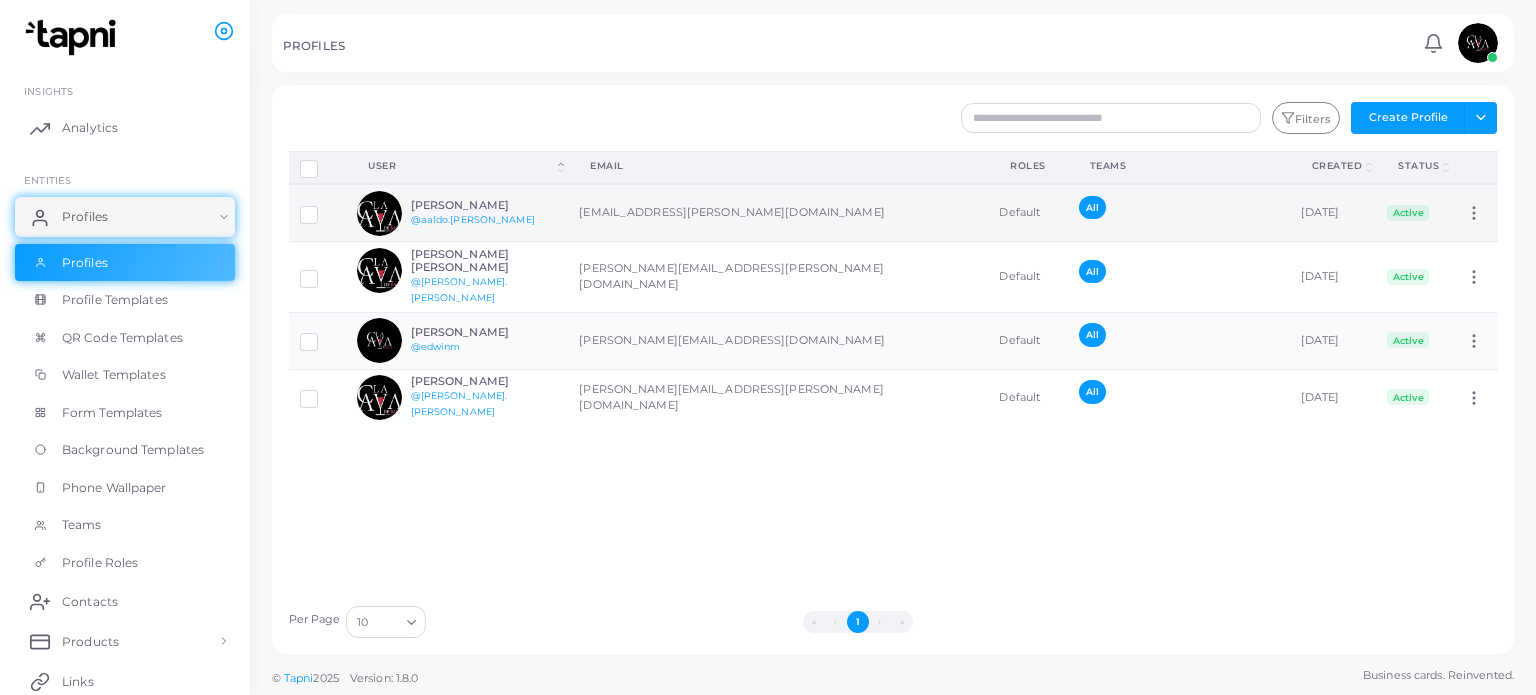 click on "[EMAIL_ADDRESS][PERSON_NAME][DOMAIN_NAME]" at bounding box center [778, 213] 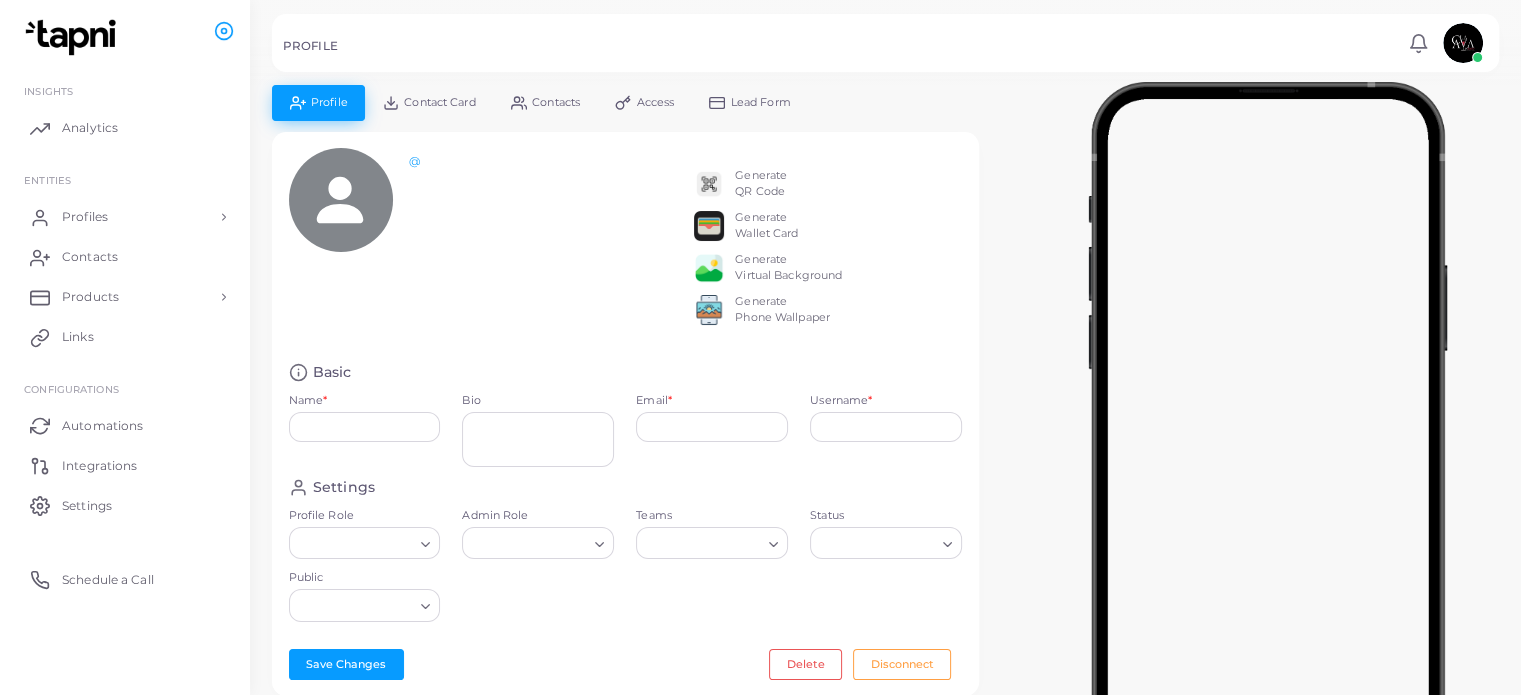 type on "**********" 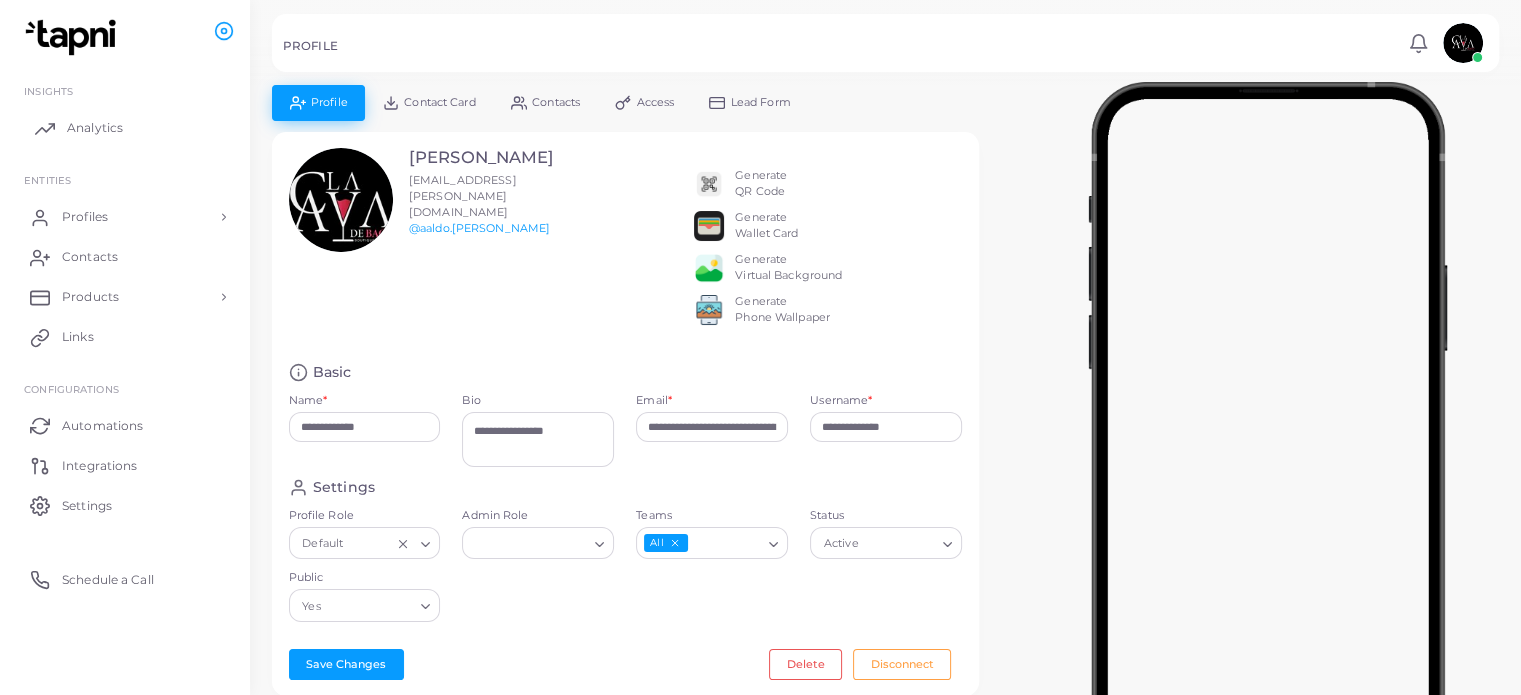 click on "Analytics" at bounding box center (125, 128) 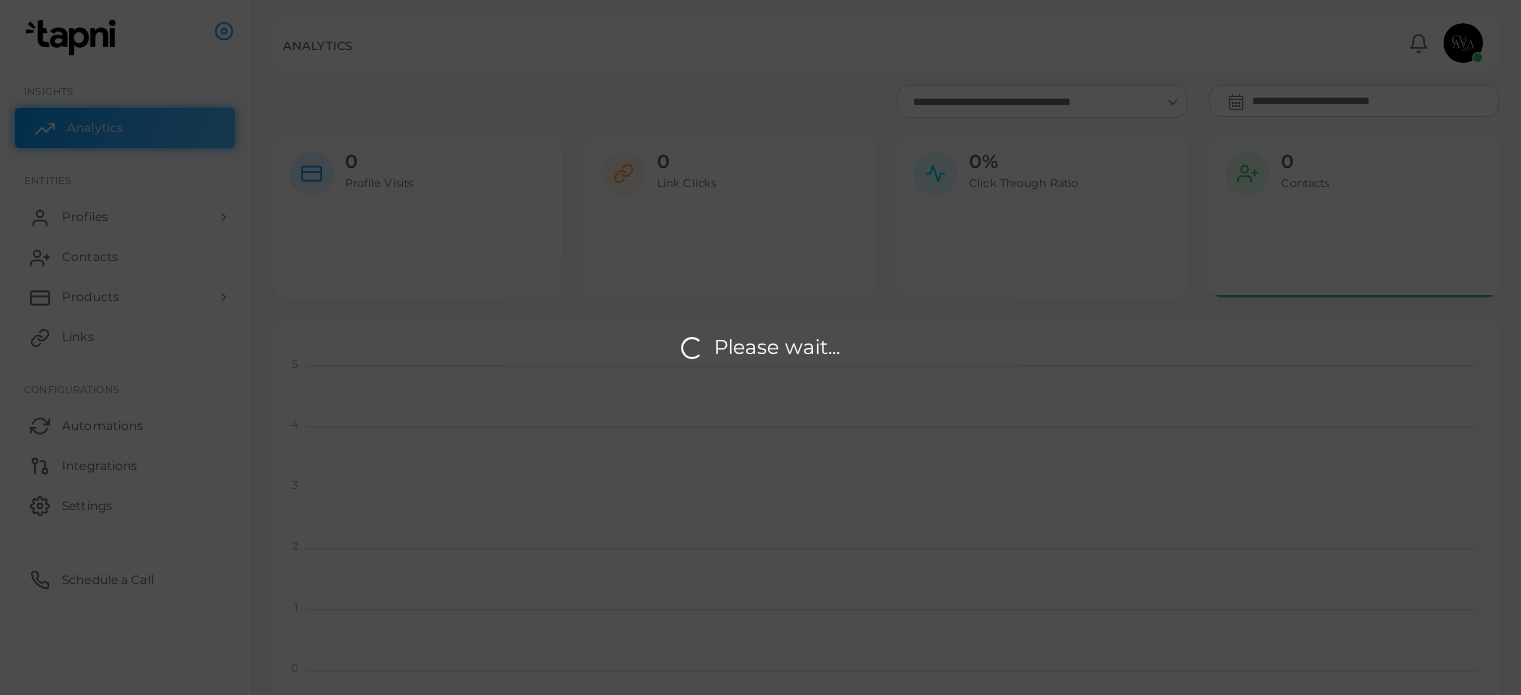 scroll, scrollTop: 16, scrollLeft: 16, axis: both 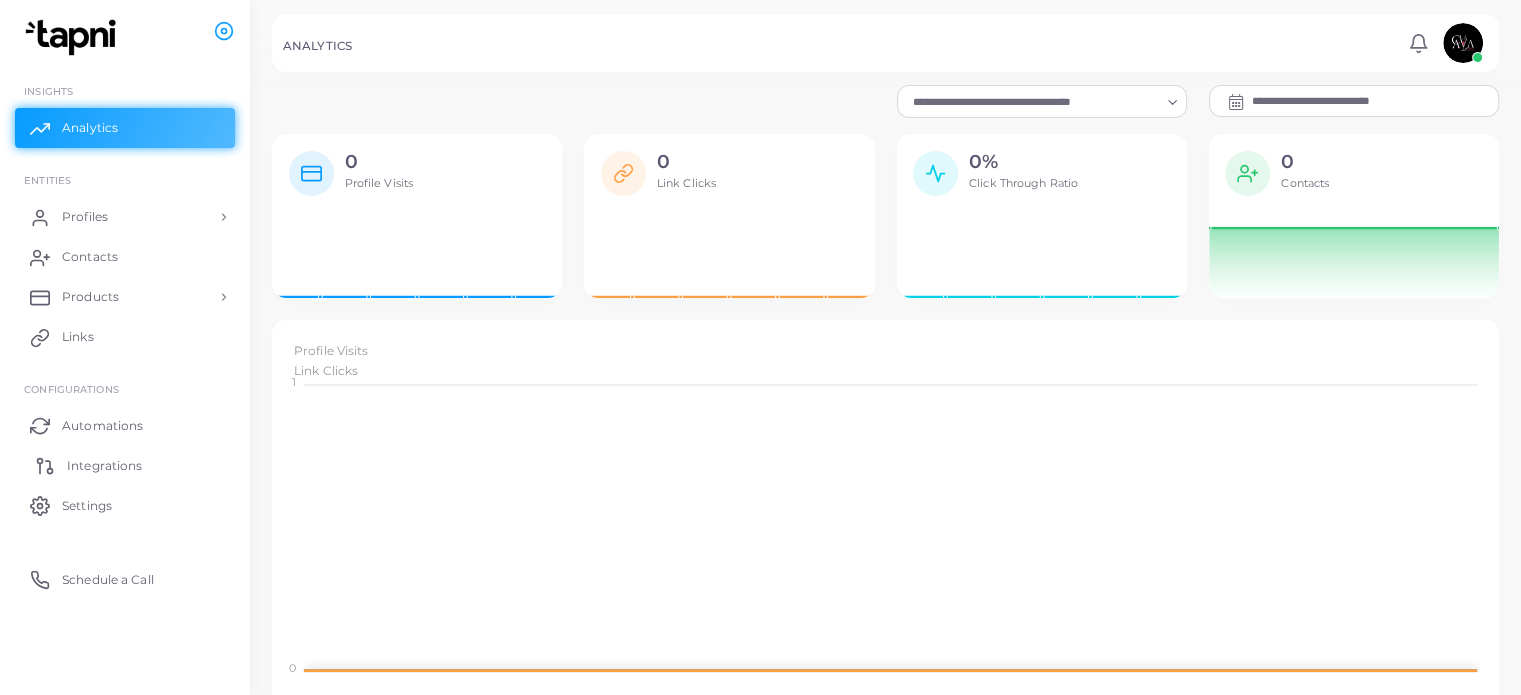 click on "Integrations" at bounding box center [104, 466] 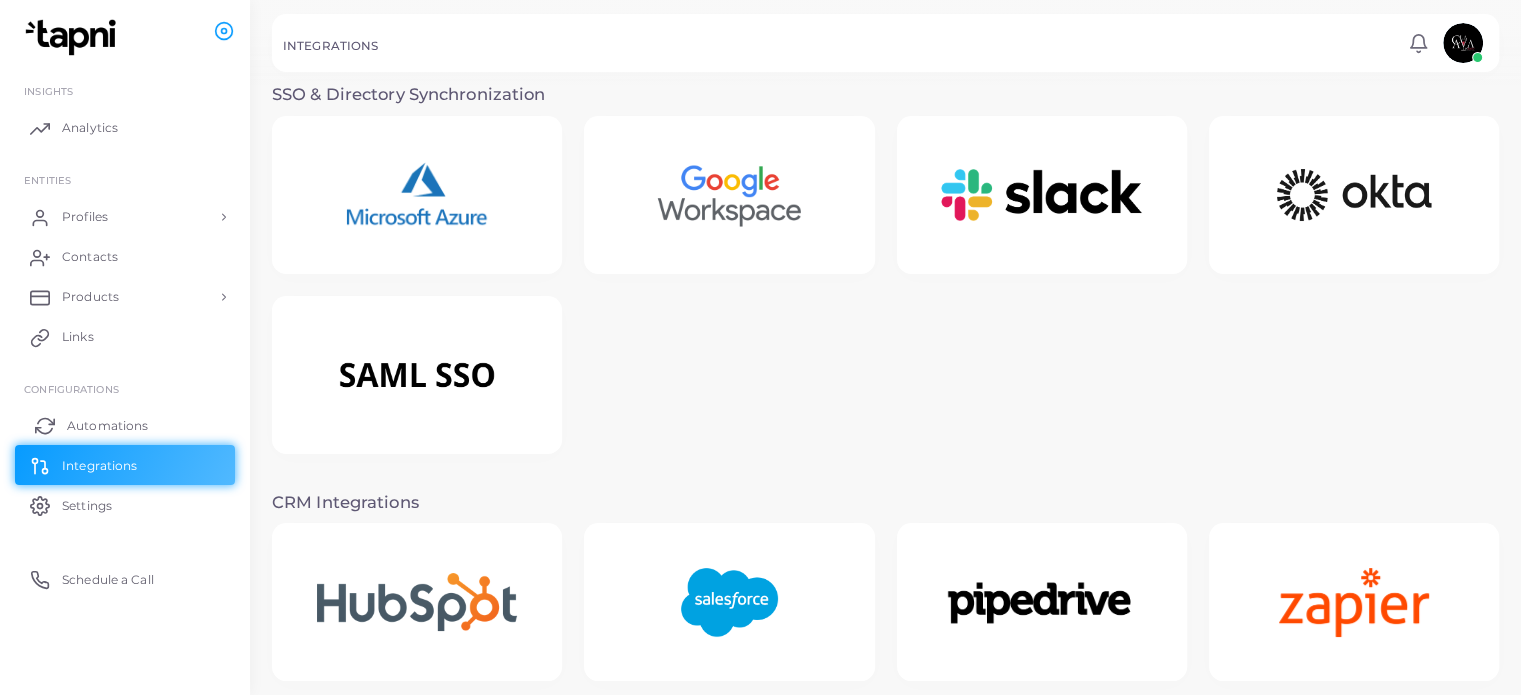 click on "Automations" at bounding box center (107, 426) 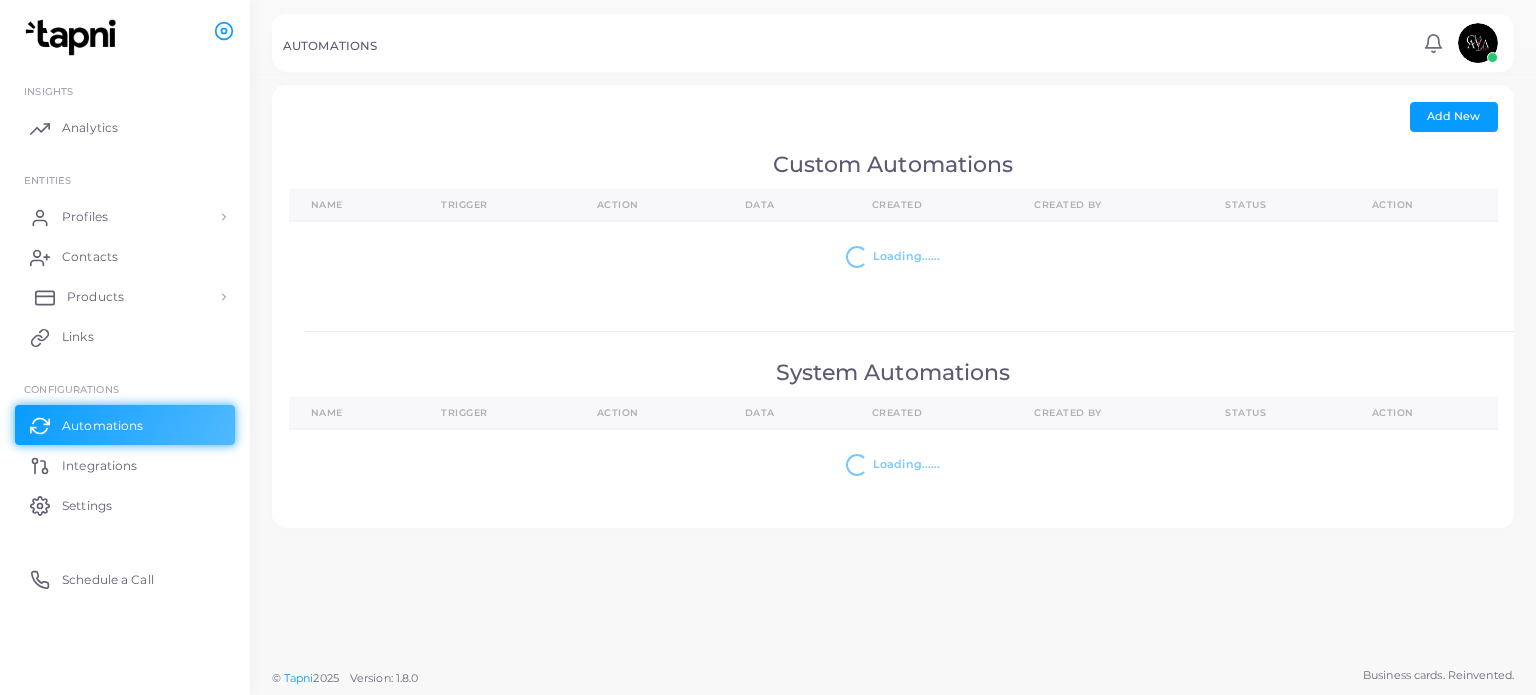 click on "Products" at bounding box center [95, 297] 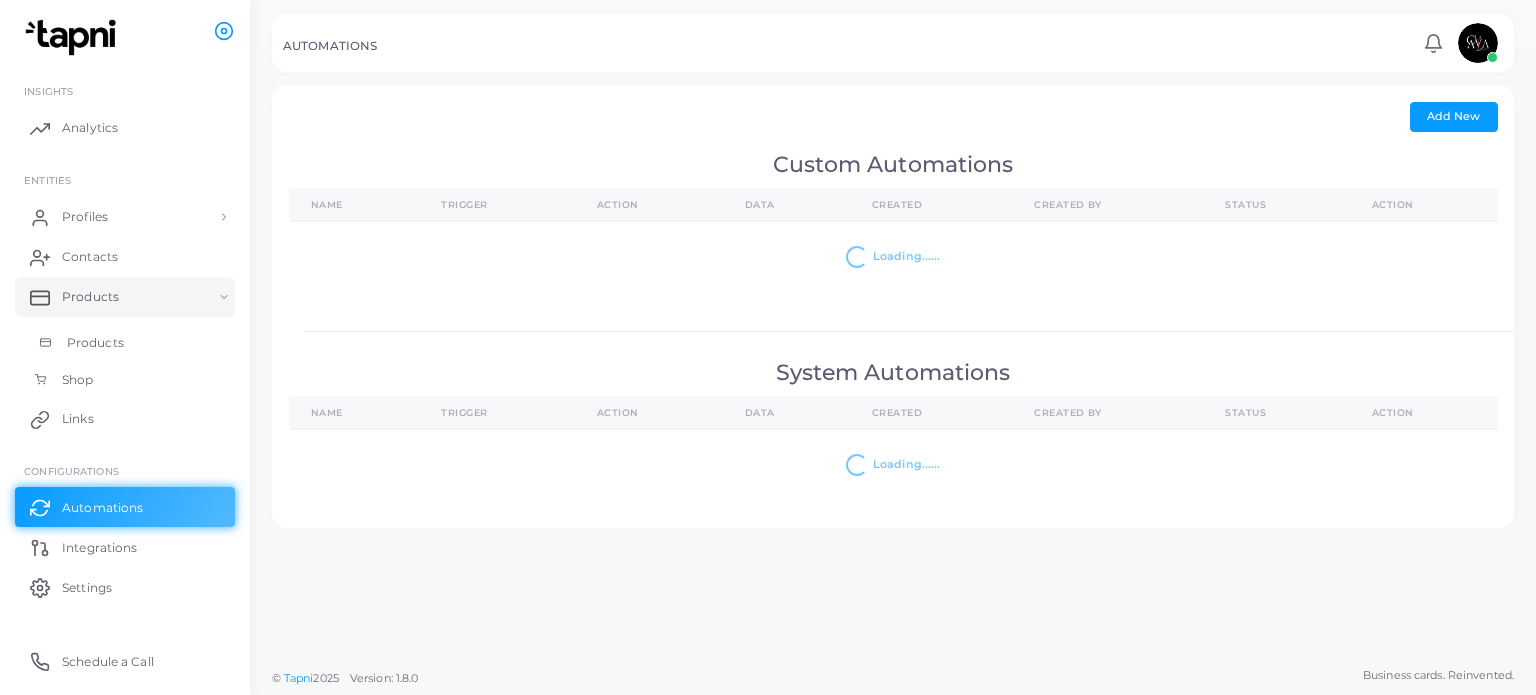 click on "Products" at bounding box center (125, 343) 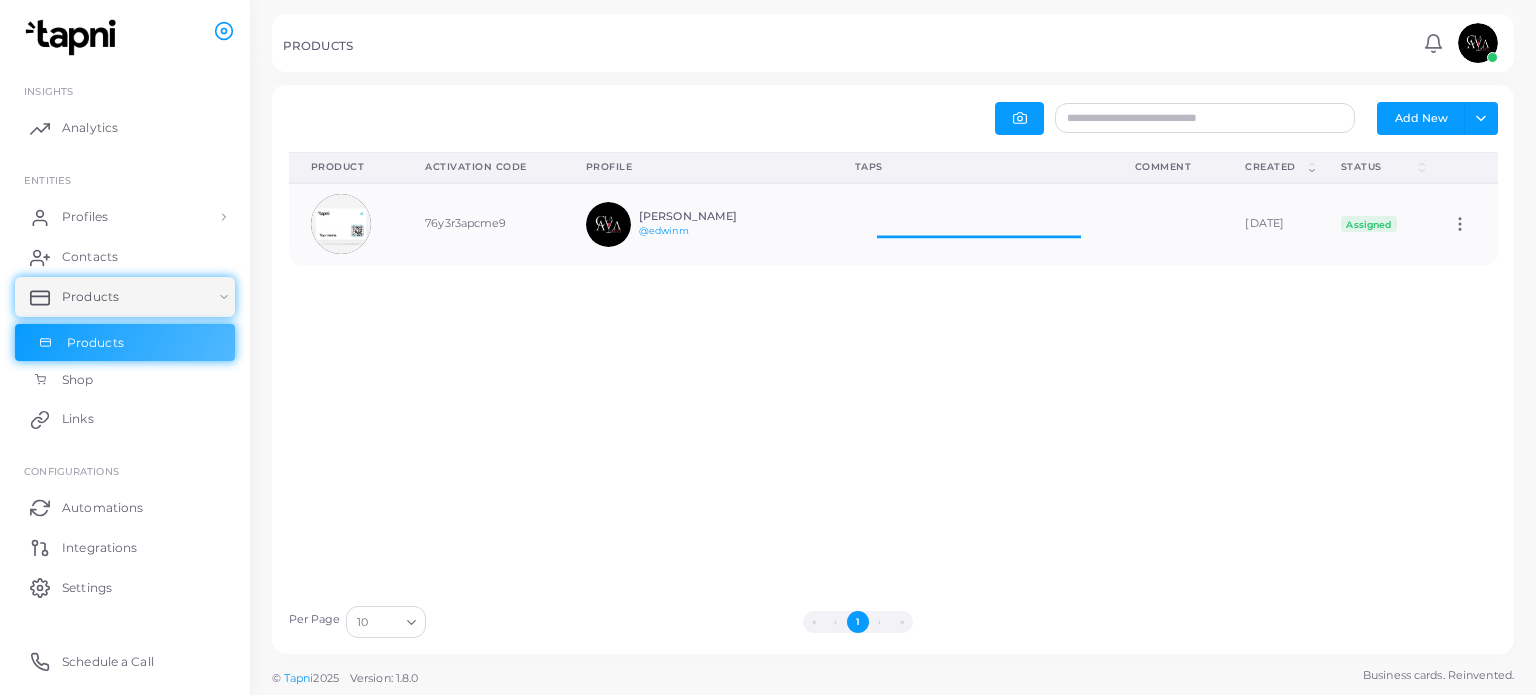 scroll, scrollTop: 16, scrollLeft: 16, axis: both 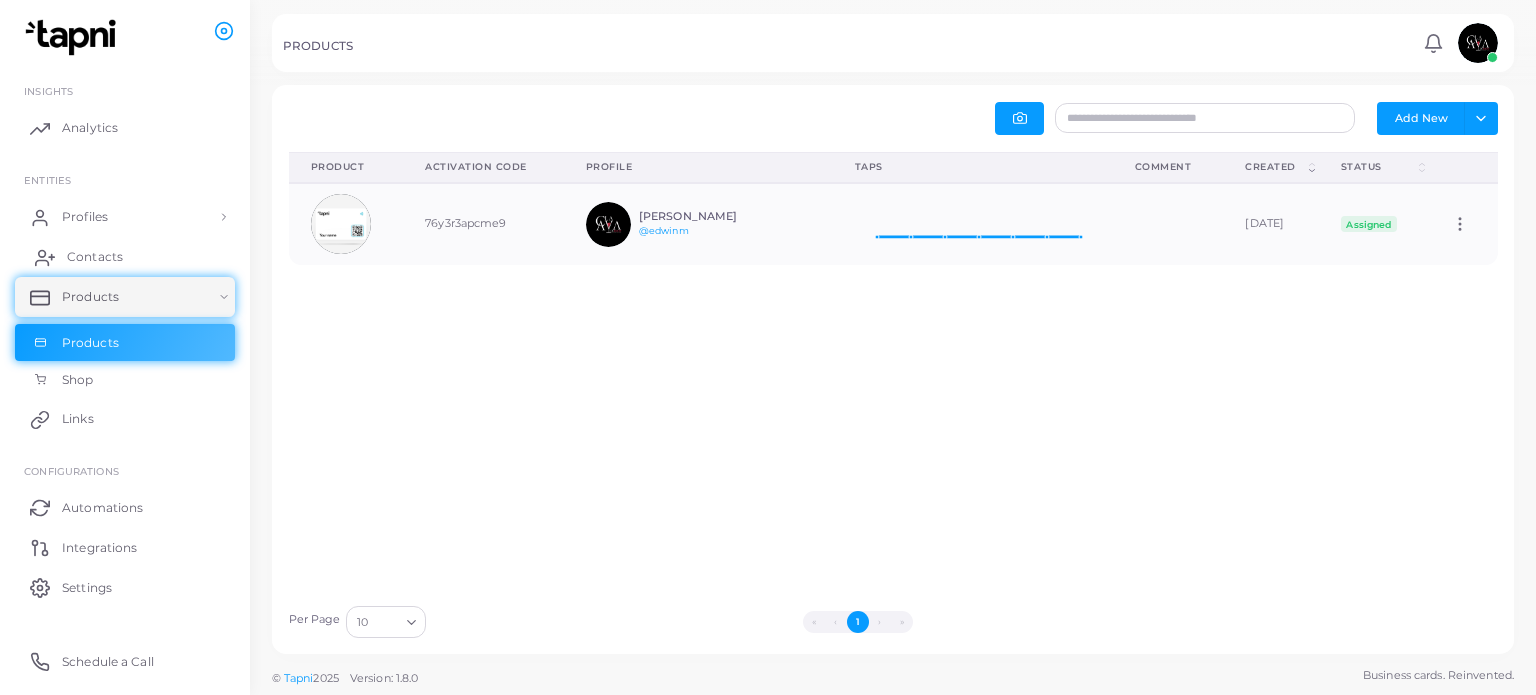click on "Contacts" at bounding box center [125, 257] 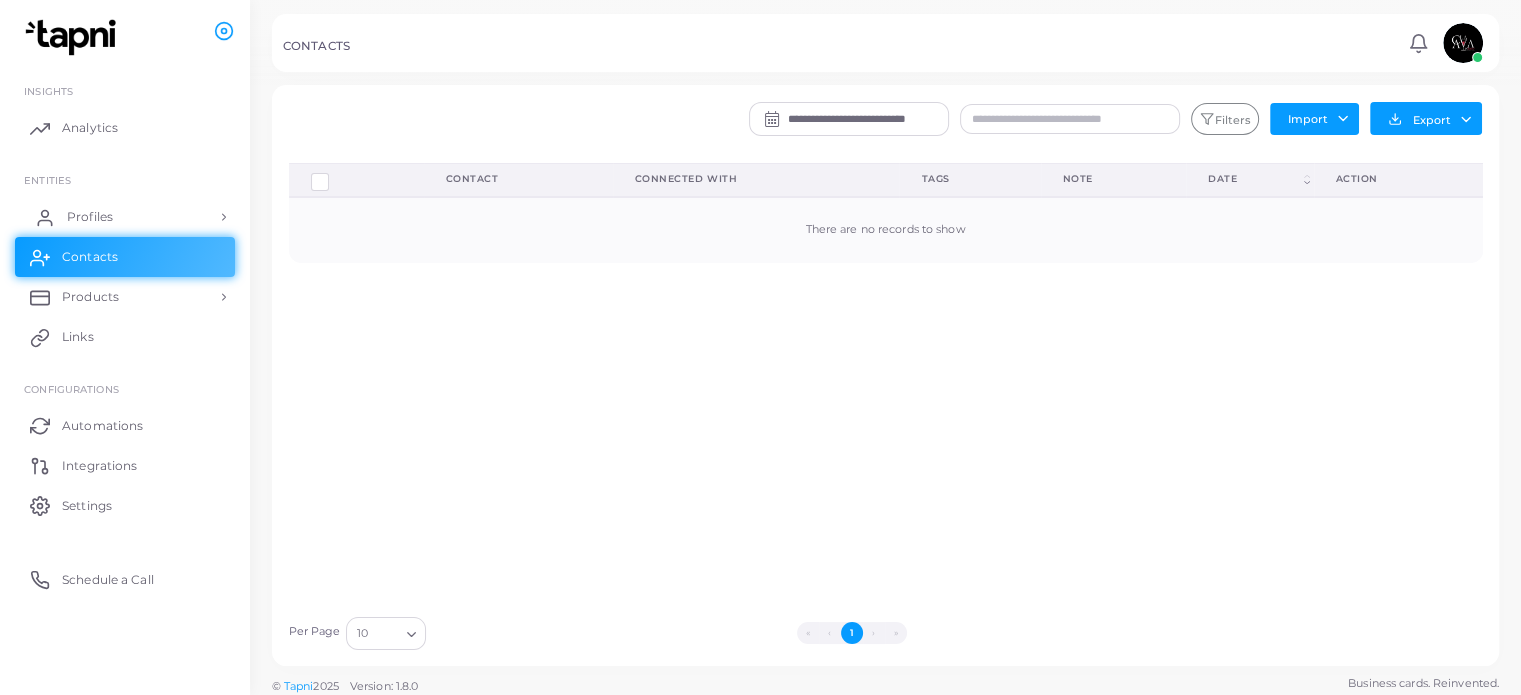 click on "Profiles" at bounding box center (125, 217) 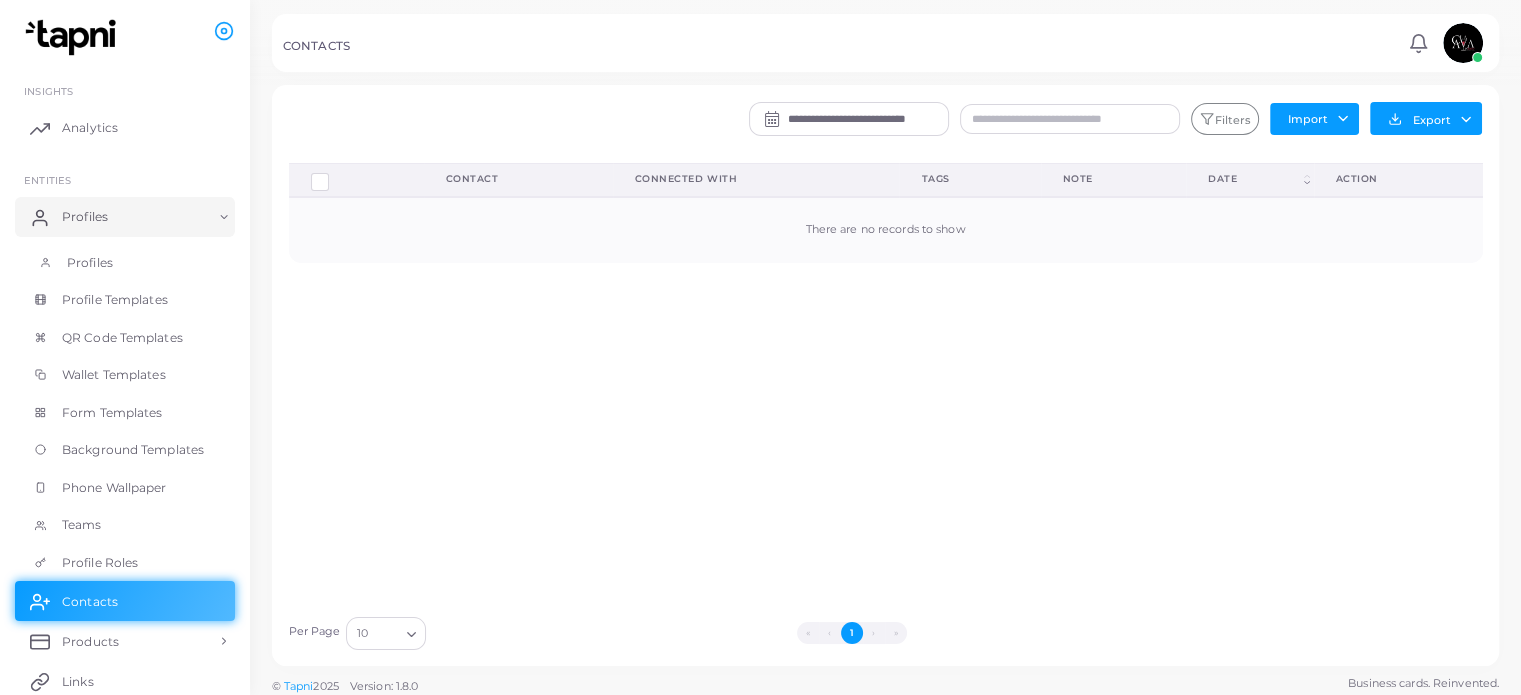 click on "Profiles" at bounding box center [125, 263] 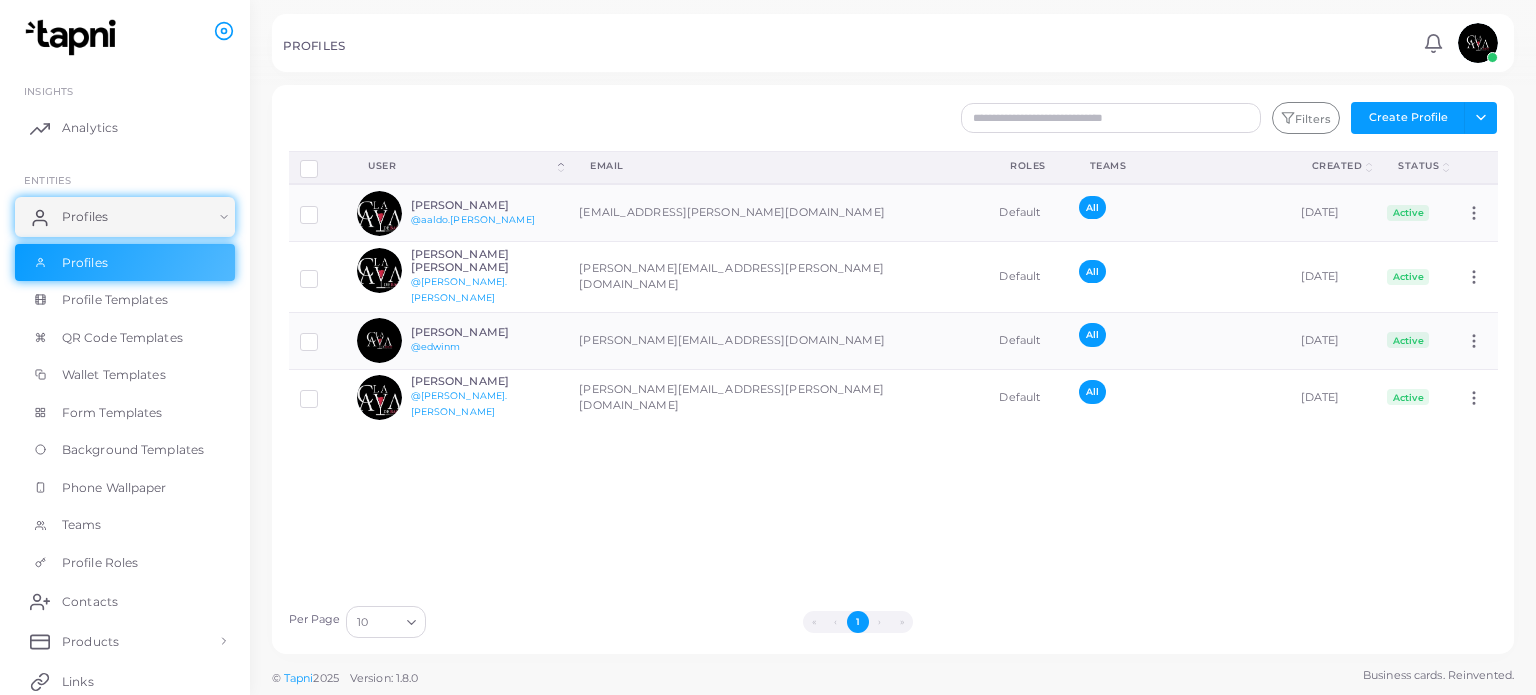 click at bounding box center (1478, 43) 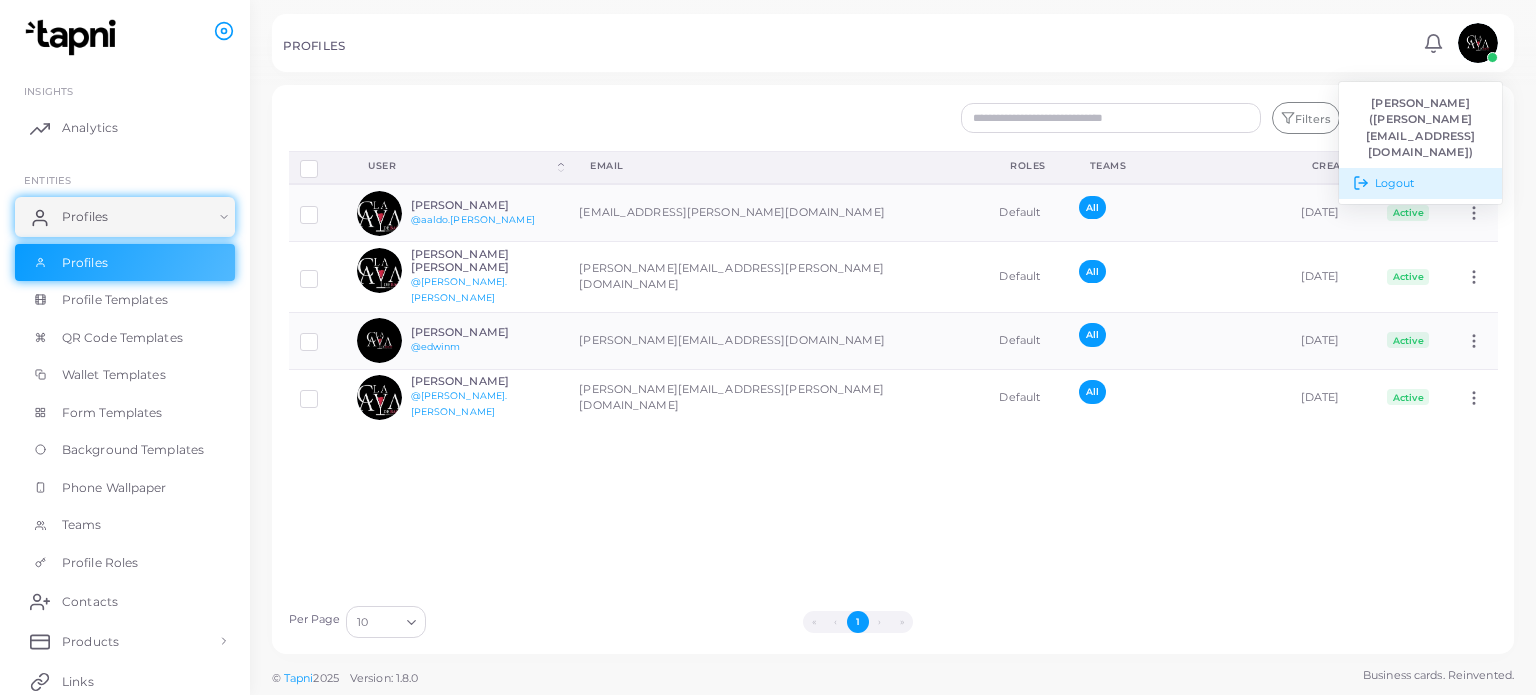 click on "Logout" at bounding box center [1420, 183] 